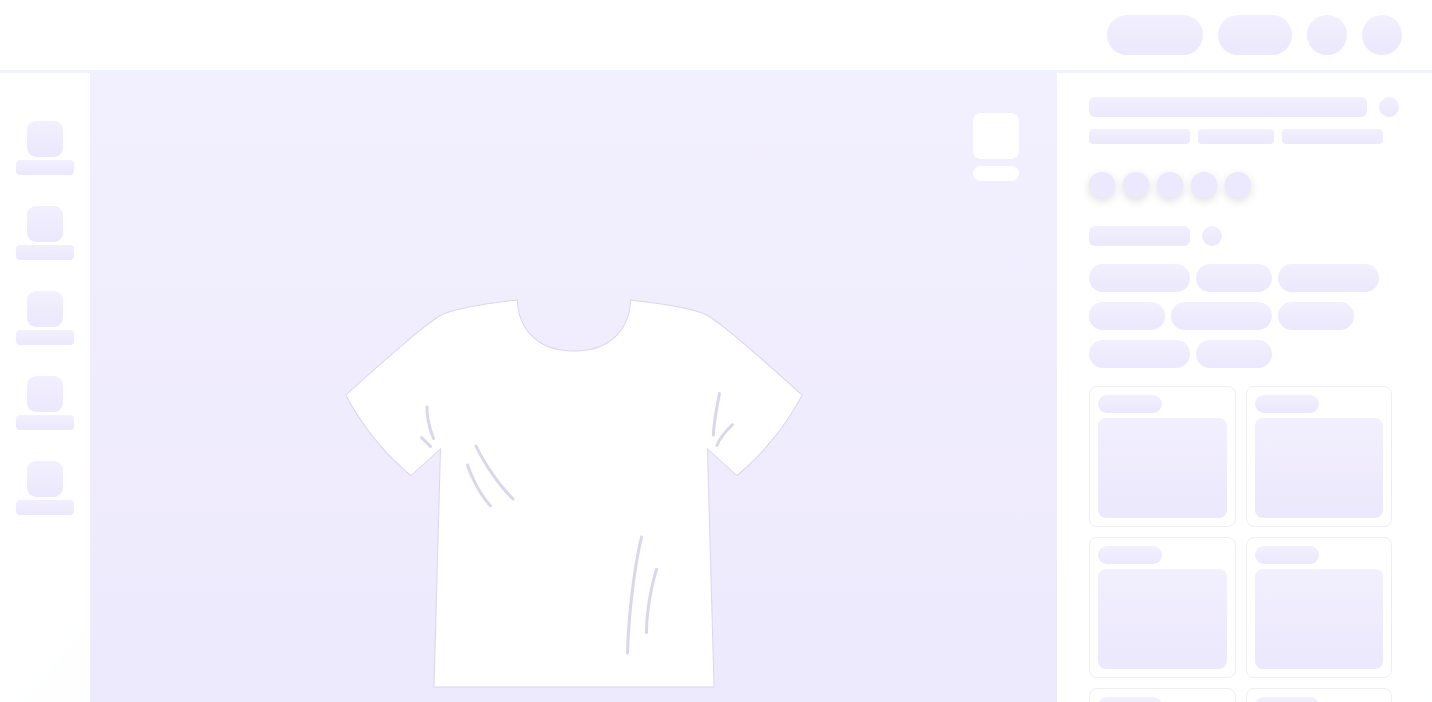 scroll, scrollTop: 0, scrollLeft: 0, axis: both 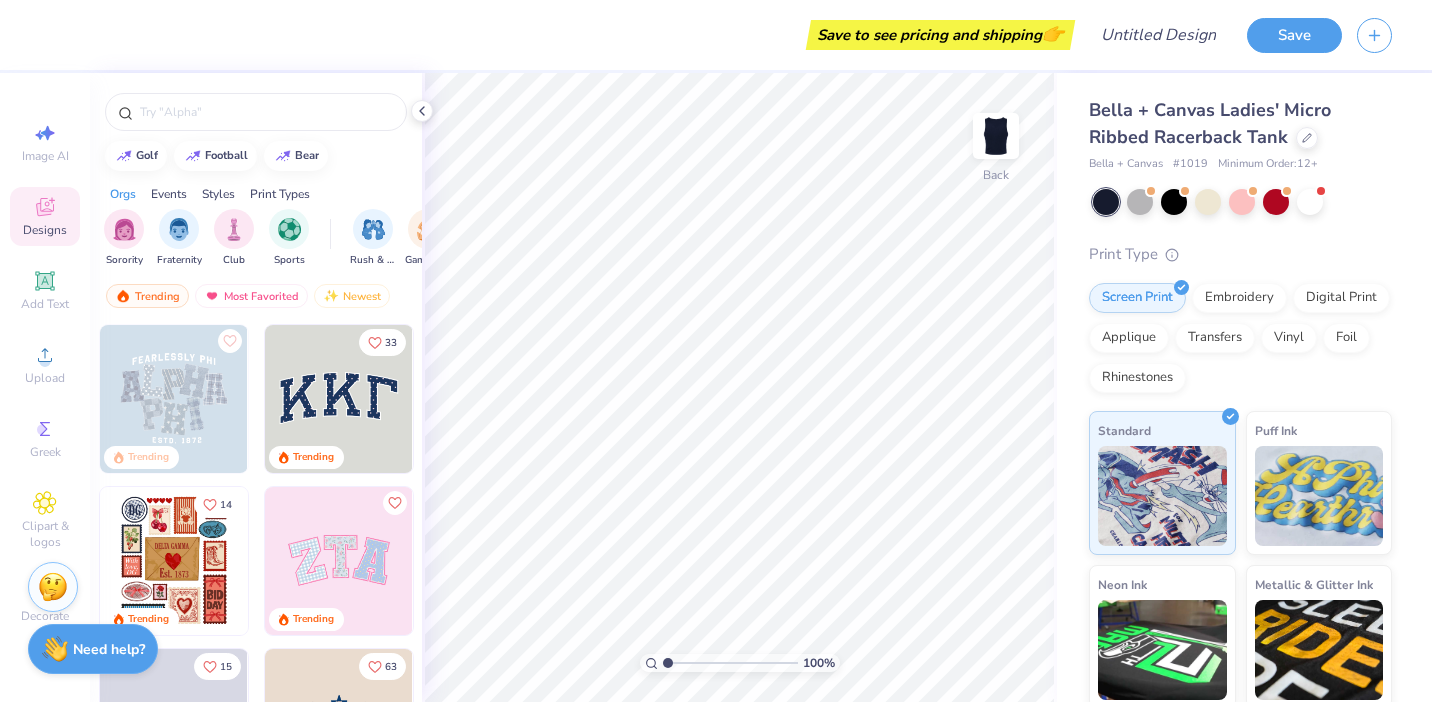 click on "Screen Print Embroidery Digital Print Applique Transfers Vinyl Foil Rhinestones" at bounding box center (1240, 338) 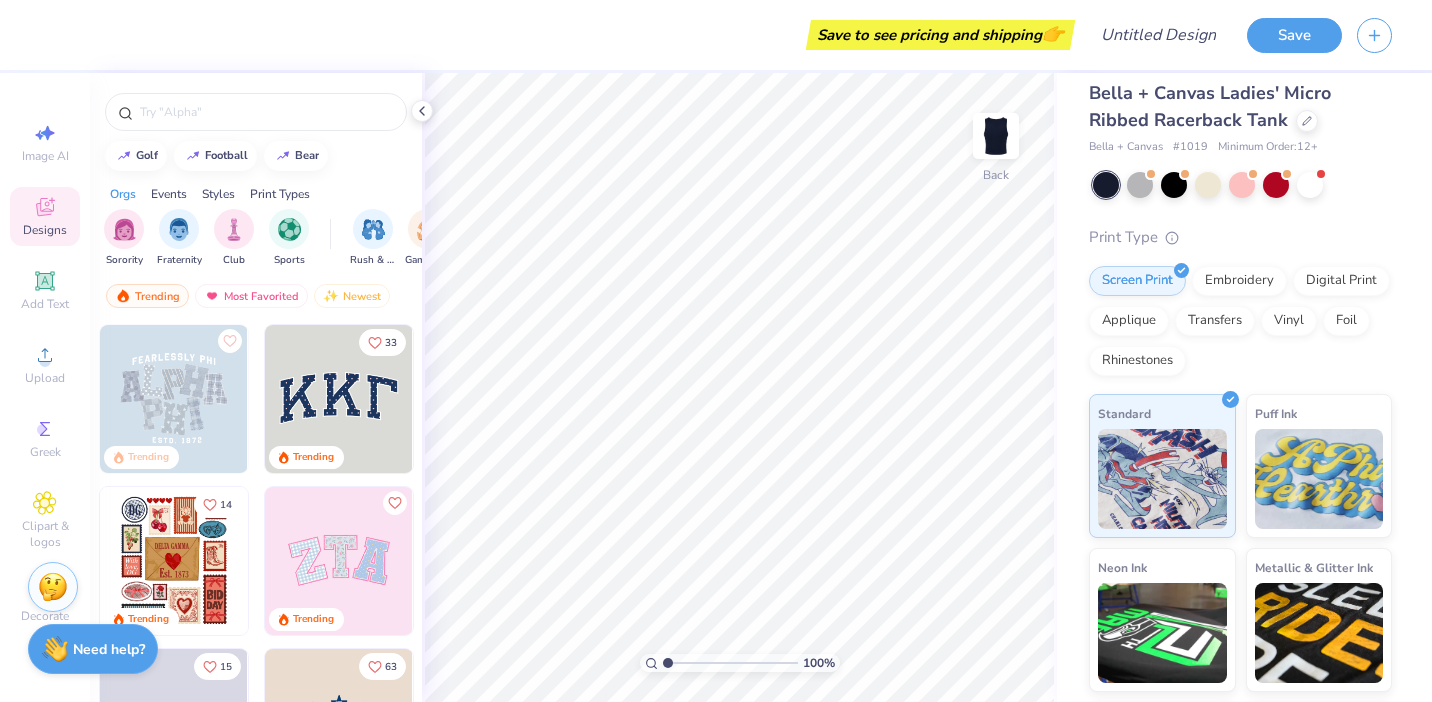 scroll, scrollTop: 0, scrollLeft: 0, axis: both 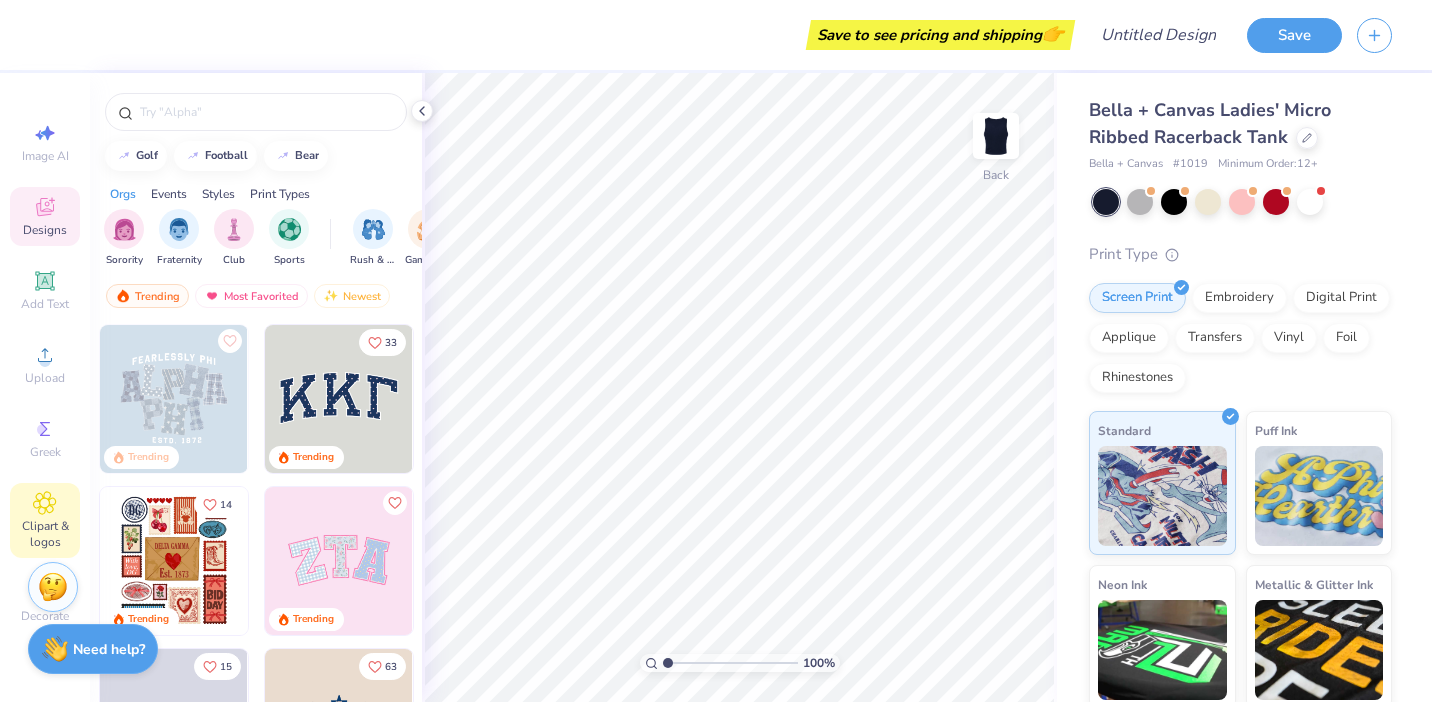 click on "Clipart & logos" at bounding box center (45, 520) 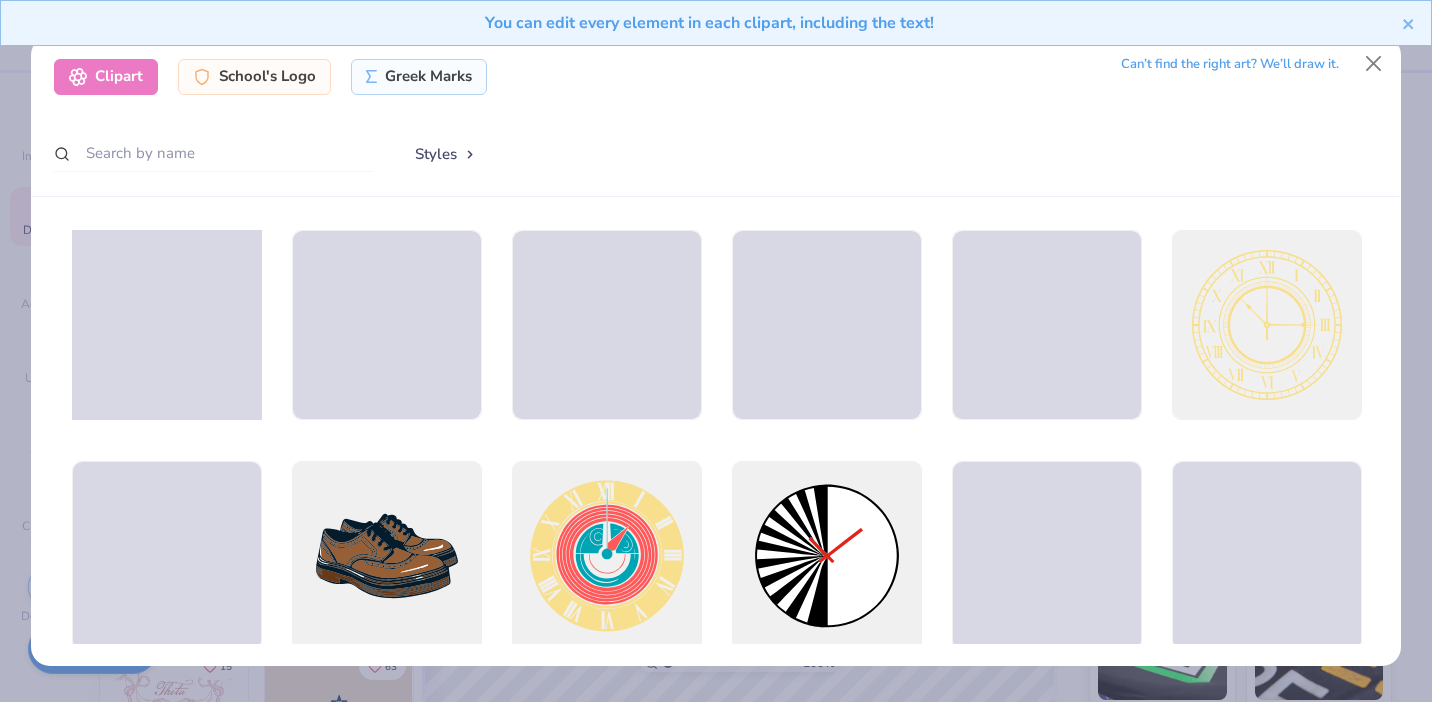 scroll, scrollTop: 4, scrollLeft: 0, axis: vertical 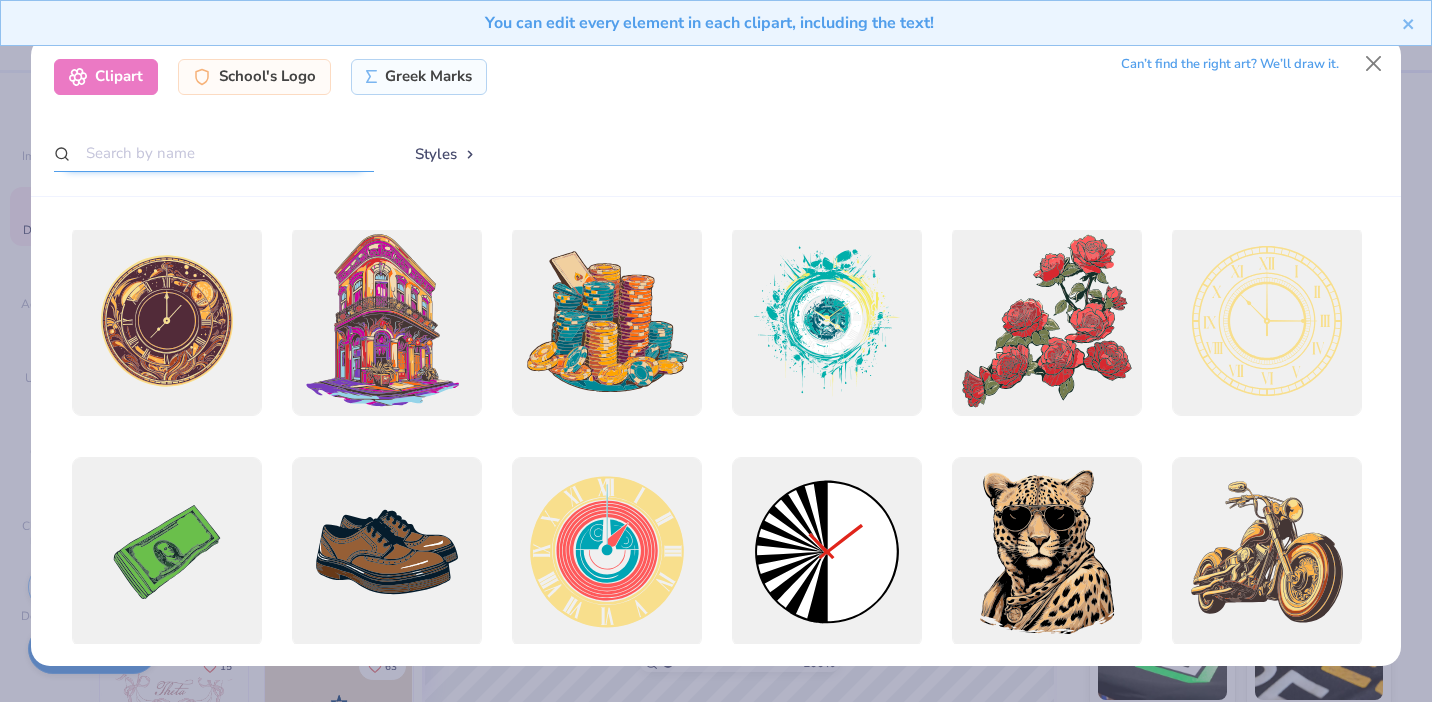 click at bounding box center (214, 153) 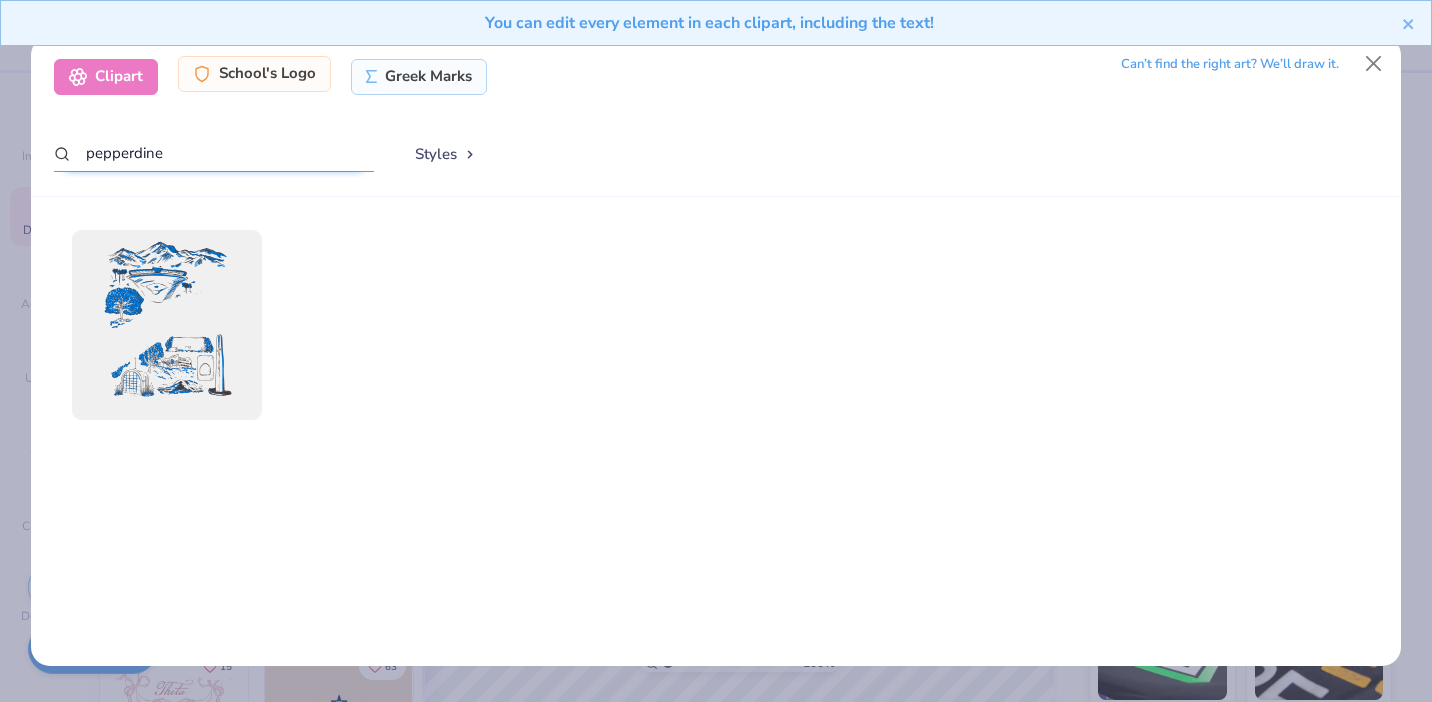 type on "pepperdine" 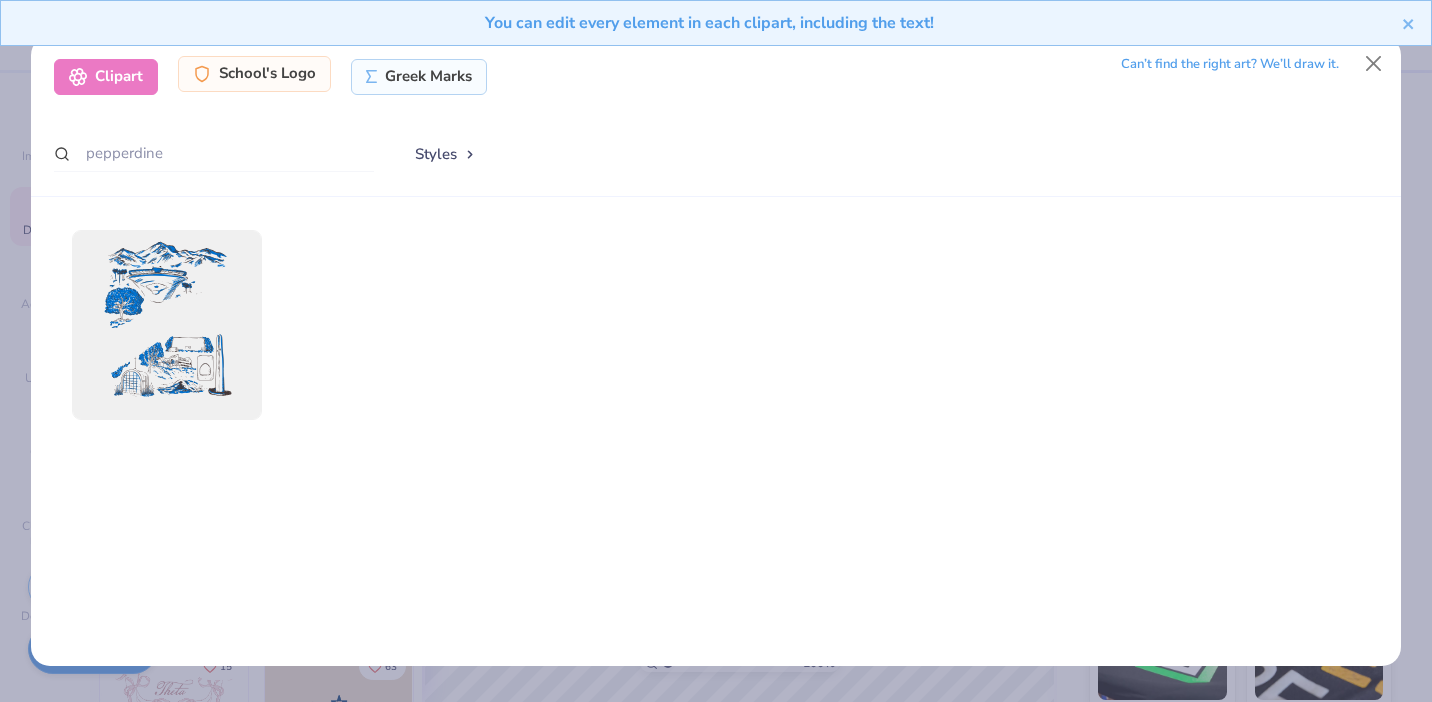 click on "School's Logo" at bounding box center (254, 74) 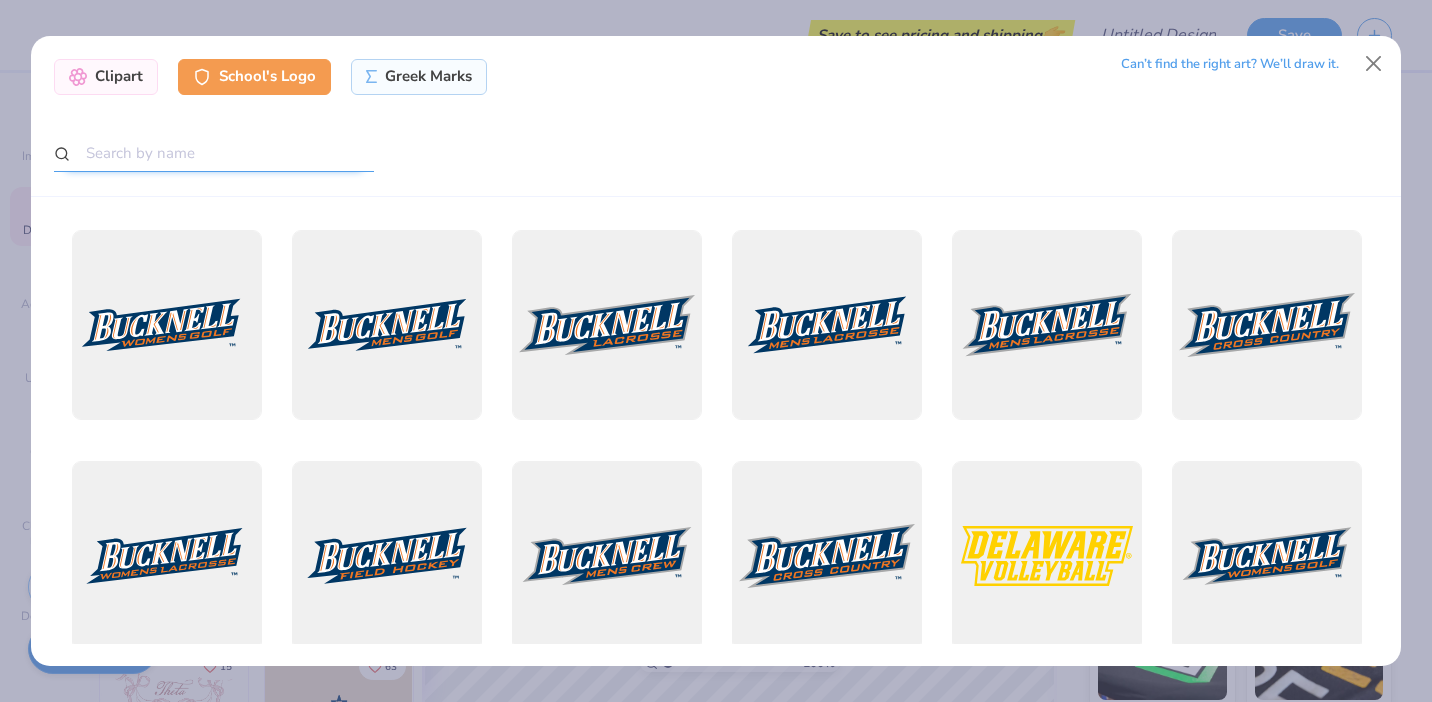 click at bounding box center [214, 153] 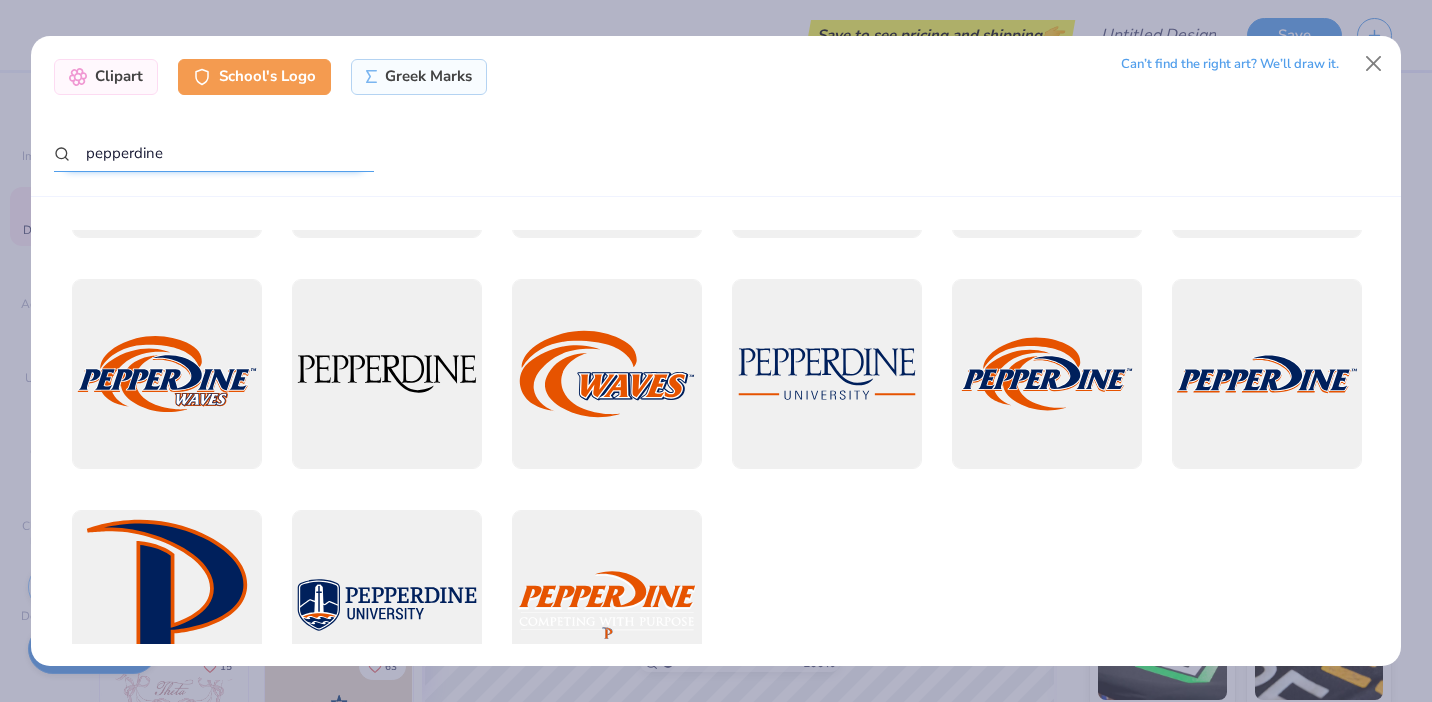 scroll, scrollTop: 278, scrollLeft: 0, axis: vertical 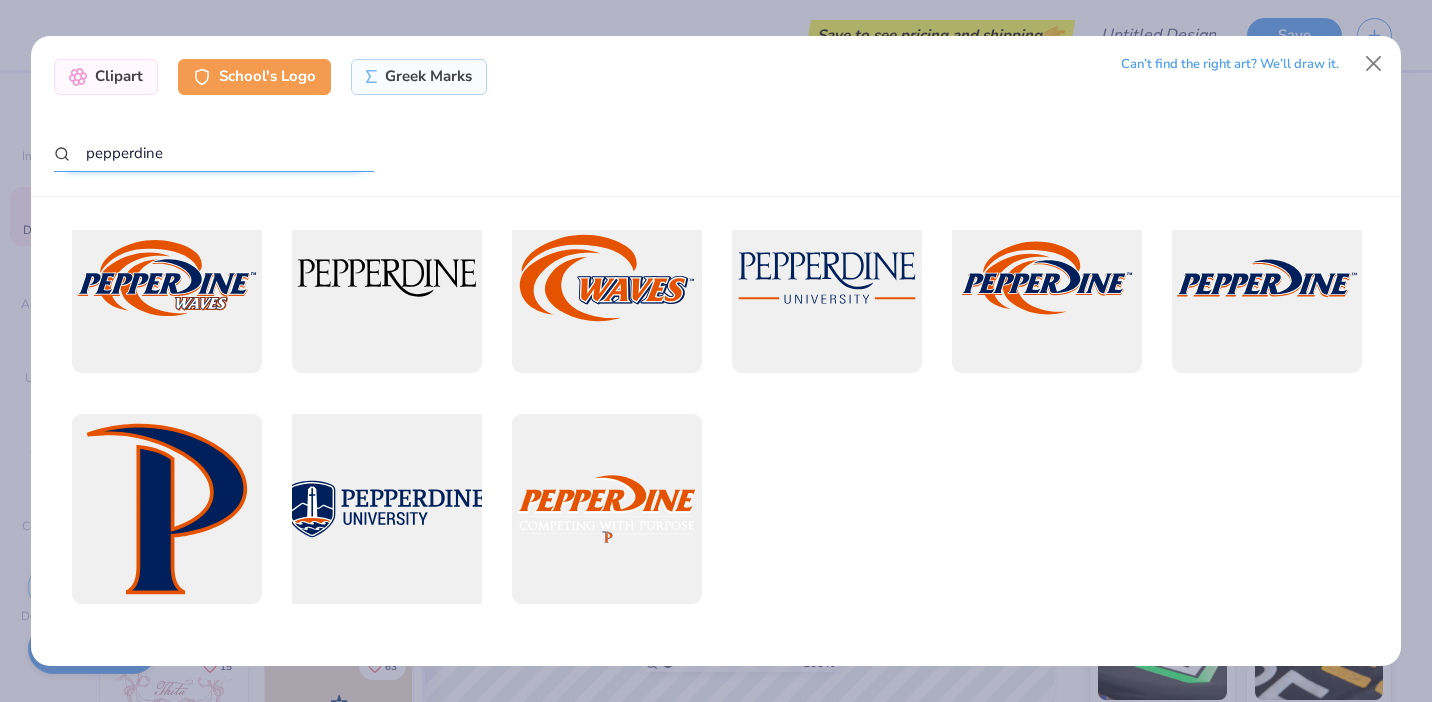 type on "pepperdine" 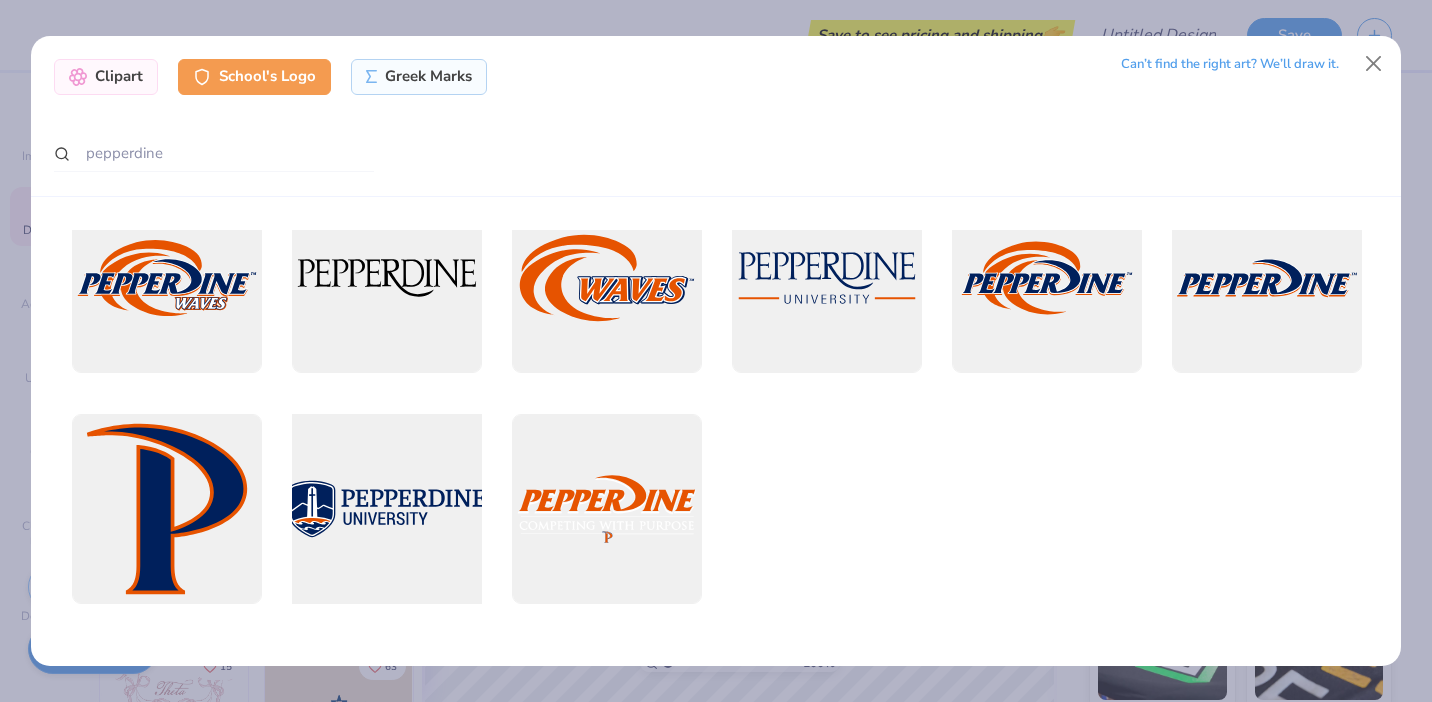 click at bounding box center (386, 508) 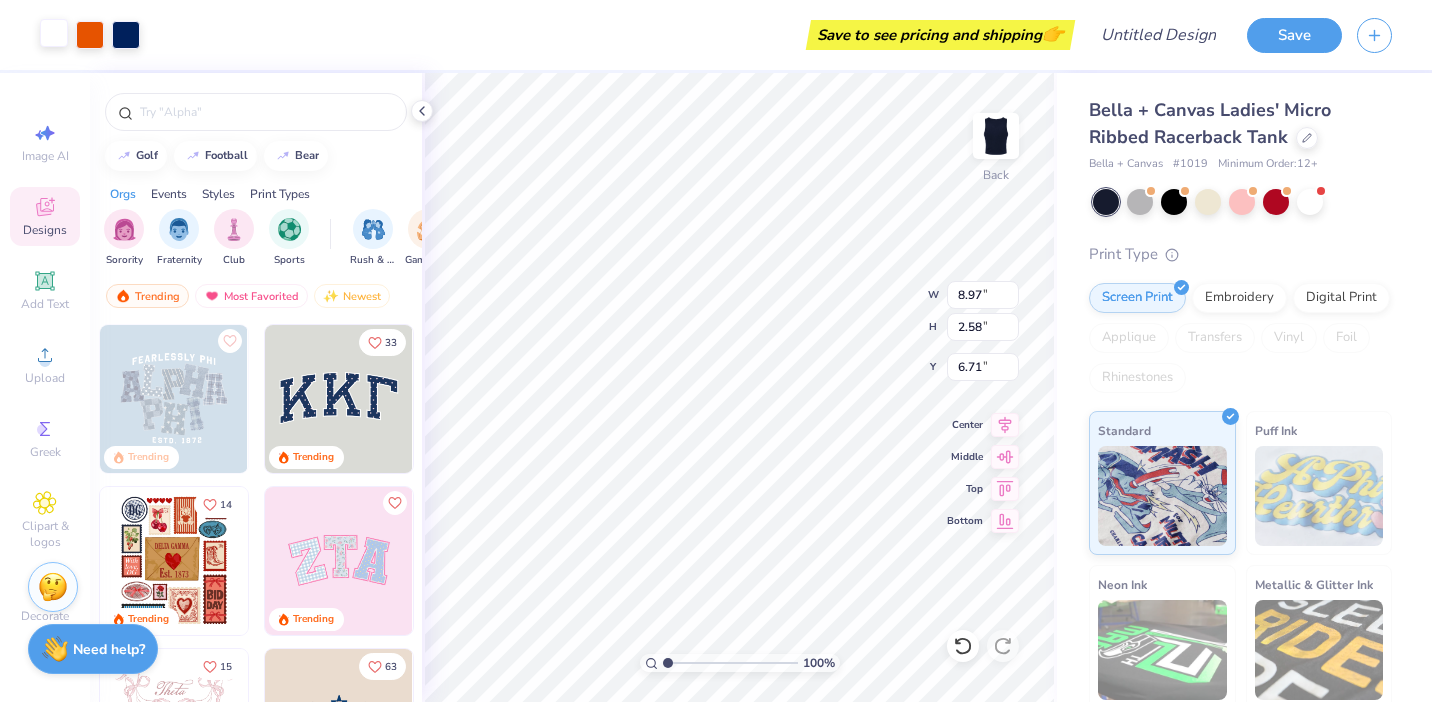 click at bounding box center [54, 33] 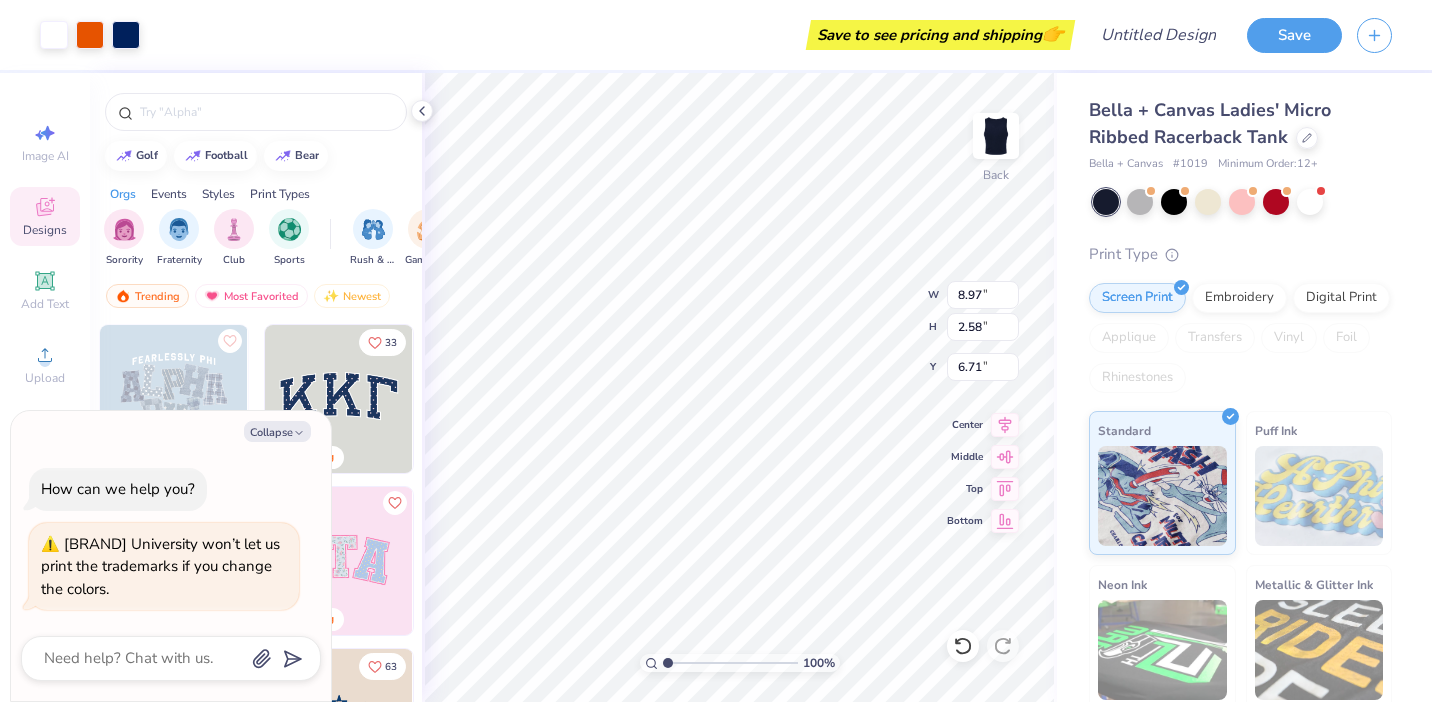 type on "x" 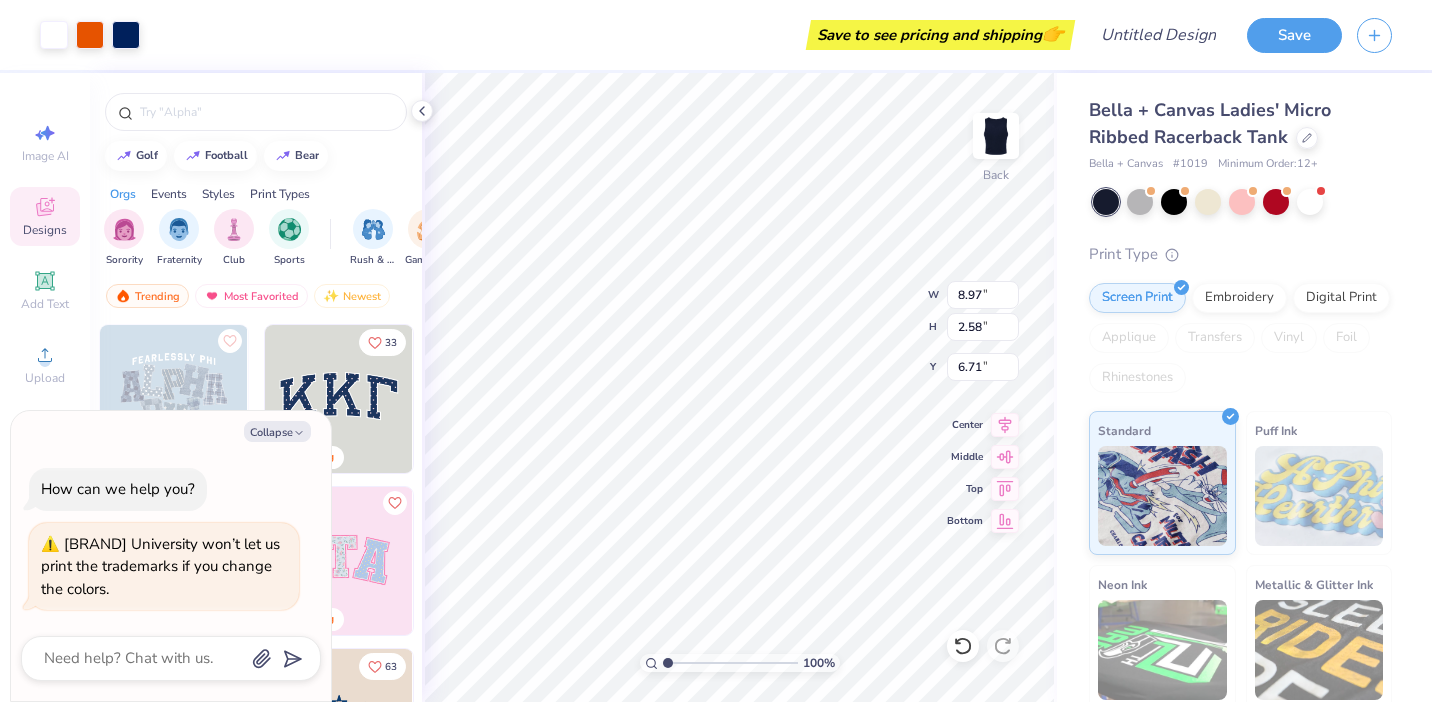 type on "8.98" 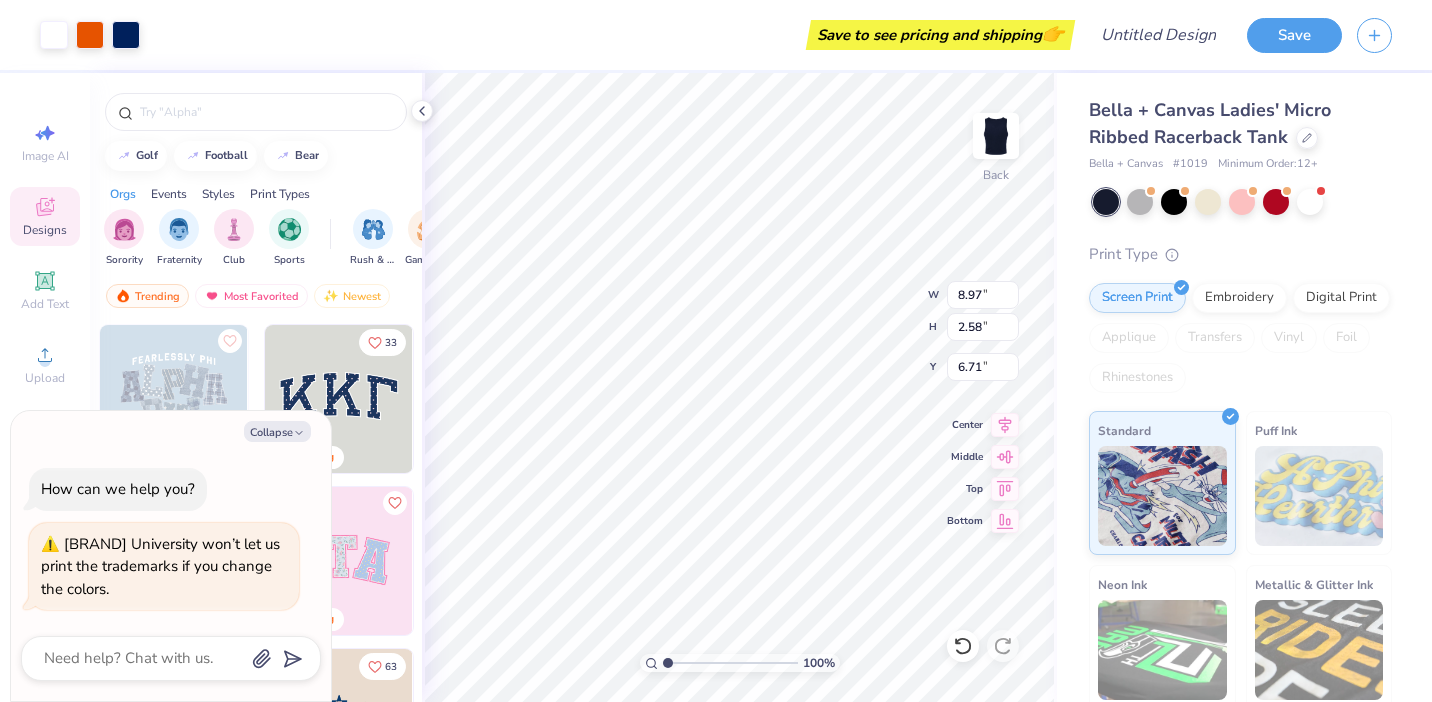 type on "6.75" 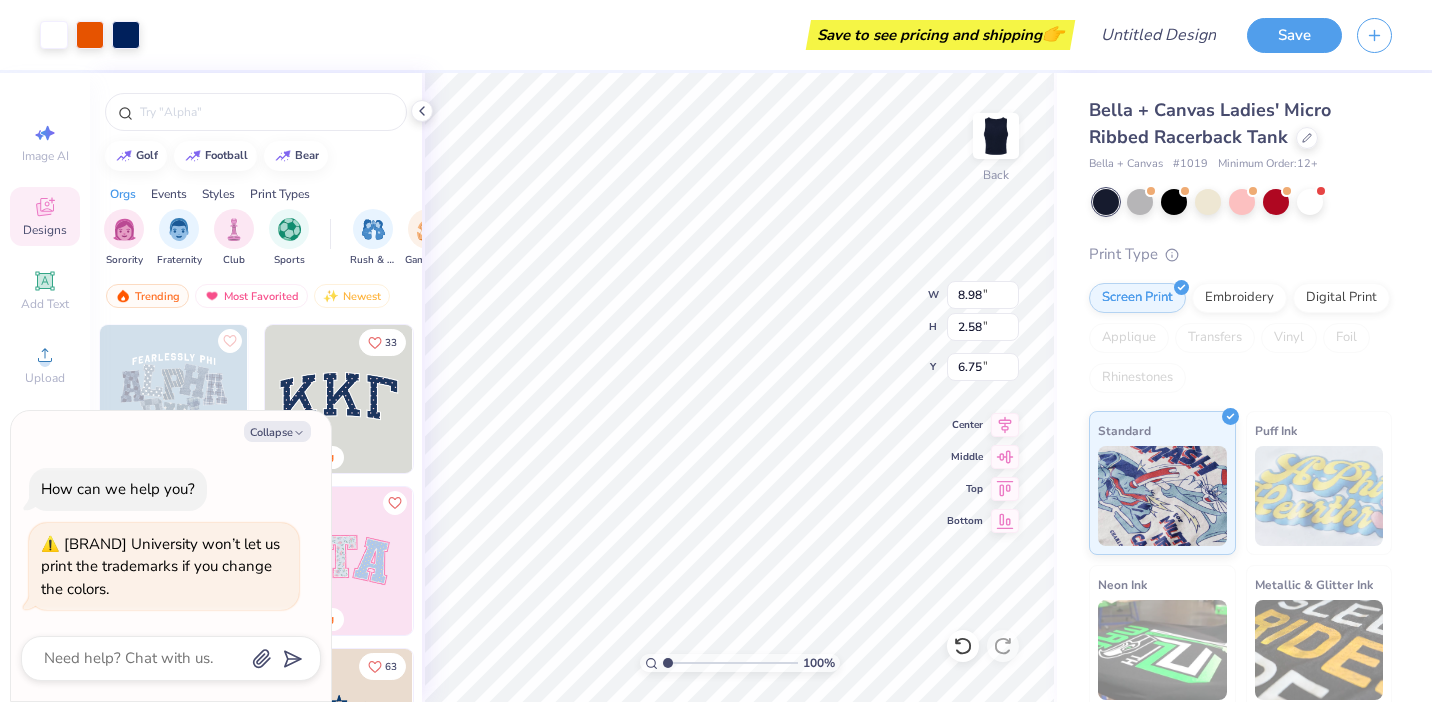 type on "x" 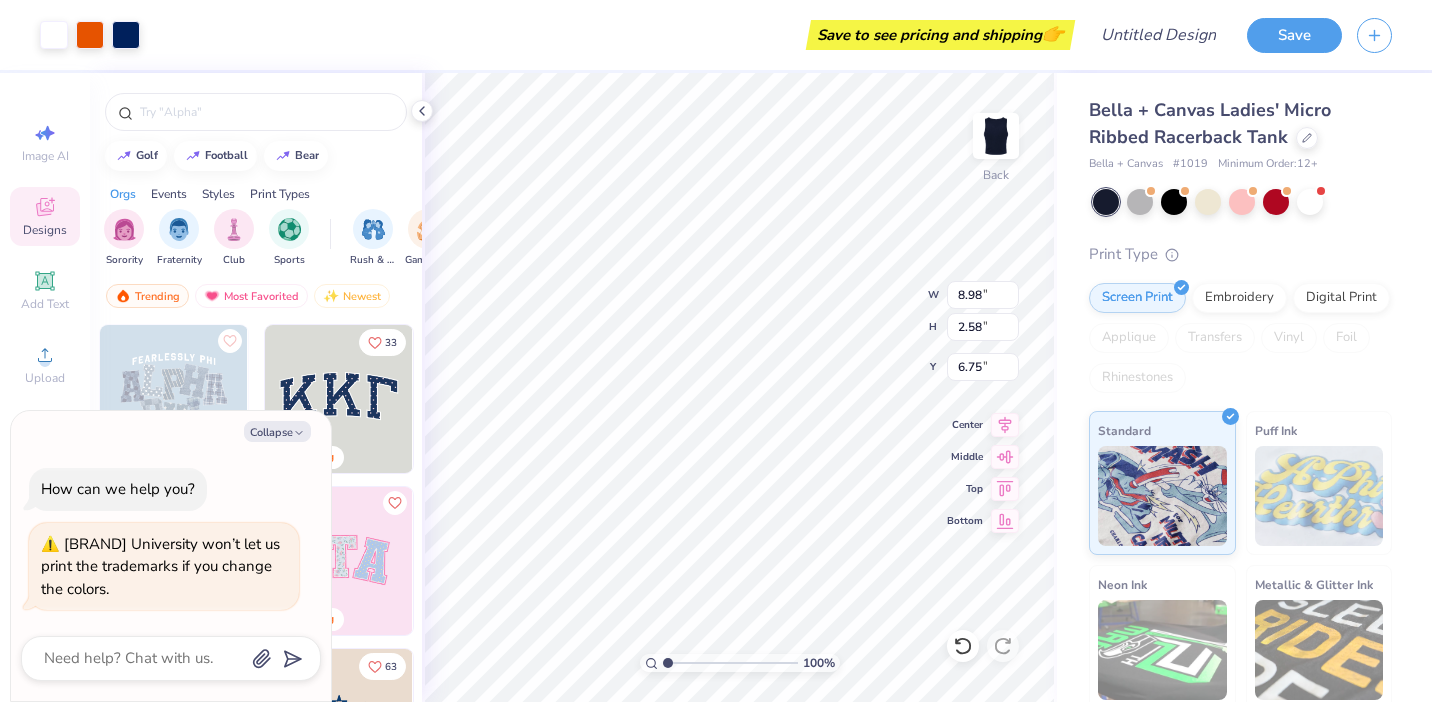 type on "6.71" 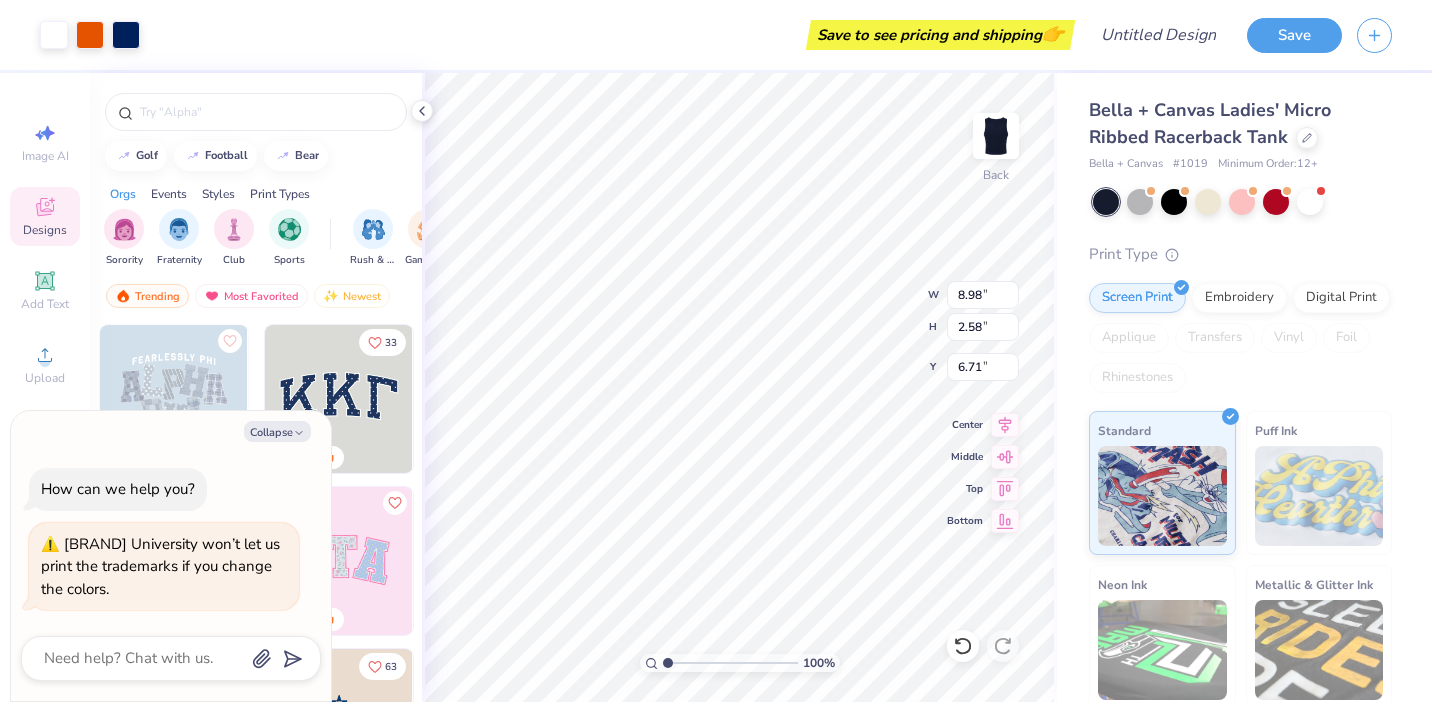 type on "x" 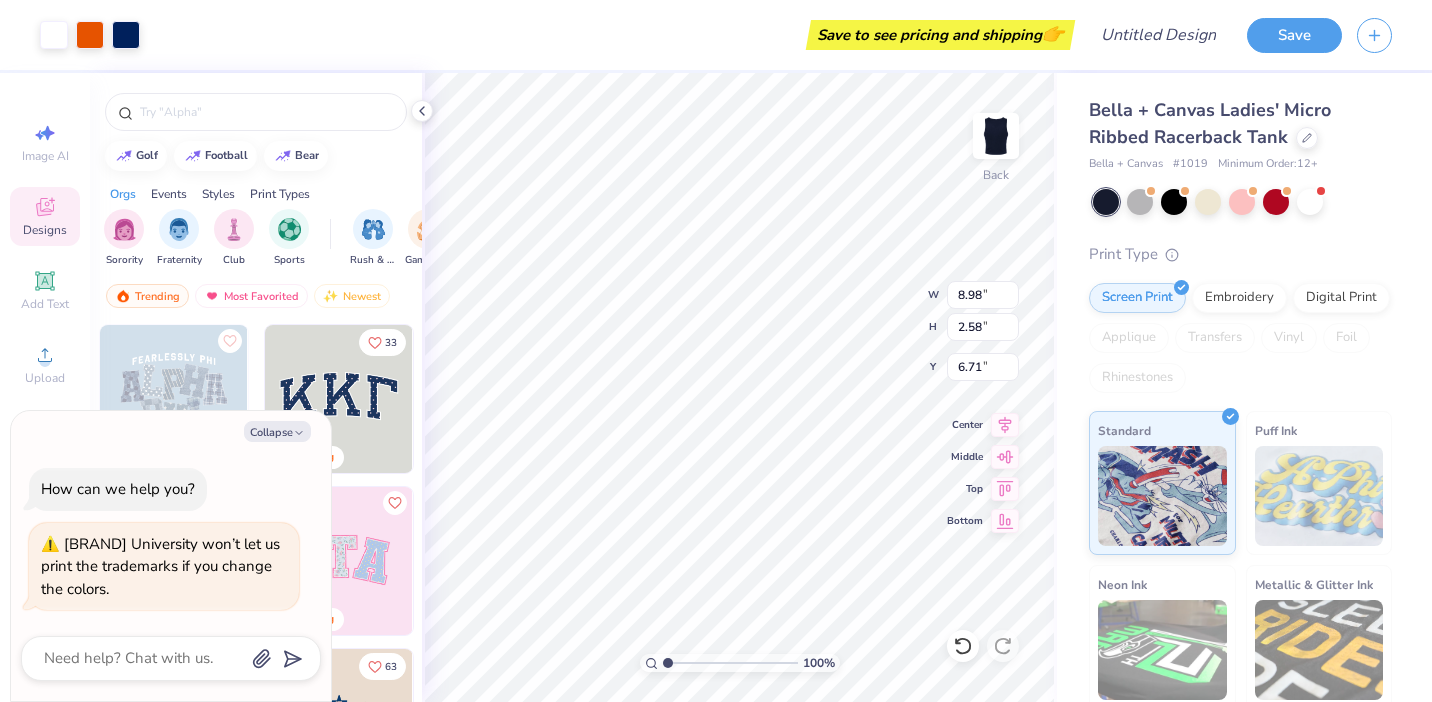 type on "8.97" 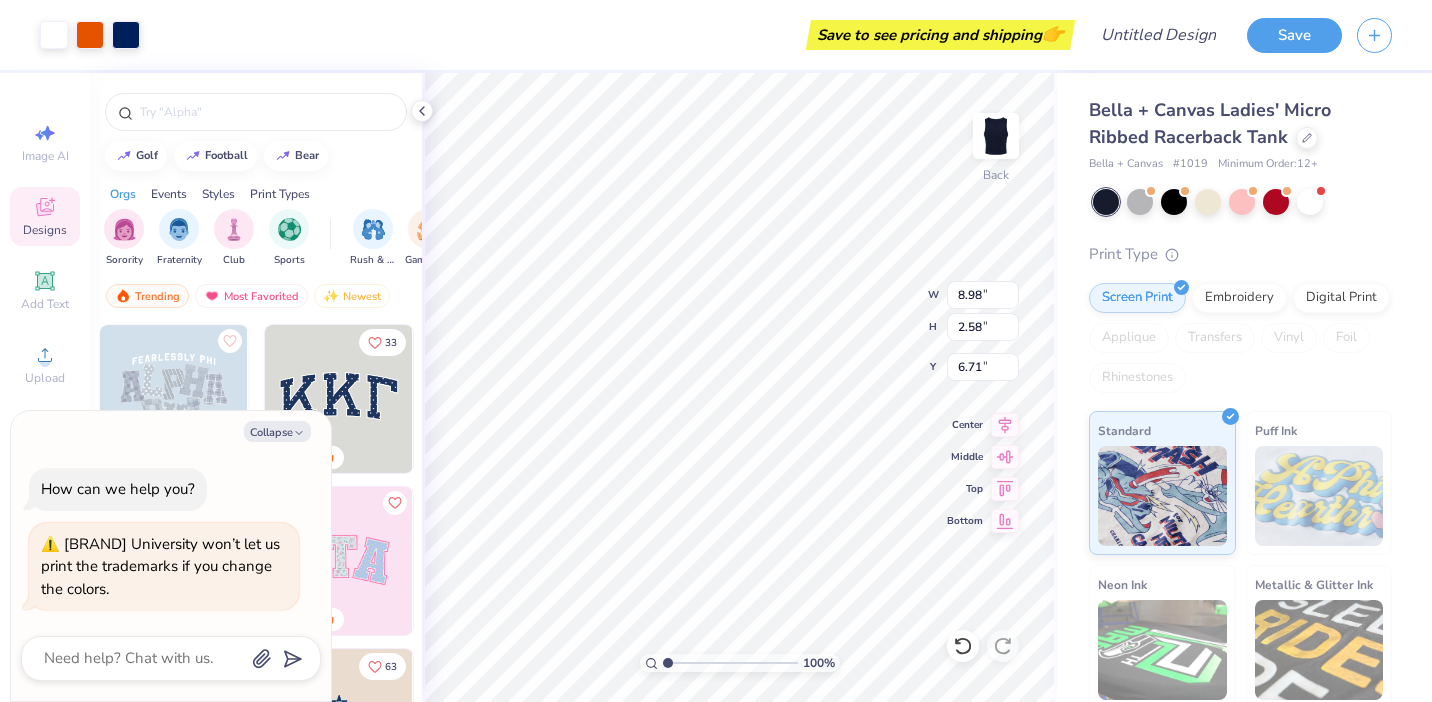 type on "6.65" 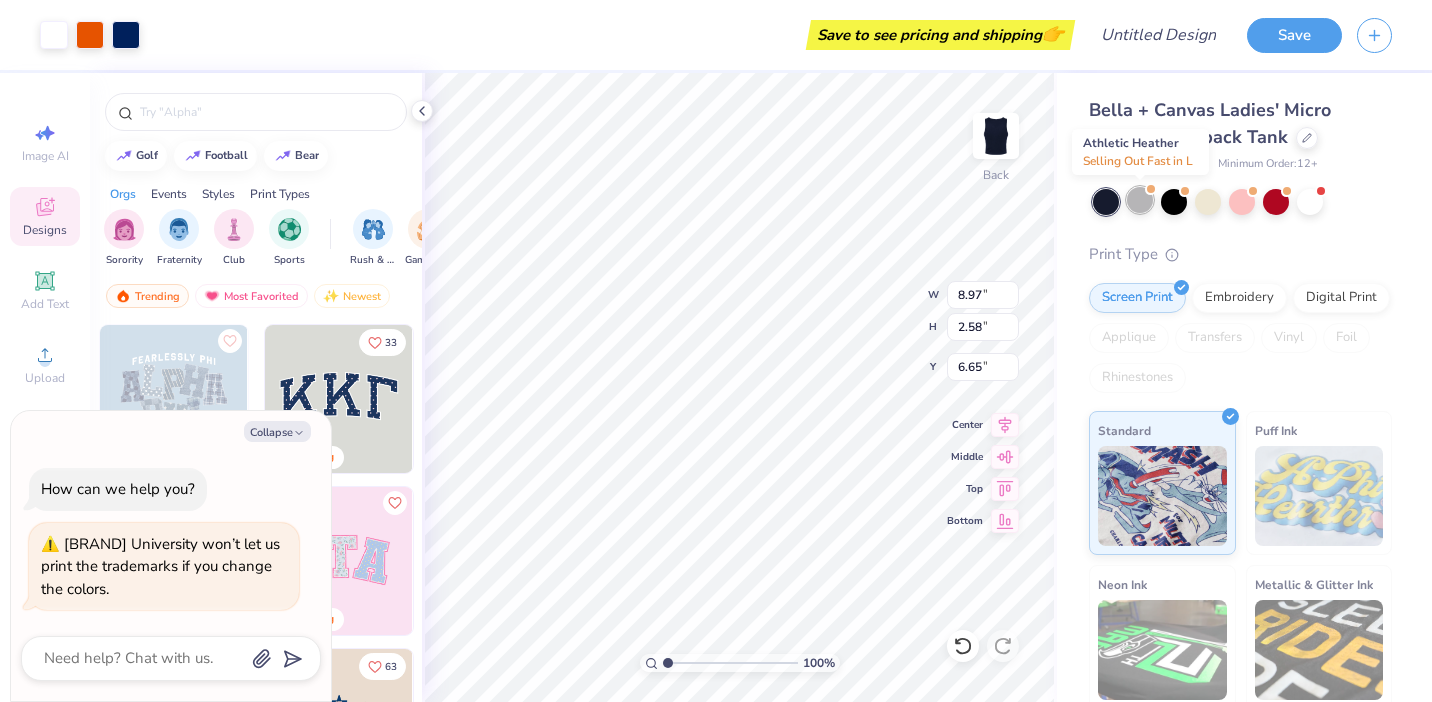 click at bounding box center (1140, 200) 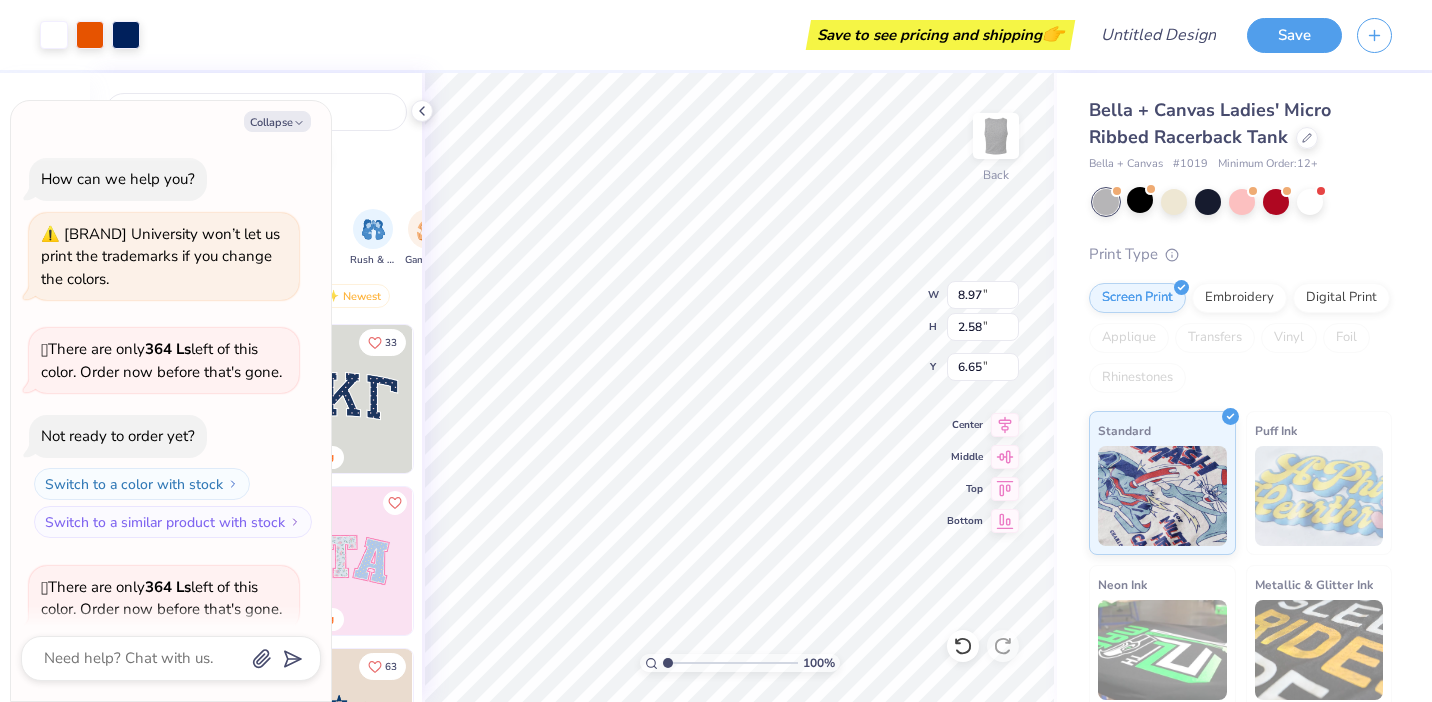 scroll, scrollTop: 165, scrollLeft: 0, axis: vertical 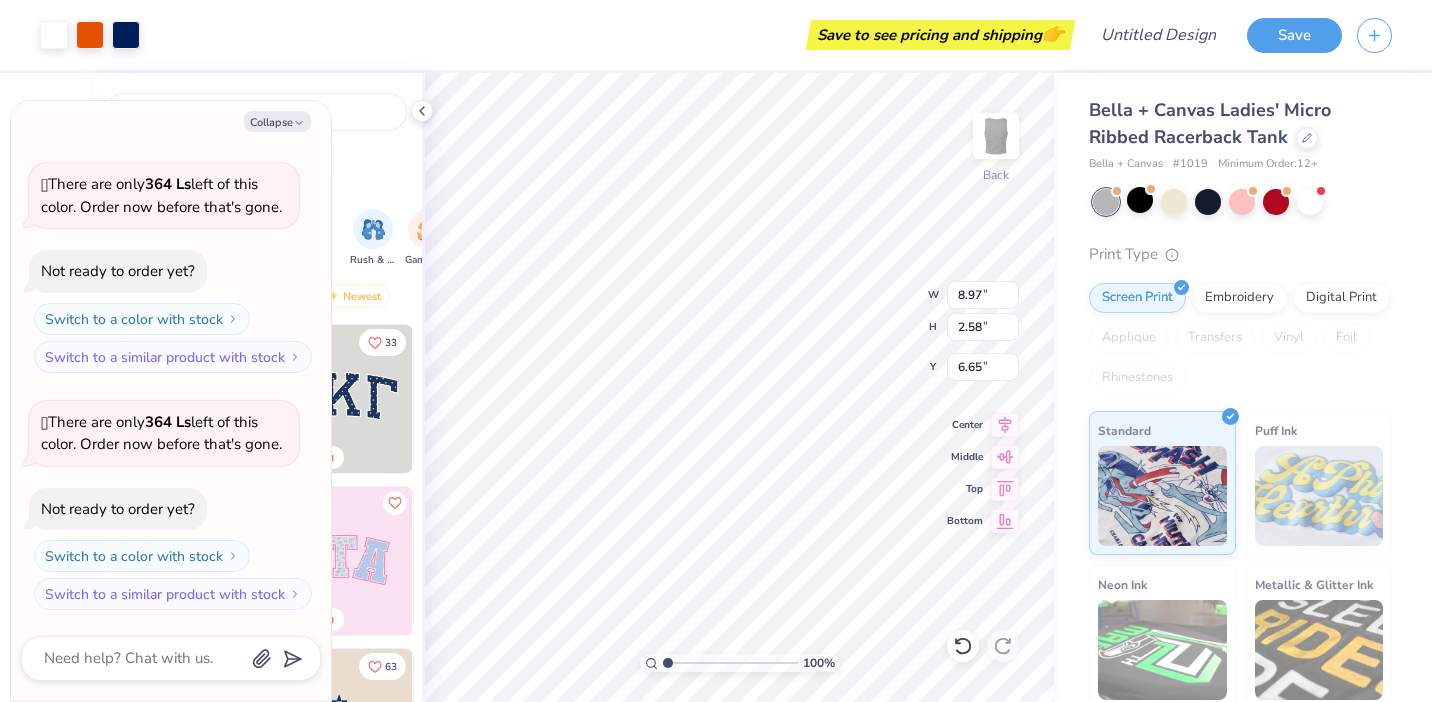 type on "x" 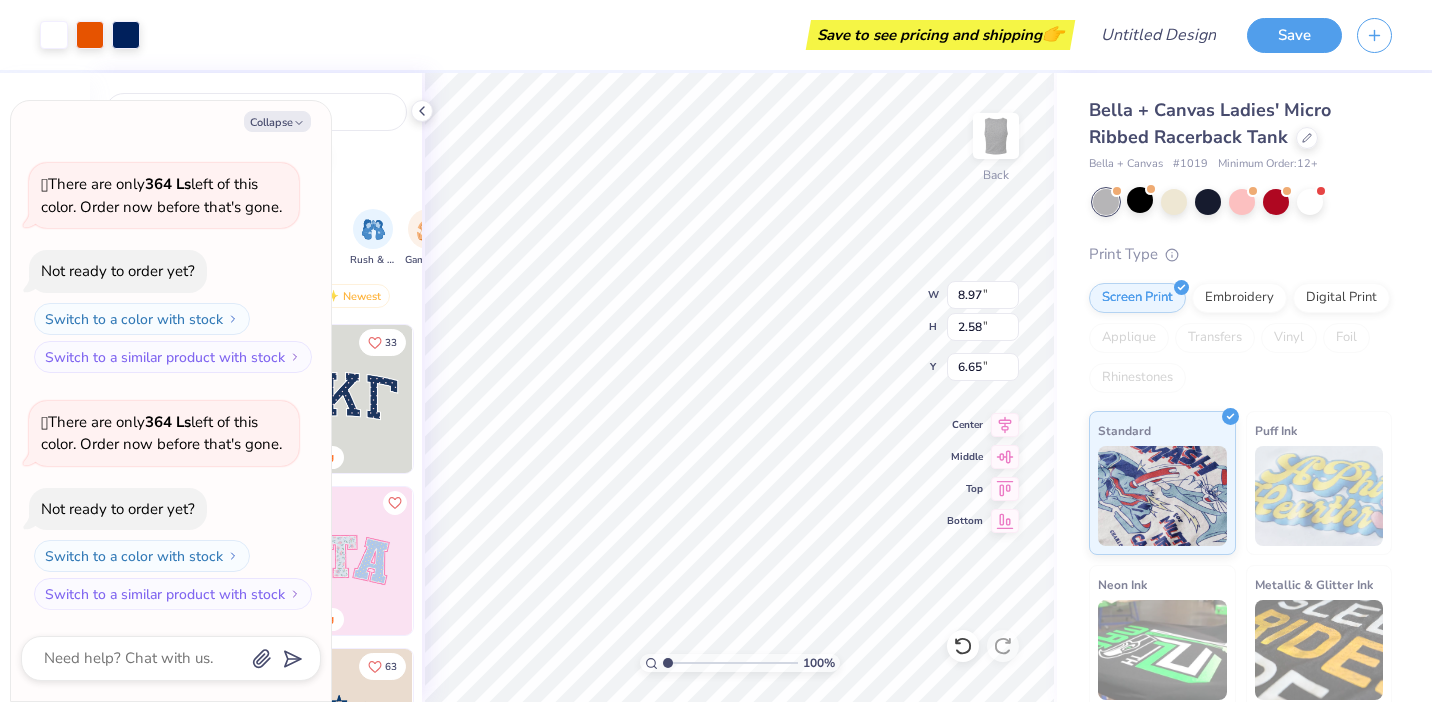 type on "3.27" 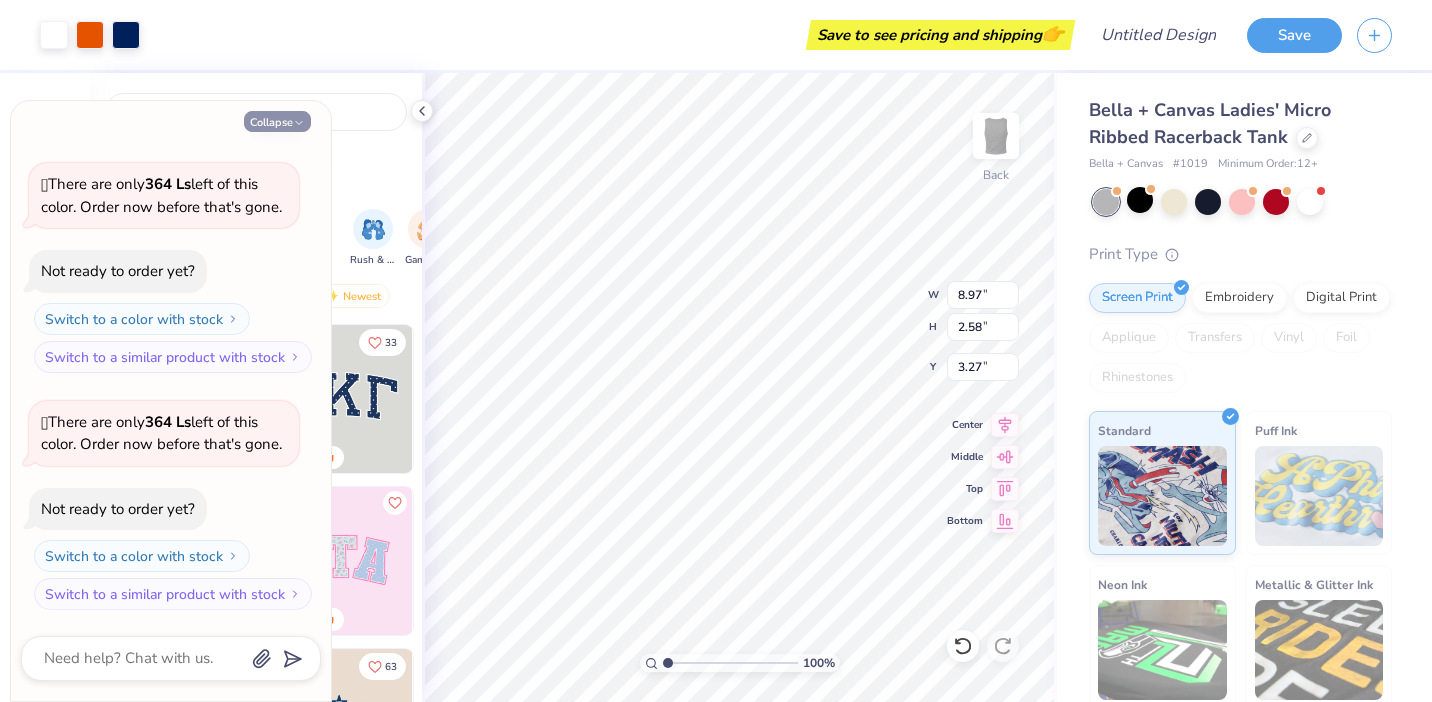 click on "Collapse" at bounding box center [277, 121] 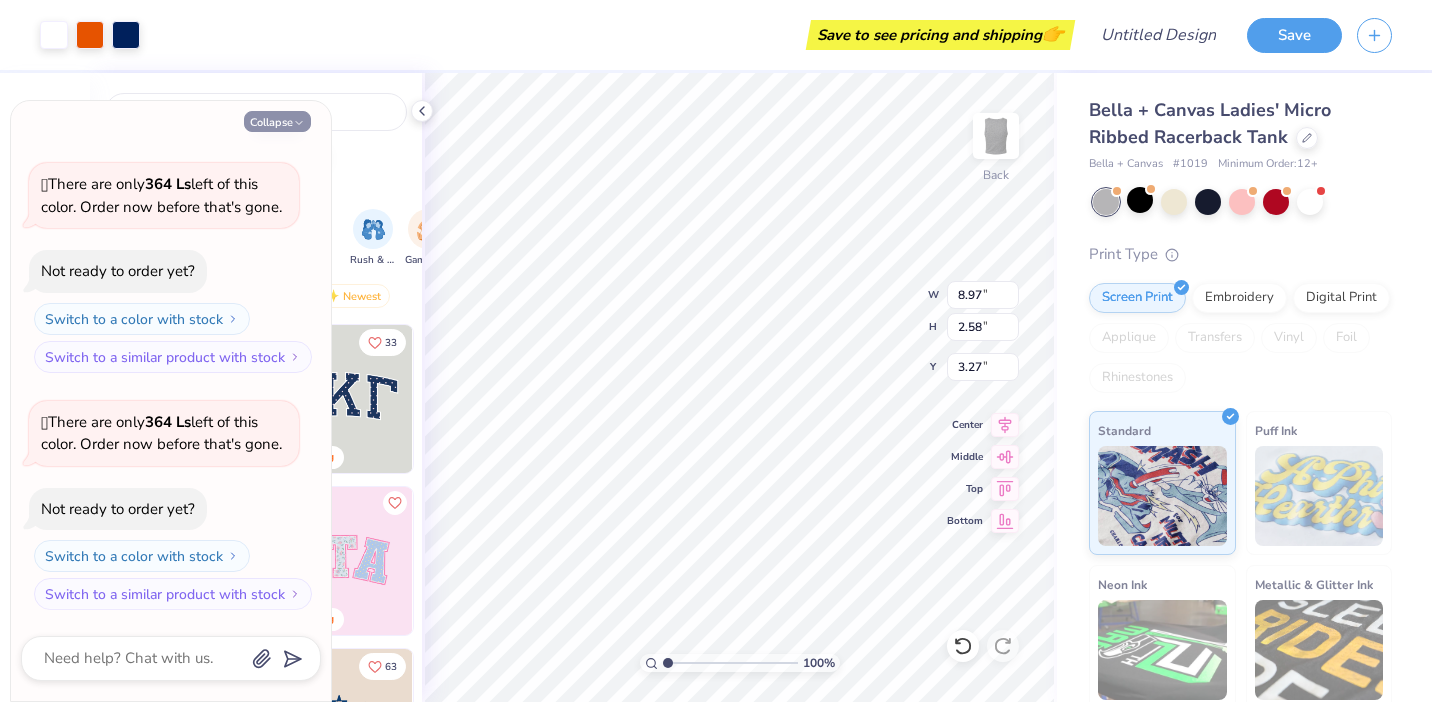 type on "x" 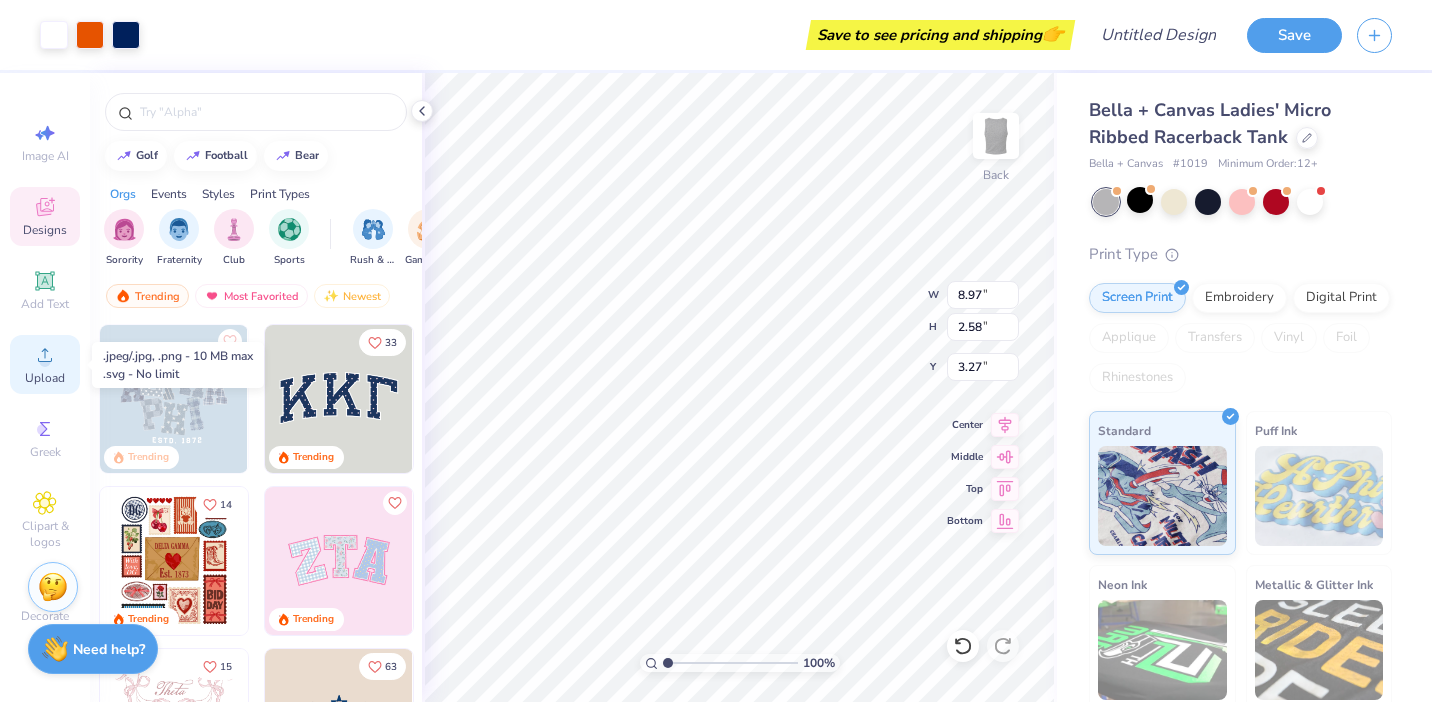 click 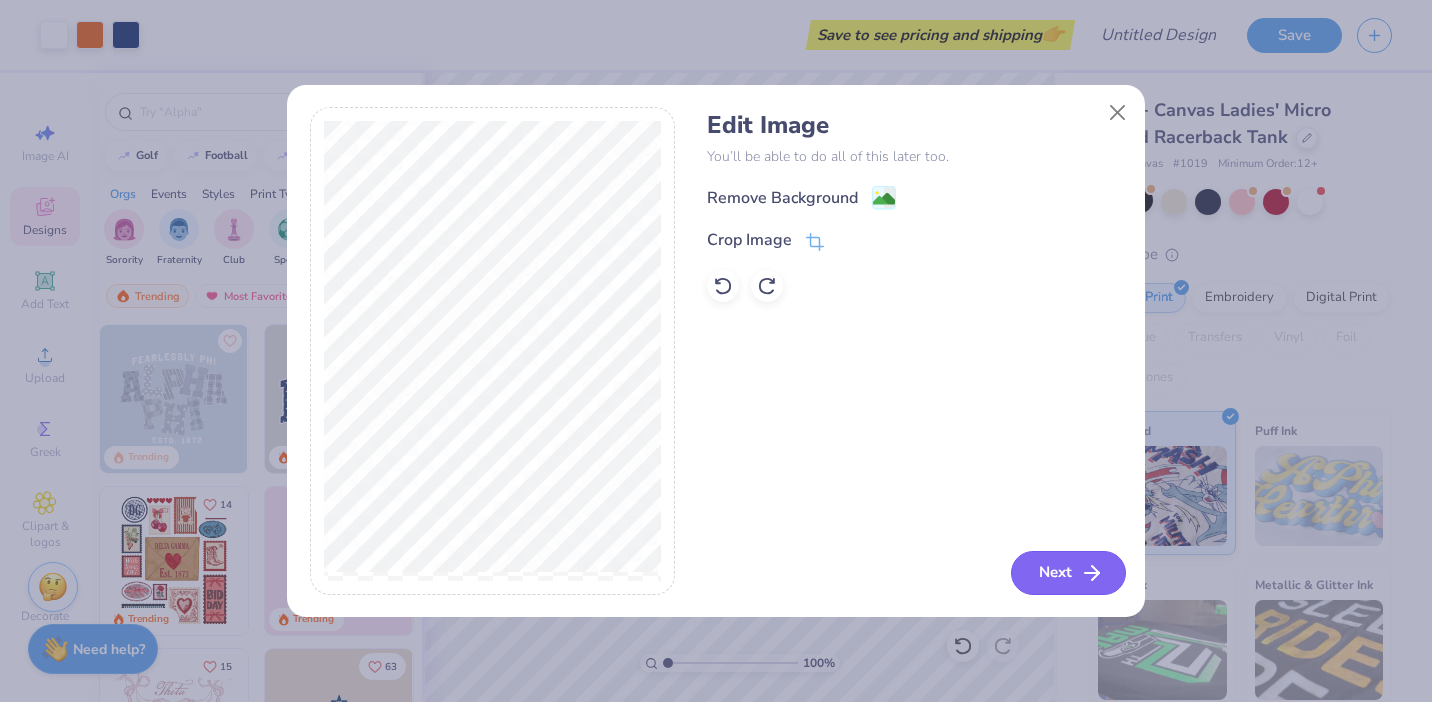 click 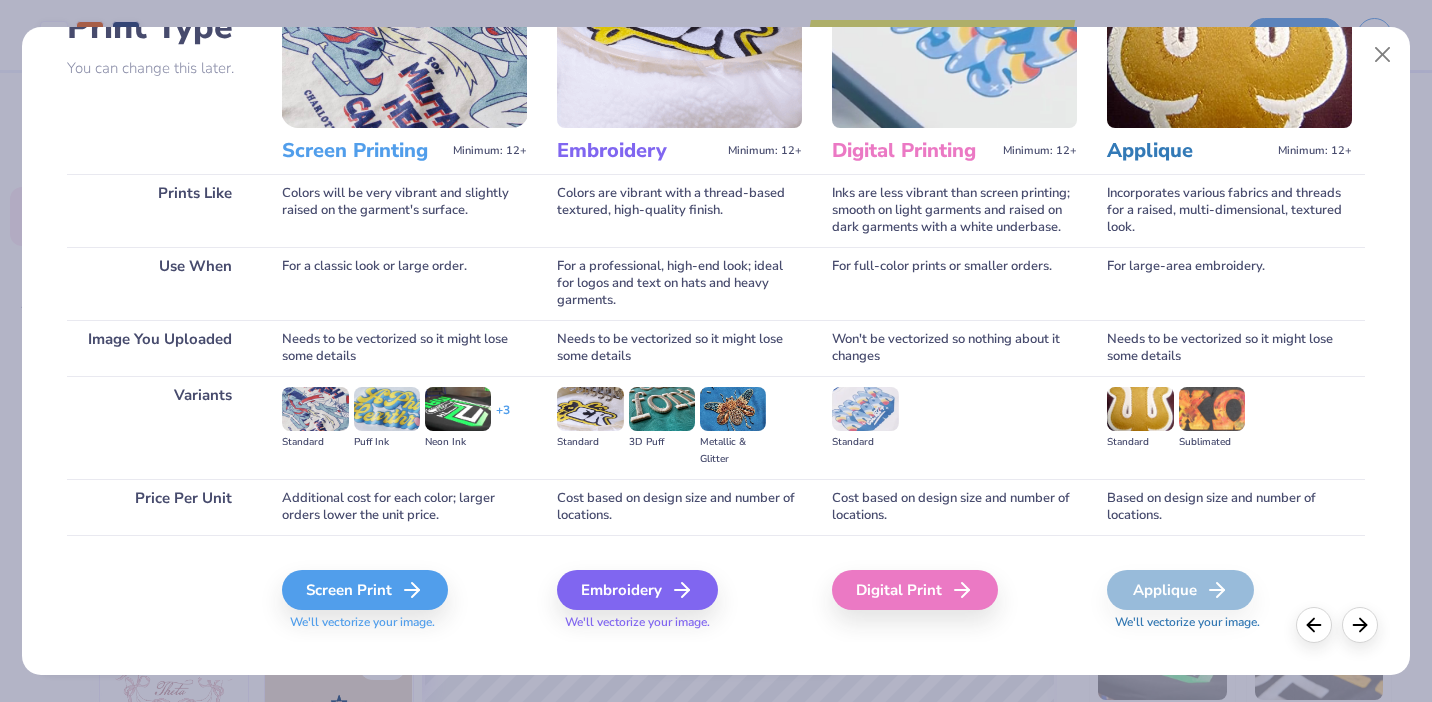 scroll, scrollTop: 195, scrollLeft: 0, axis: vertical 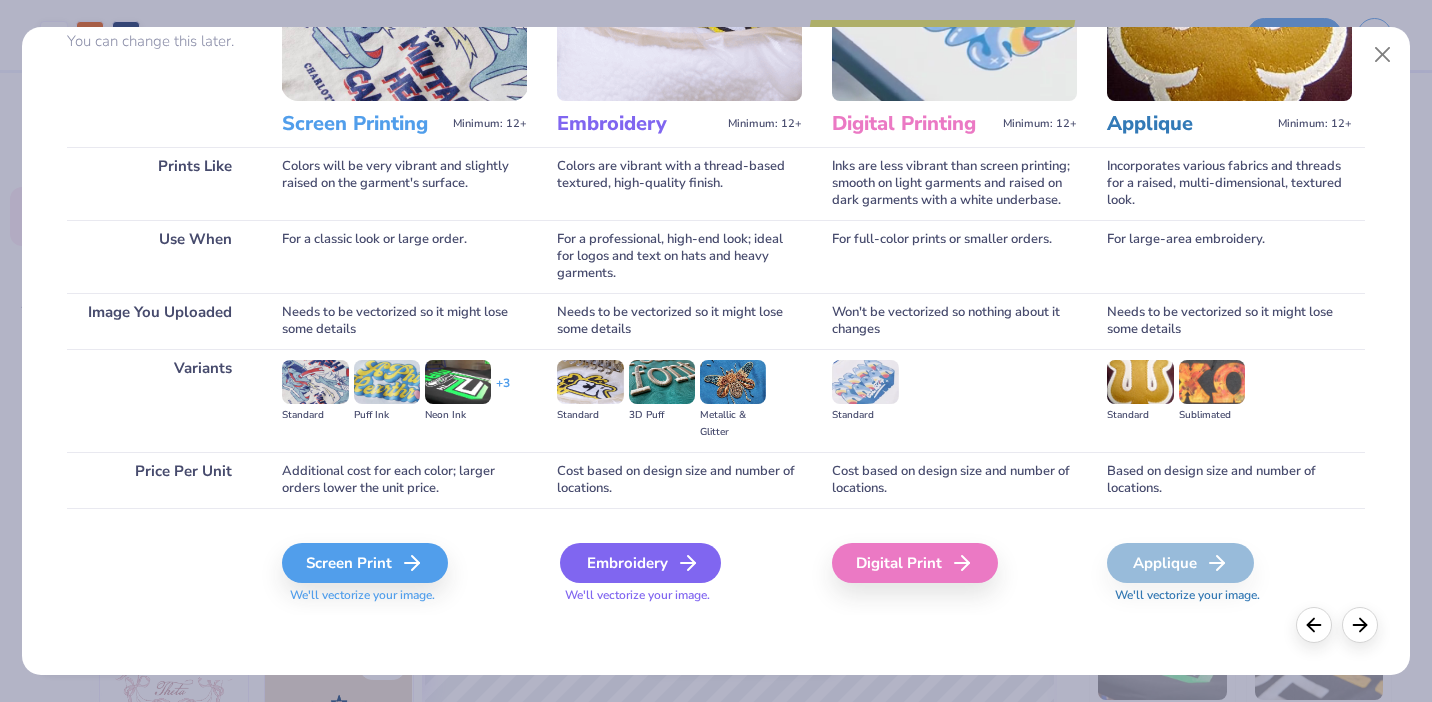 click on "Embroidery" at bounding box center [640, 563] 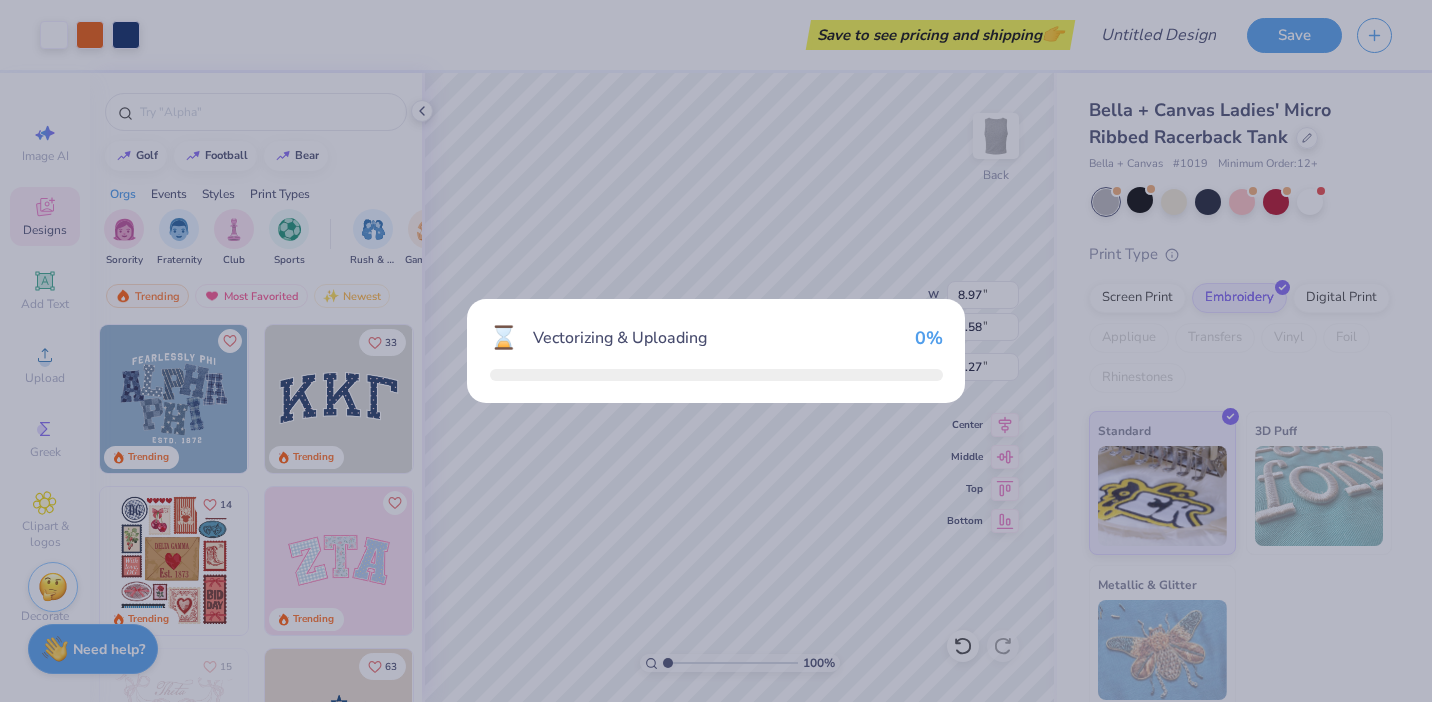 type on "8.96" 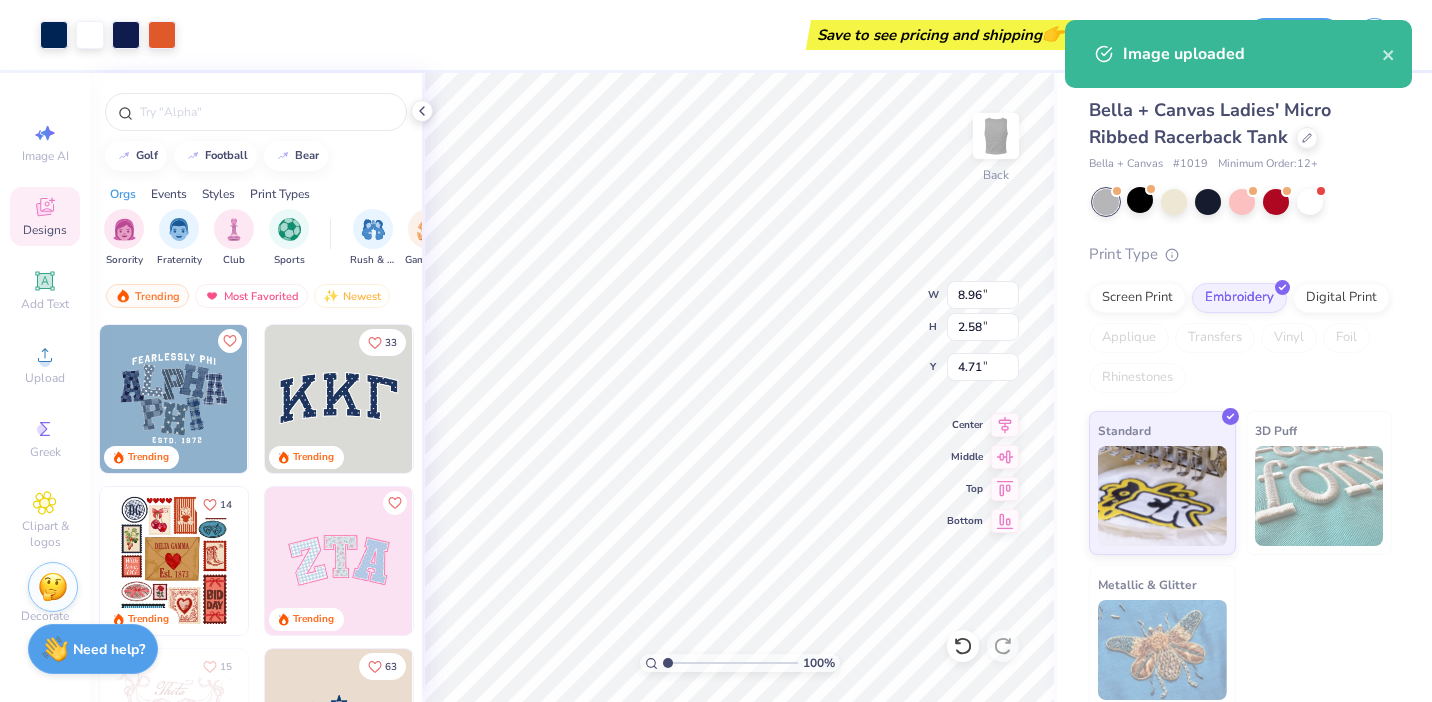 type on "2.75" 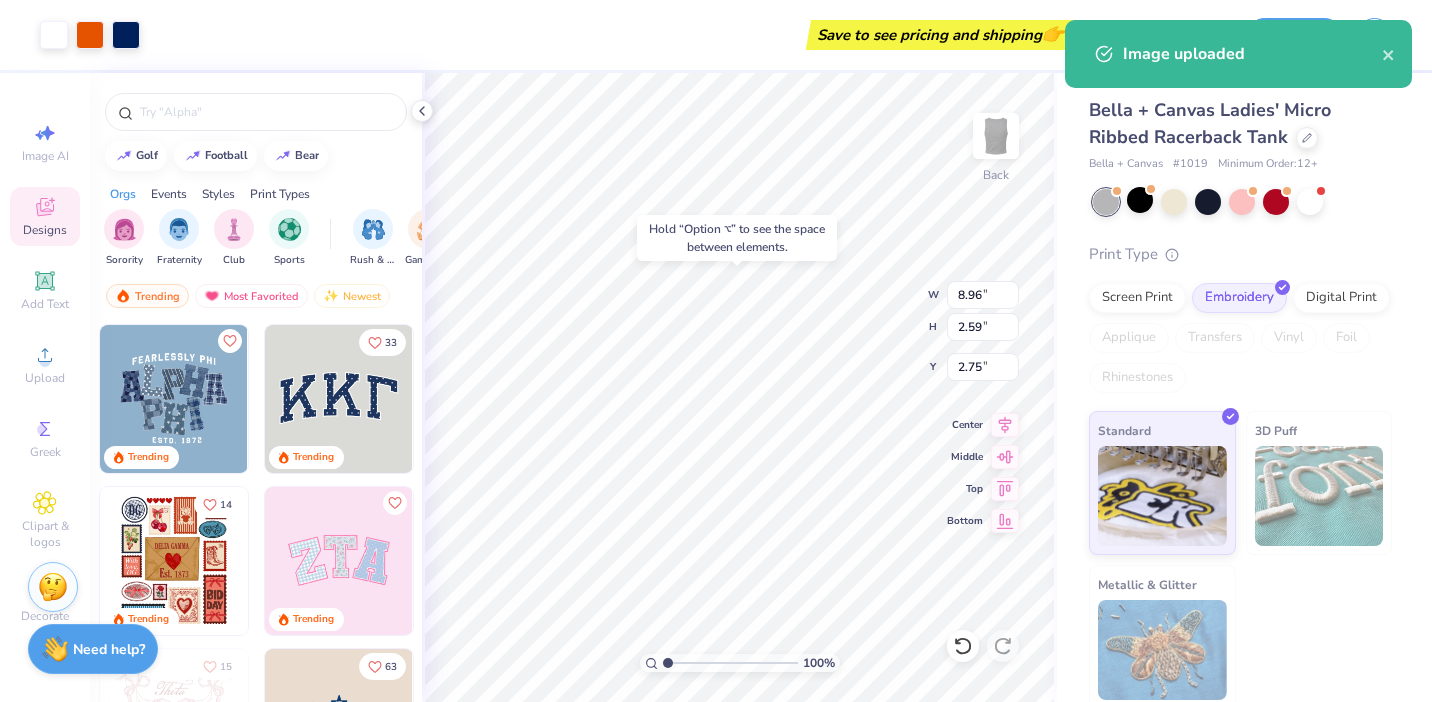 type on "8.98" 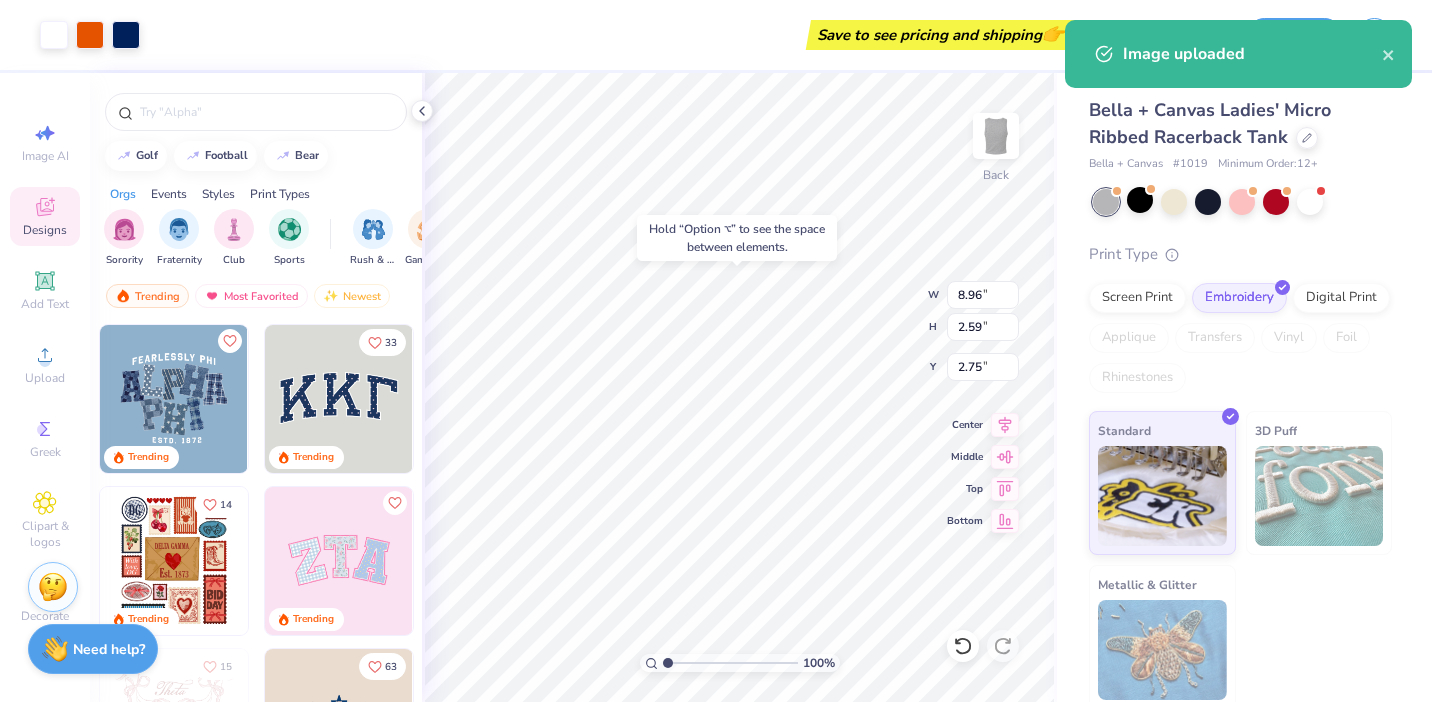 type on "2.59" 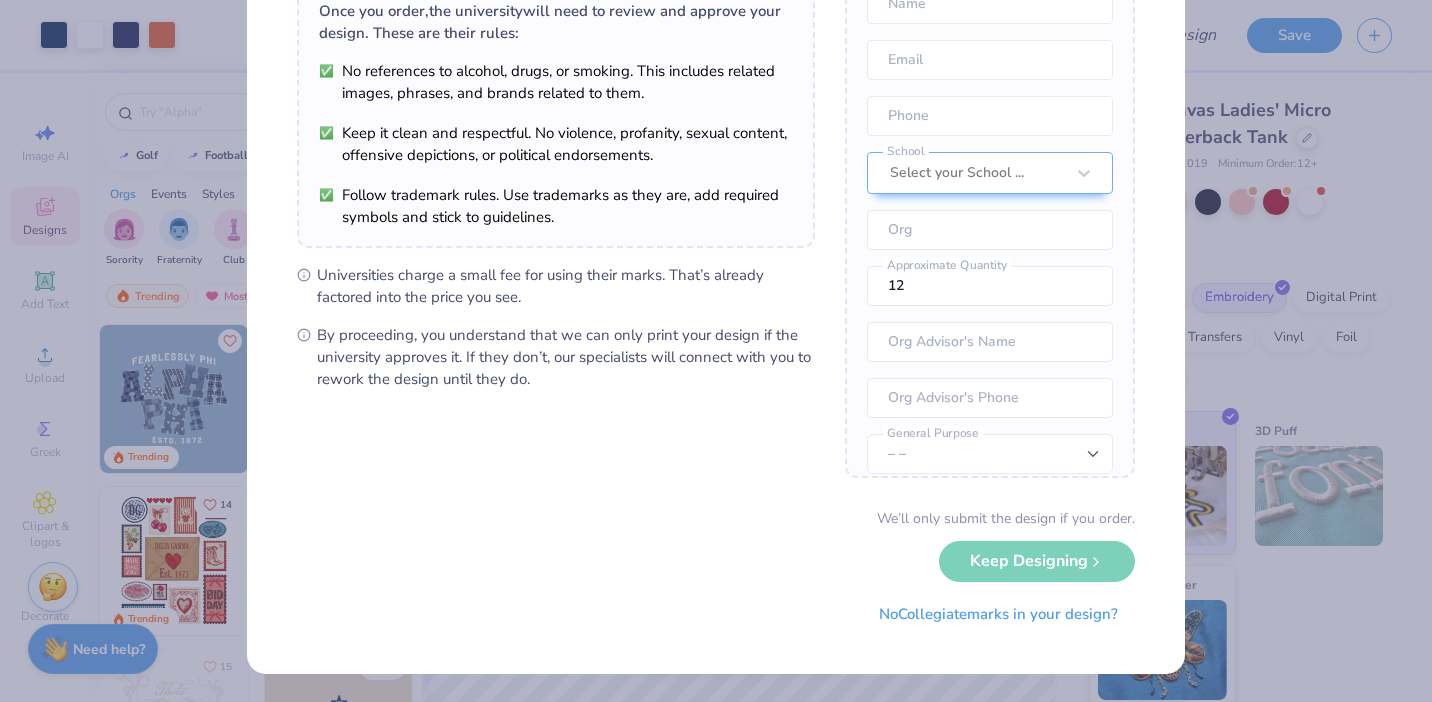 scroll, scrollTop: 0, scrollLeft: 0, axis: both 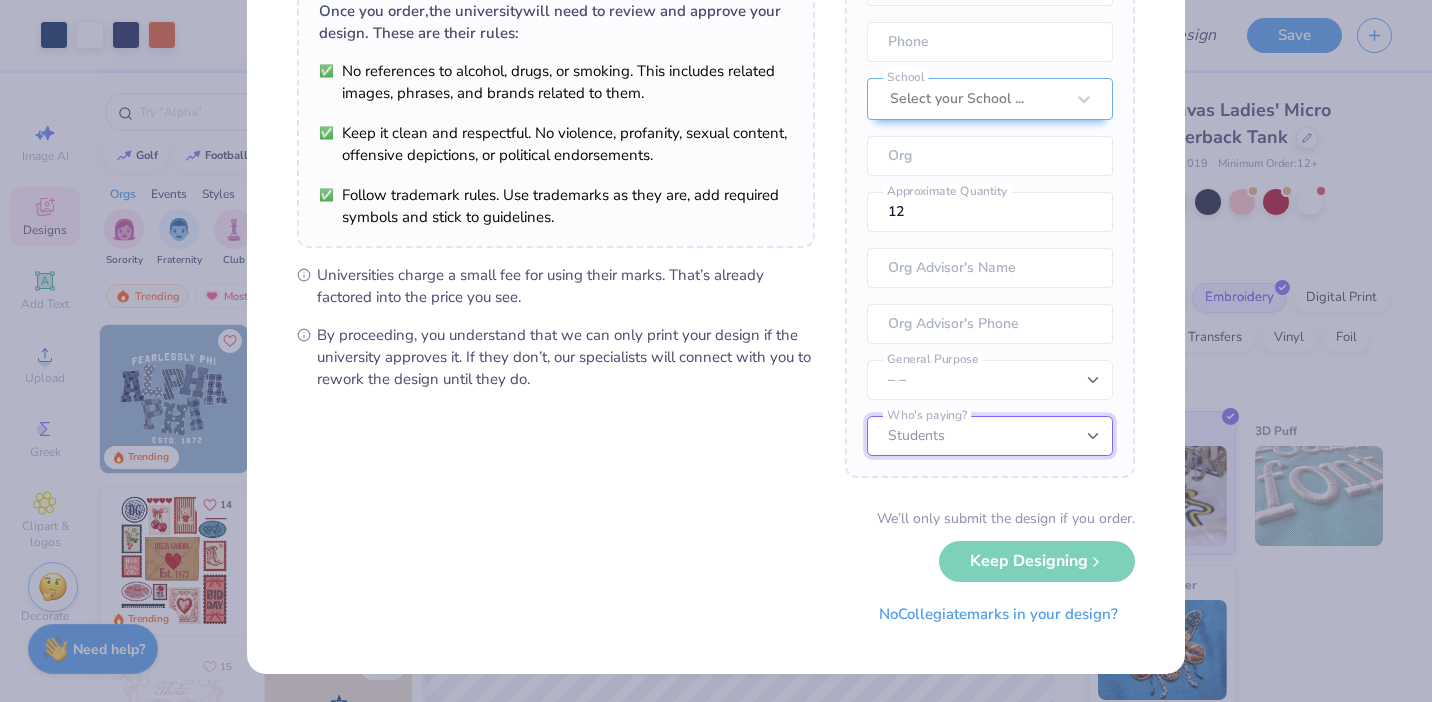 click on "Students University" at bounding box center [990, 436] 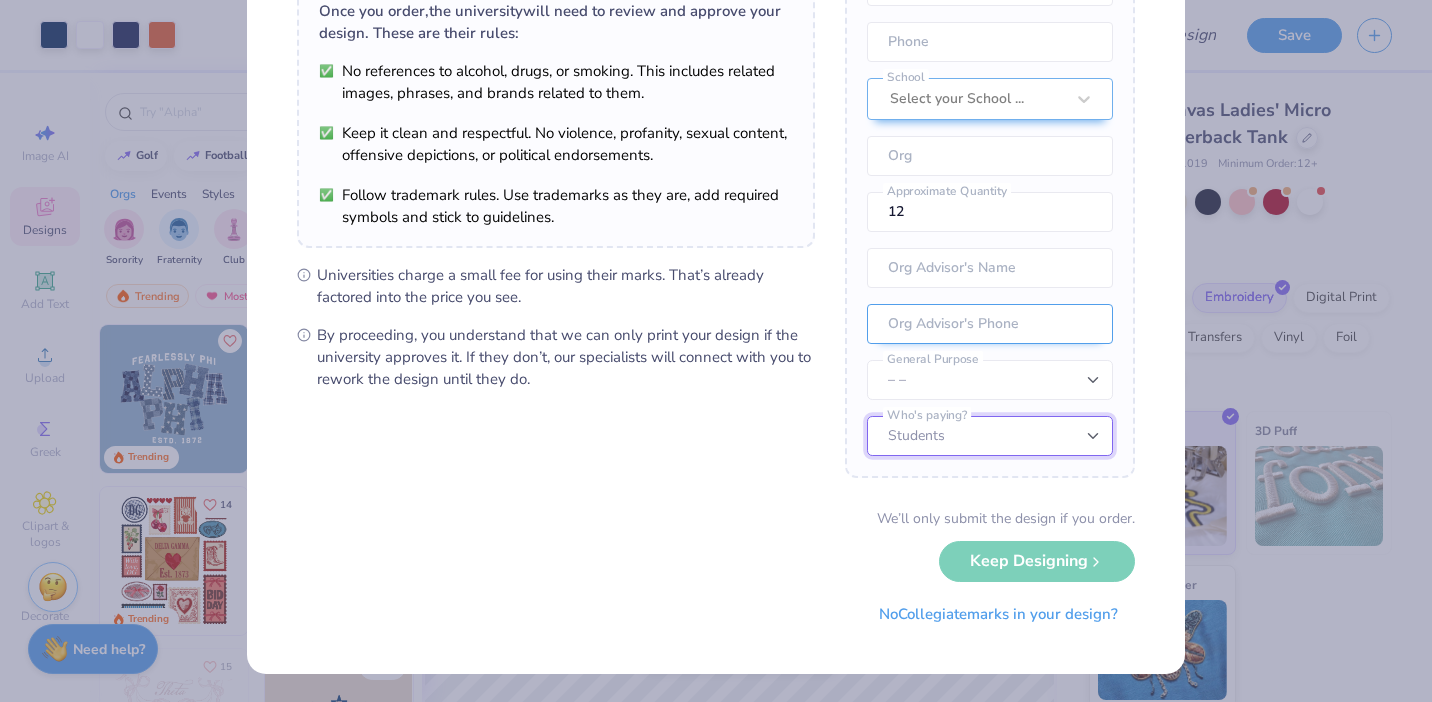 scroll, scrollTop: 0, scrollLeft: 0, axis: both 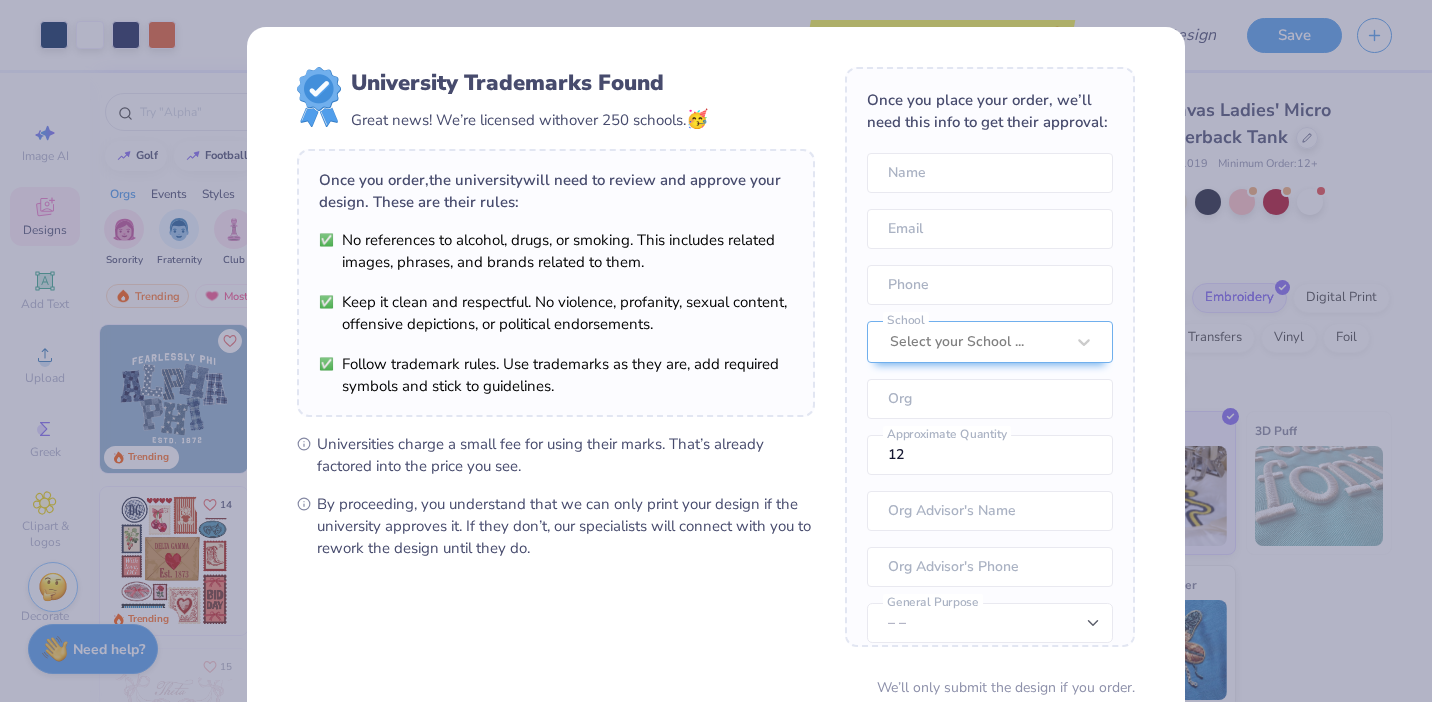 click on "University Trademarks Found Great news! We’re licensed with  over 250 schools. 🥳 Once you order,  the university  will need to review and approve your design. These are their rules: No references to alcohol, drugs, or smoking. This includes related images, phrases, and brands related to them. Keep it clean and respectful. No violence, profanity, sexual content, offensive depictions, or political endorsements. Follow trademark rules. Use trademarks as they are, add required symbols and stick to guidelines. Universities charge a small fee for using their marks. That’s already factored into the price you see. By proceeding, you understand that we can only print your design if the university approves it. If they don’t, our specialists will connect with you to rework the design until they do. Once you place your order, we’ll need this info to get their approval: Name Email Phone Select your School ... School Org 12 Approximate Quantity Org Advisor's Name Org Advisor's Phone – – General Purpose No" at bounding box center (716, 351) 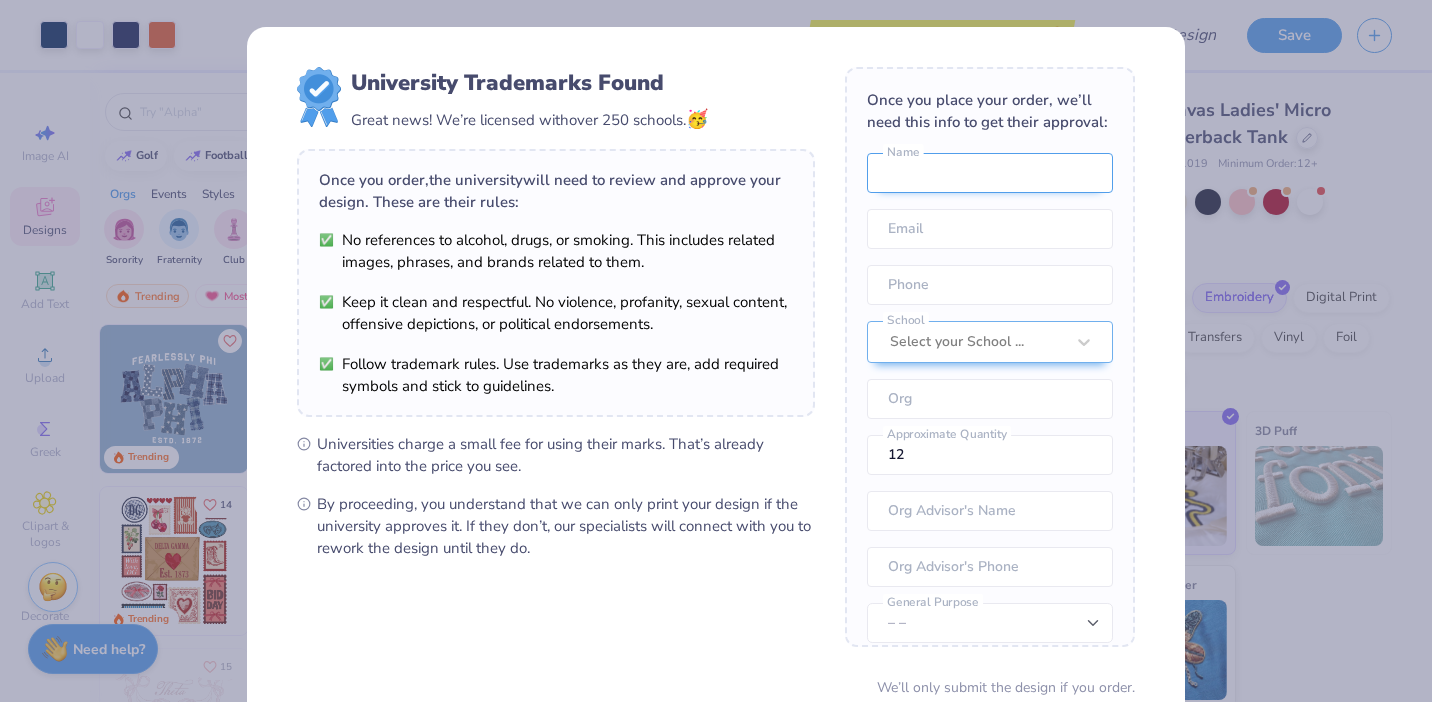 click at bounding box center [990, 173] 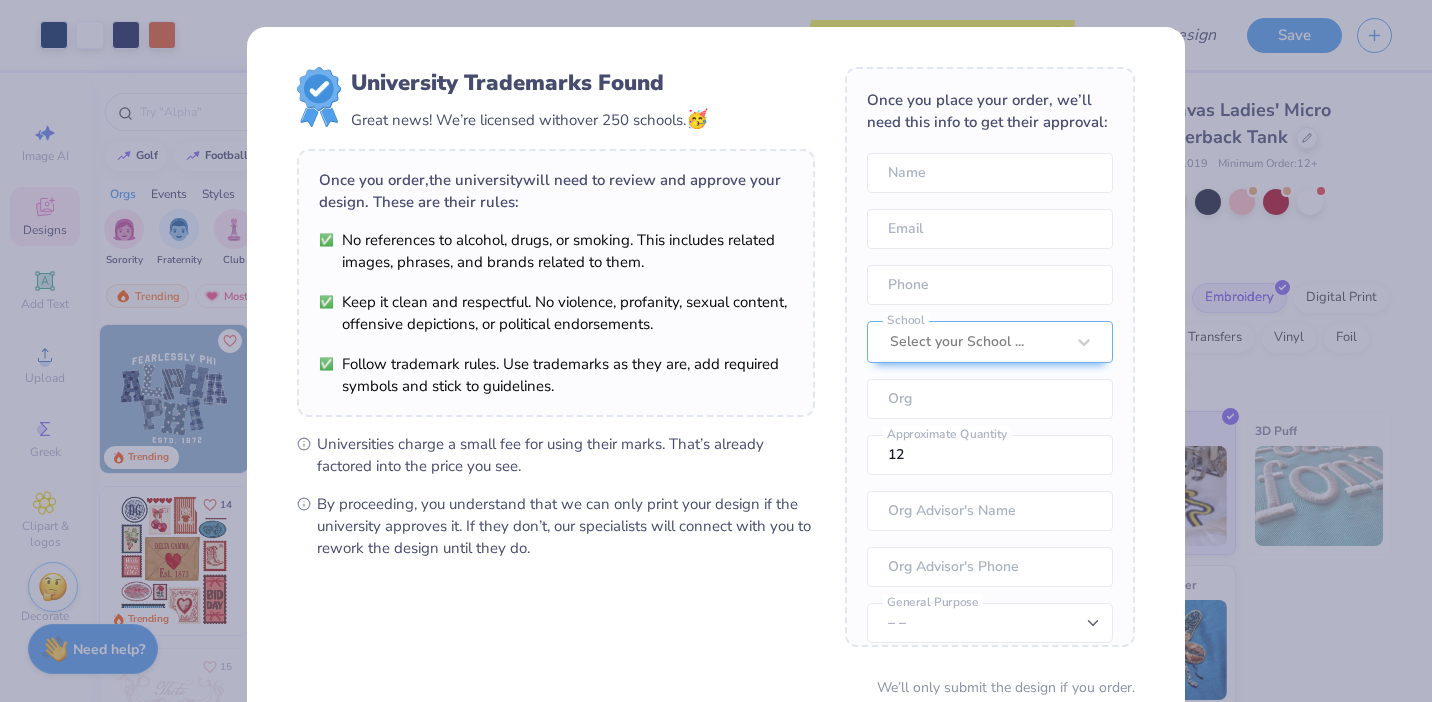 click on "University Trademarks Found Great news! We’re licensed with  over 250 schools. 🥳 Once you order,  the university  will need to review and approve your design. These are their rules: No references to alcohol, drugs, or smoking. This includes related images, phrases, and brands related to them. Keep it clean and respectful. No violence, profanity, sexual content, offensive depictions, or political endorsements. Follow trademark rules. Use trademarks as they are, add required symbols and stick to guidelines. Universities charge a small fee for using their marks. That’s already factored into the price you see. By proceeding, you understand that we can only print your design if the university approves it. If they don’t, our specialists will connect with you to rework the design until they do. Once you place your order, we’ll need this info to get their approval: Name Email Phone Select your School ... School Org 12 Approximate Quantity Org Advisor's Name Org Advisor's Phone – – General Purpose No" at bounding box center [716, 351] 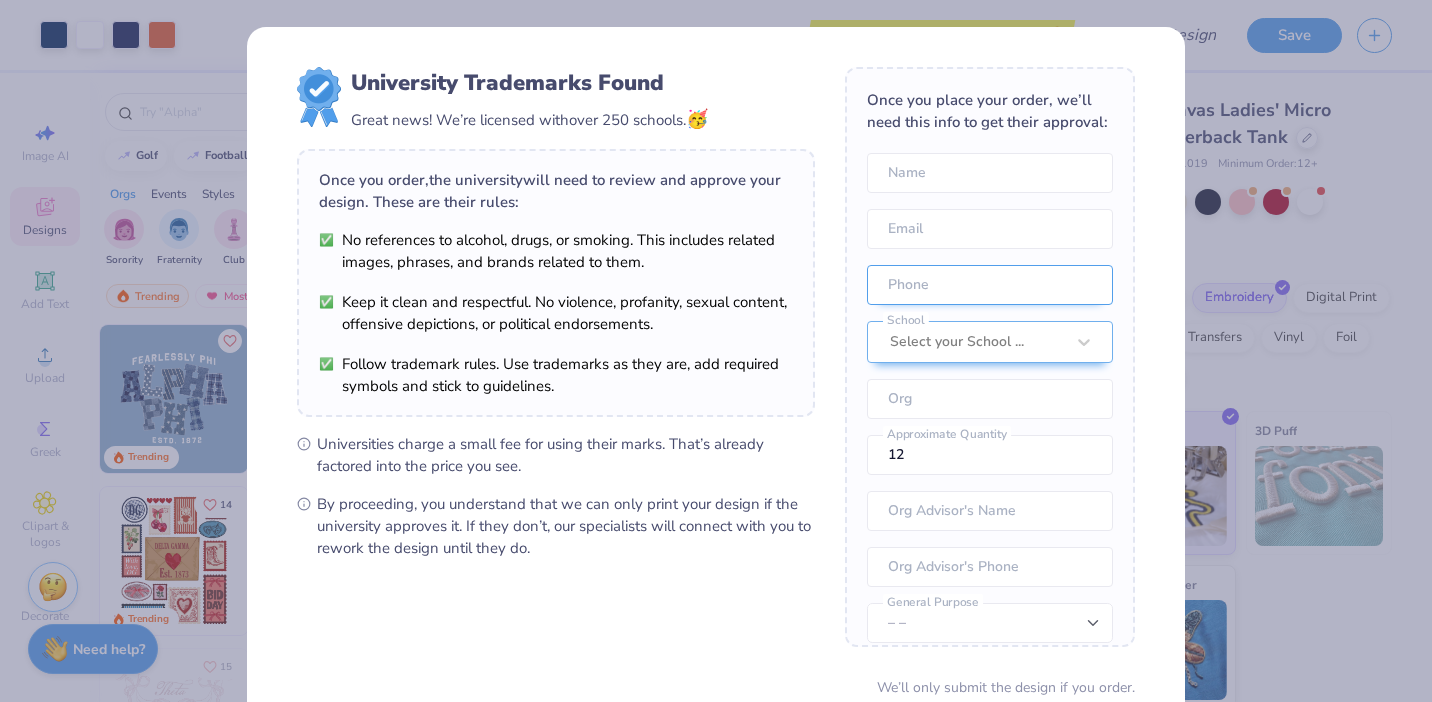 scroll, scrollTop: 74, scrollLeft: 0, axis: vertical 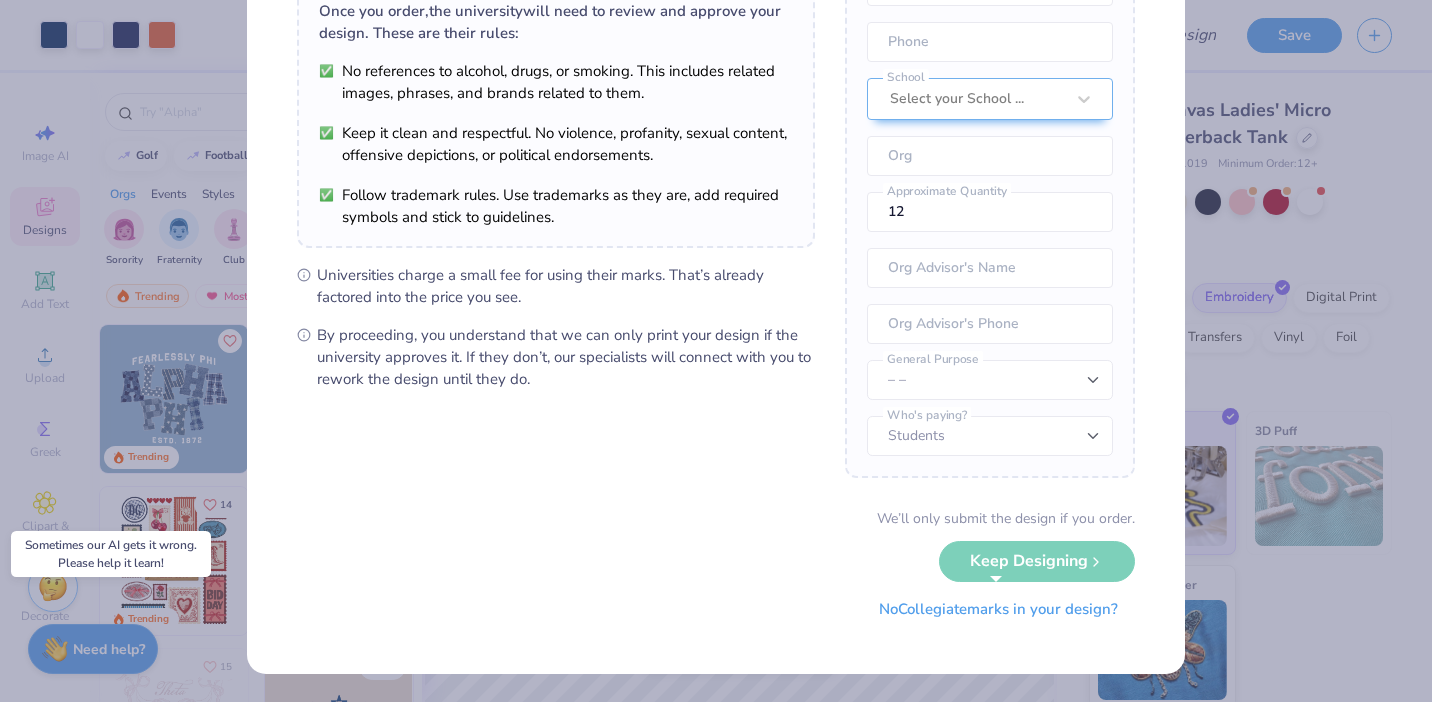 click on "No  Collegiate  marks in your design?" at bounding box center [998, 609] 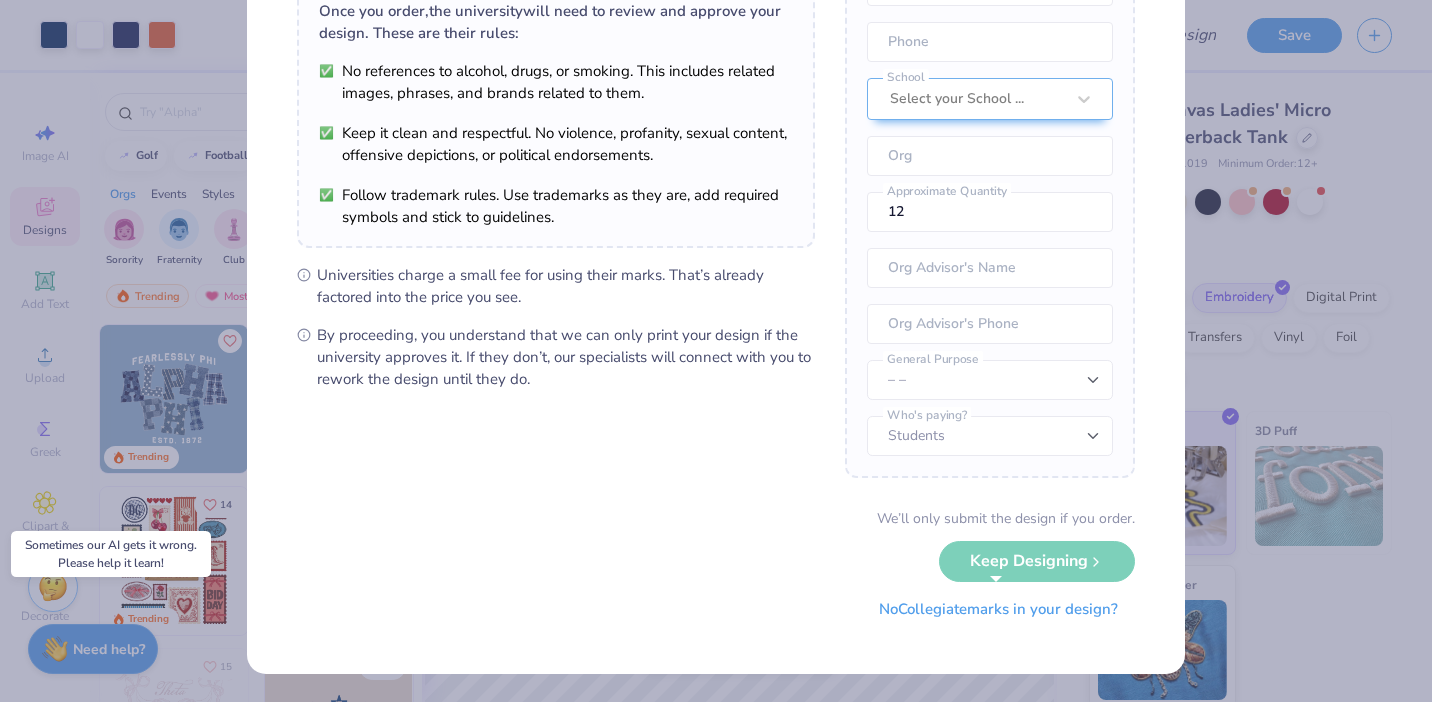 scroll, scrollTop: 0, scrollLeft: 0, axis: both 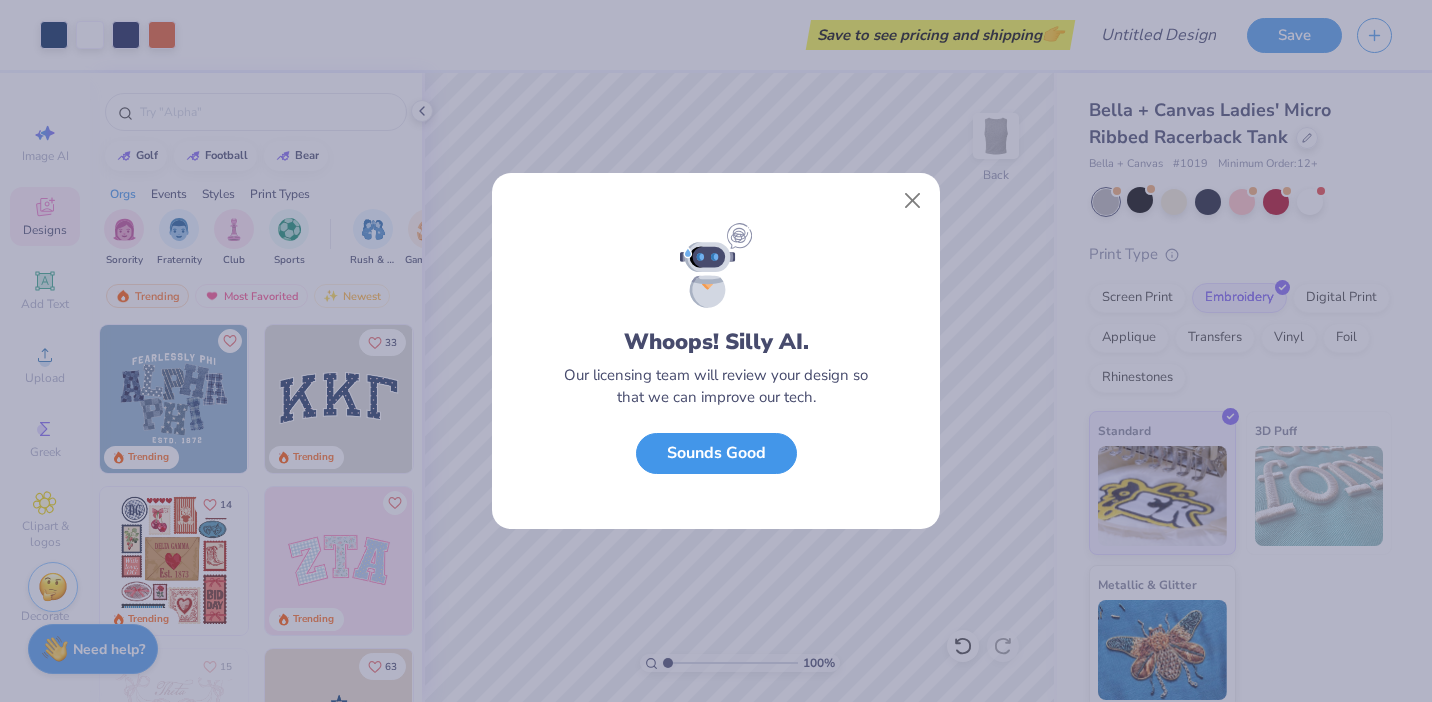 click on "Sounds Good" at bounding box center [716, 453] 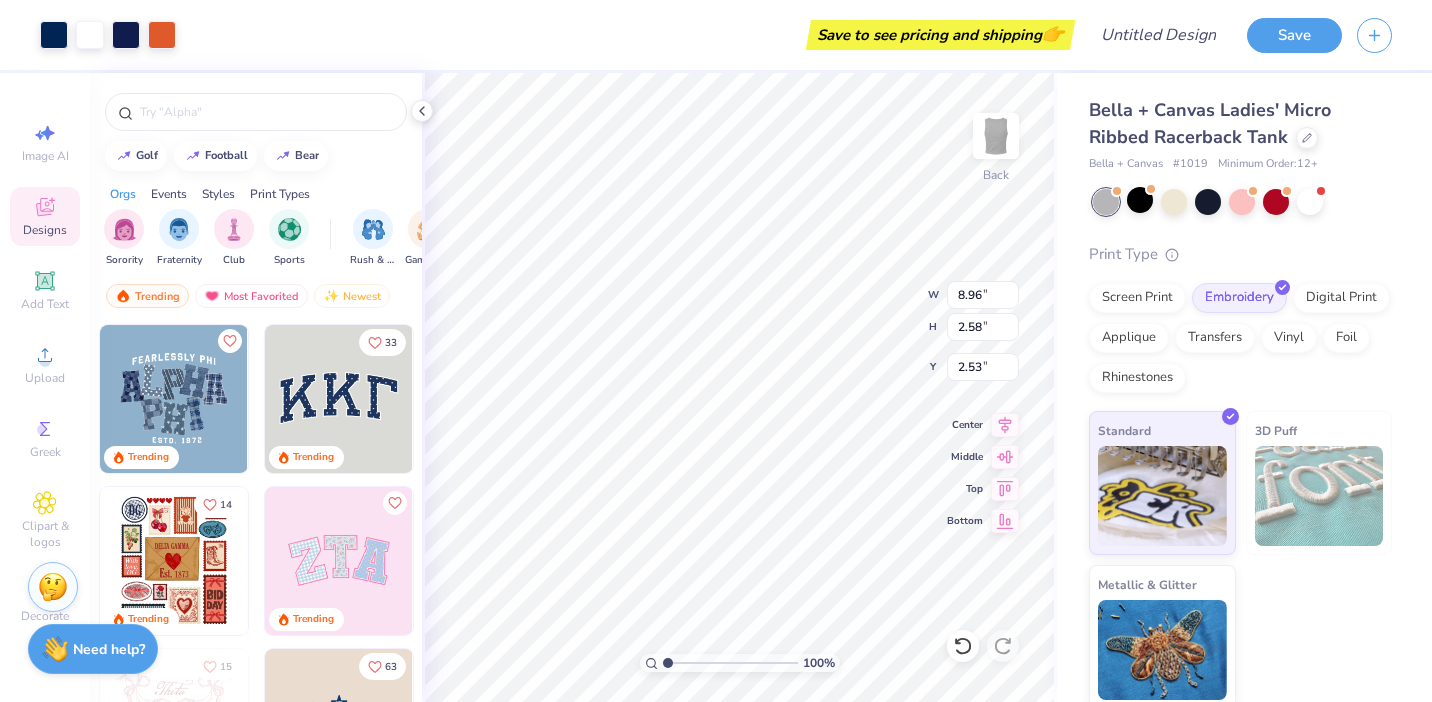 type on "2.53" 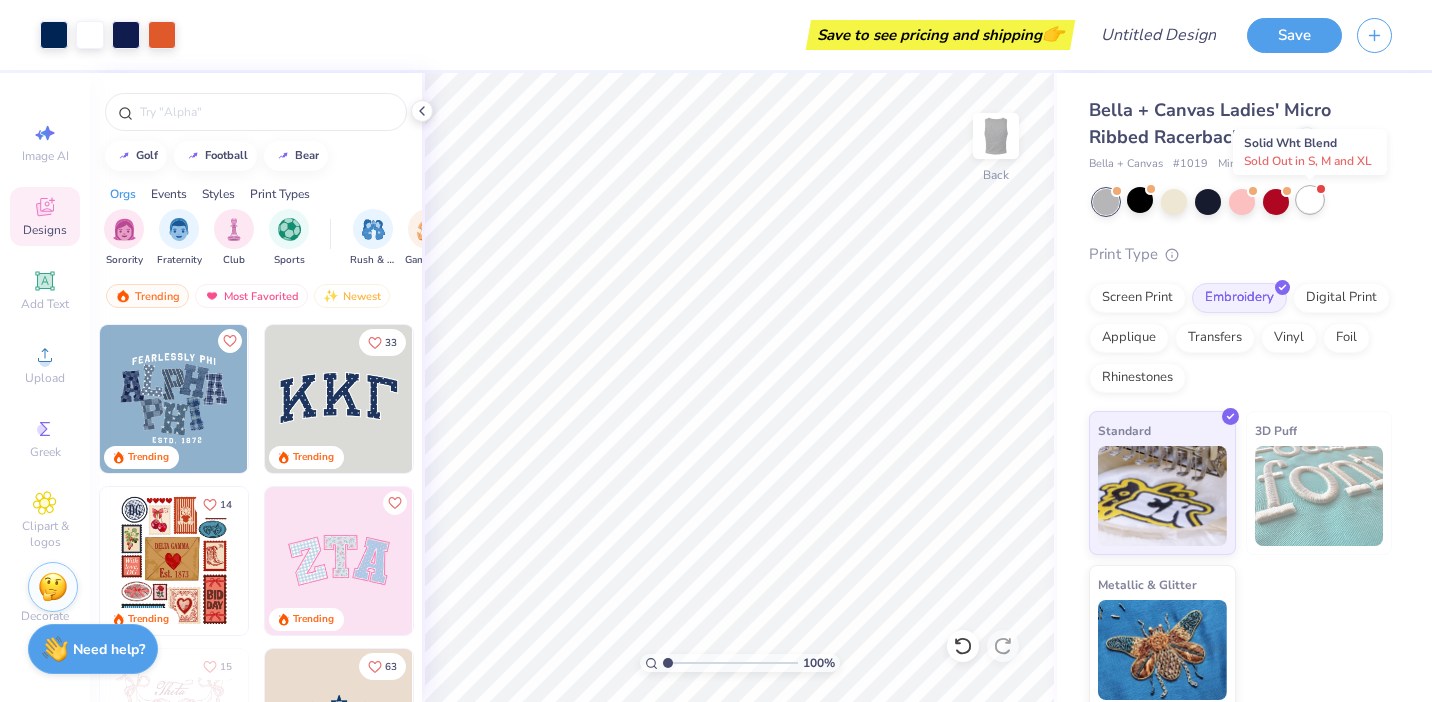 click at bounding box center (1310, 200) 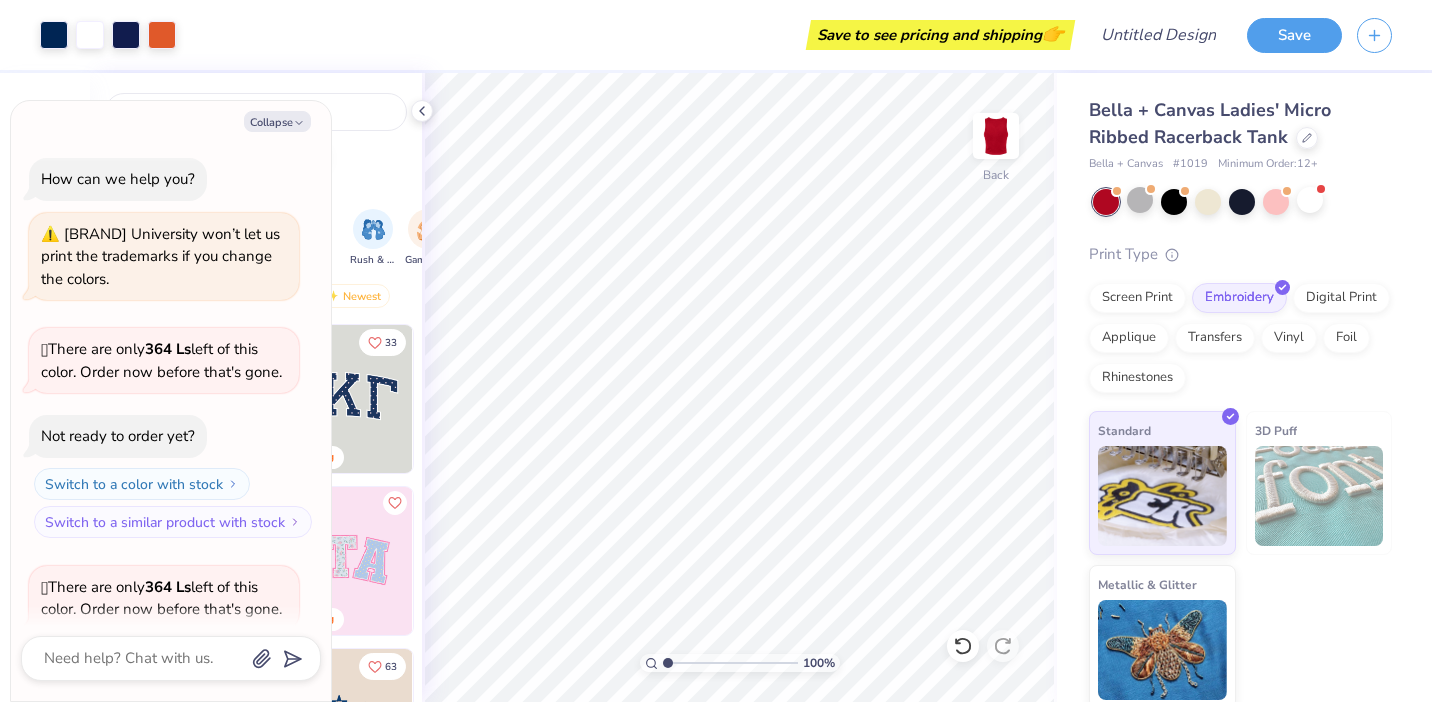 scroll, scrollTop: 708, scrollLeft: 0, axis: vertical 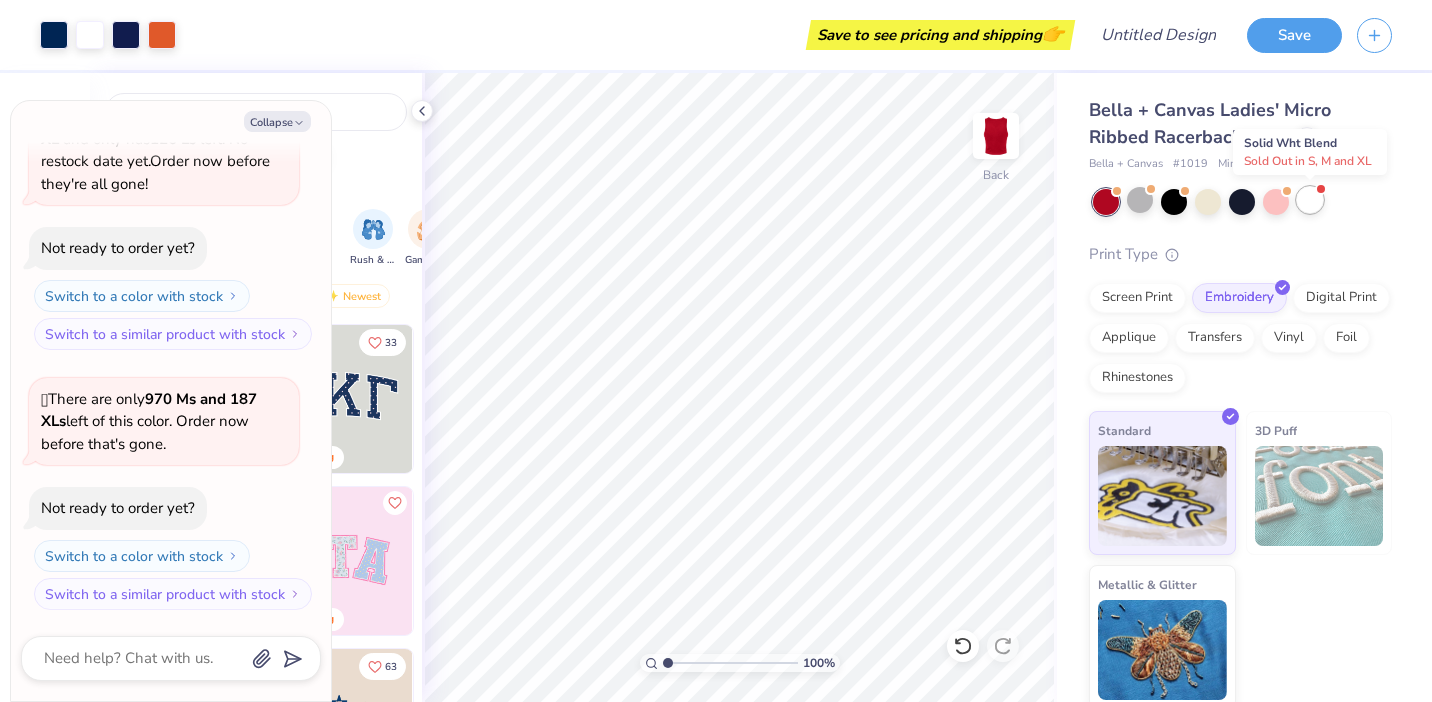 click at bounding box center [1310, 200] 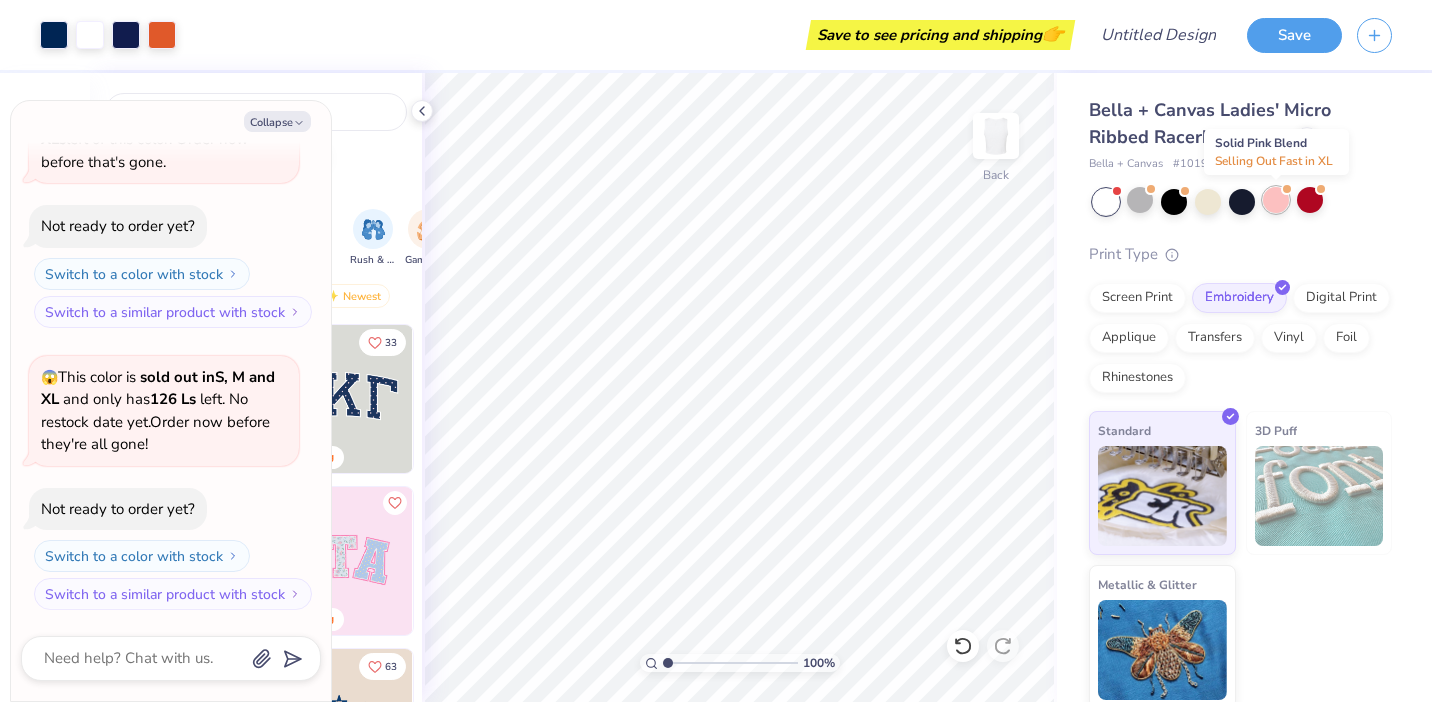 click at bounding box center (1276, 200) 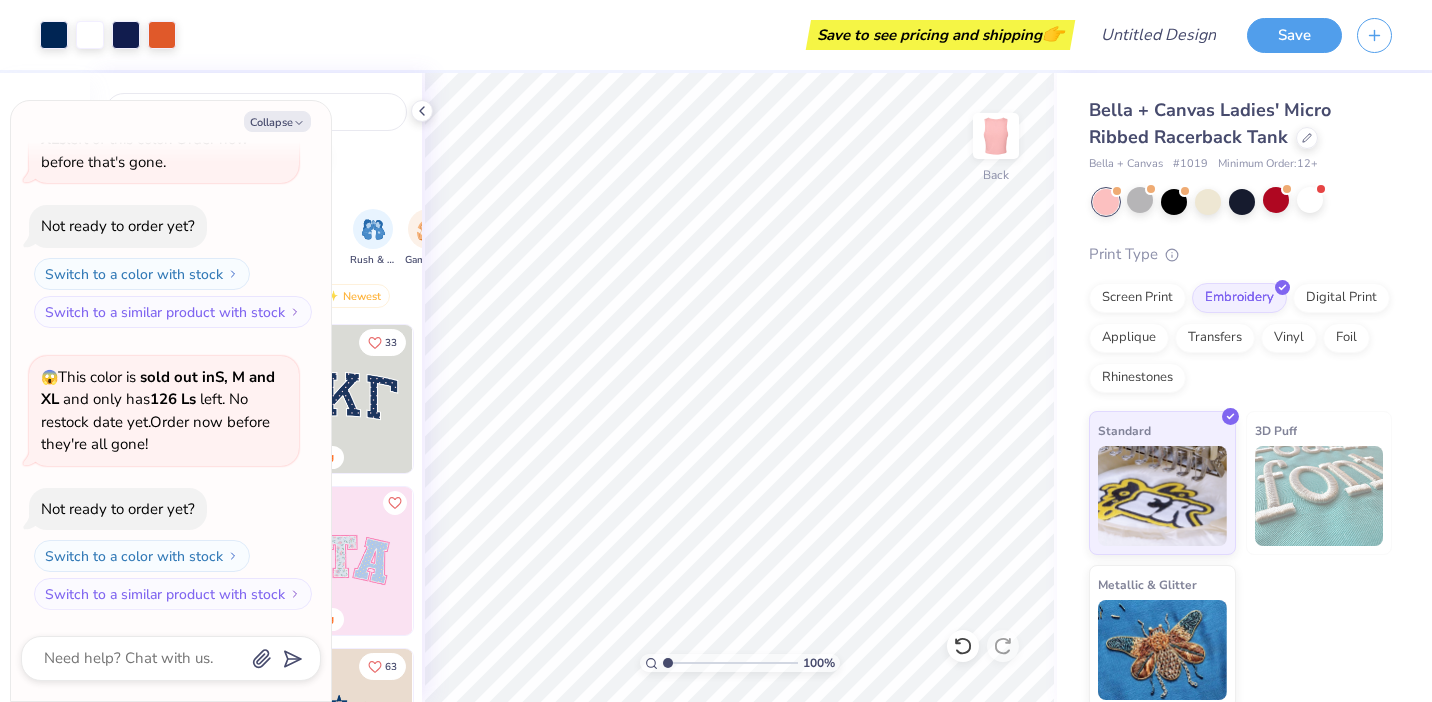 scroll, scrollTop: 1250, scrollLeft: 0, axis: vertical 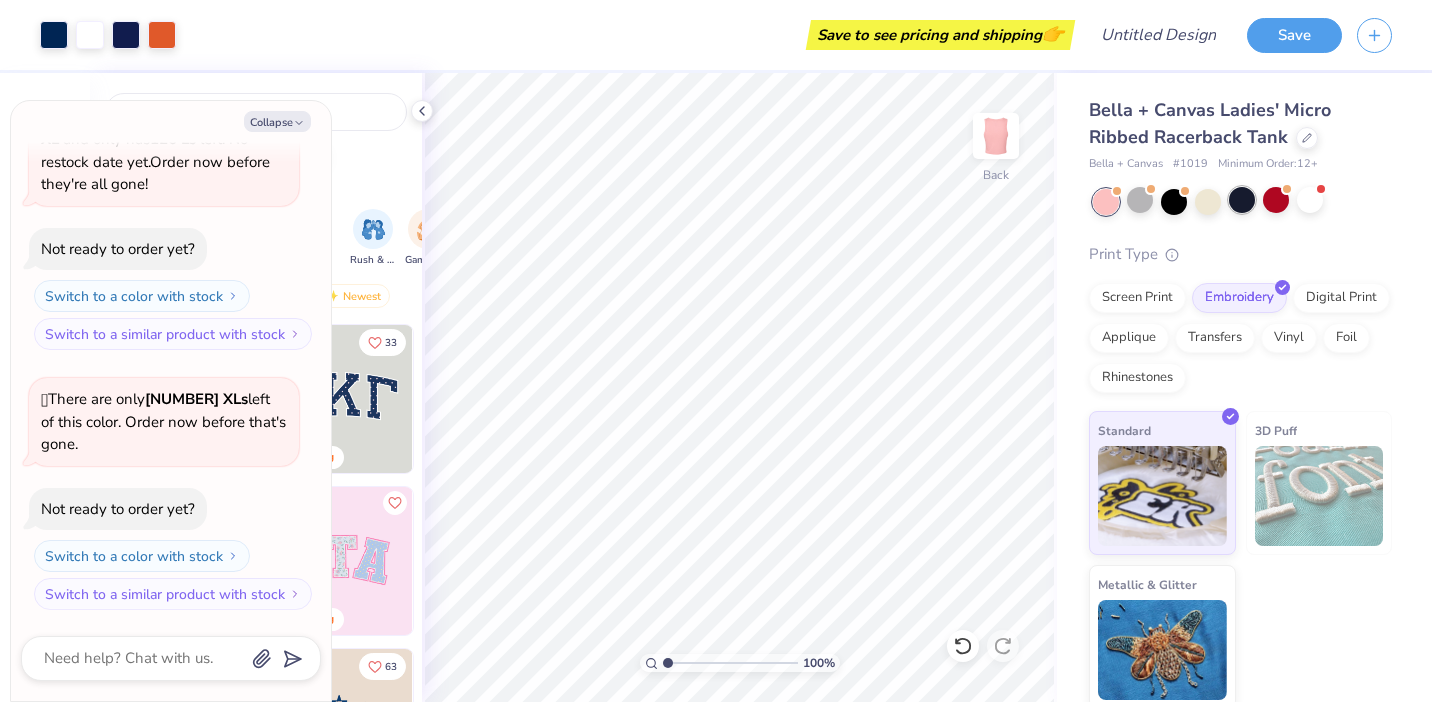 click at bounding box center (1242, 200) 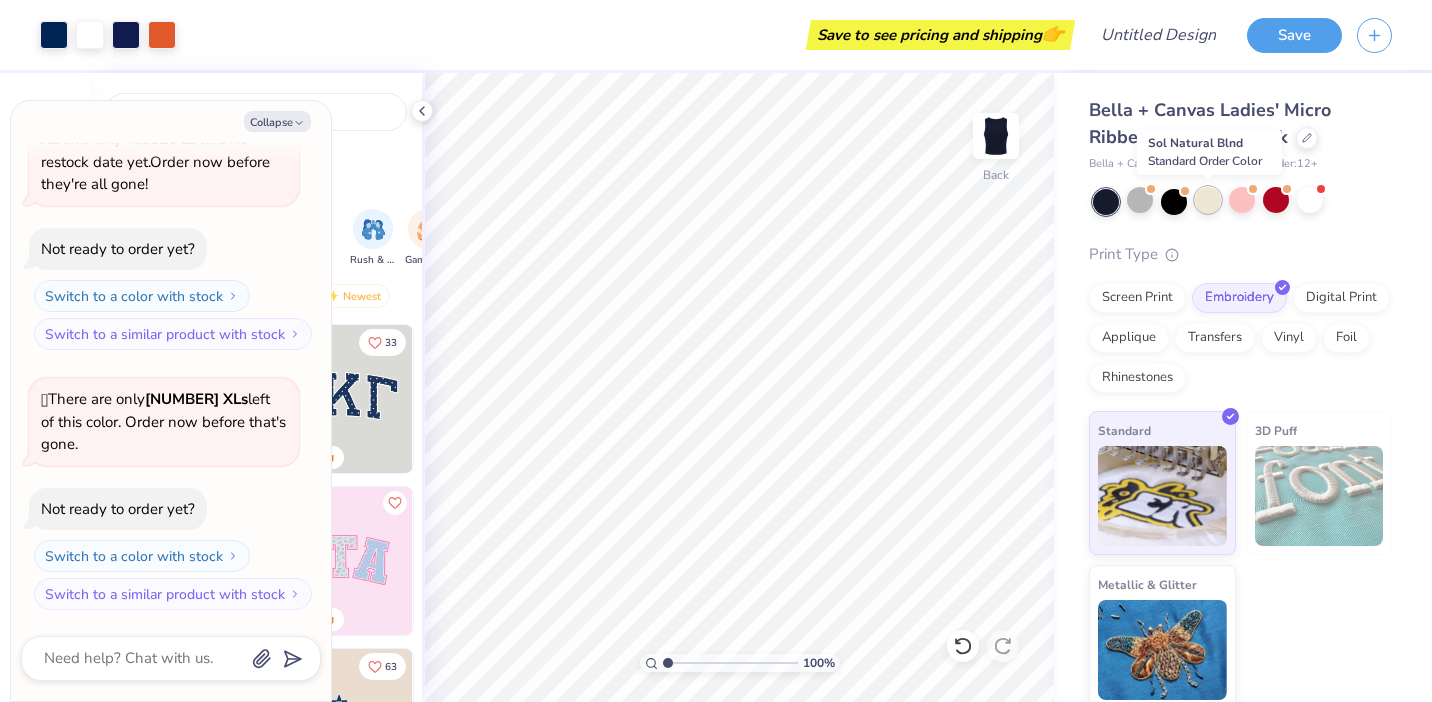 click at bounding box center (1208, 200) 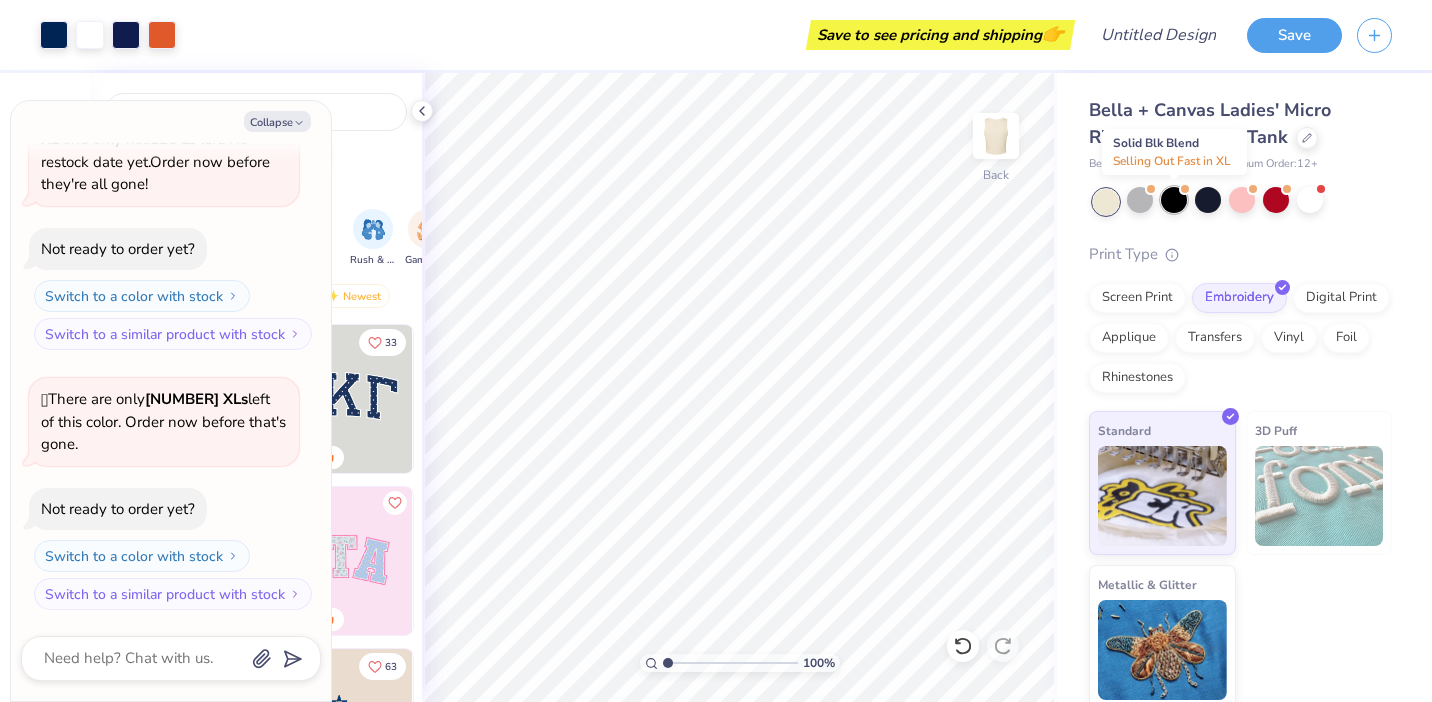click at bounding box center (1174, 200) 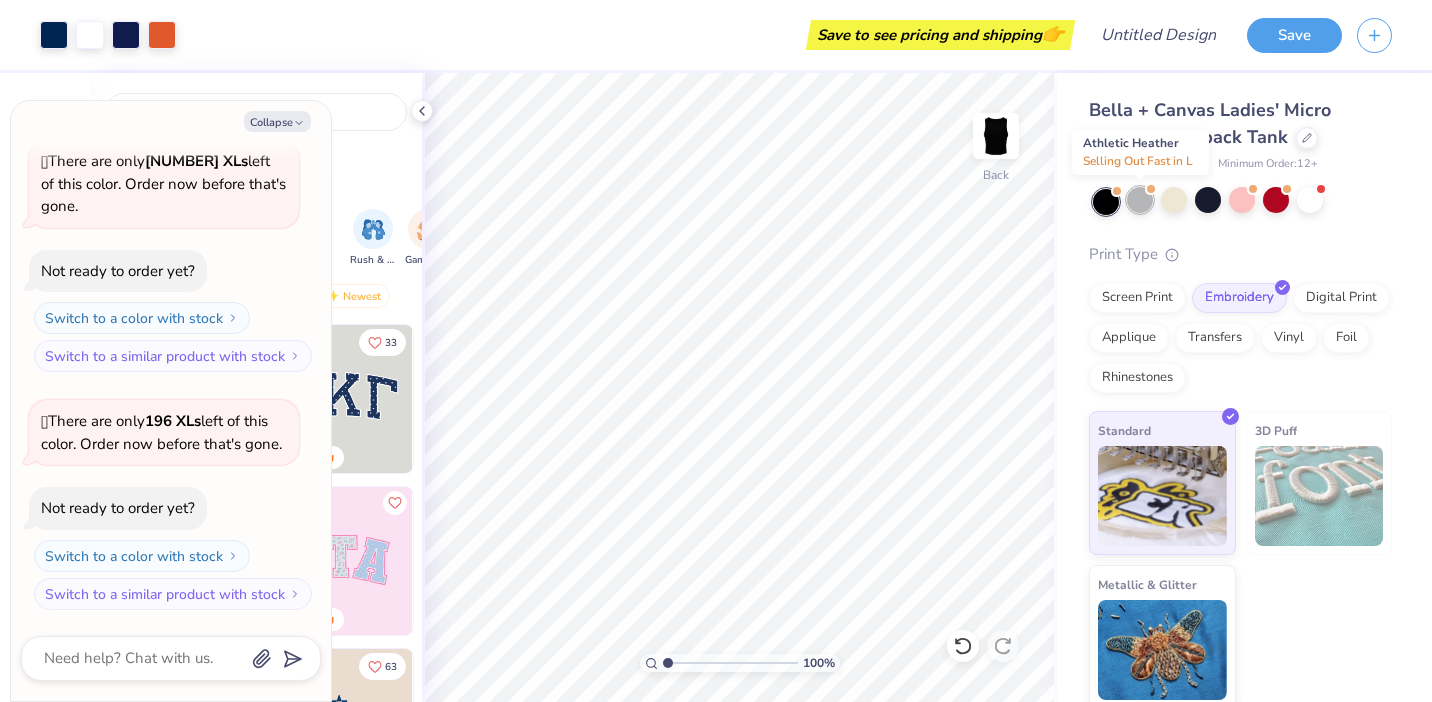click at bounding box center [1140, 200] 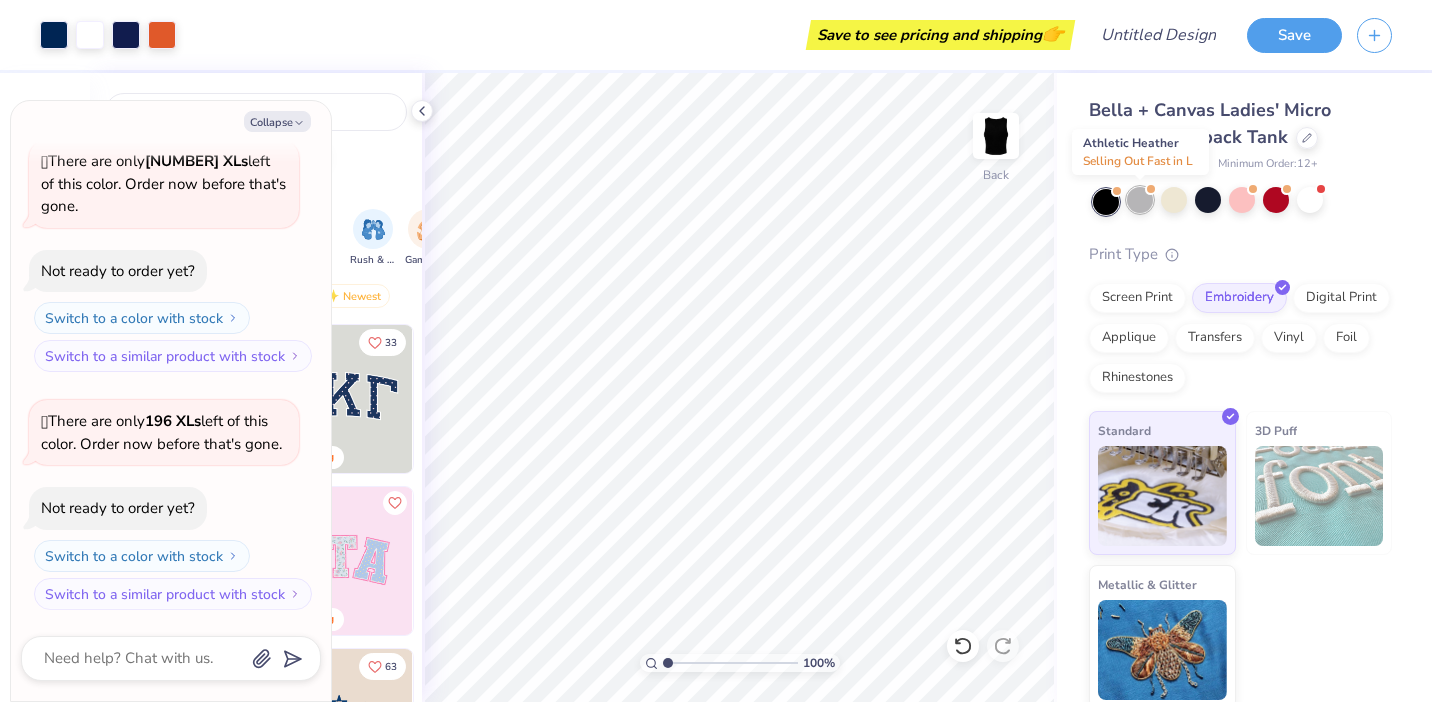 scroll, scrollTop: 1748, scrollLeft: 0, axis: vertical 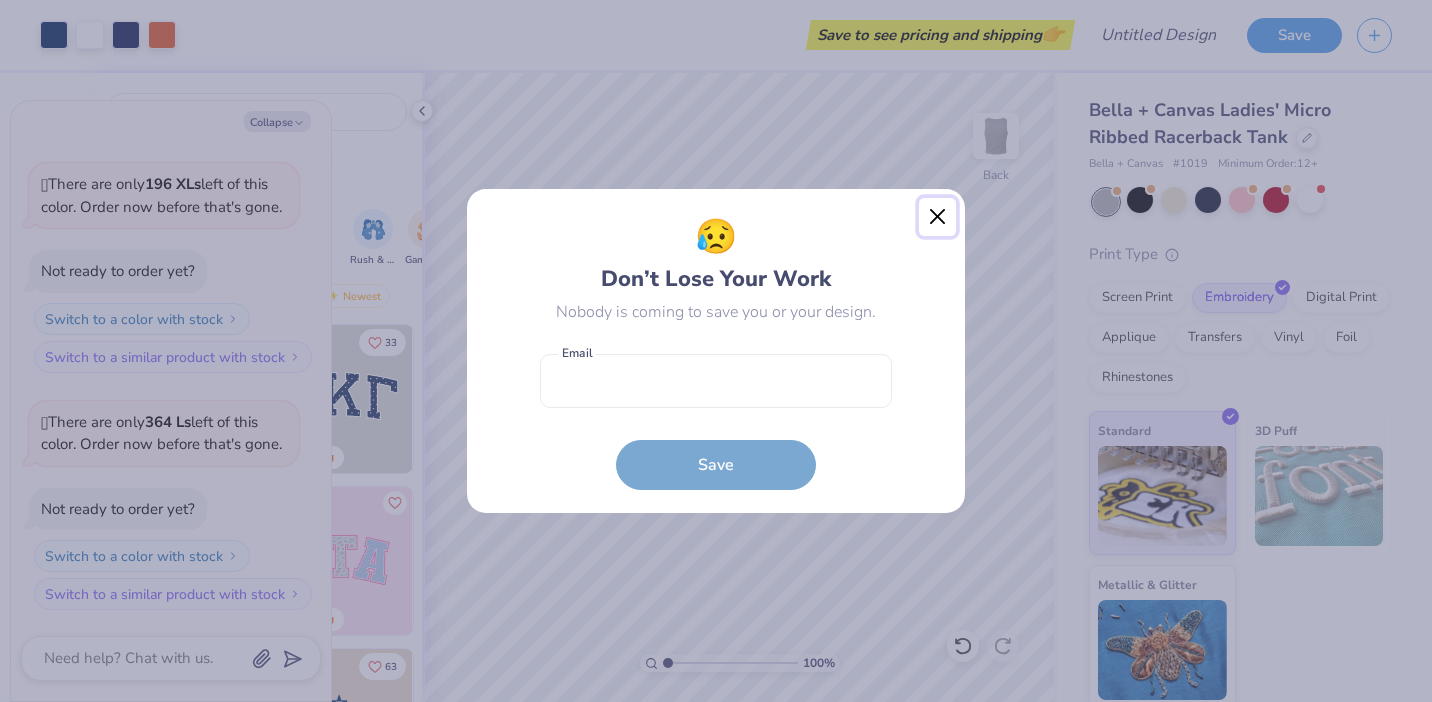 click at bounding box center [938, 217] 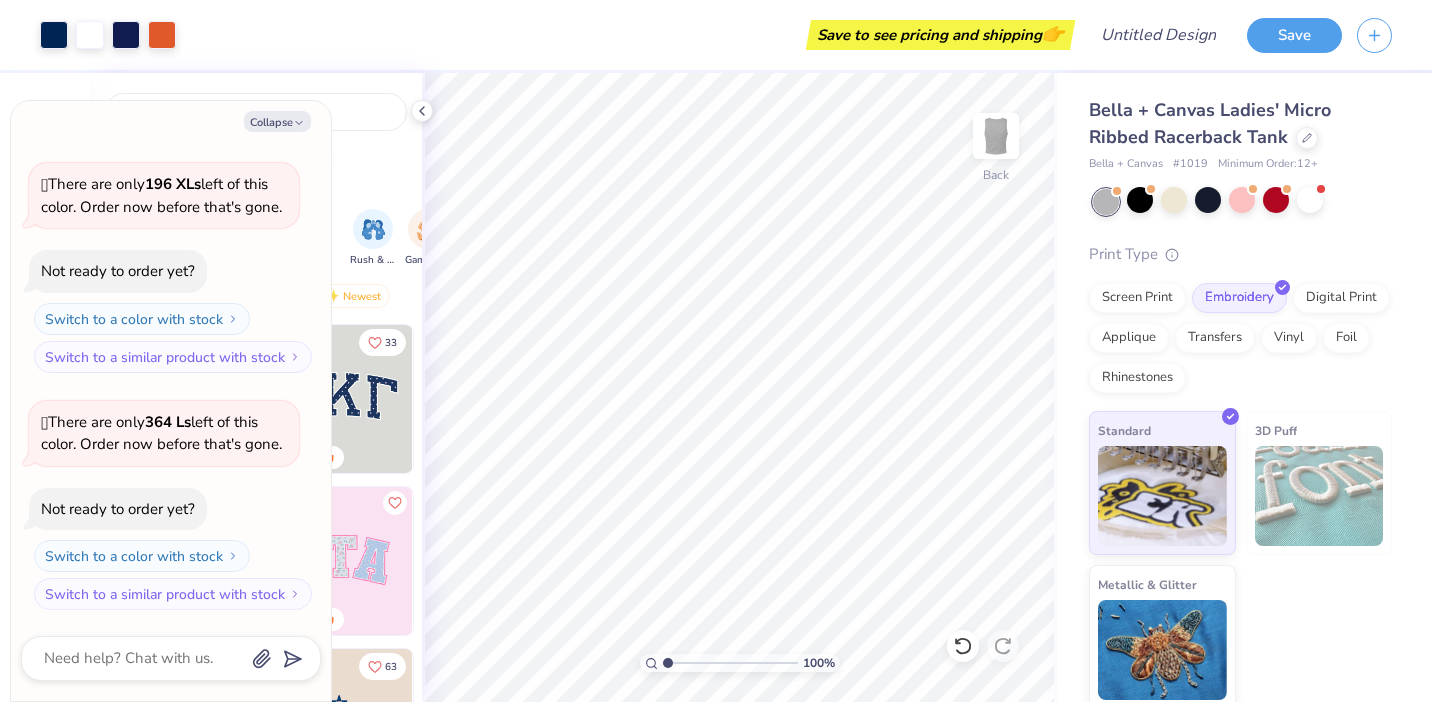 scroll, scrollTop: 7, scrollLeft: 0, axis: vertical 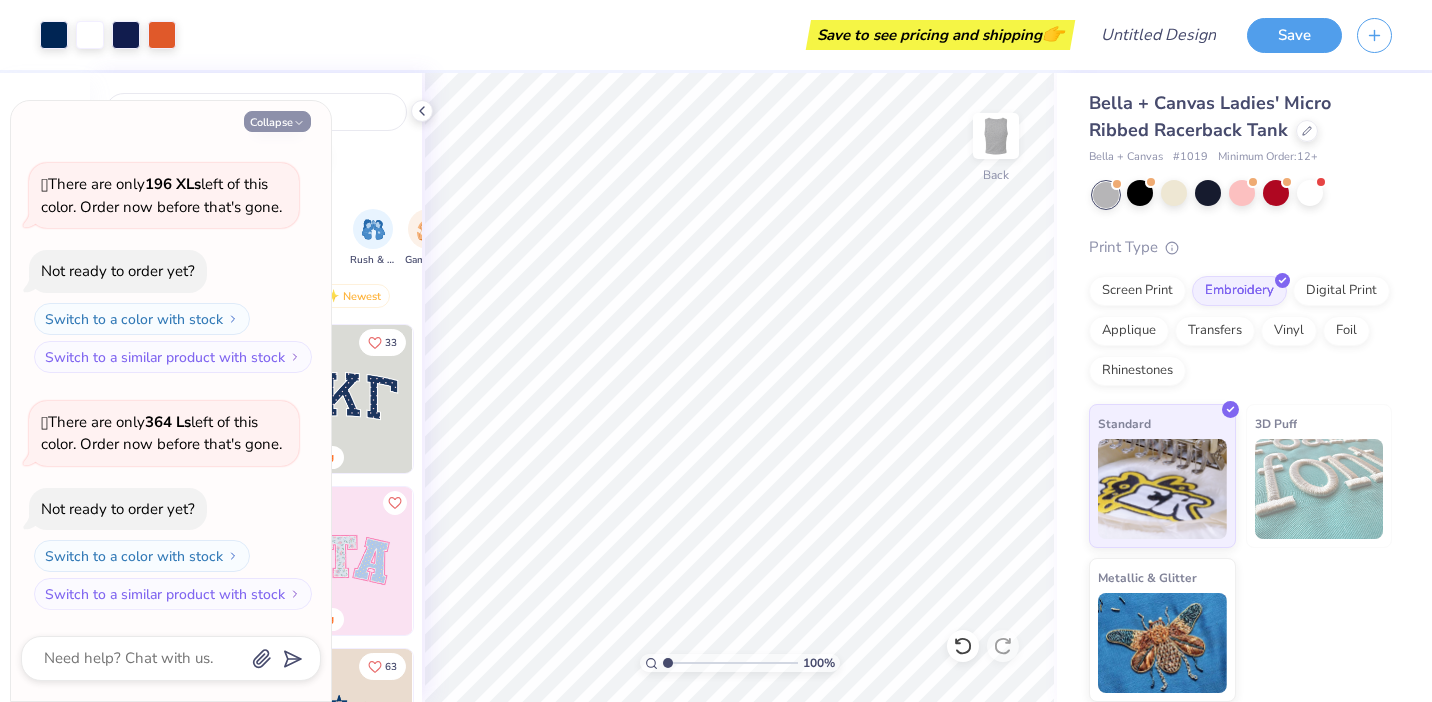 click 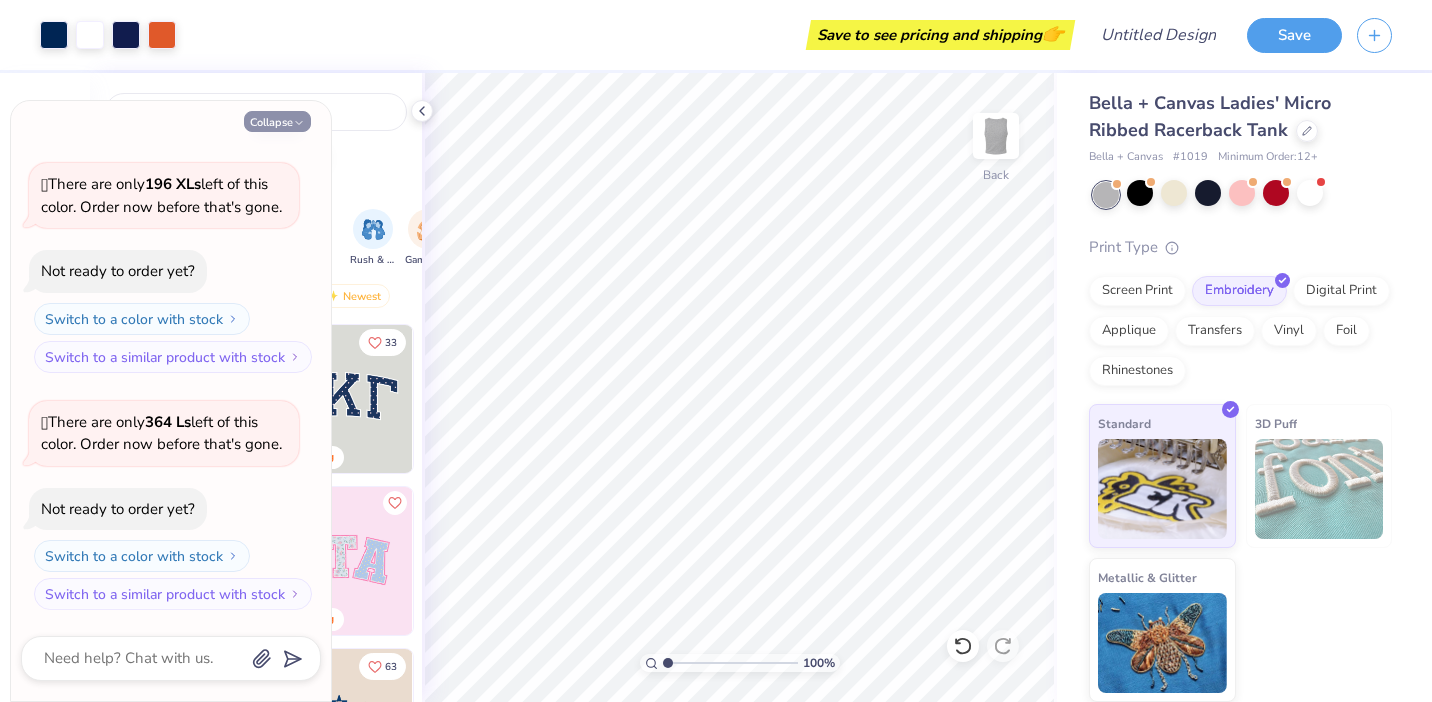 type on "x" 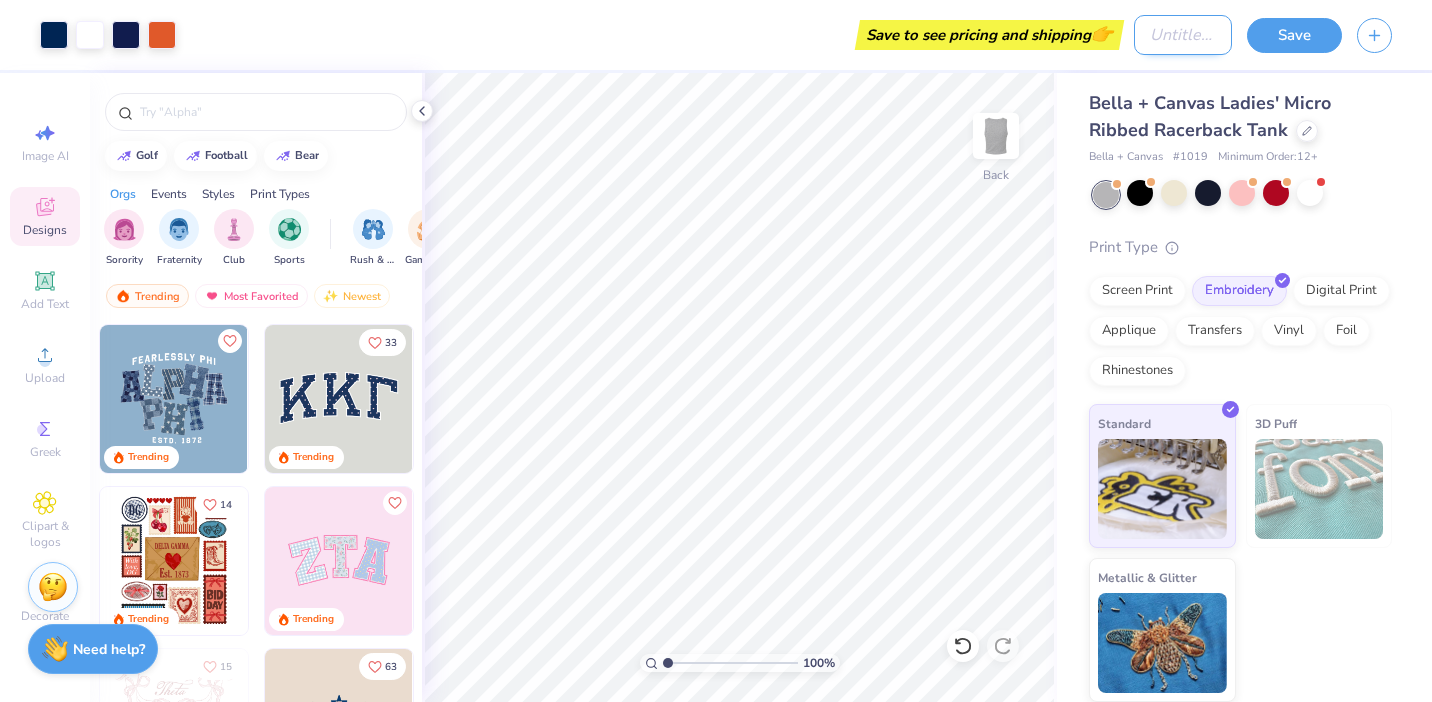 click on "Design Title" at bounding box center [1183, 35] 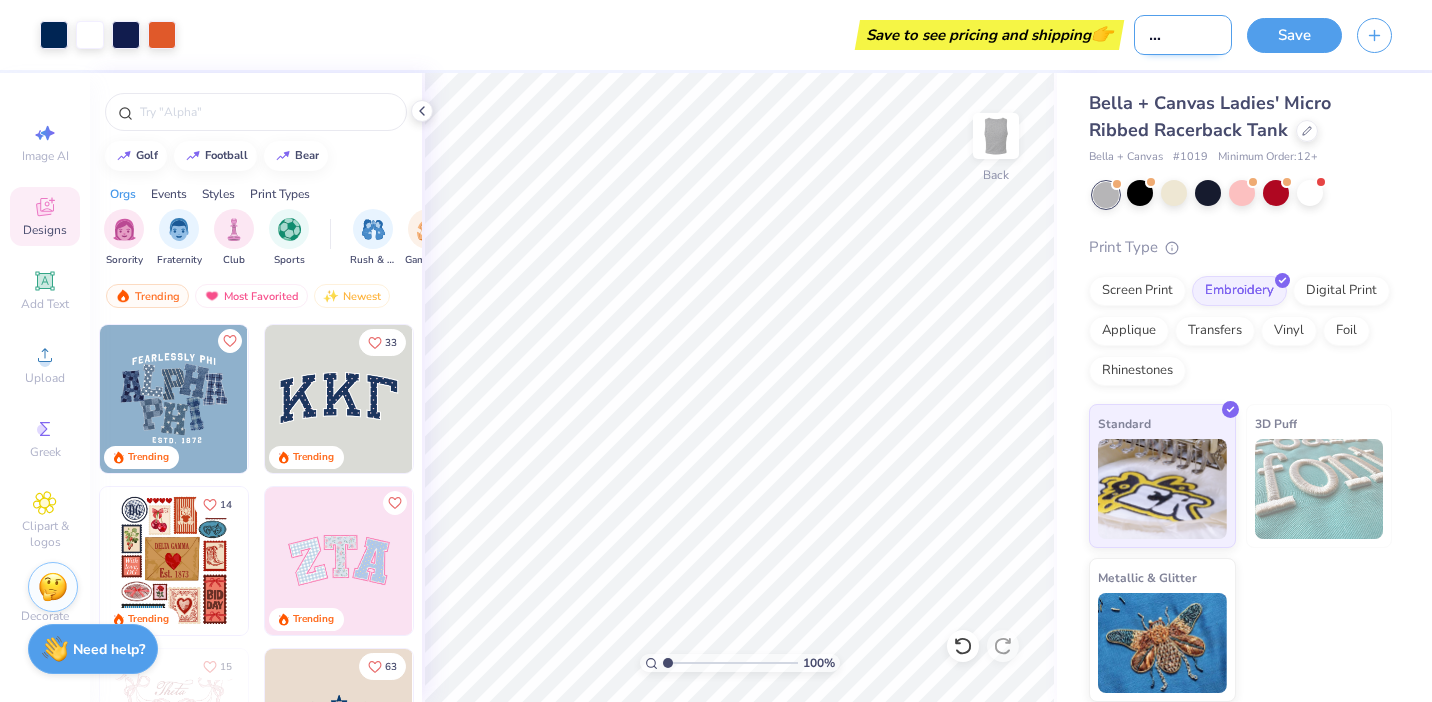 scroll, scrollTop: 0, scrollLeft: 56, axis: horizontal 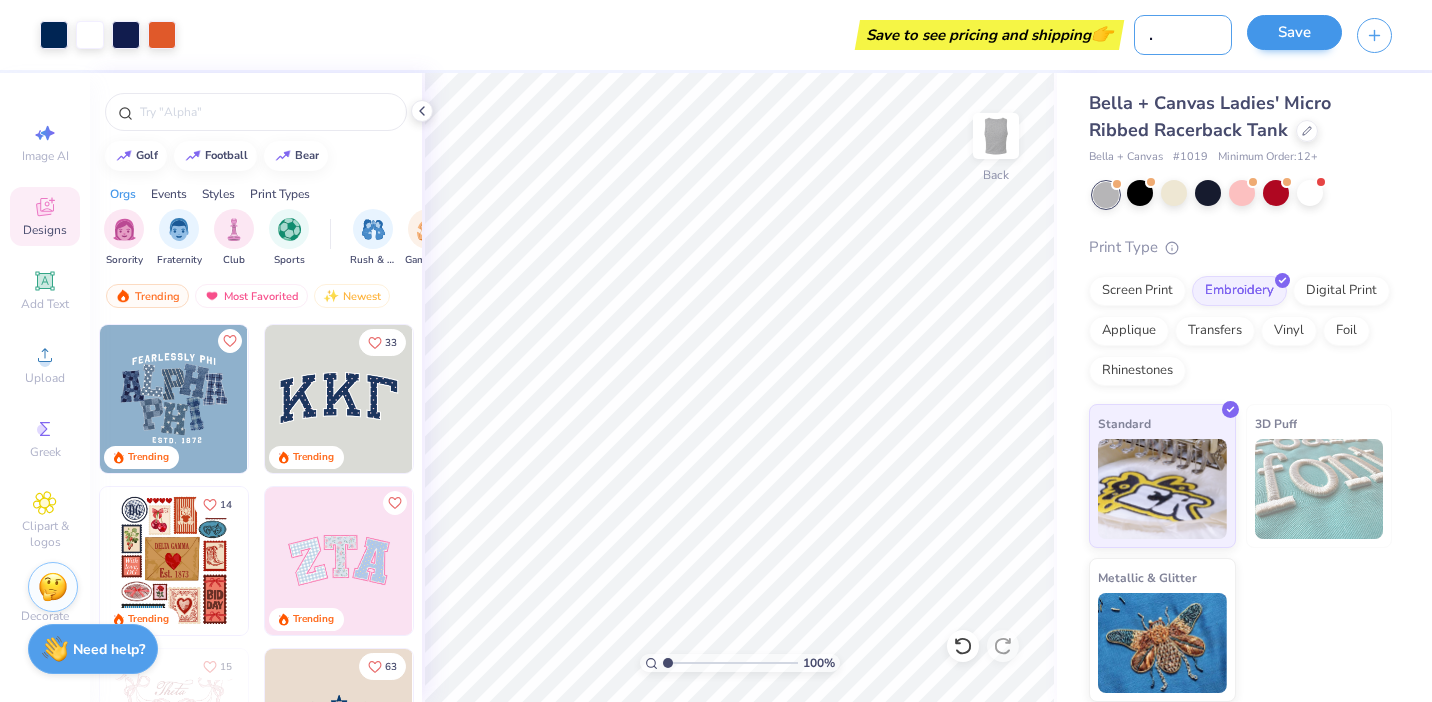 type on "PCHS Grey Tank" 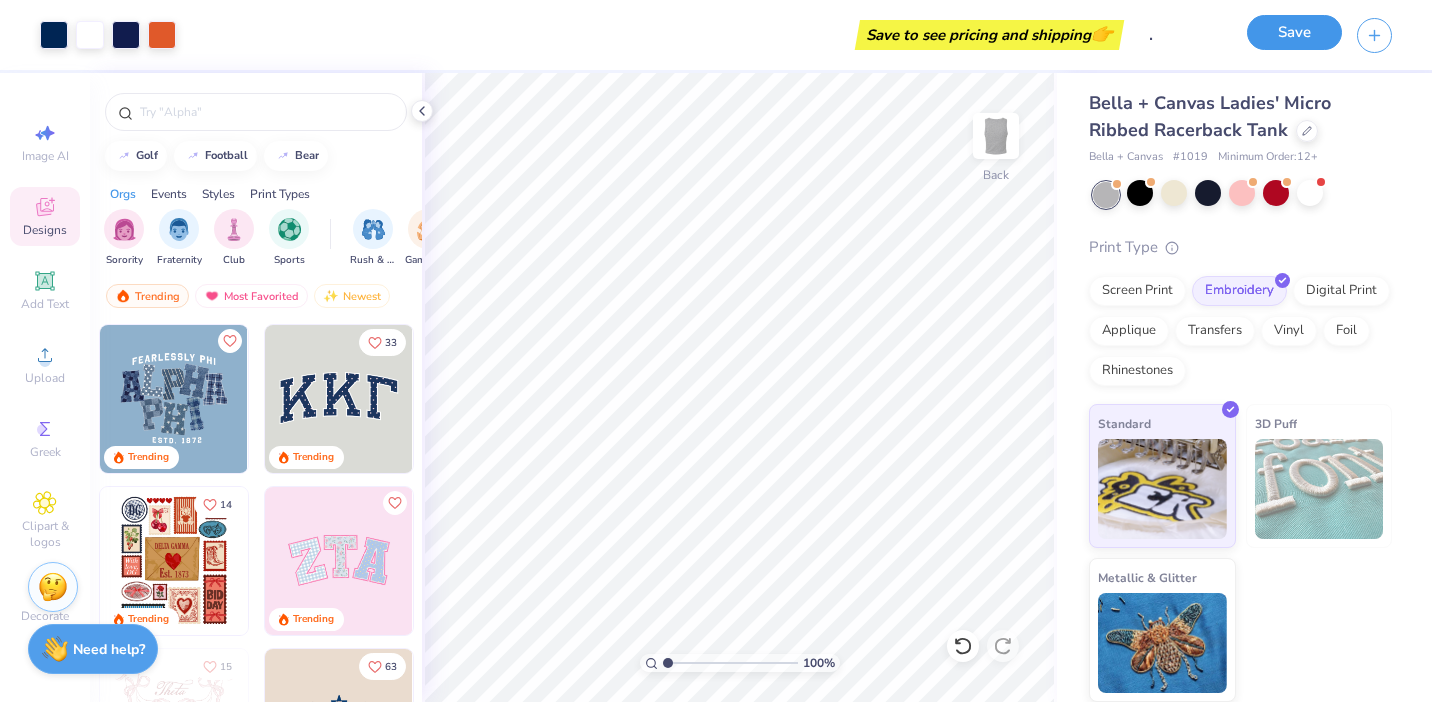 scroll, scrollTop: 0, scrollLeft: 0, axis: both 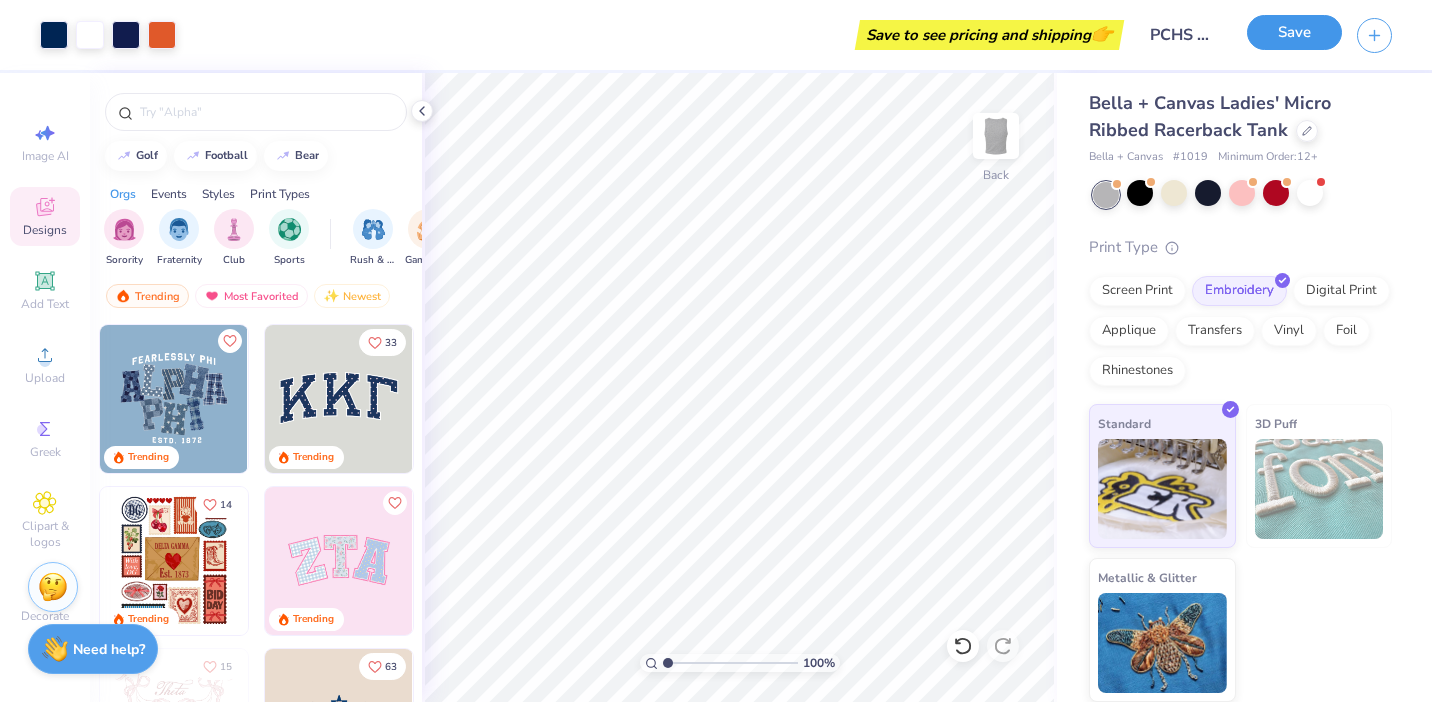 click on "Save" at bounding box center [1294, 32] 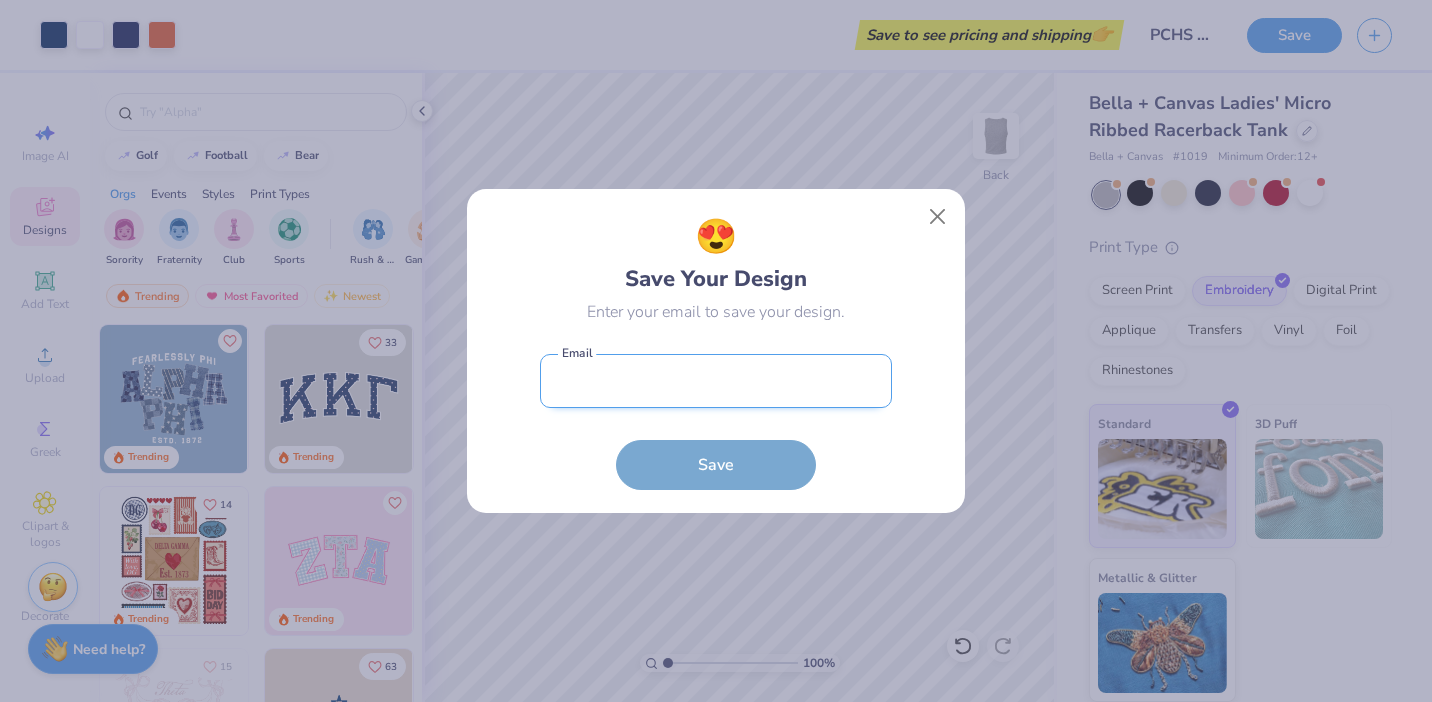 click at bounding box center (716, 381) 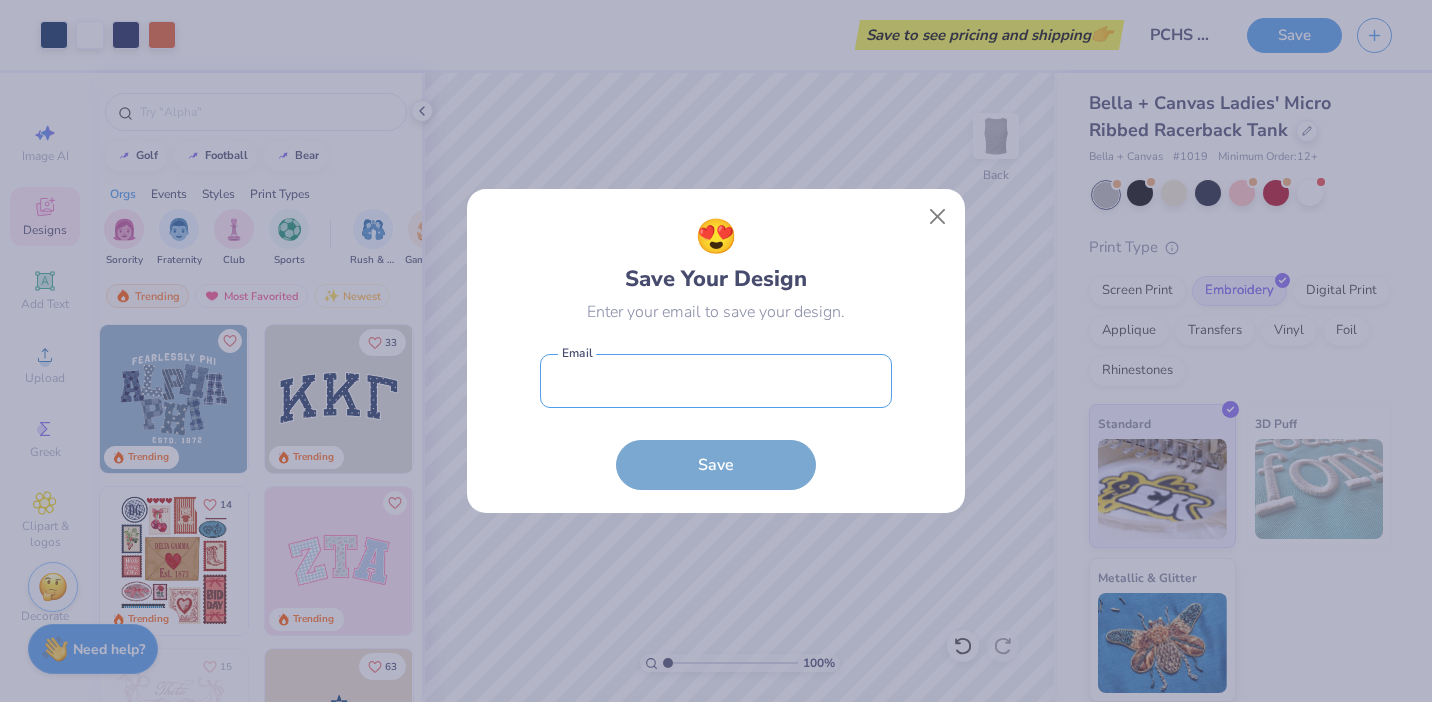 type on "imogen.schneller@pepperdine.edu" 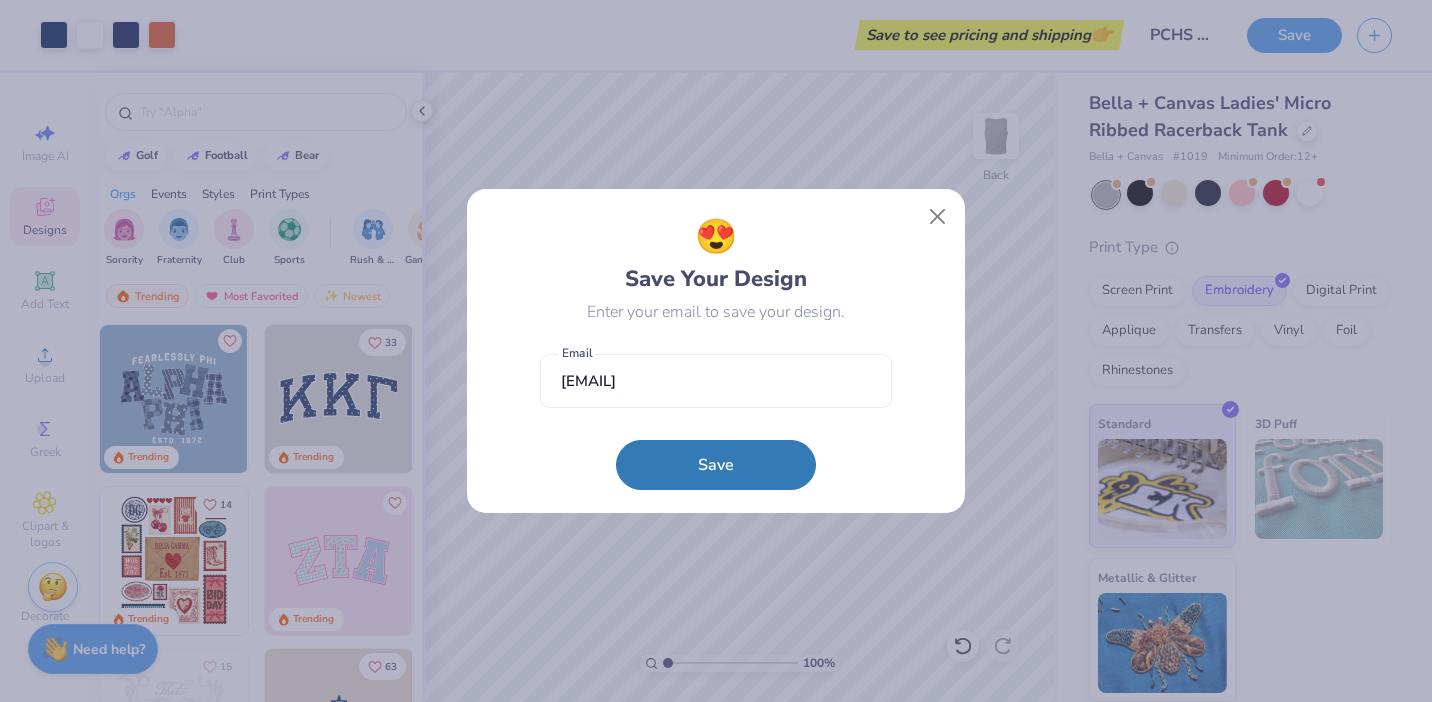 click on "Save" at bounding box center [716, 465] 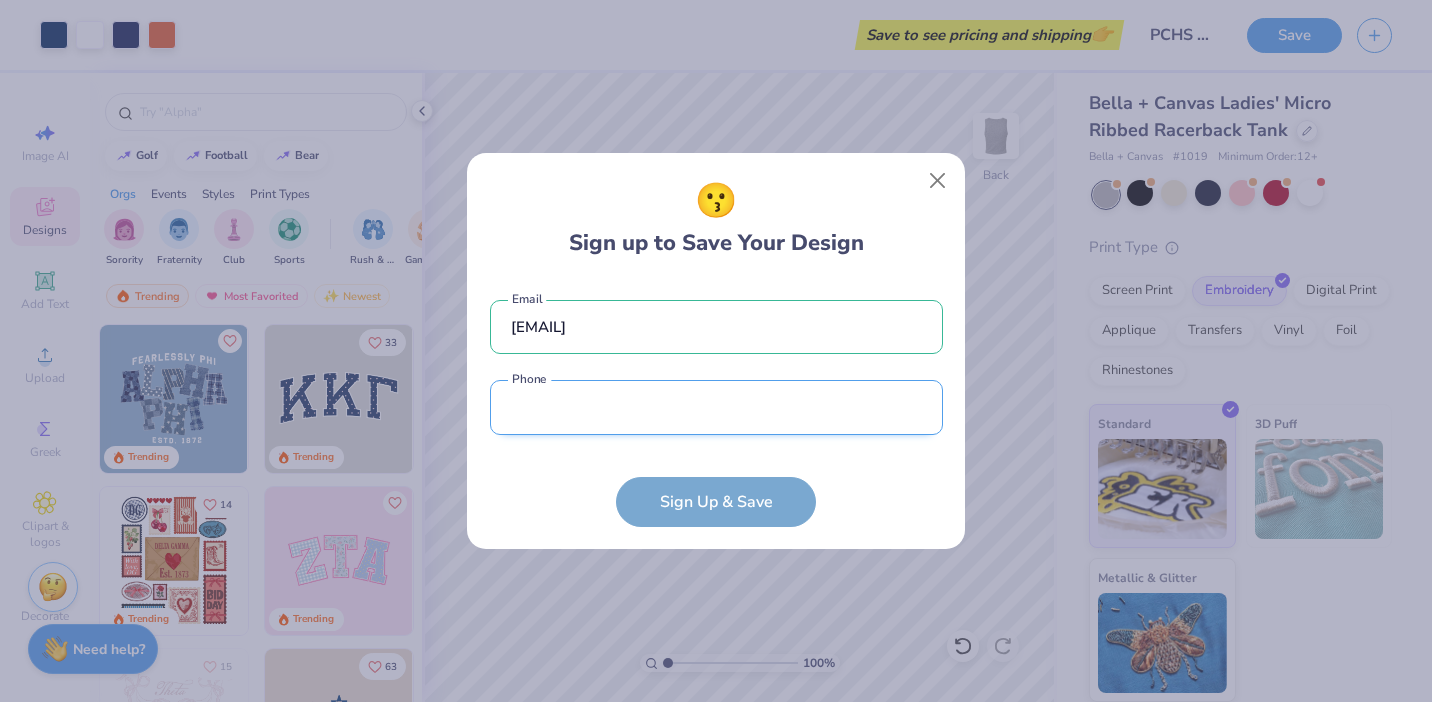 click at bounding box center (716, 407) 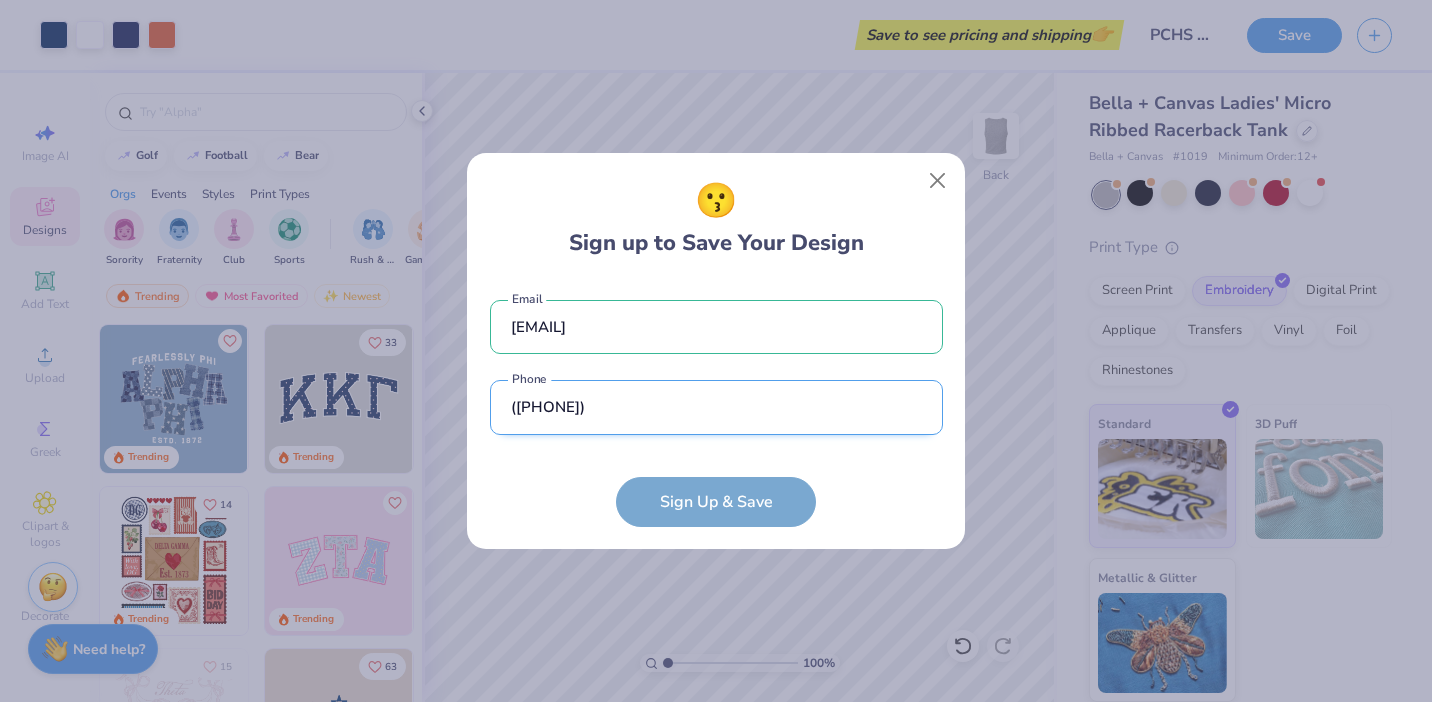 scroll, scrollTop: 1, scrollLeft: 0, axis: vertical 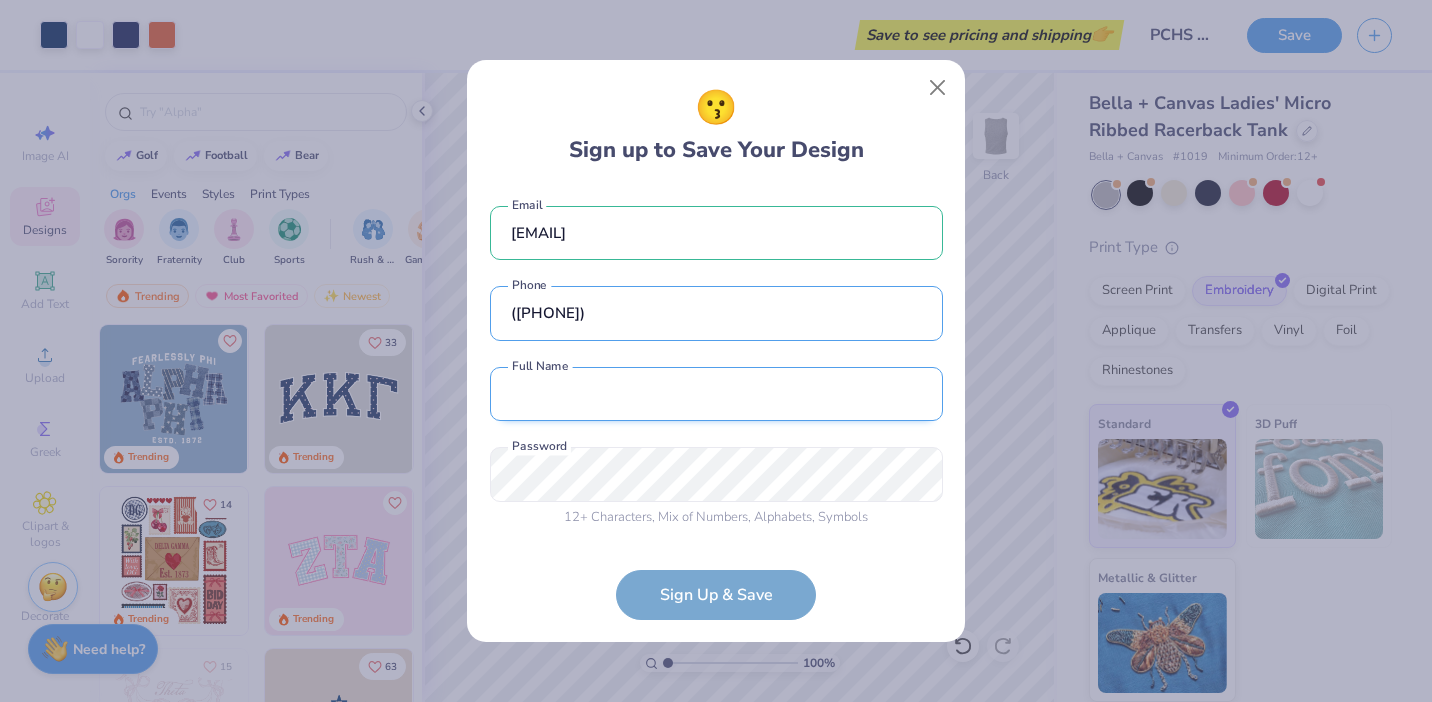 type on "(708) 427-5818" 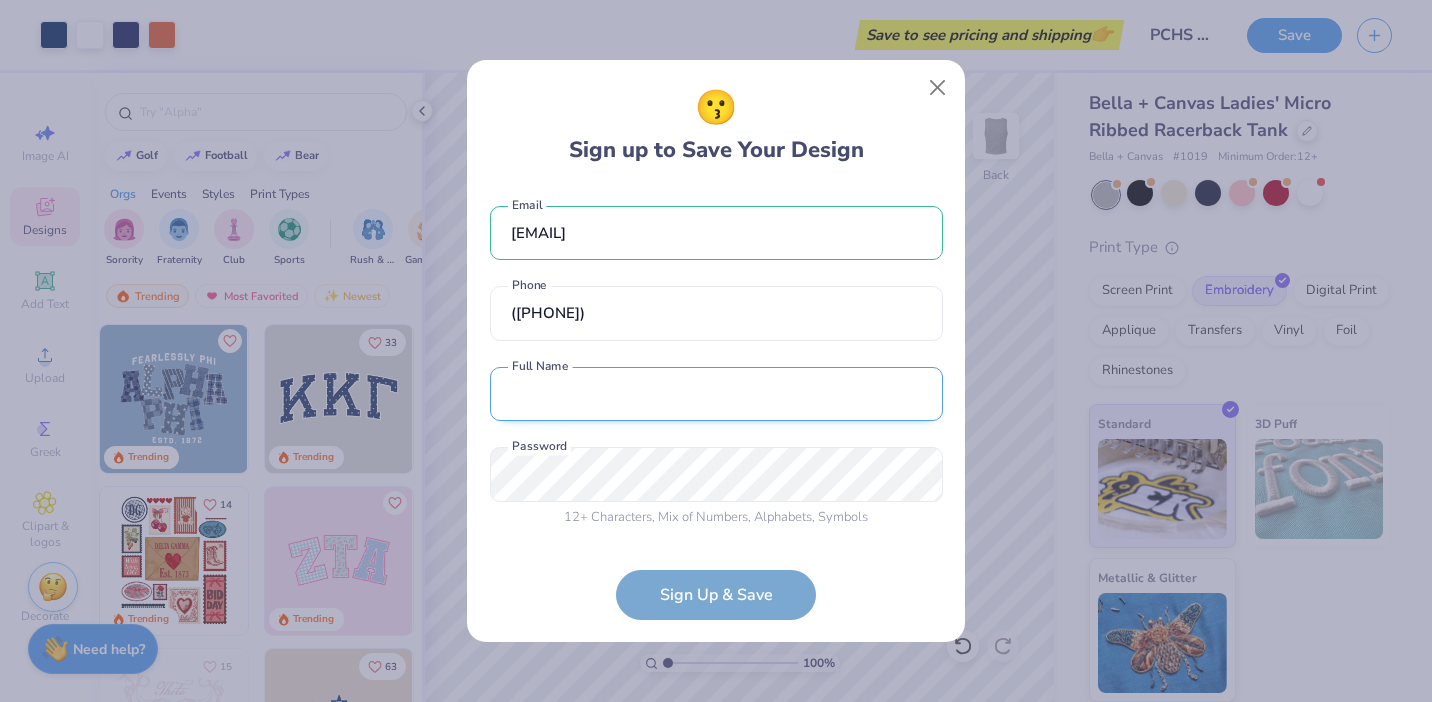 click at bounding box center (716, 394) 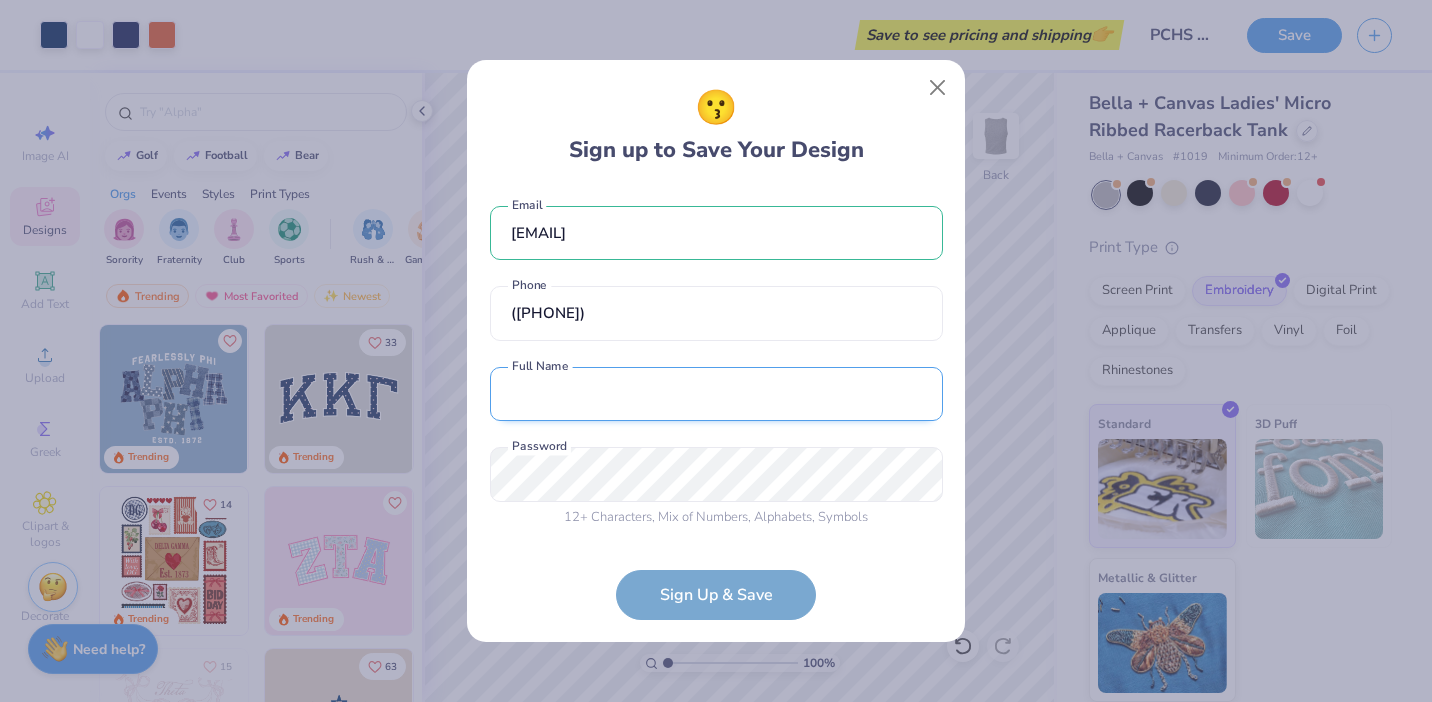 type on "U" 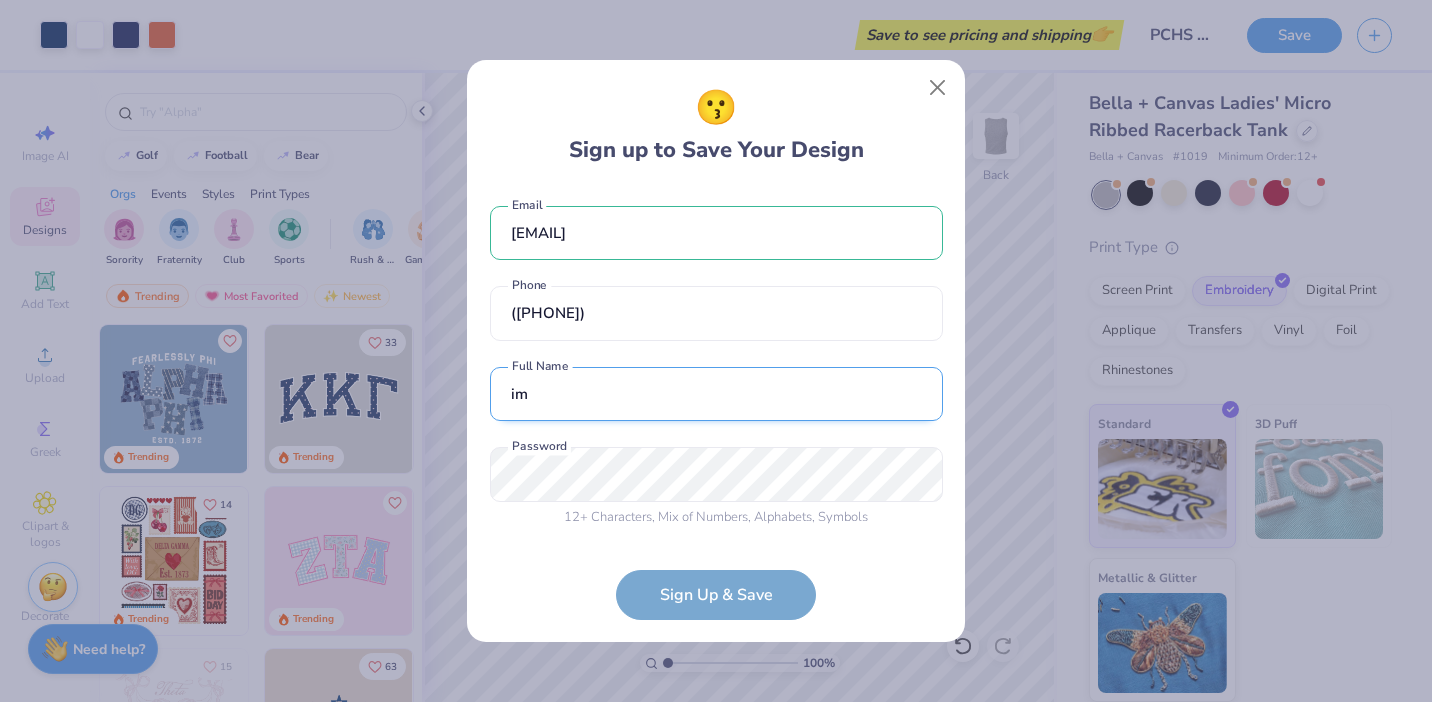 type on "i" 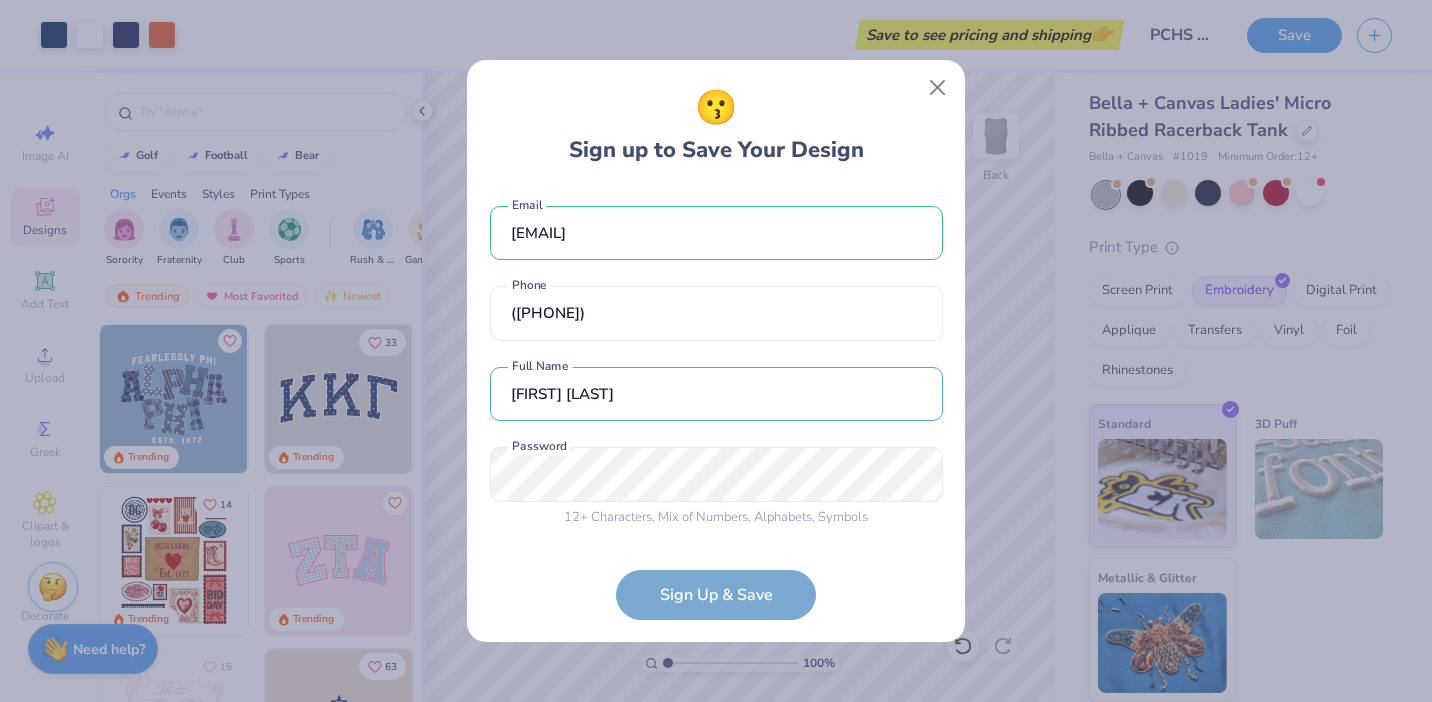 type on "Imogen Schneller" 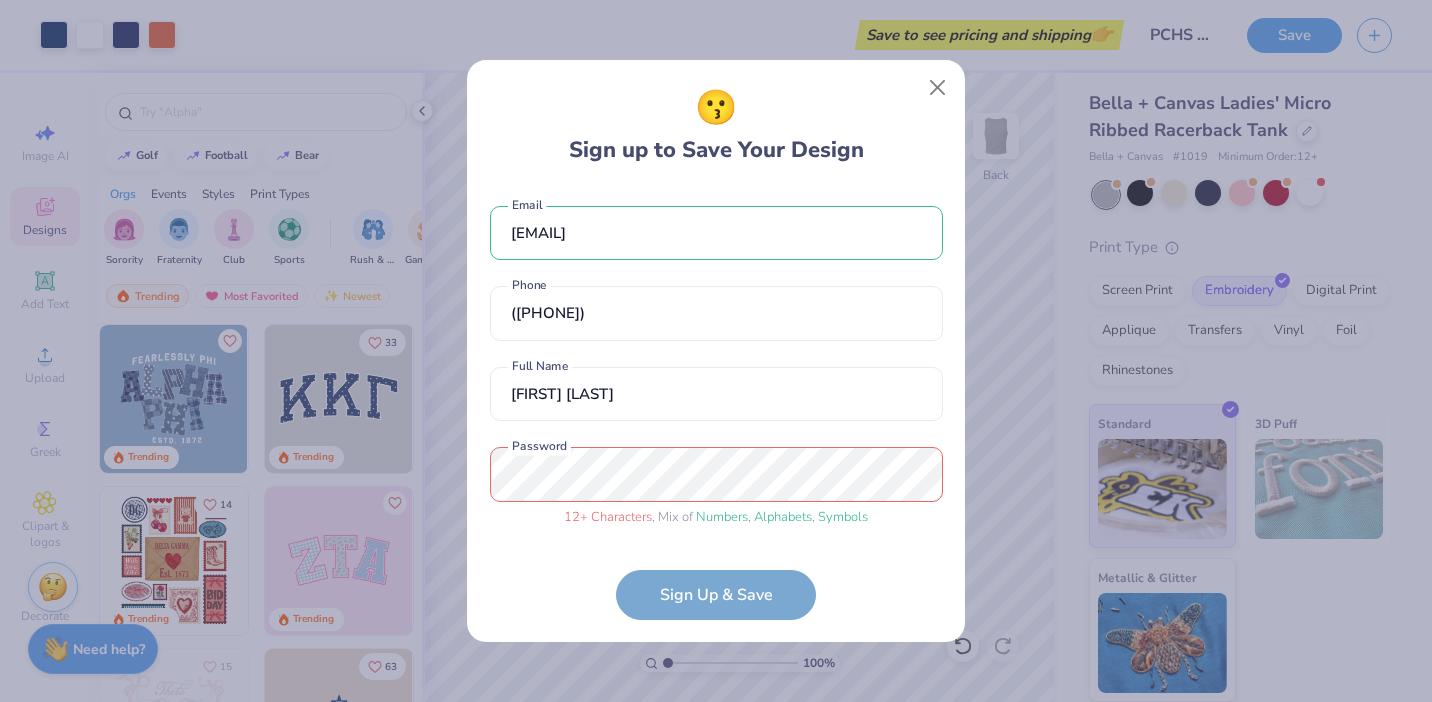 click on "imogen.schneller@pepperdine.edu Email (708) 427-5818 Phone Imogen Schneller Full Name 12 + Characters , Mix of   Numbers ,   Alphabets ,   Symbols Password Sign Up & Save" at bounding box center [716, 403] 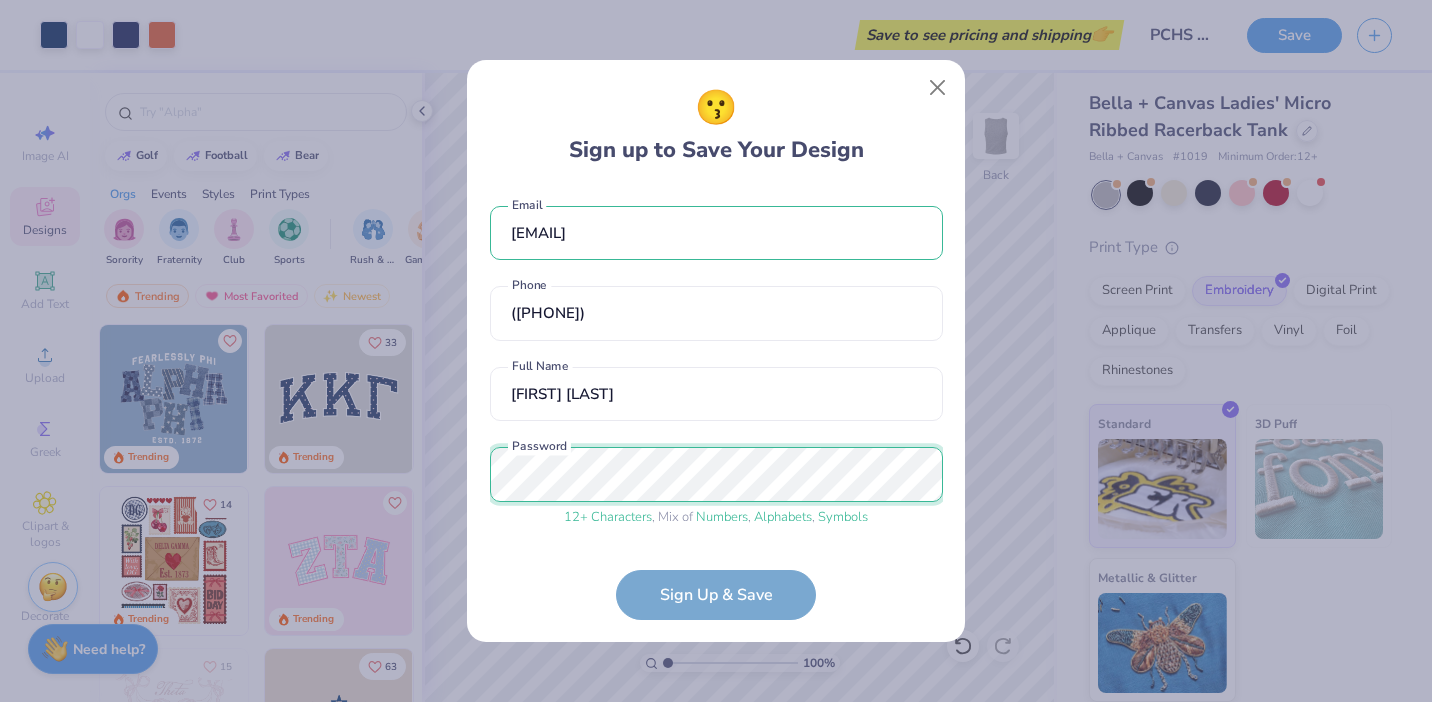 scroll, scrollTop: 77, scrollLeft: 0, axis: vertical 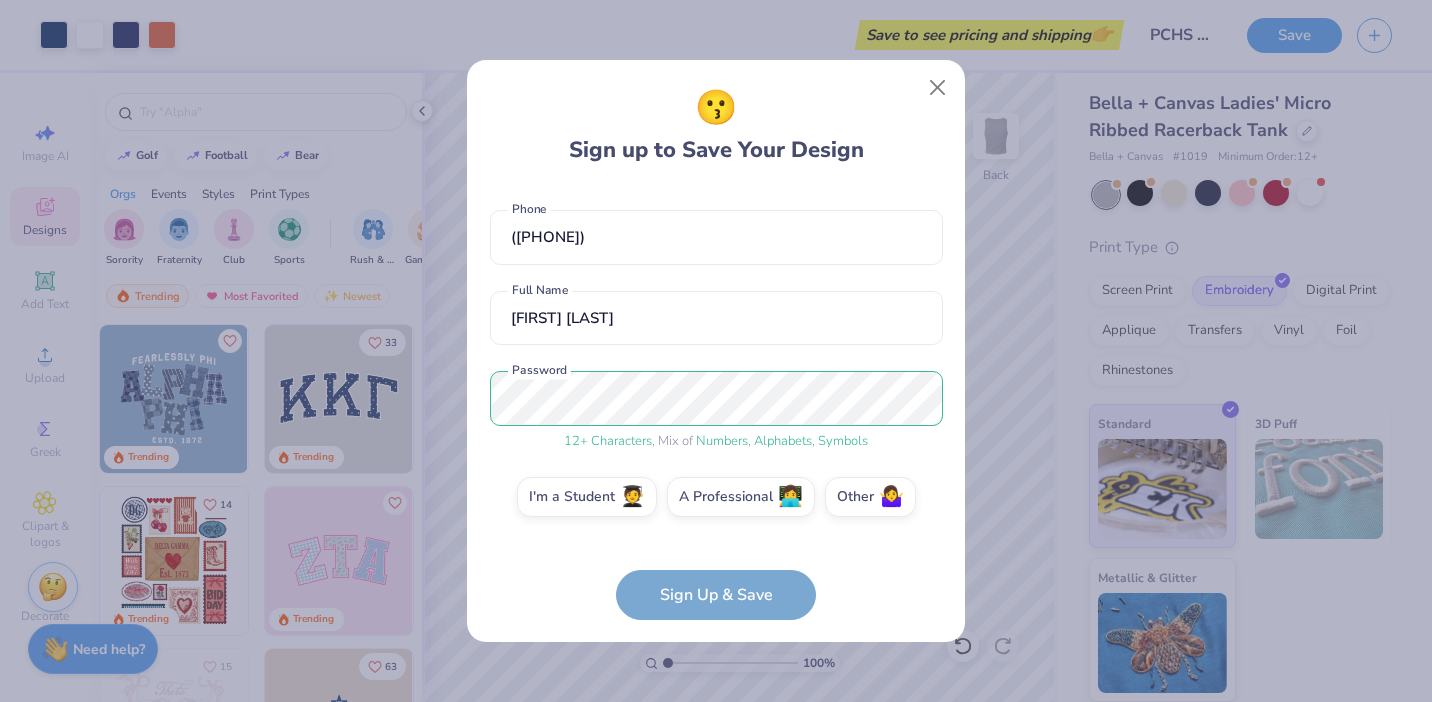 click on "imogen.schneller@pepperdine.edu Email (708) 427-5818 Phone Imogen Schneller Full Name 12 + Characters , Mix of   Numbers ,   Alphabets ,   Symbols Password I'm a Student 🧑‍🎓 A Professional 👩‍💻 Other 🤷‍♀️ Sign Up & Save" at bounding box center (716, 403) 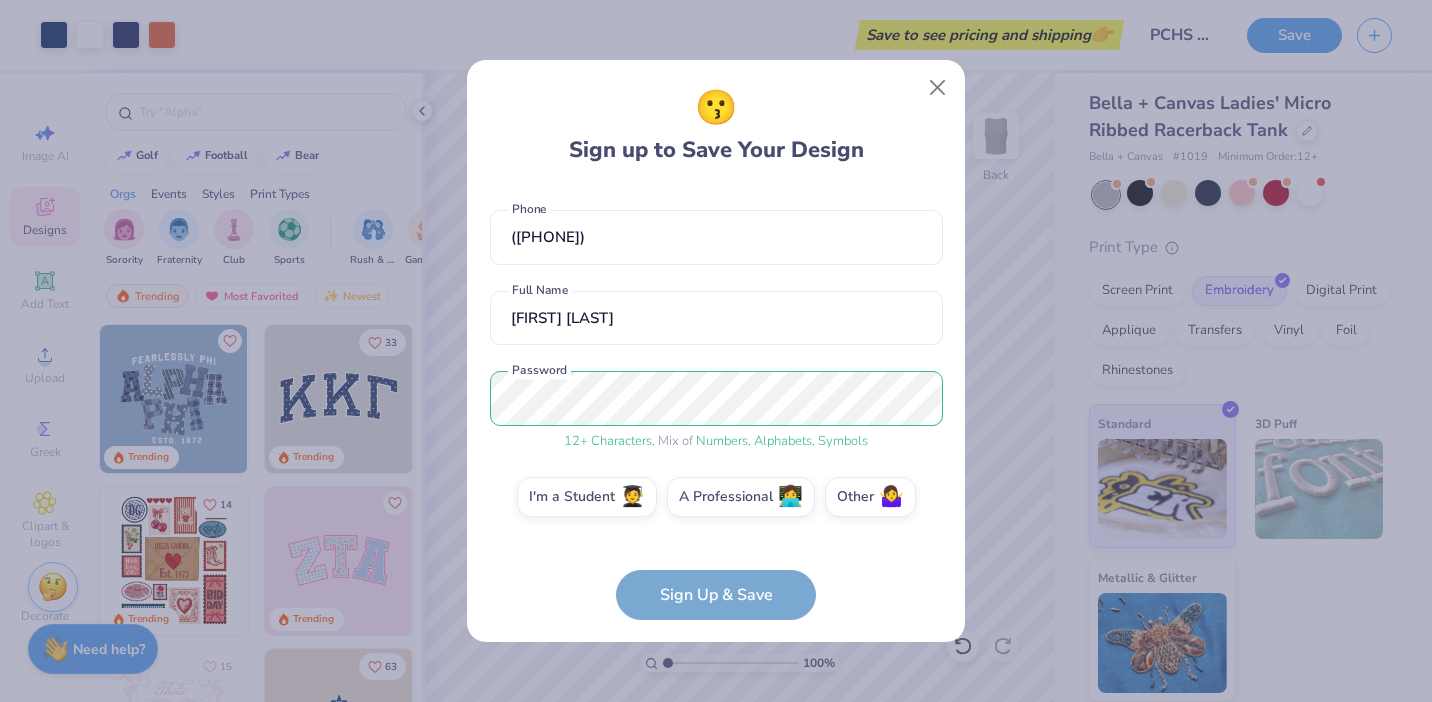 click on "imogen.schneller@pepperdine.edu Email (708) 427-5818 Phone Imogen Schneller Full Name 12 + Characters , Mix of   Numbers ,   Alphabets ,   Symbols Password I'm a Student 🧑‍🎓 A Professional 👩‍💻 Other 🤷‍♀️ Sign Up & Save" at bounding box center (716, 403) 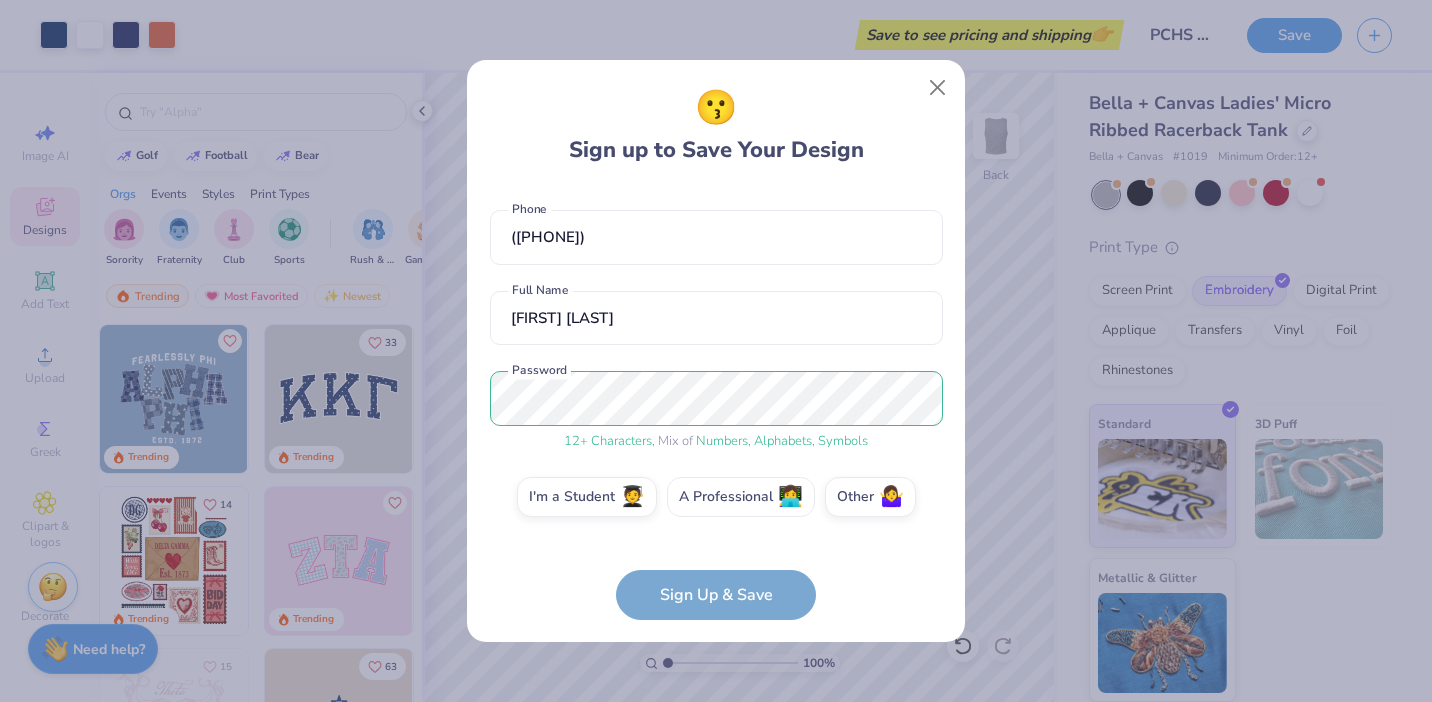 drag, startPoint x: 711, startPoint y: 502, endPoint x: 713, endPoint y: 514, distance: 12.165525 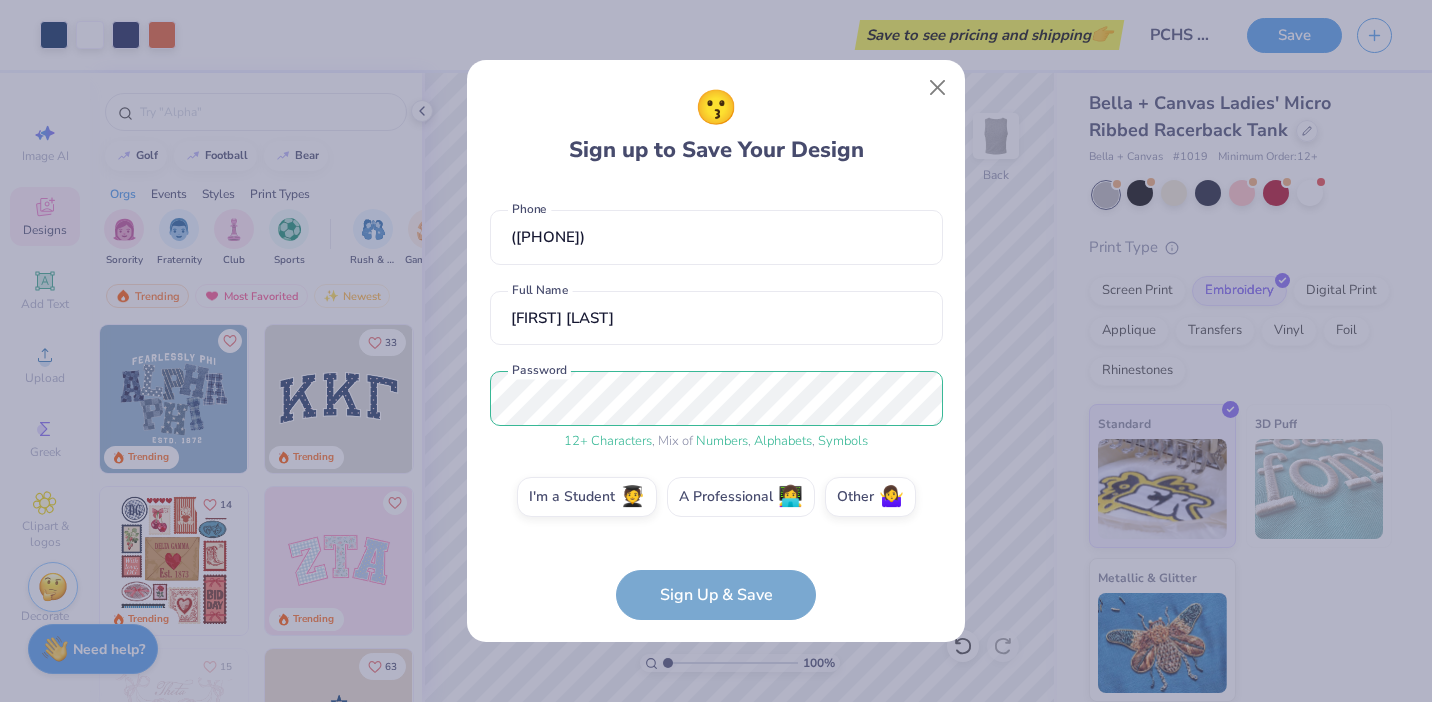 click on "A Professional 👩‍💻" at bounding box center [741, 497] 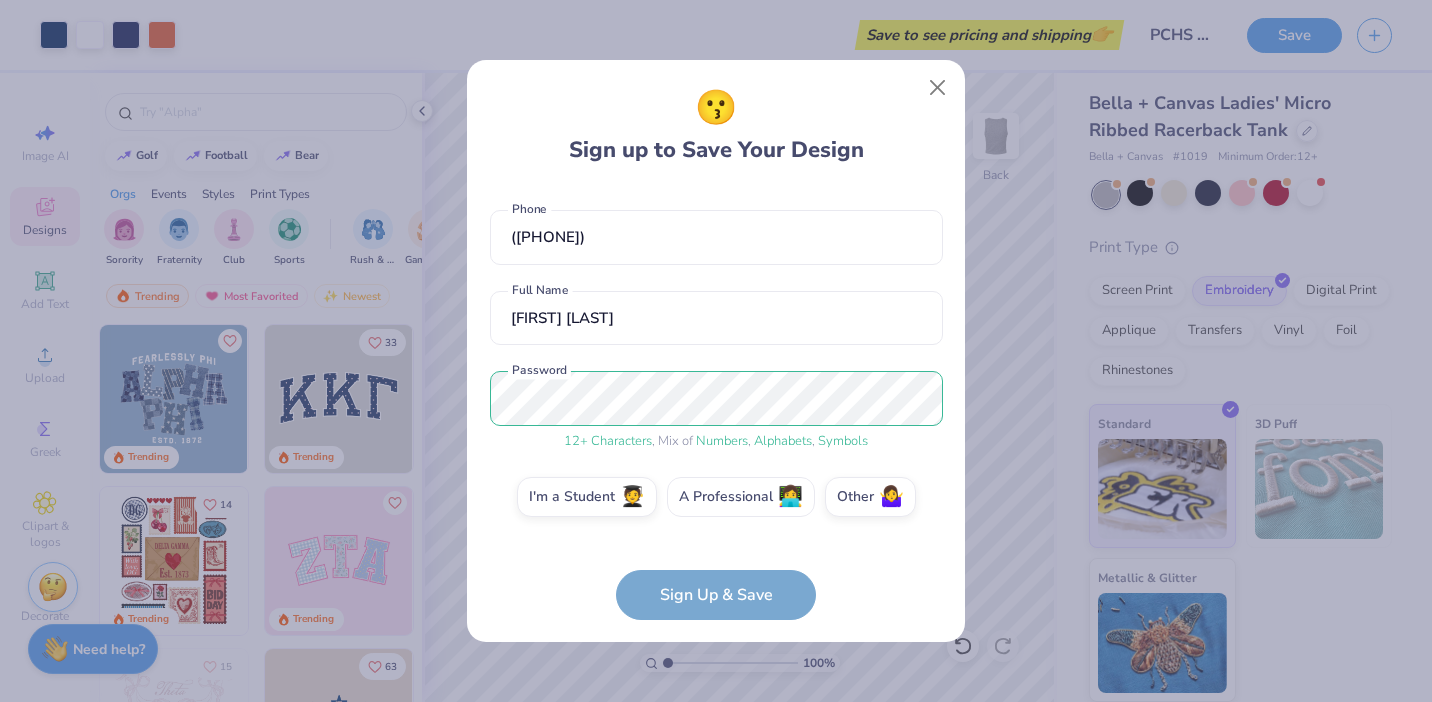 click on "A Professional 👩‍💻" at bounding box center [716, 579] 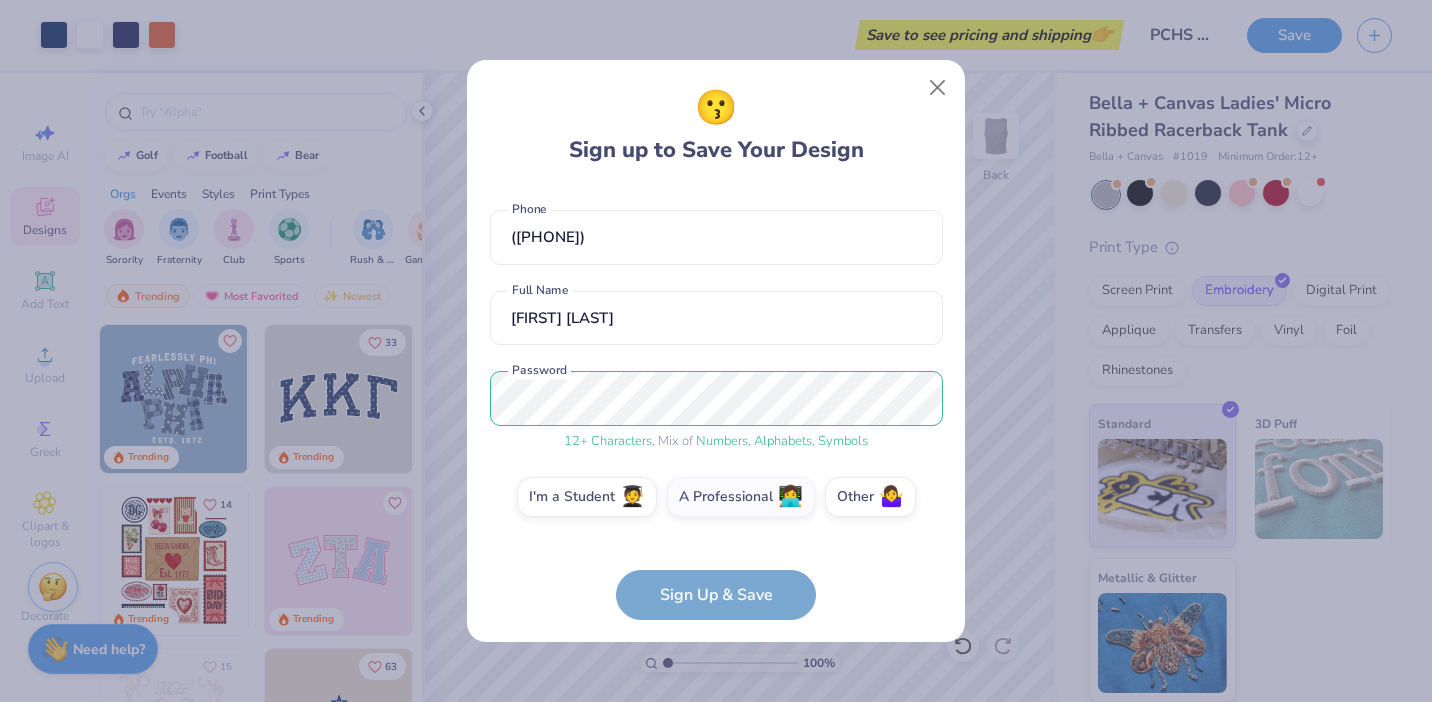 scroll, scrollTop: 238, scrollLeft: 0, axis: vertical 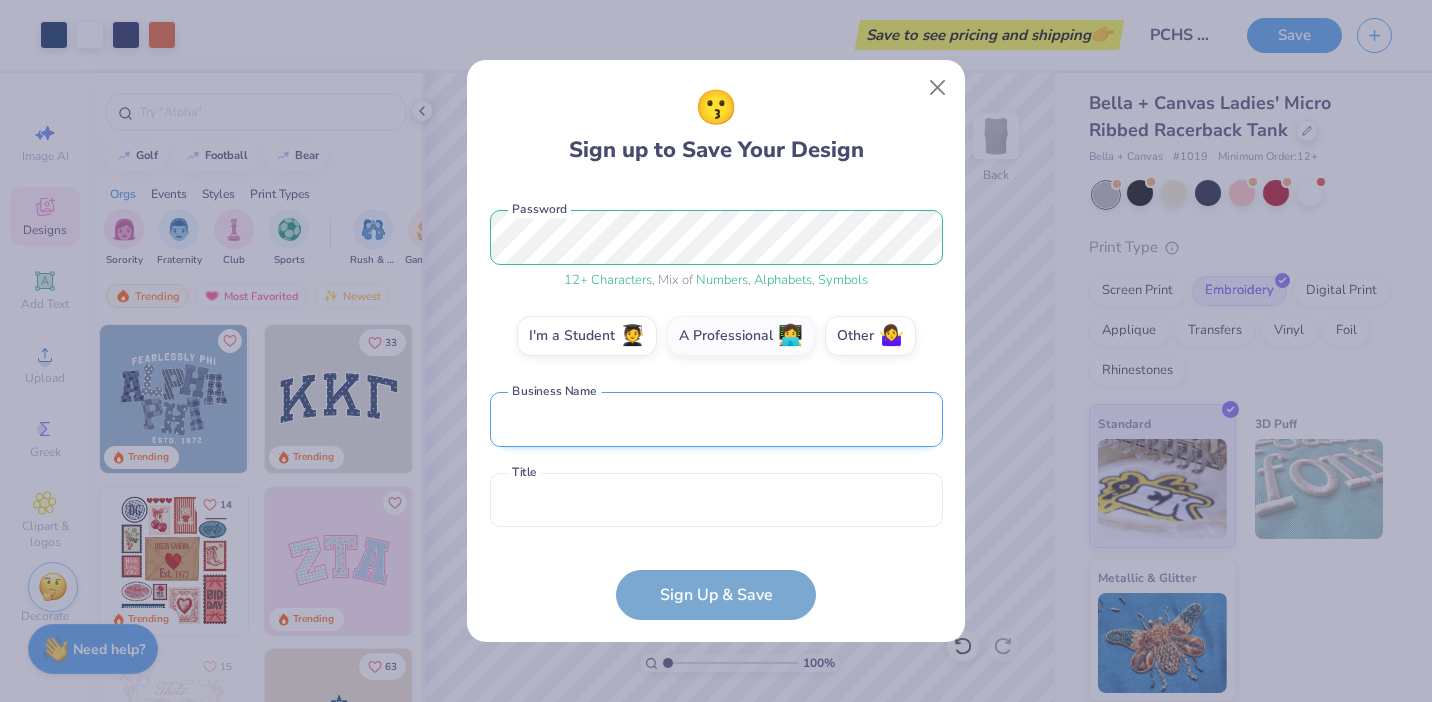 click at bounding box center (716, 419) 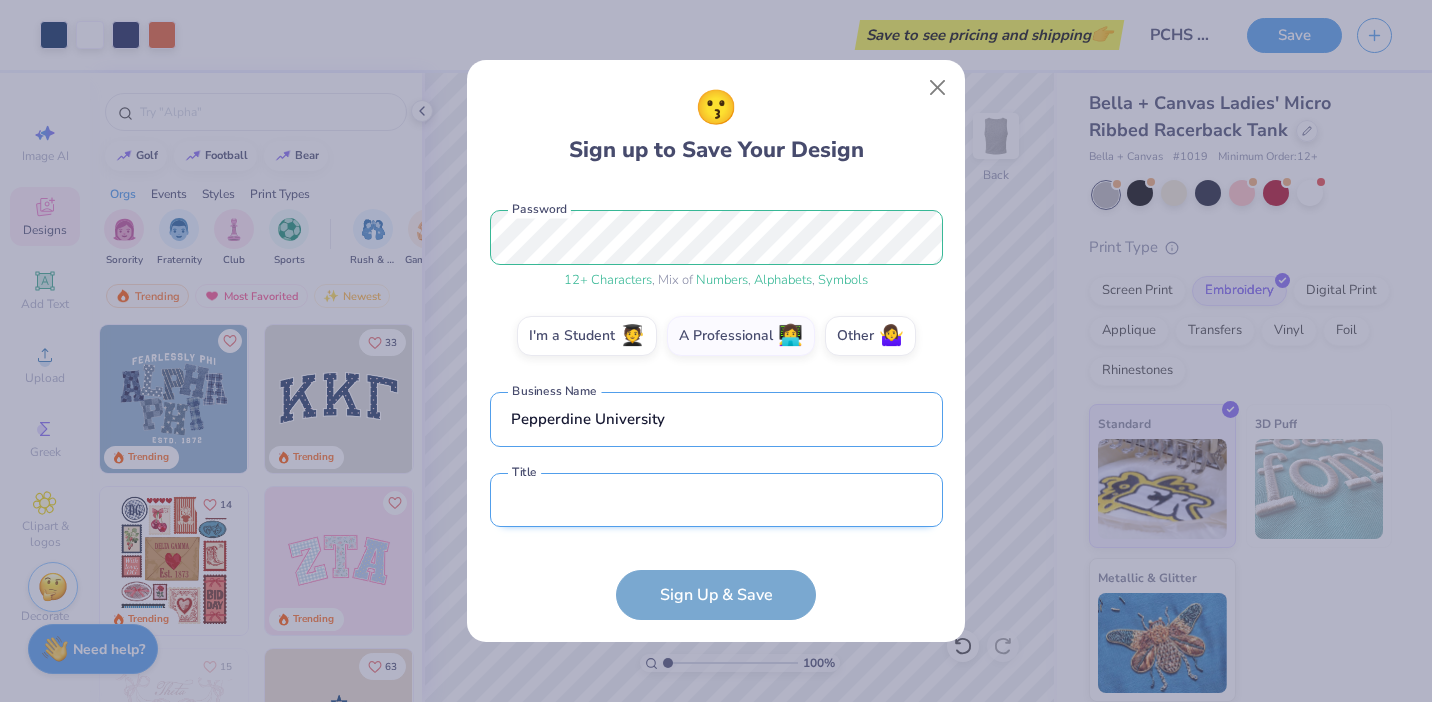 type on "Pepperdine University" 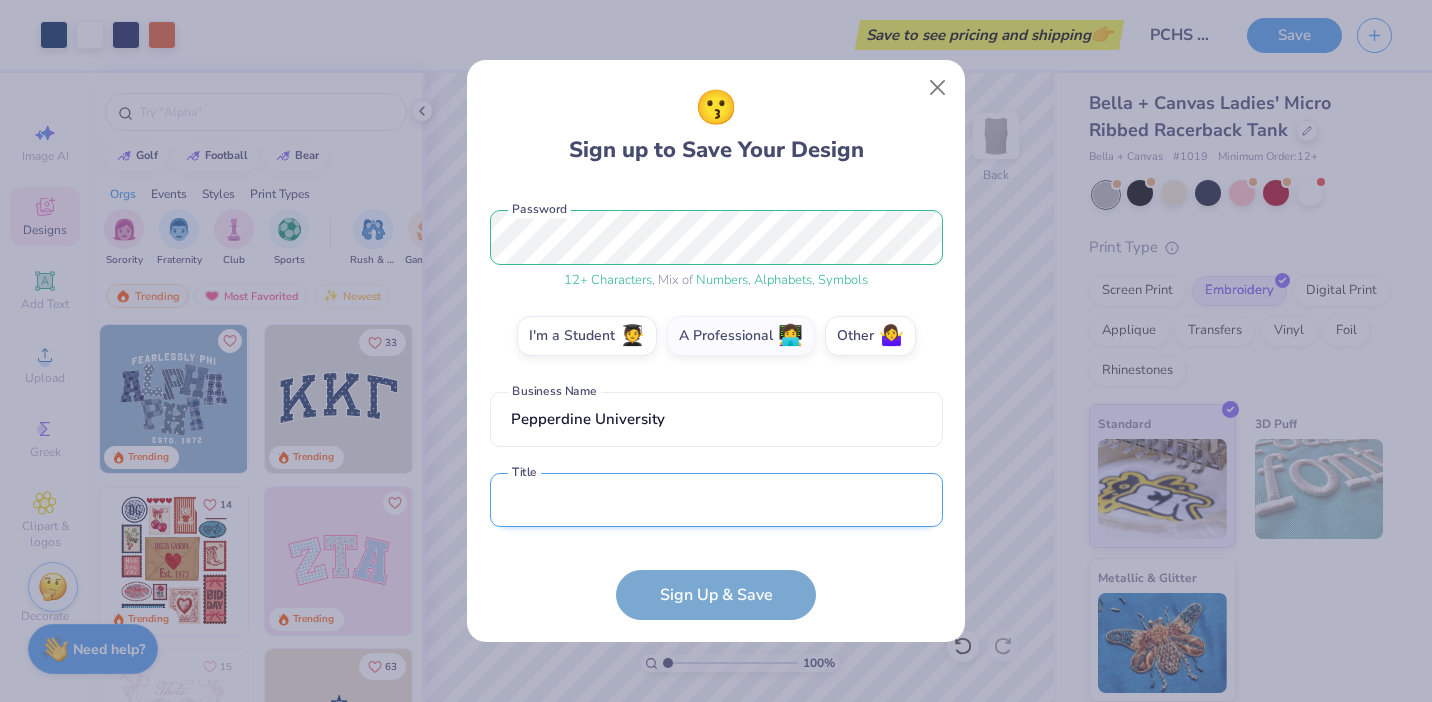 click at bounding box center (716, 500) 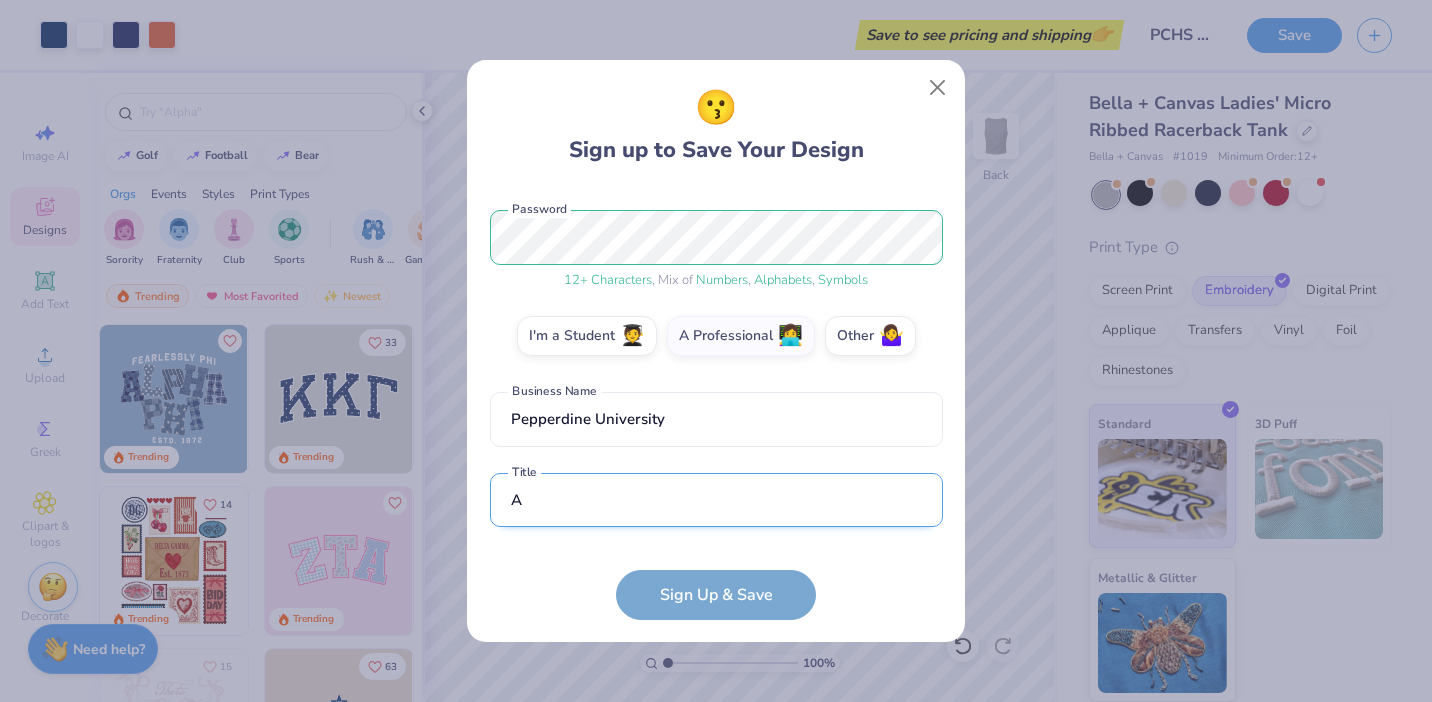 scroll, scrollTop: 358, scrollLeft: 0, axis: vertical 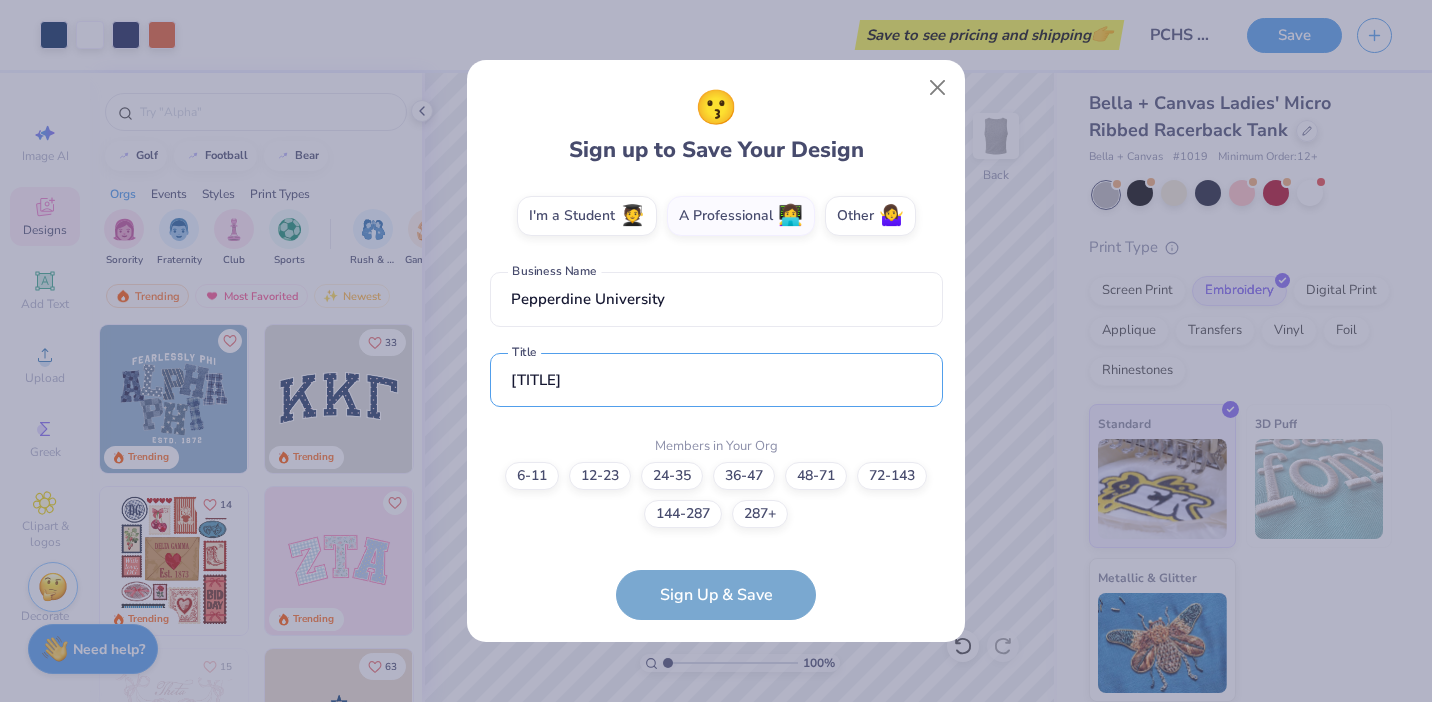 type on "Administrative Assistant" 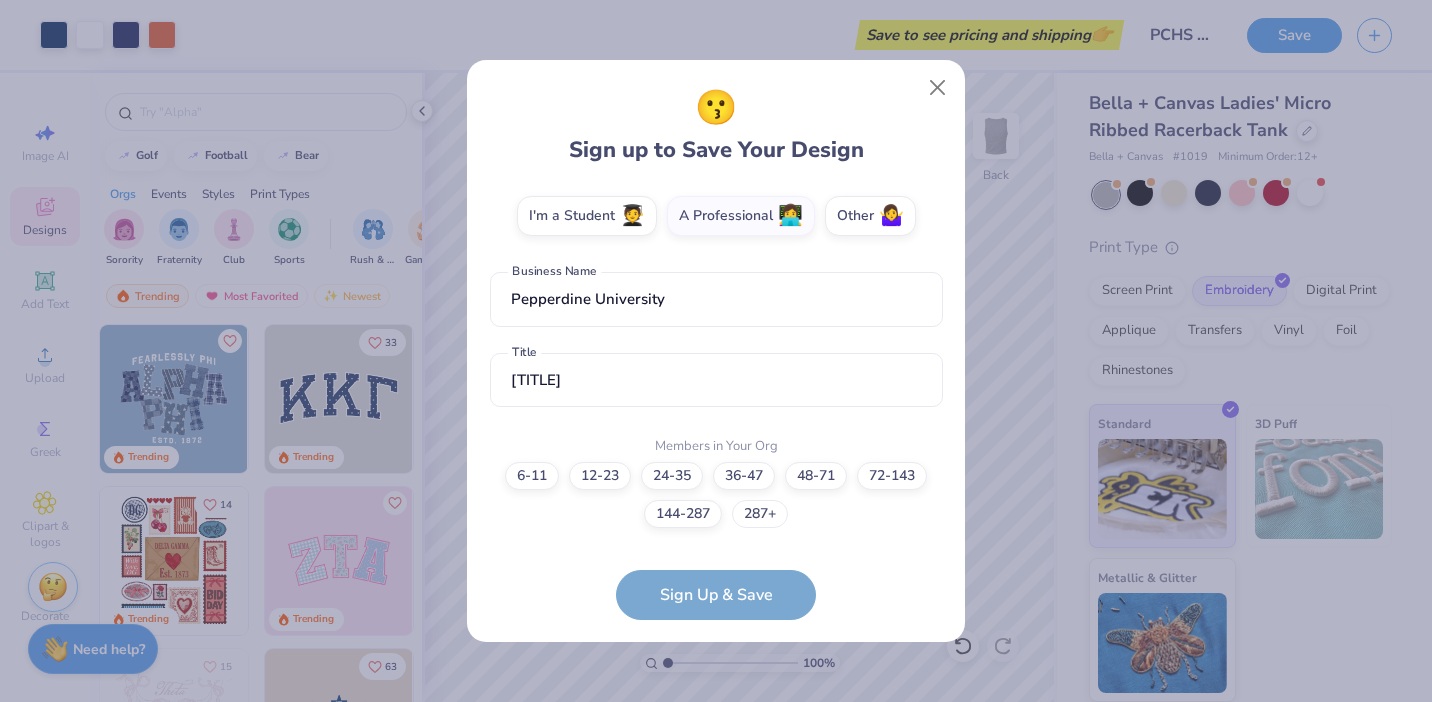 click on "287+" at bounding box center (760, 514) 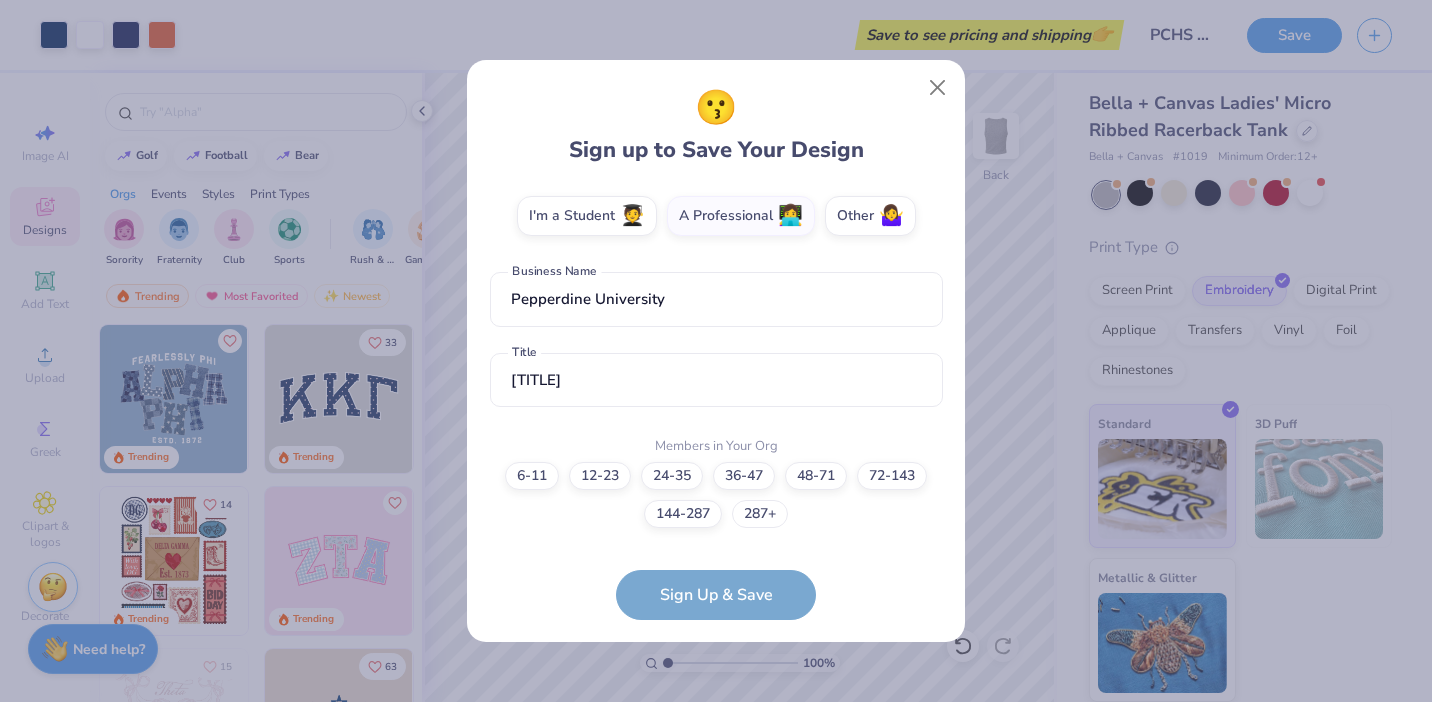 click on "287+" at bounding box center (716, 852) 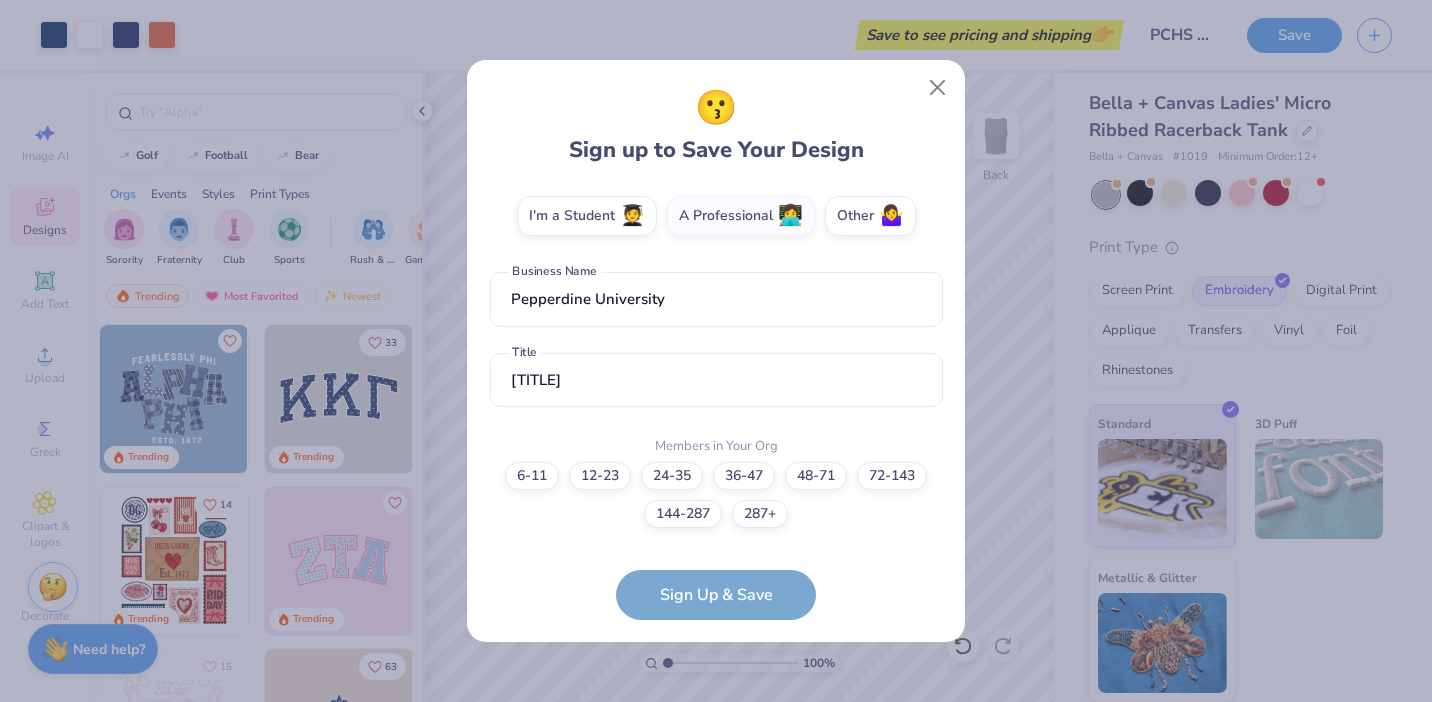 scroll, scrollTop: 217, scrollLeft: 0, axis: vertical 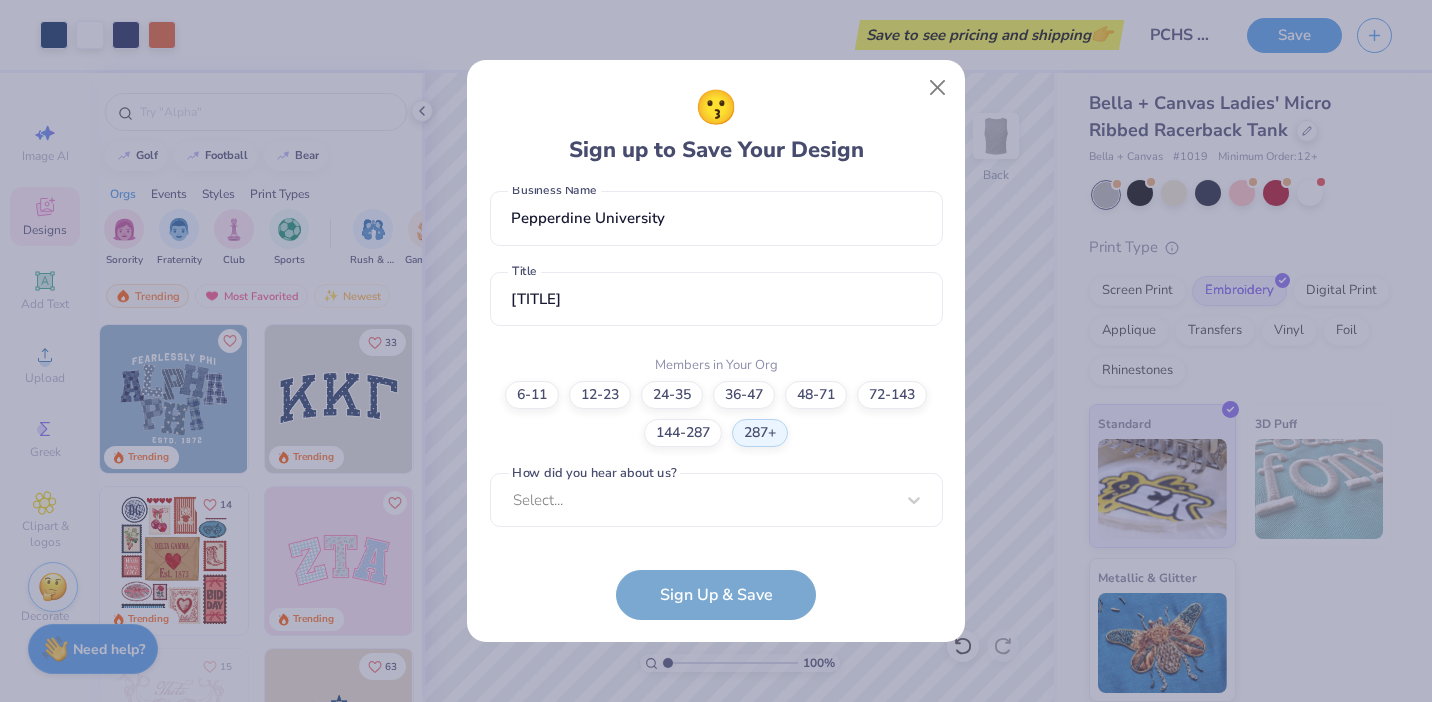 click on "imogen.schneller@pepperdine.edu Email (708) 427-5818 Phone Imogen Schneller Full Name 12 + Characters , Mix of   Numbers ,   Alphabets ,   Symbols Password I'm a Student 🧑‍🎓 A Professional 👩‍💻 Other 🤷‍♀️ Pepperdine University Business Name Administrative Assistant Title Members in Your Org 6-11 12-23 24-35 36-47 48-71 72-143 144-287 287+ How did you hear about us? Select... How did you hear about us? cannot be null" at bounding box center (716, 362) 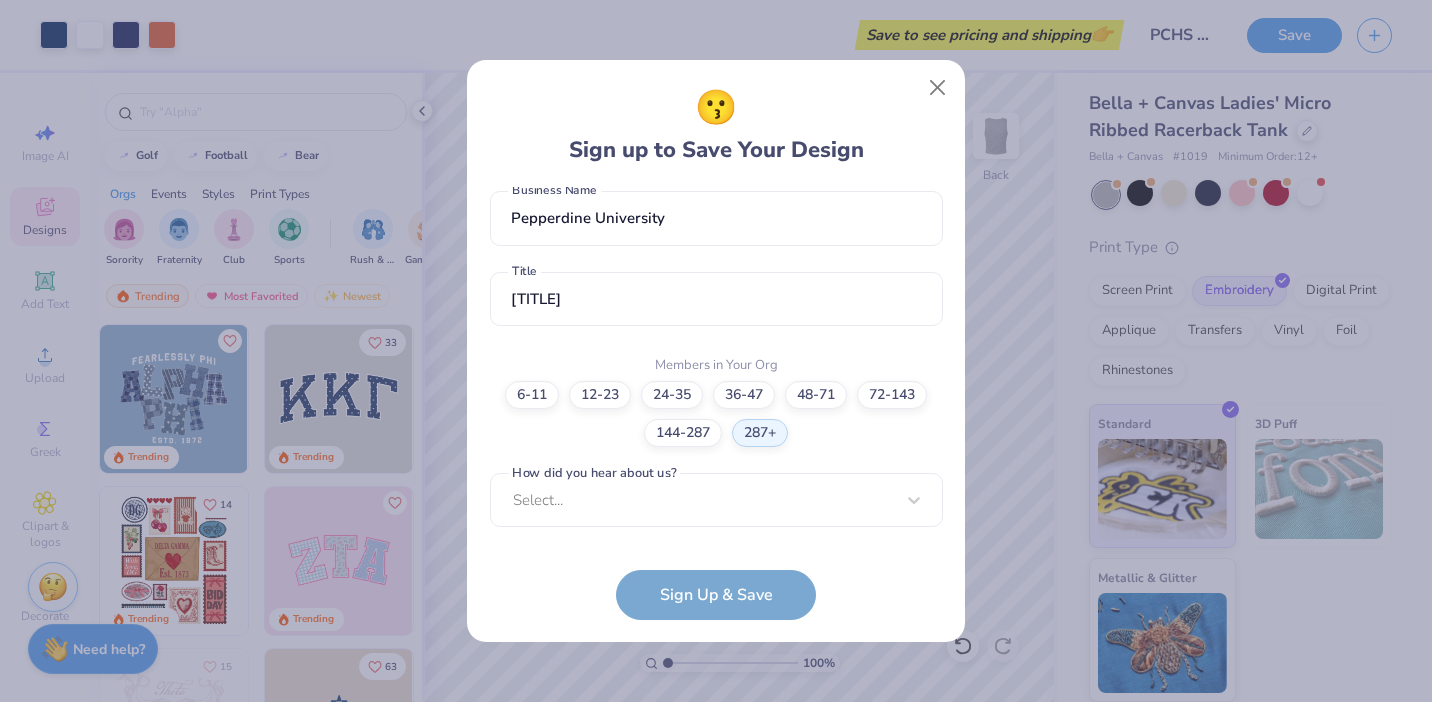 scroll, scrollTop: 739, scrollLeft: 0, axis: vertical 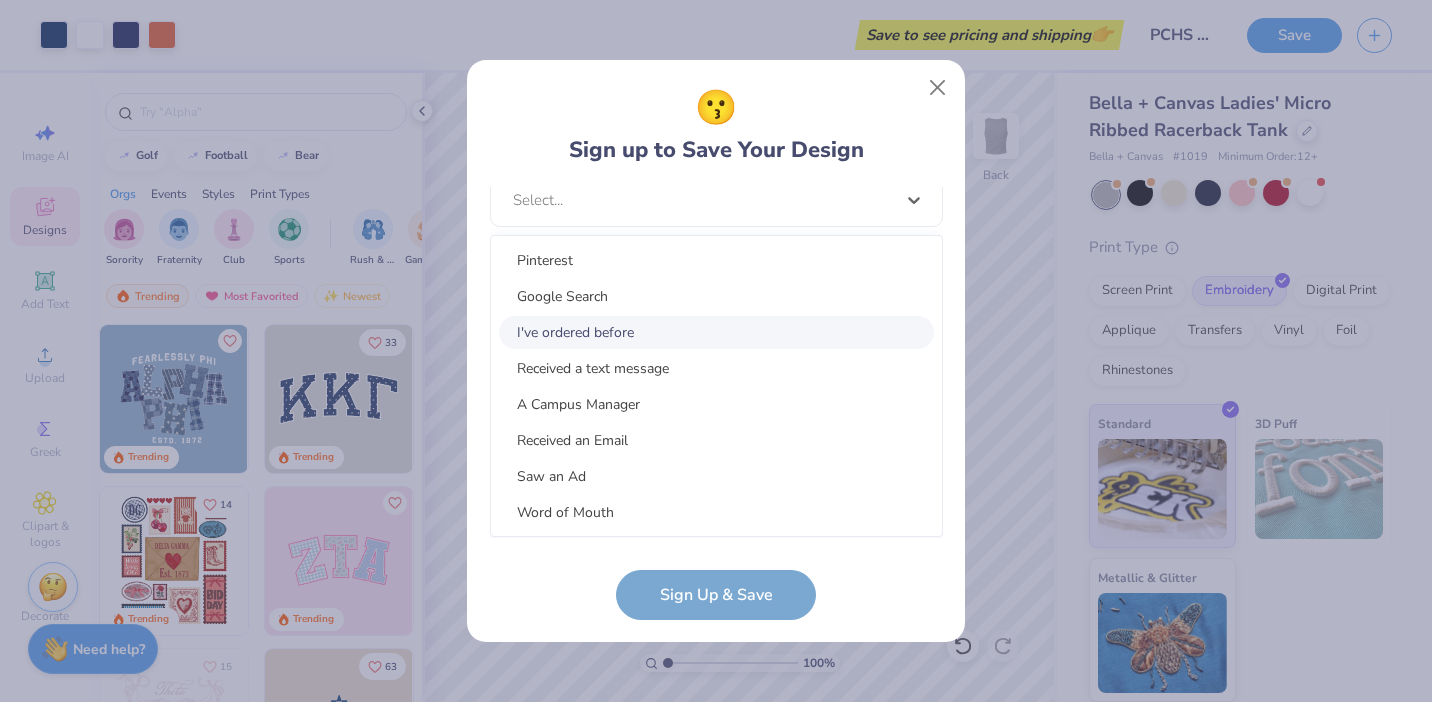 click on "I've ordered before" at bounding box center (716, 332) 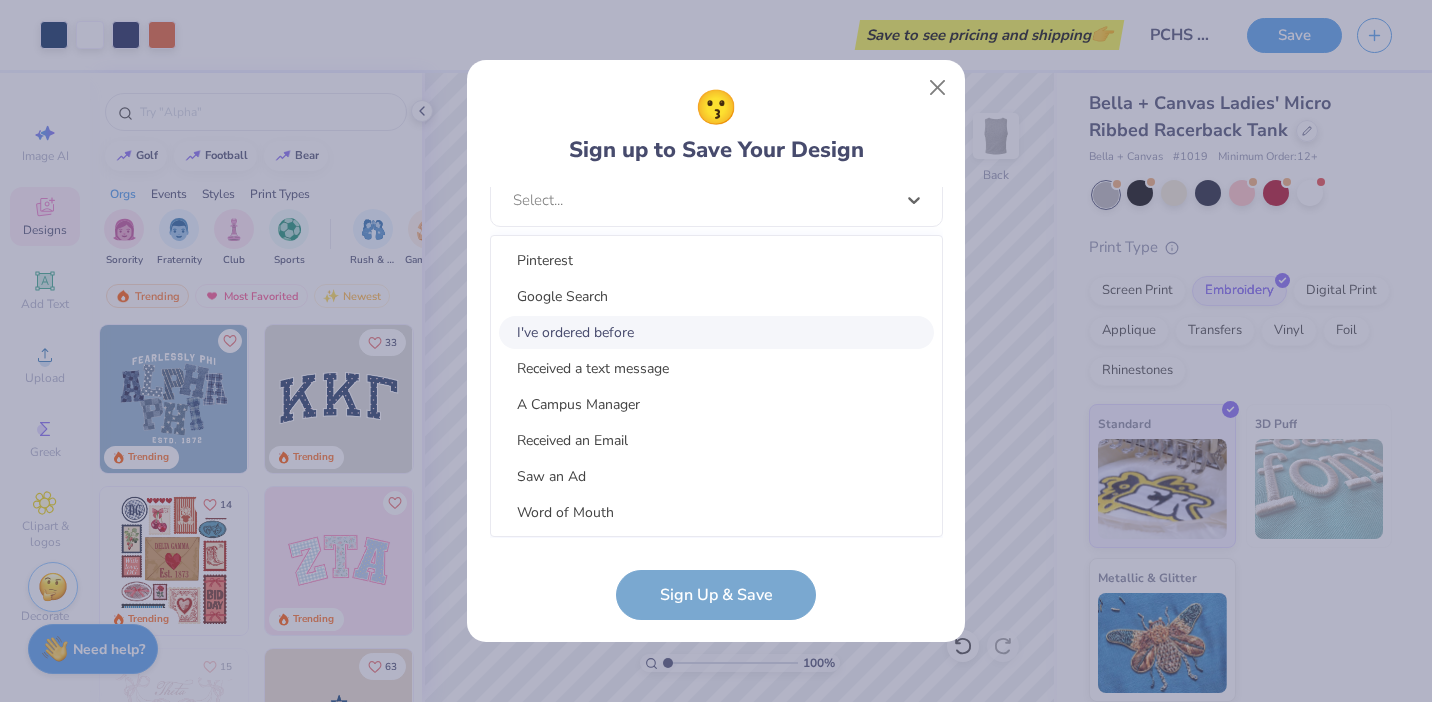 scroll, scrollTop: 439, scrollLeft: 0, axis: vertical 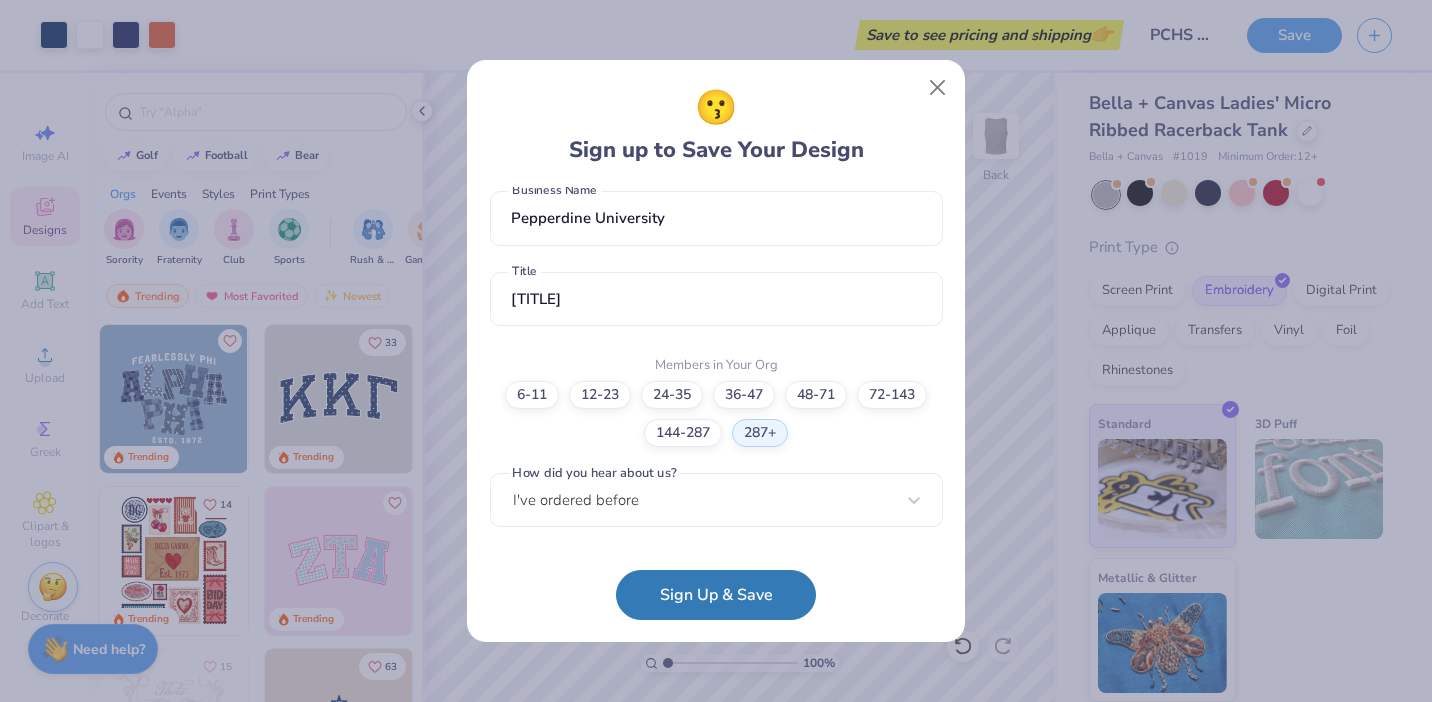 click on "Sign Up & Save" at bounding box center [716, 595] 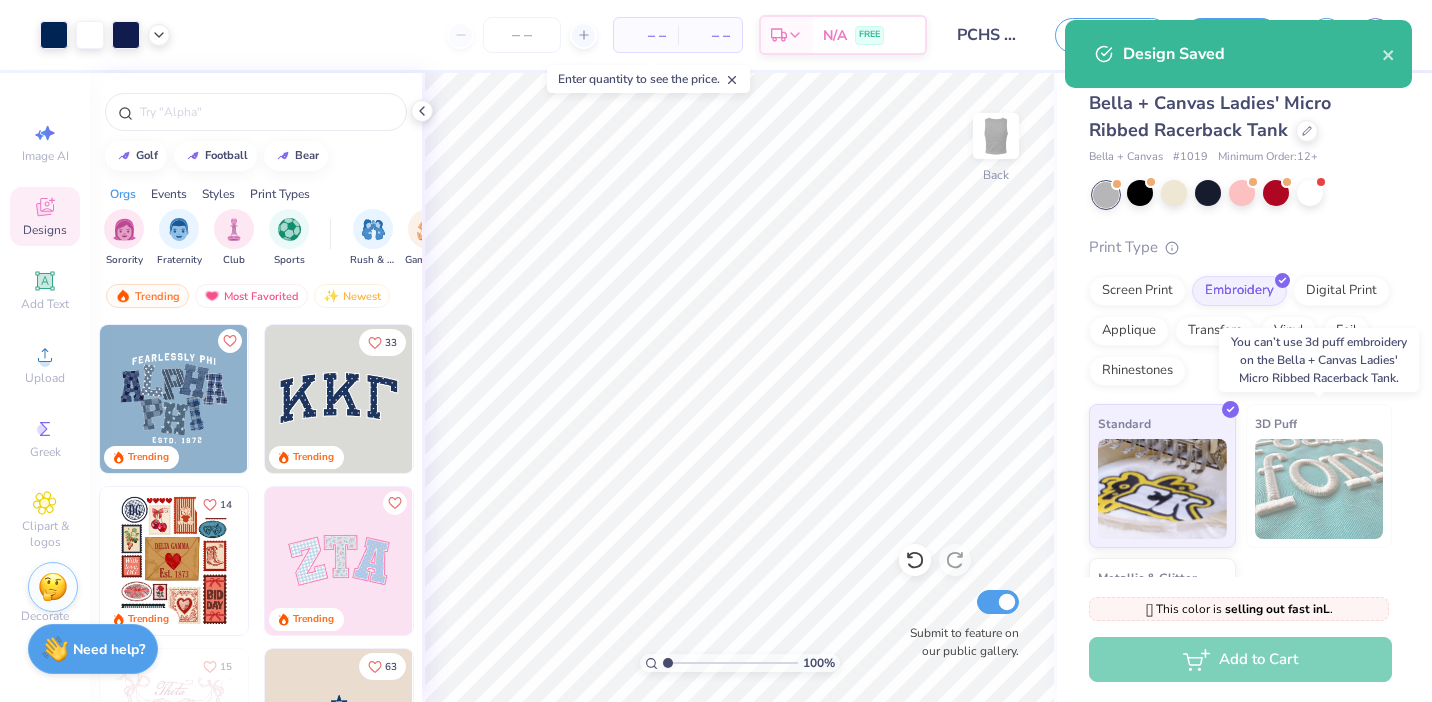 scroll, scrollTop: 165, scrollLeft: 0, axis: vertical 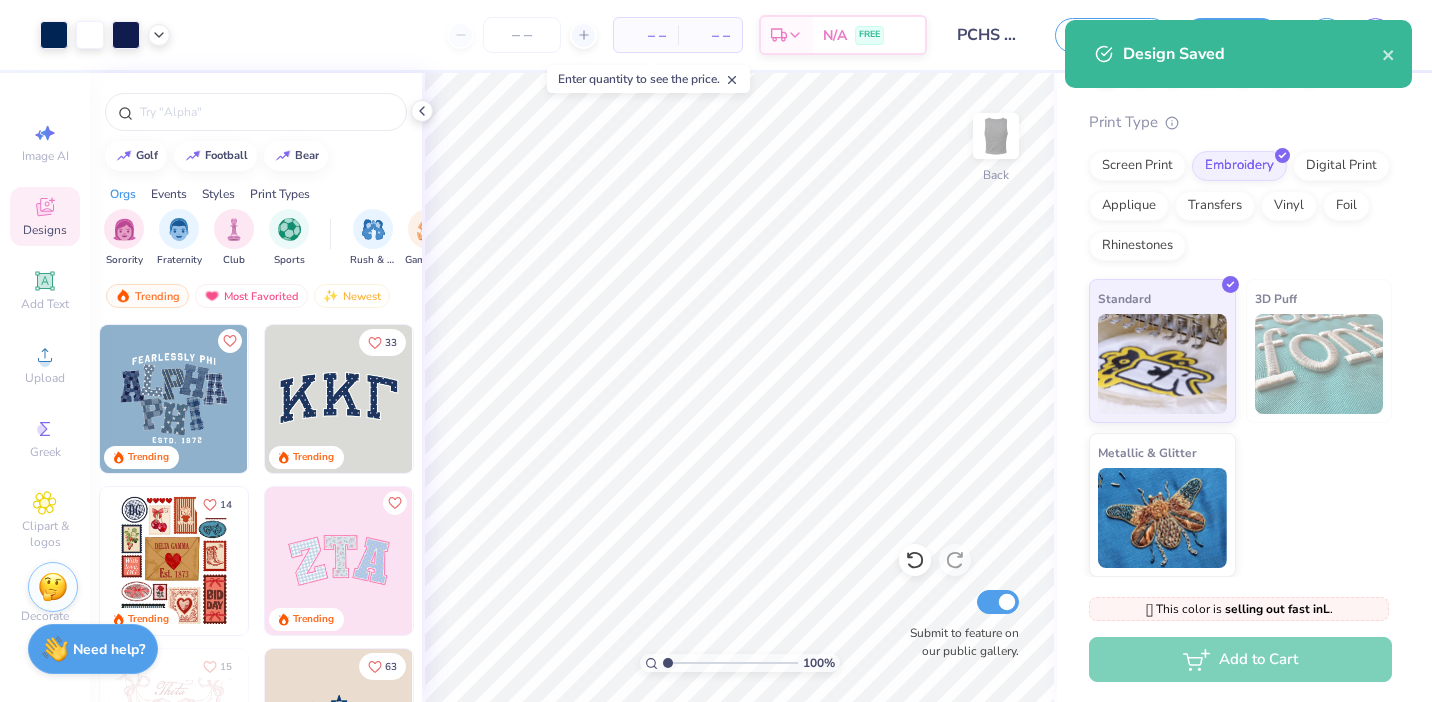 click on "Add to Cart" at bounding box center [1240, 659] 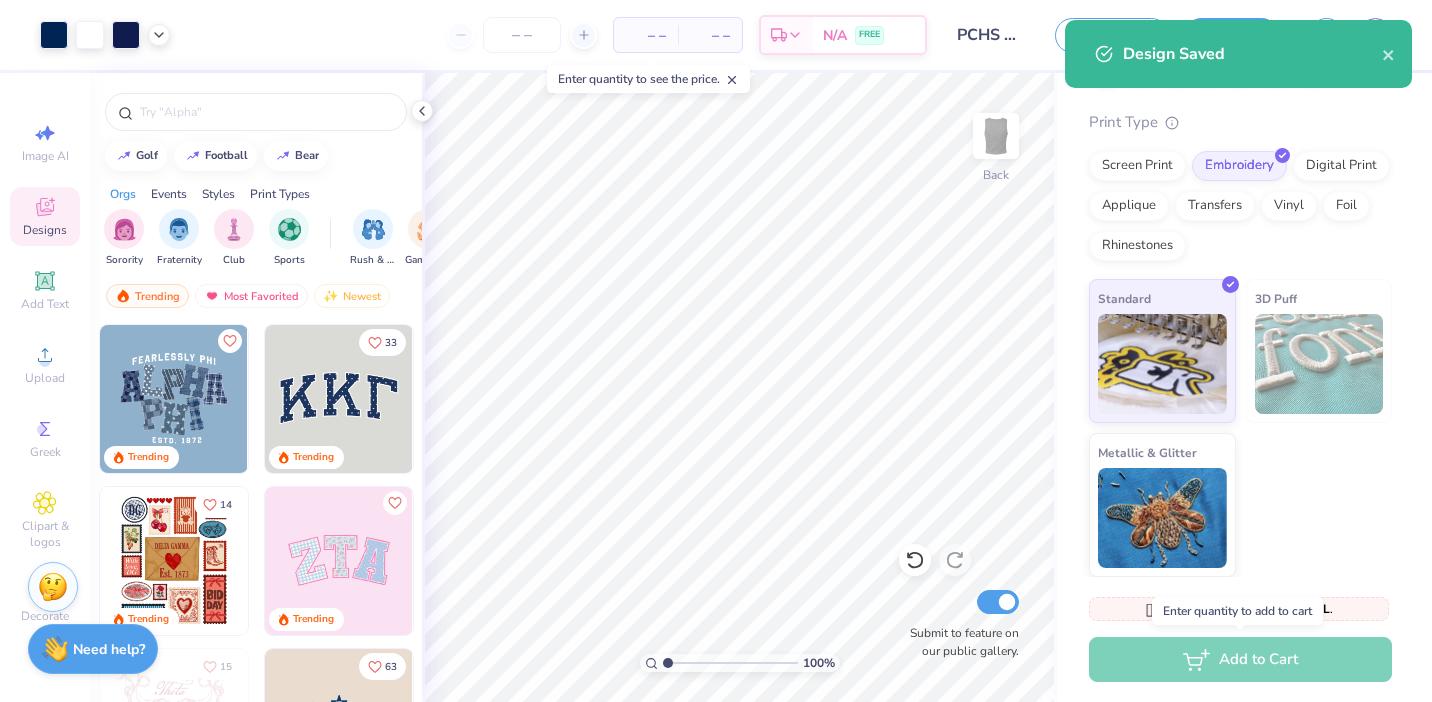 scroll, scrollTop: 0, scrollLeft: 0, axis: both 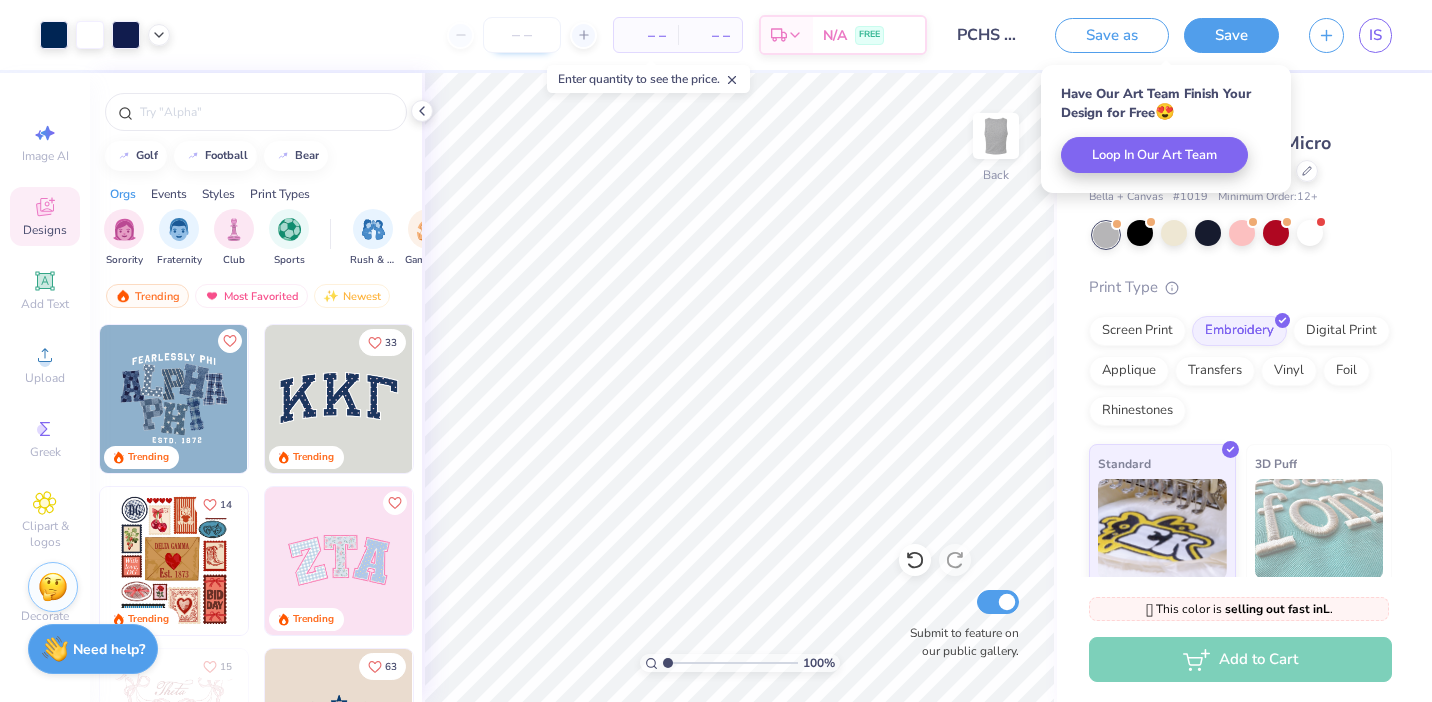 click at bounding box center (522, 35) 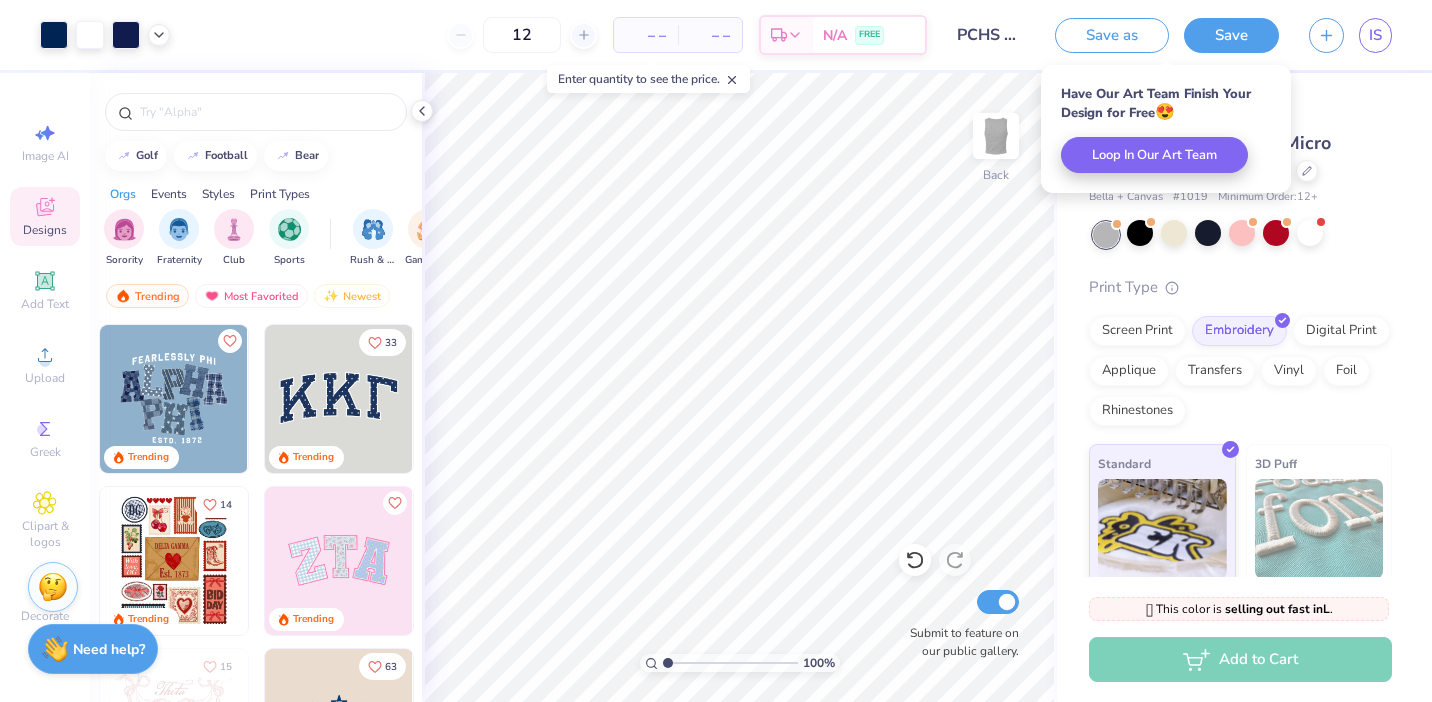 click on "12 – – Per Item – – Total Est.  Delivery N/A FREE" at bounding box center (556, 35) 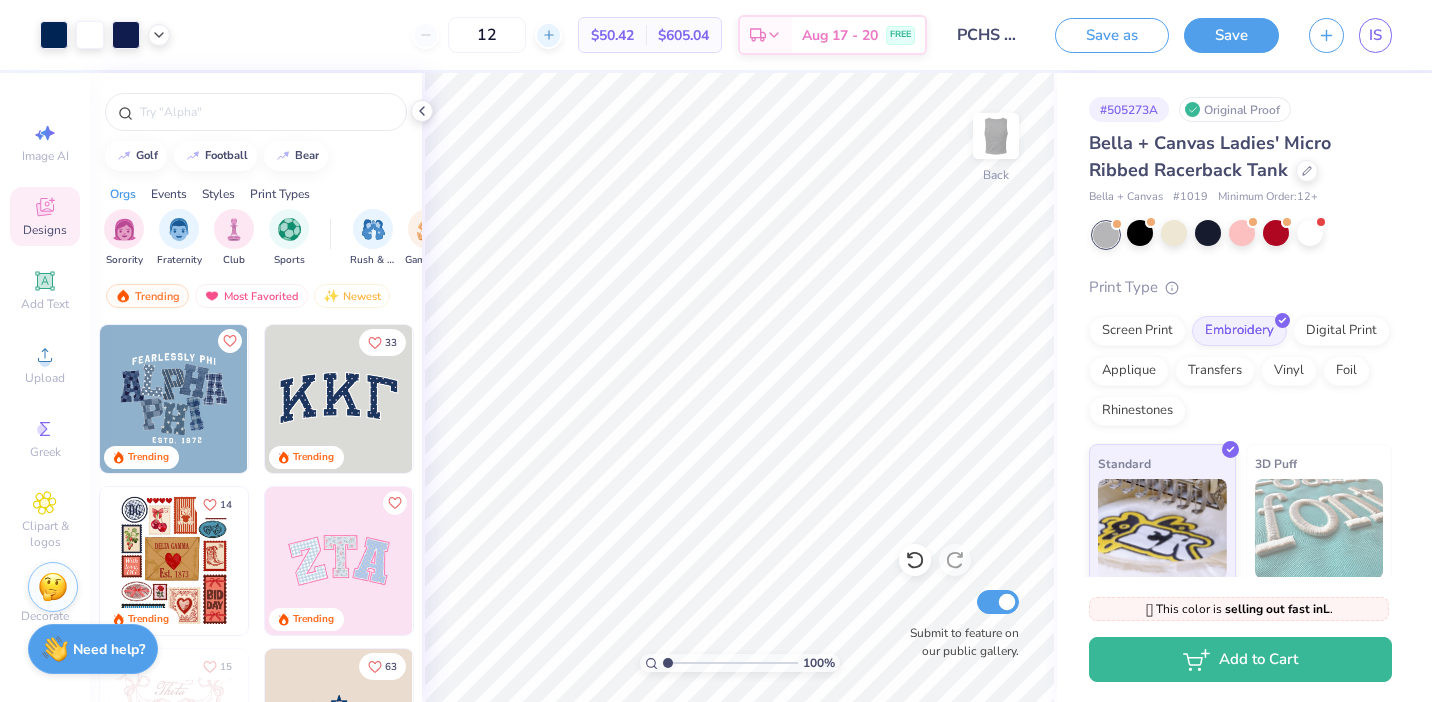 click 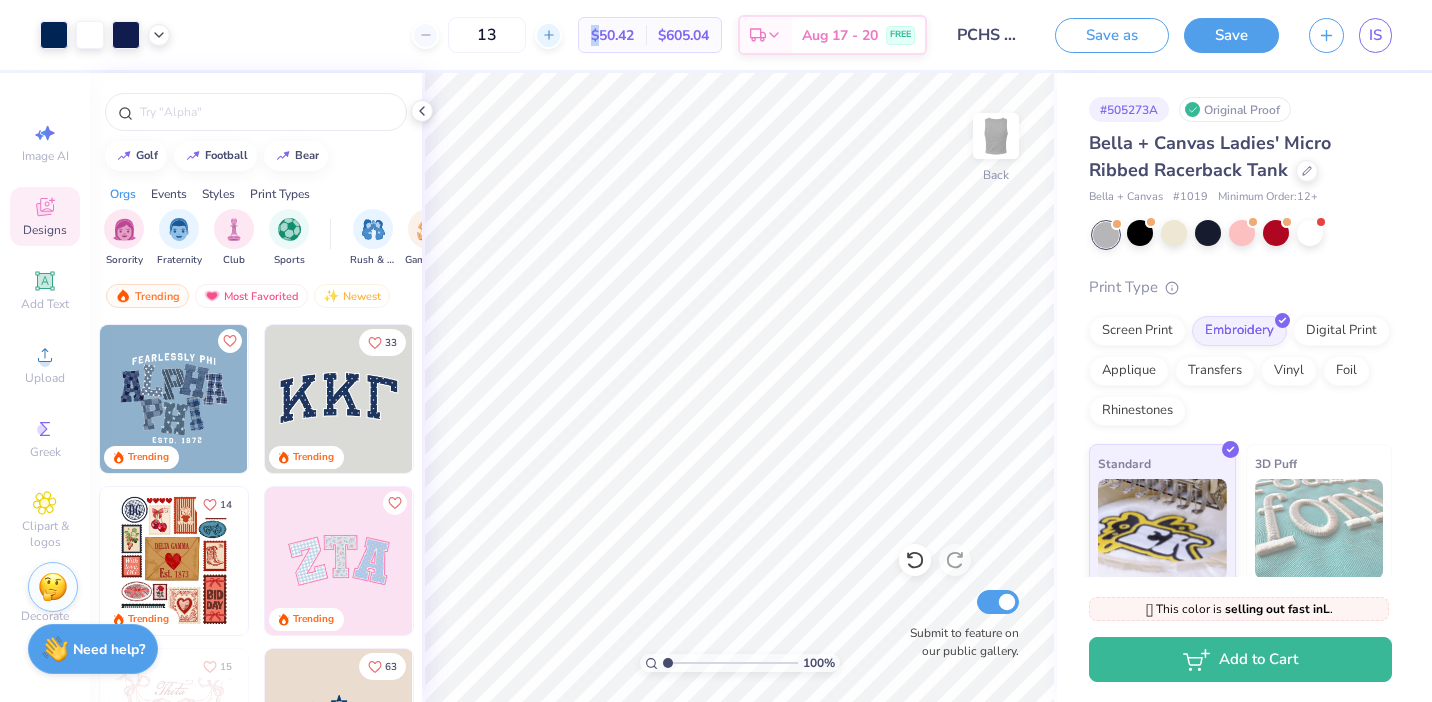 click 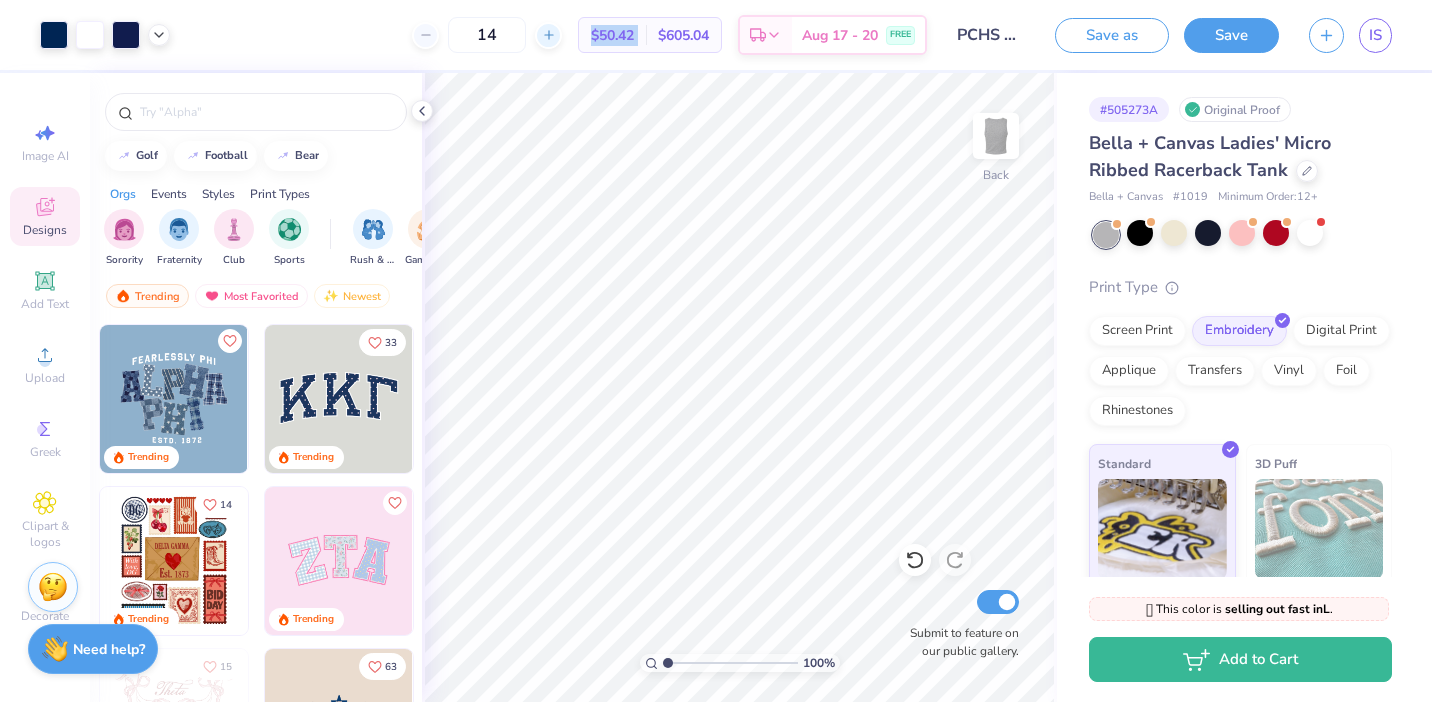 click 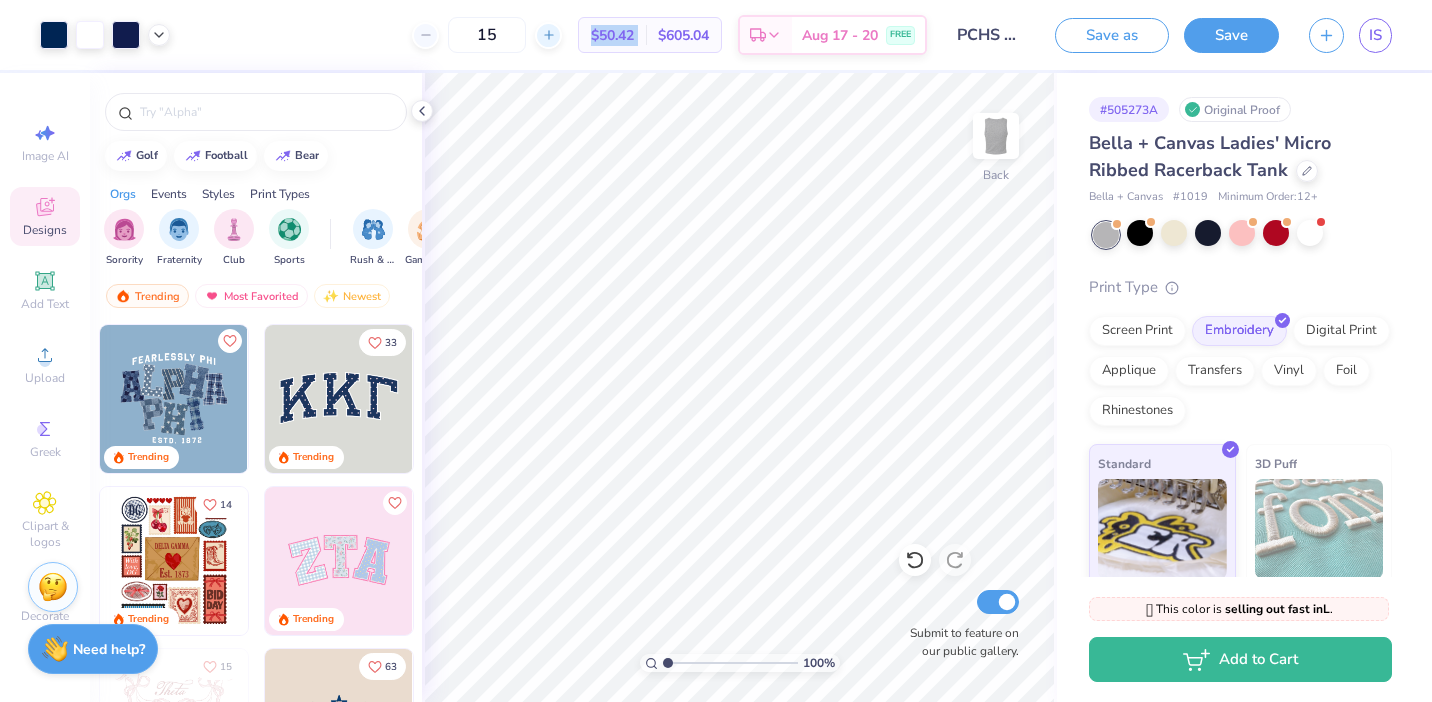 click 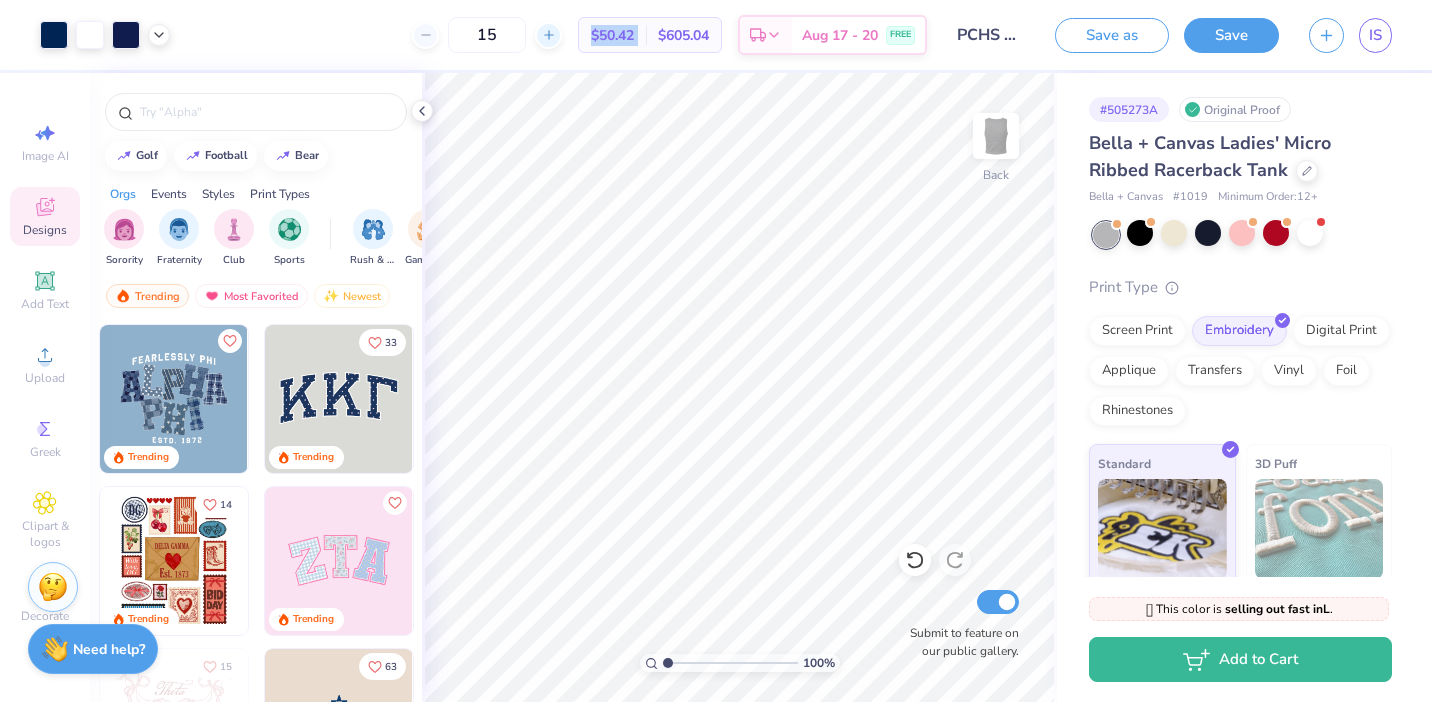 type on "16" 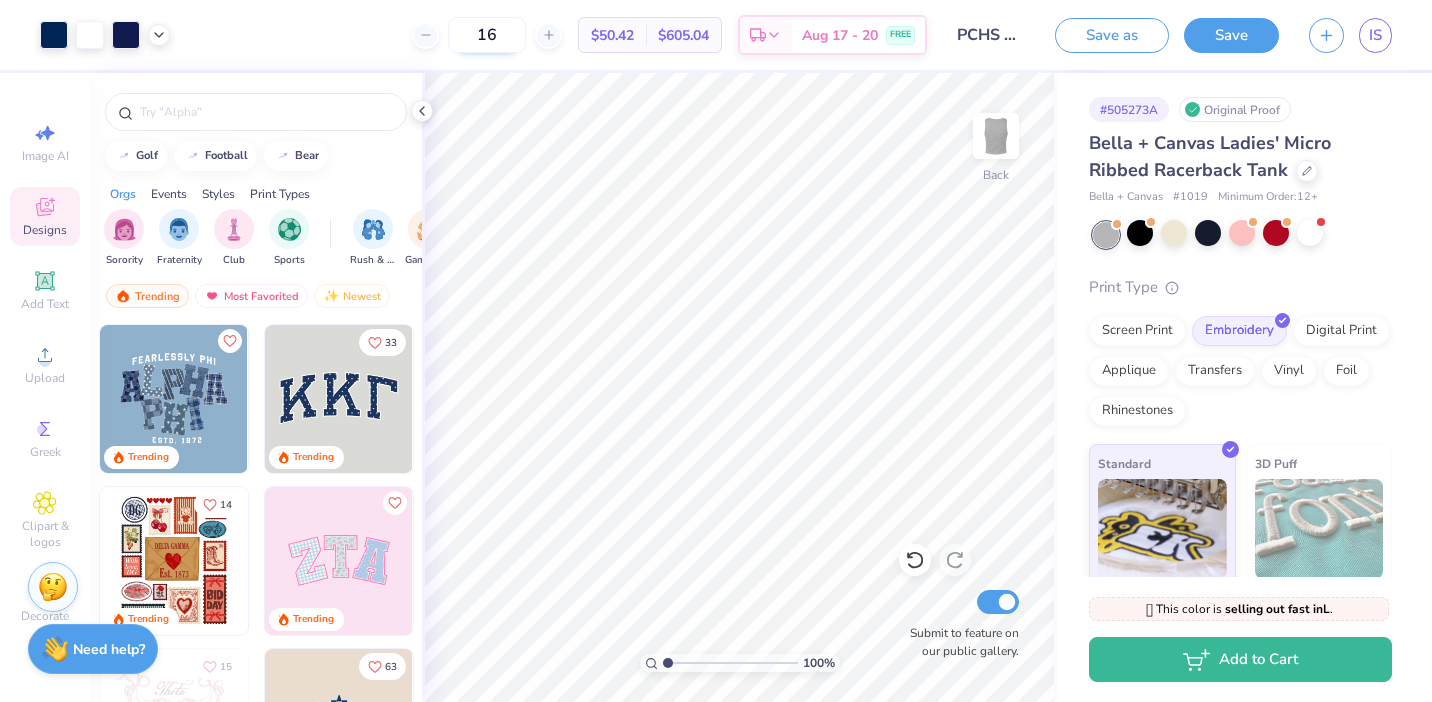click on "16" at bounding box center [487, 35] 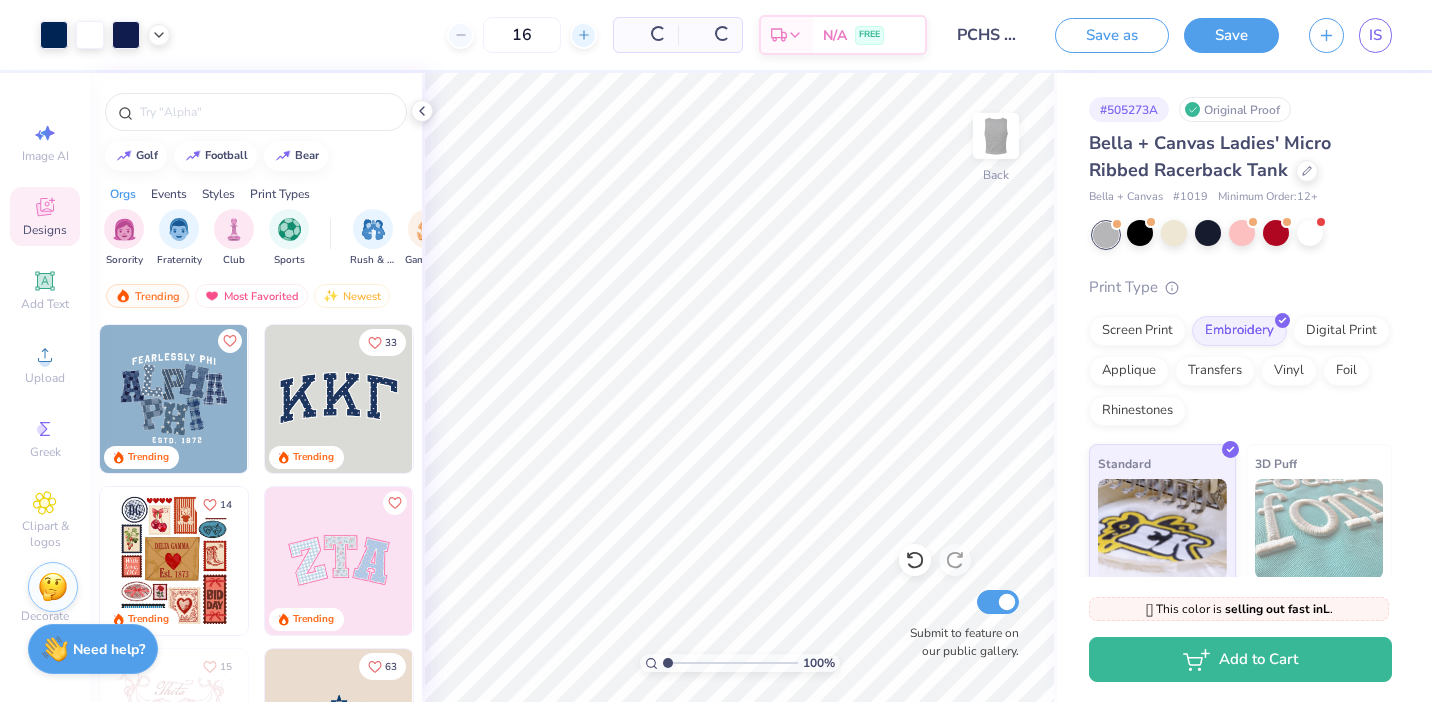 click on "16" at bounding box center (522, 35) 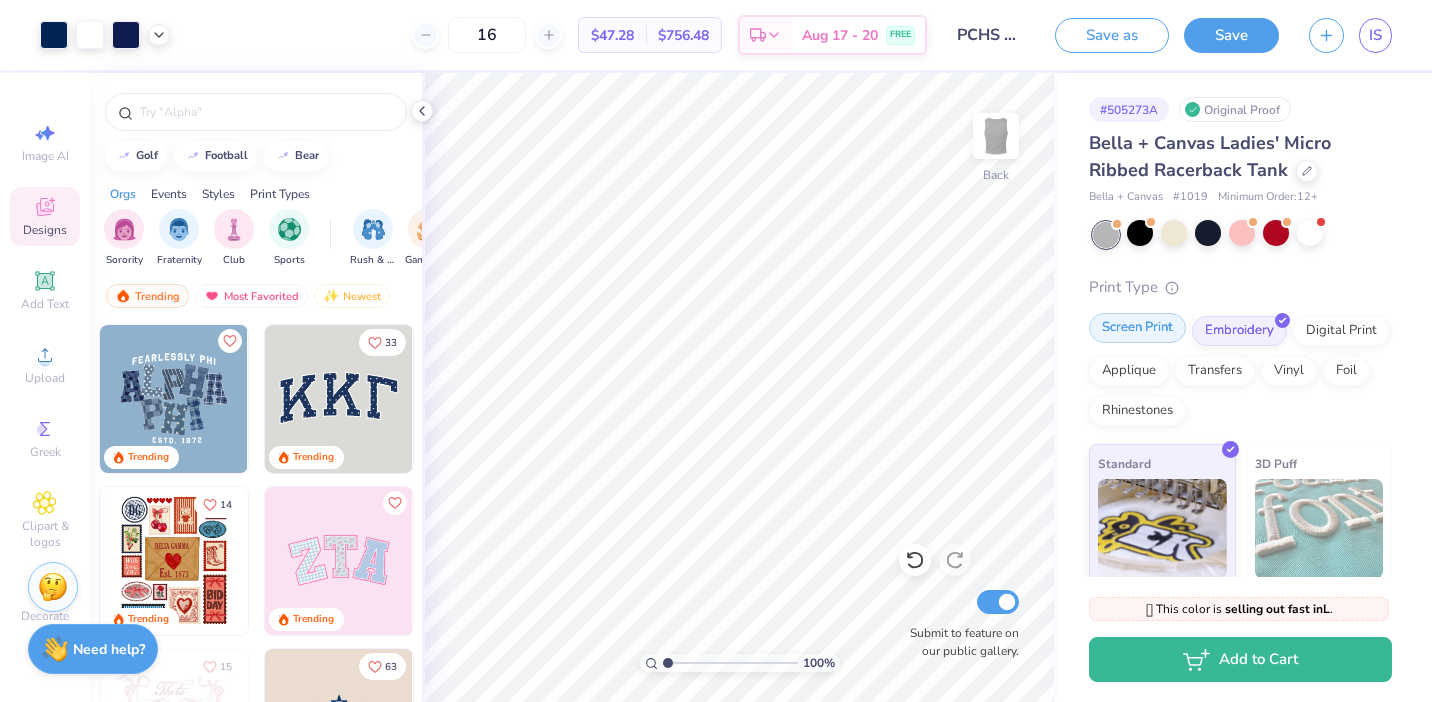 click on "Screen Print" at bounding box center [1137, 328] 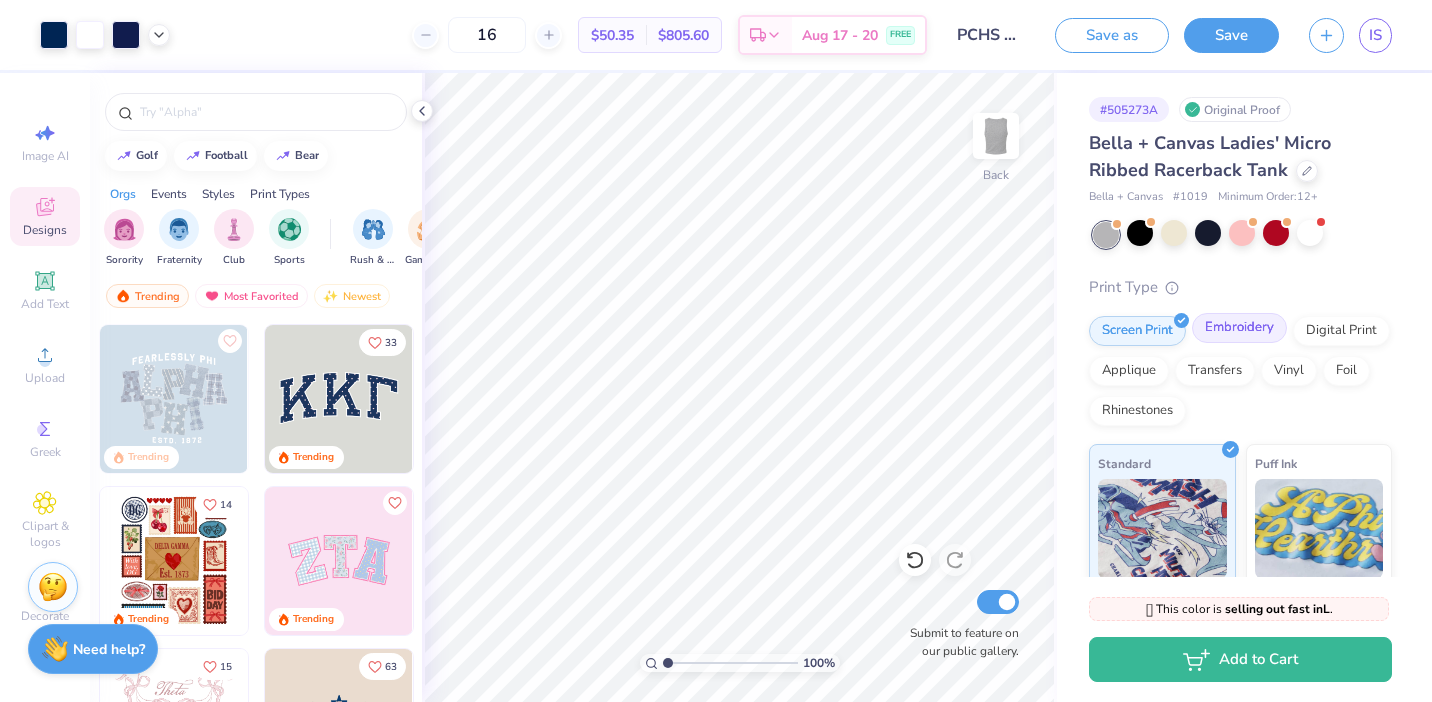 click on "Embroidery" at bounding box center (1239, 328) 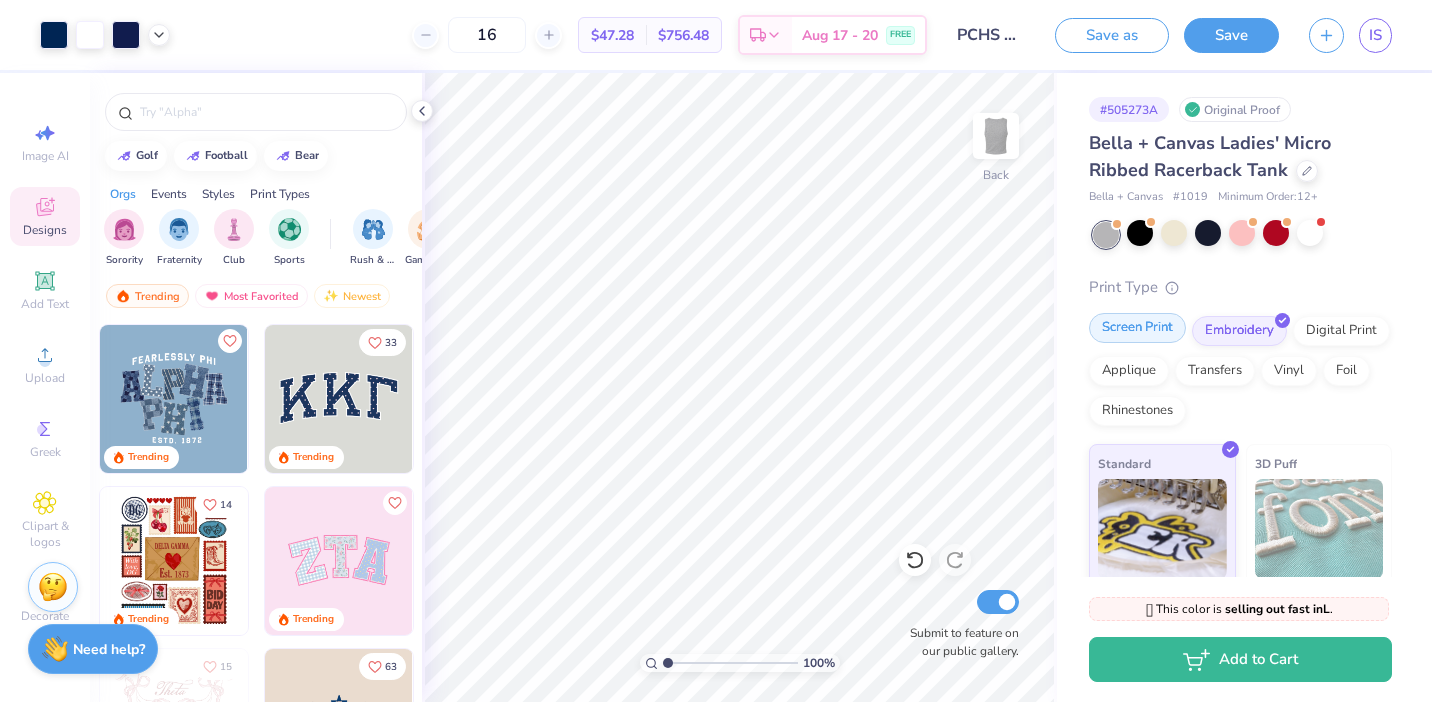 click on "Screen Print" at bounding box center (1137, 328) 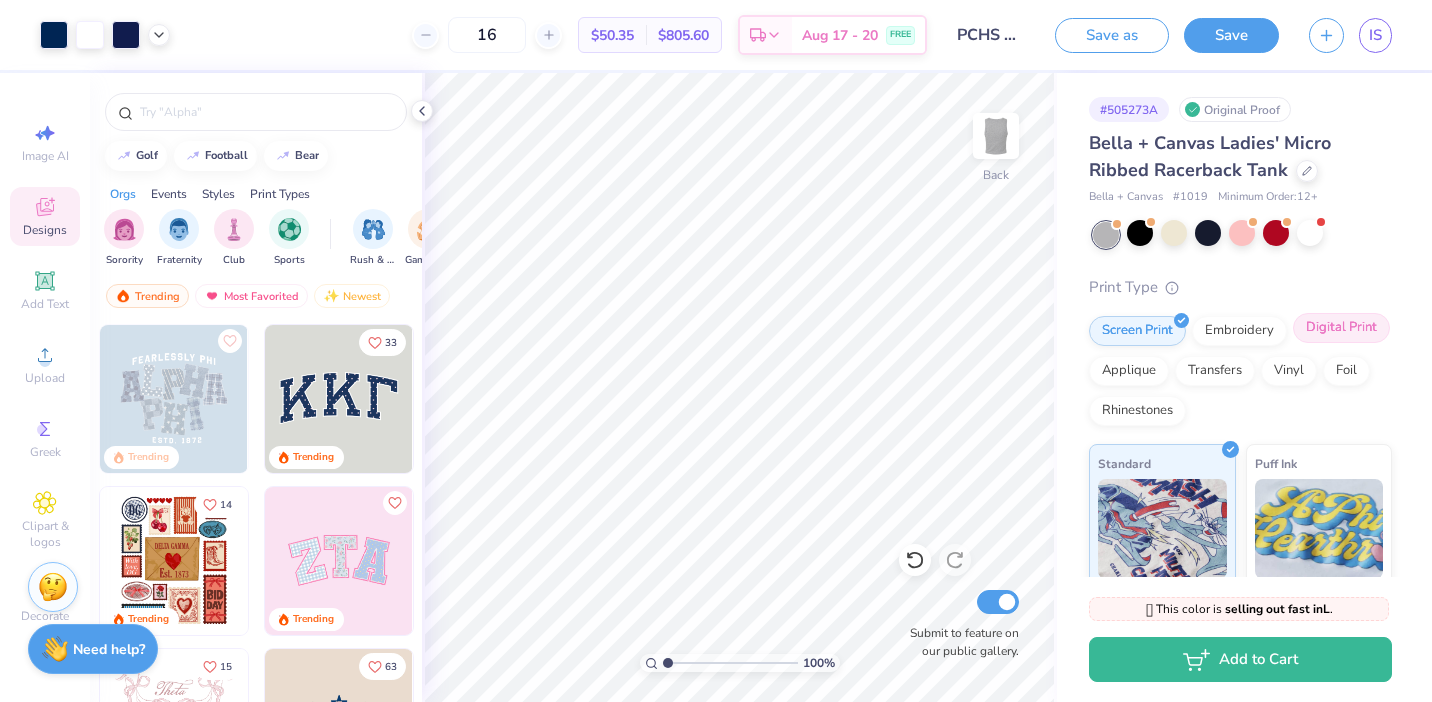 click on "Digital Print" at bounding box center (1341, 328) 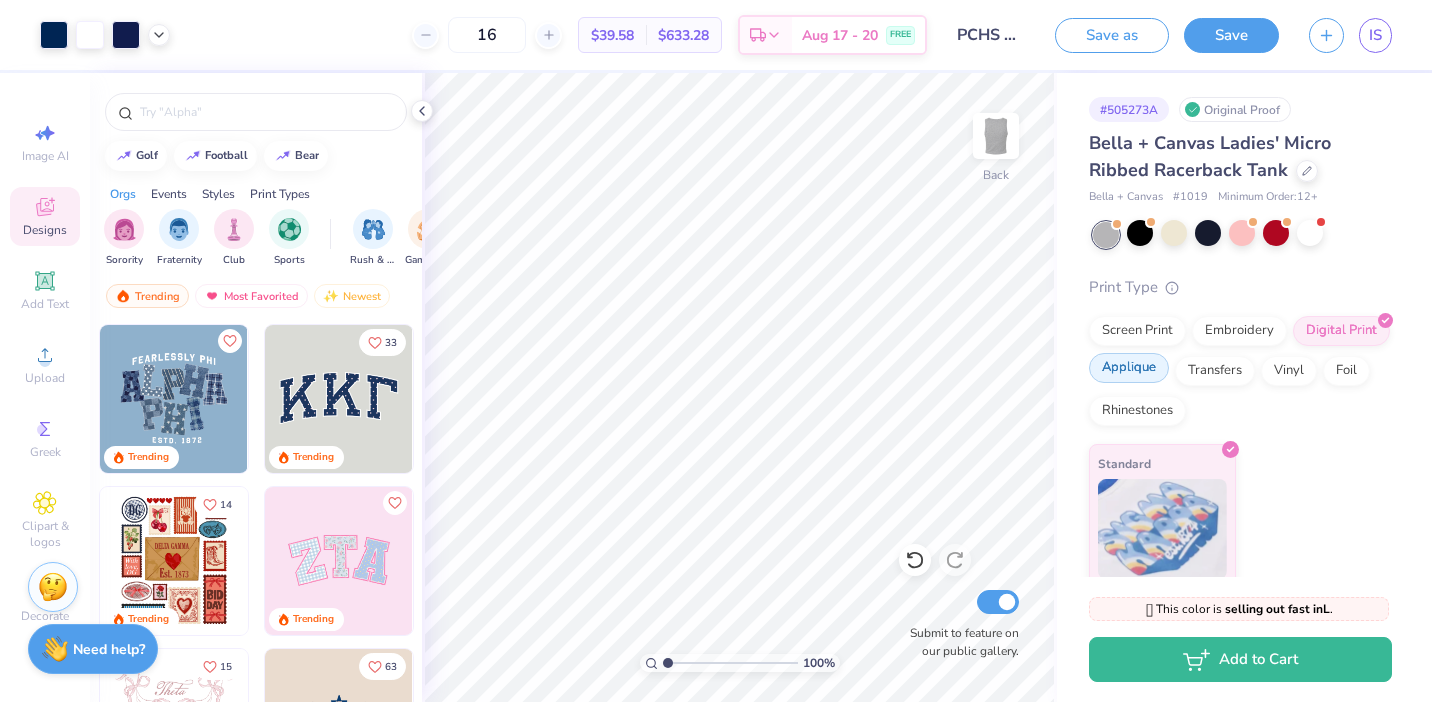 click on "Applique" at bounding box center [1129, 368] 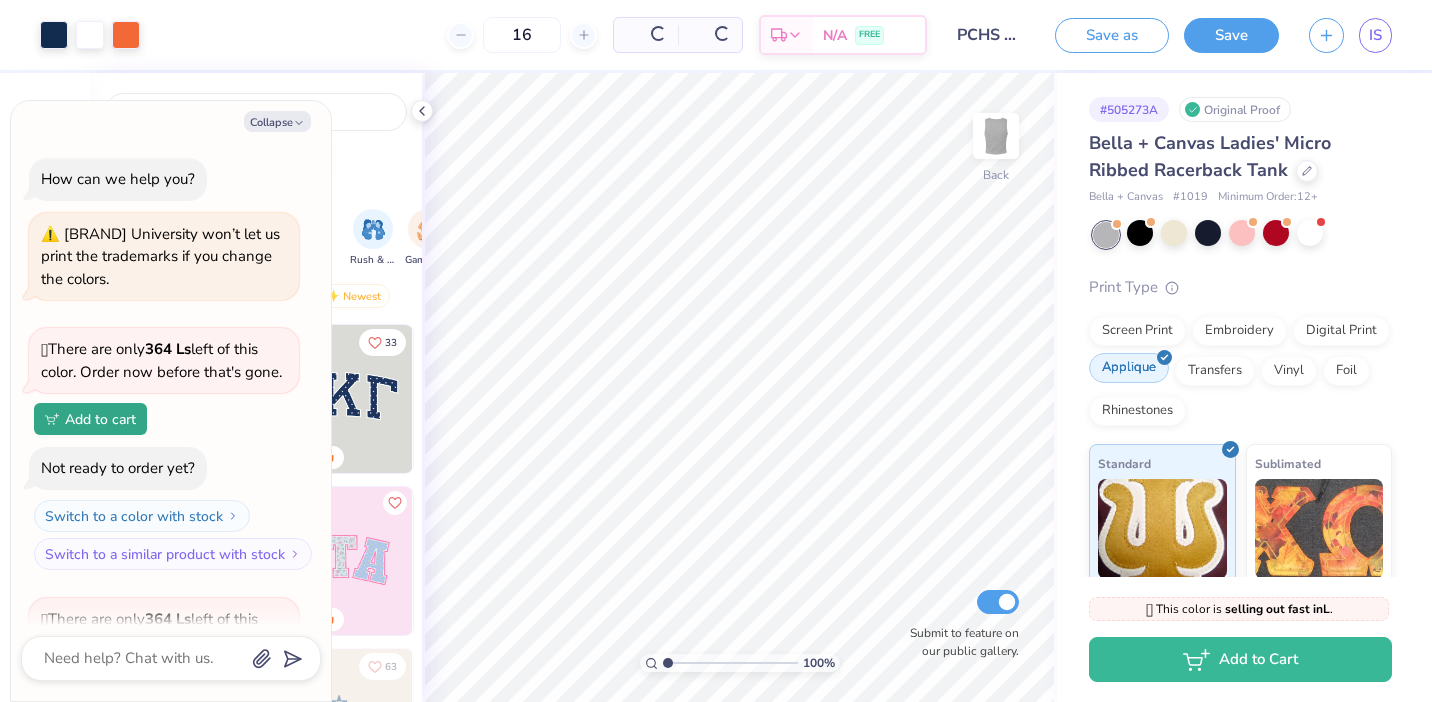 scroll, scrollTop: 2126, scrollLeft: 0, axis: vertical 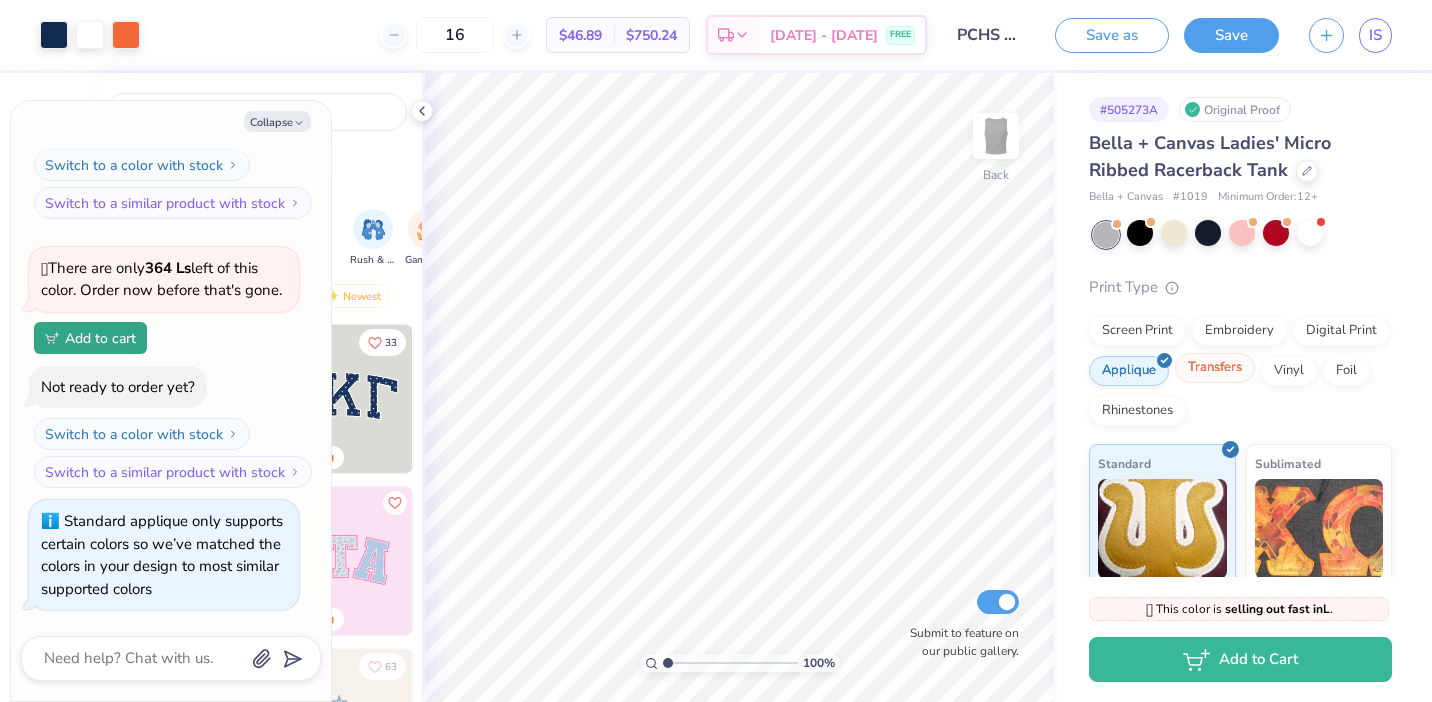 click on "Transfers" at bounding box center (1215, 368) 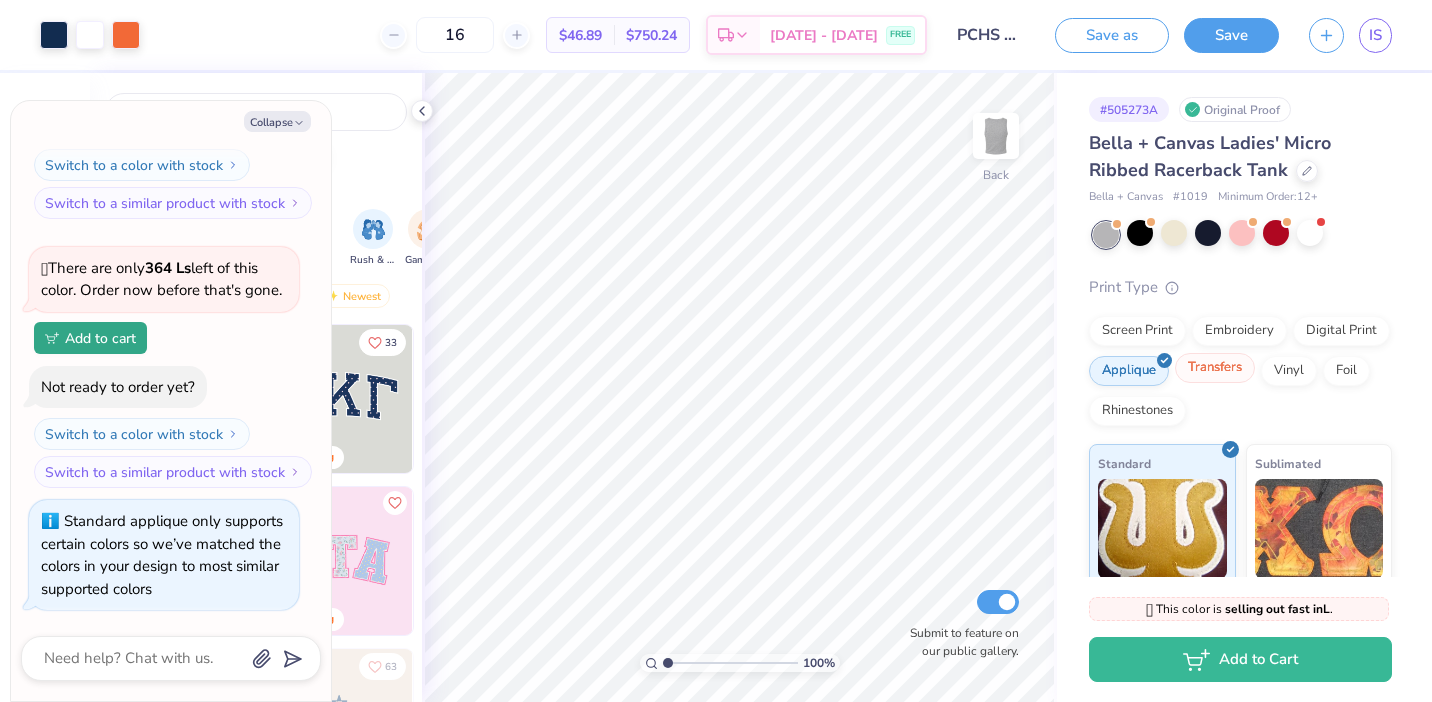 scroll, scrollTop: 2248, scrollLeft: 0, axis: vertical 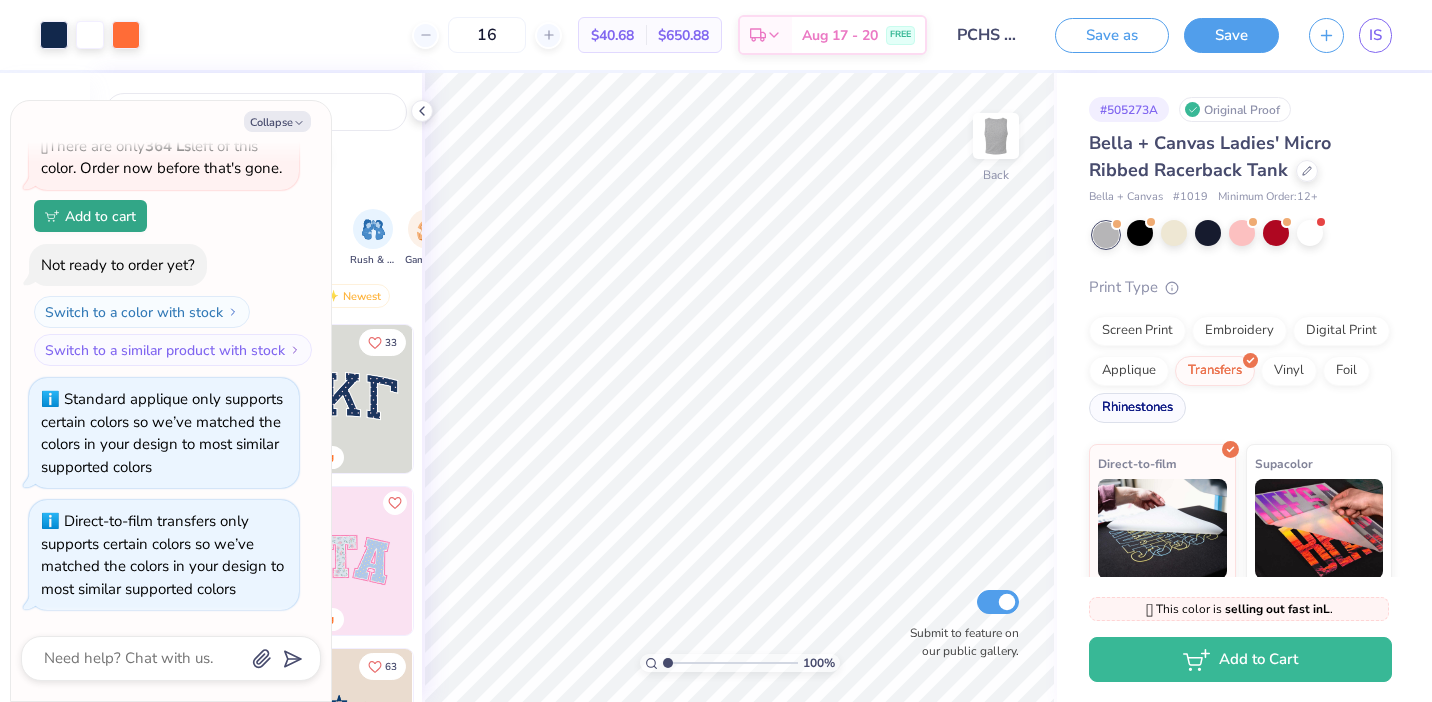 click on "Rhinestones" at bounding box center (1137, 408) 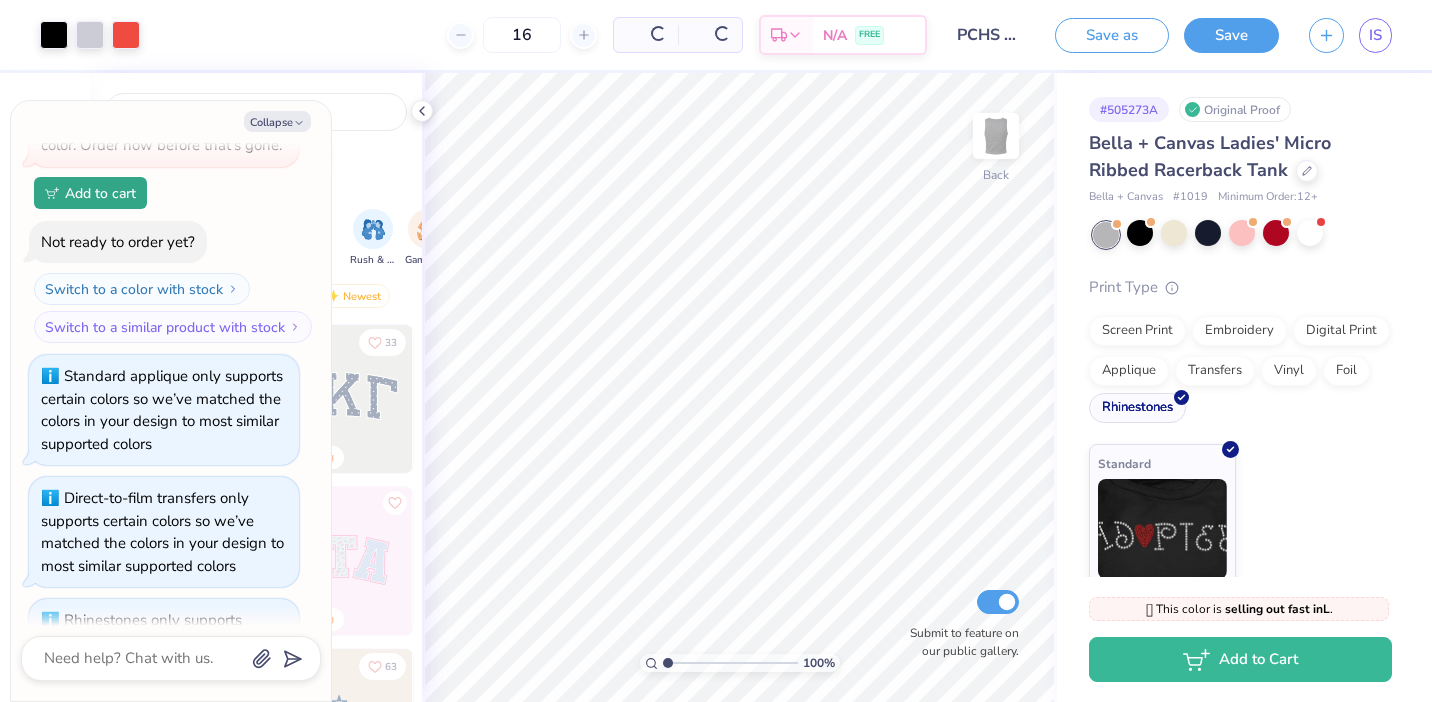 scroll, scrollTop: 2370, scrollLeft: 0, axis: vertical 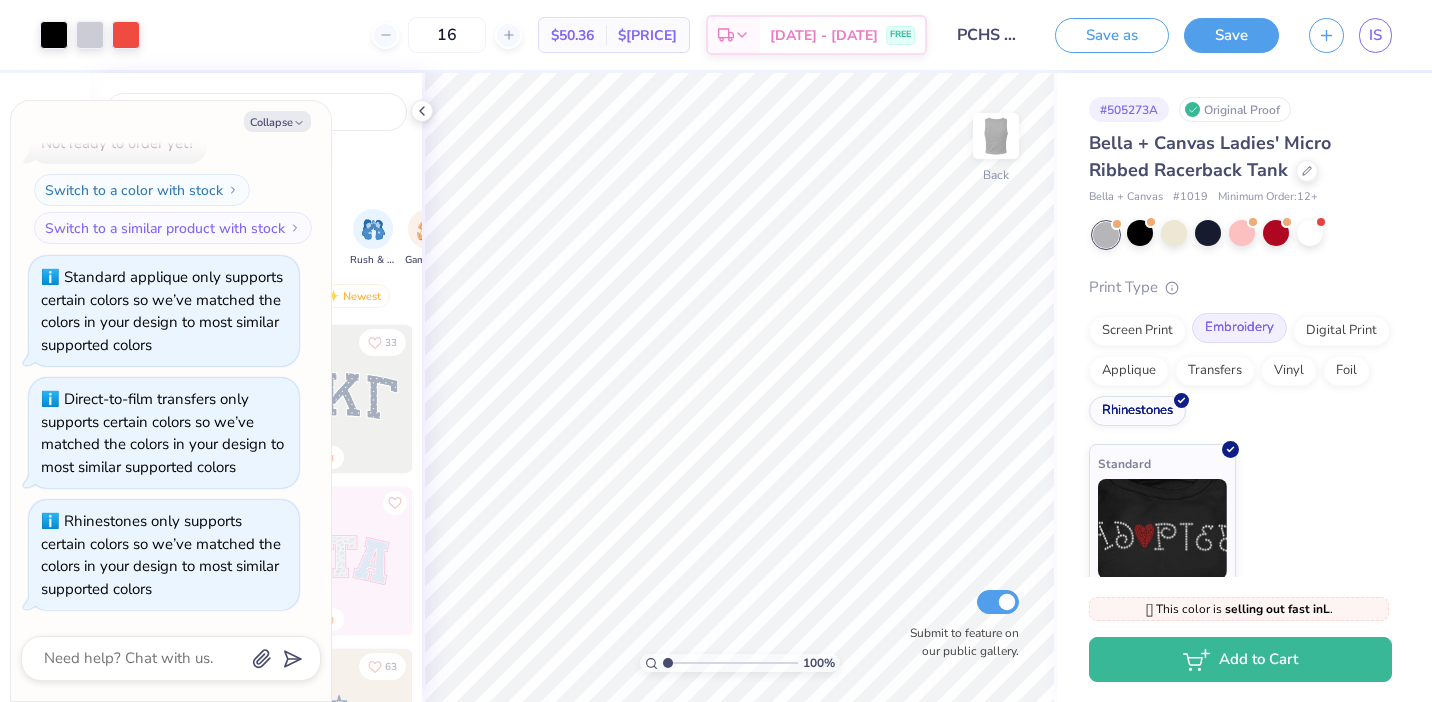 click on "Embroidery" at bounding box center [1239, 328] 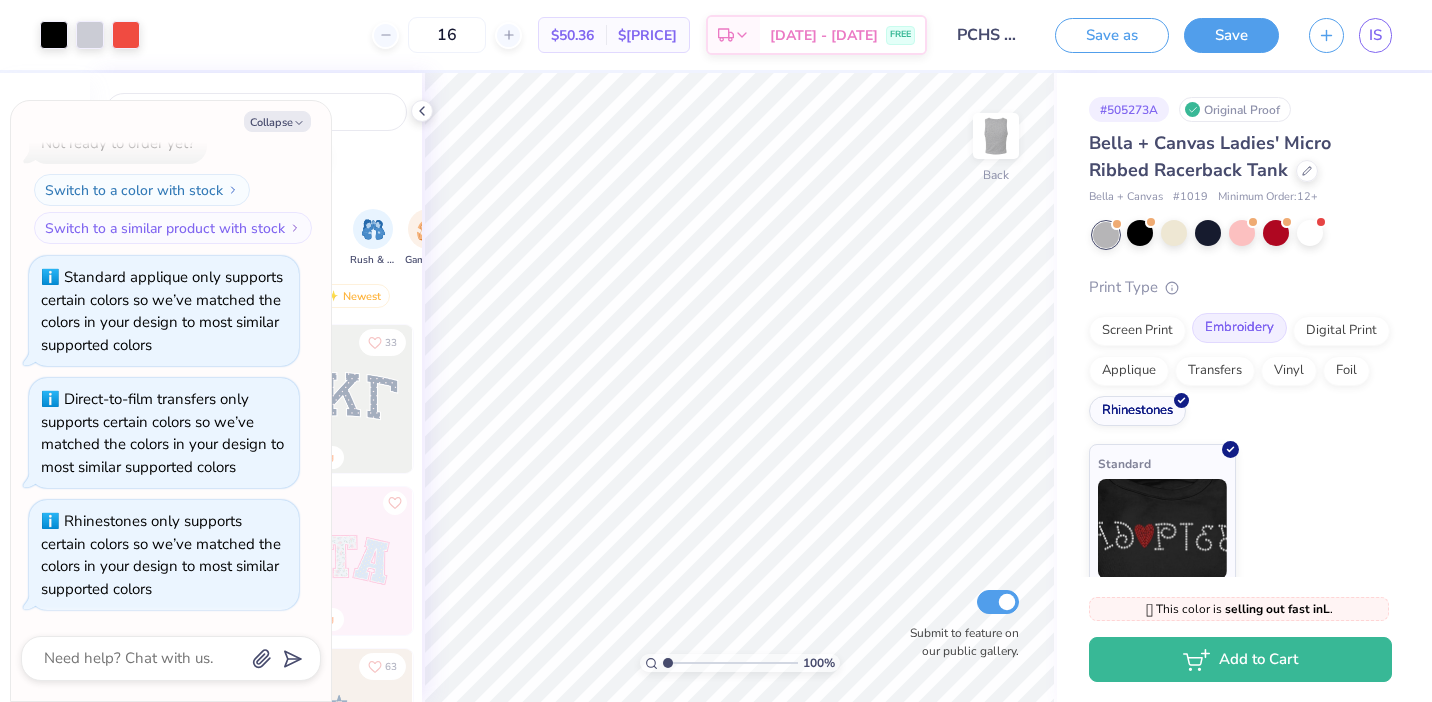 type on "x" 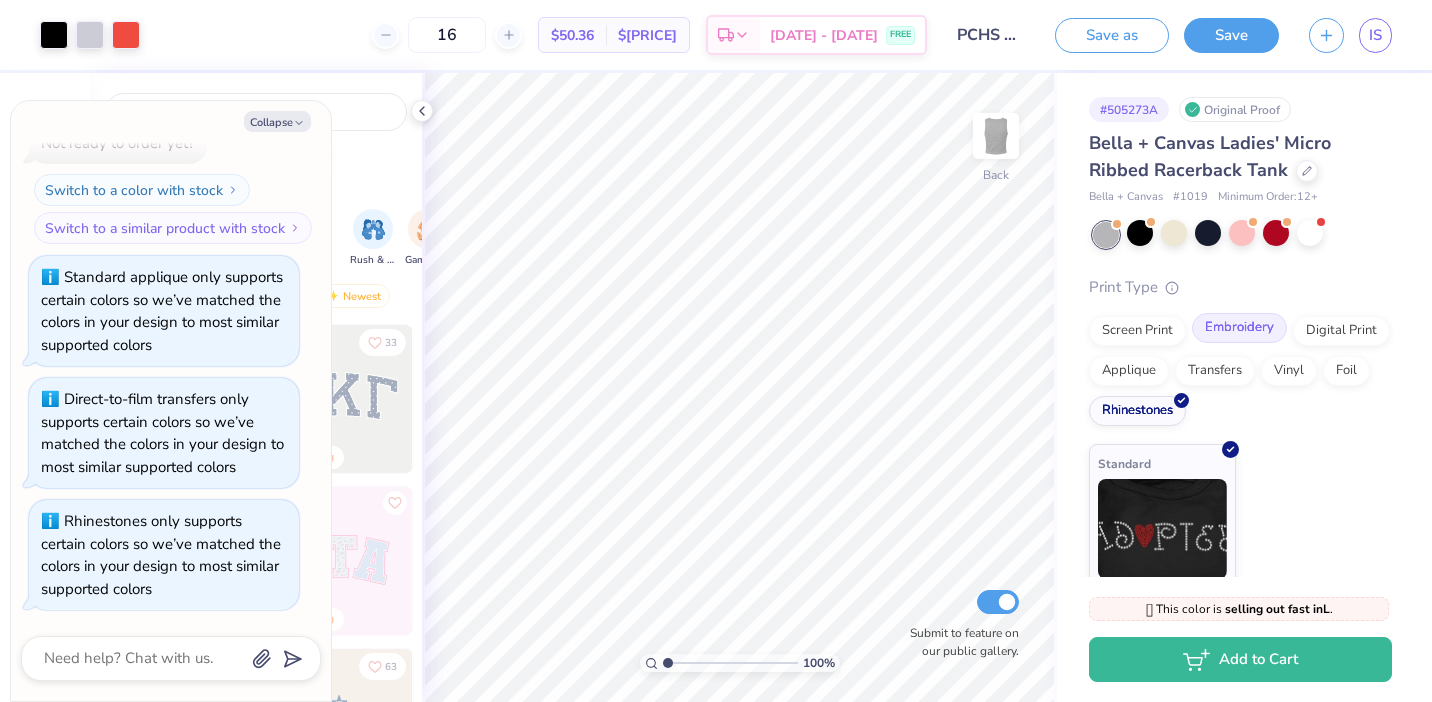 scroll, scrollTop: 2492, scrollLeft: 0, axis: vertical 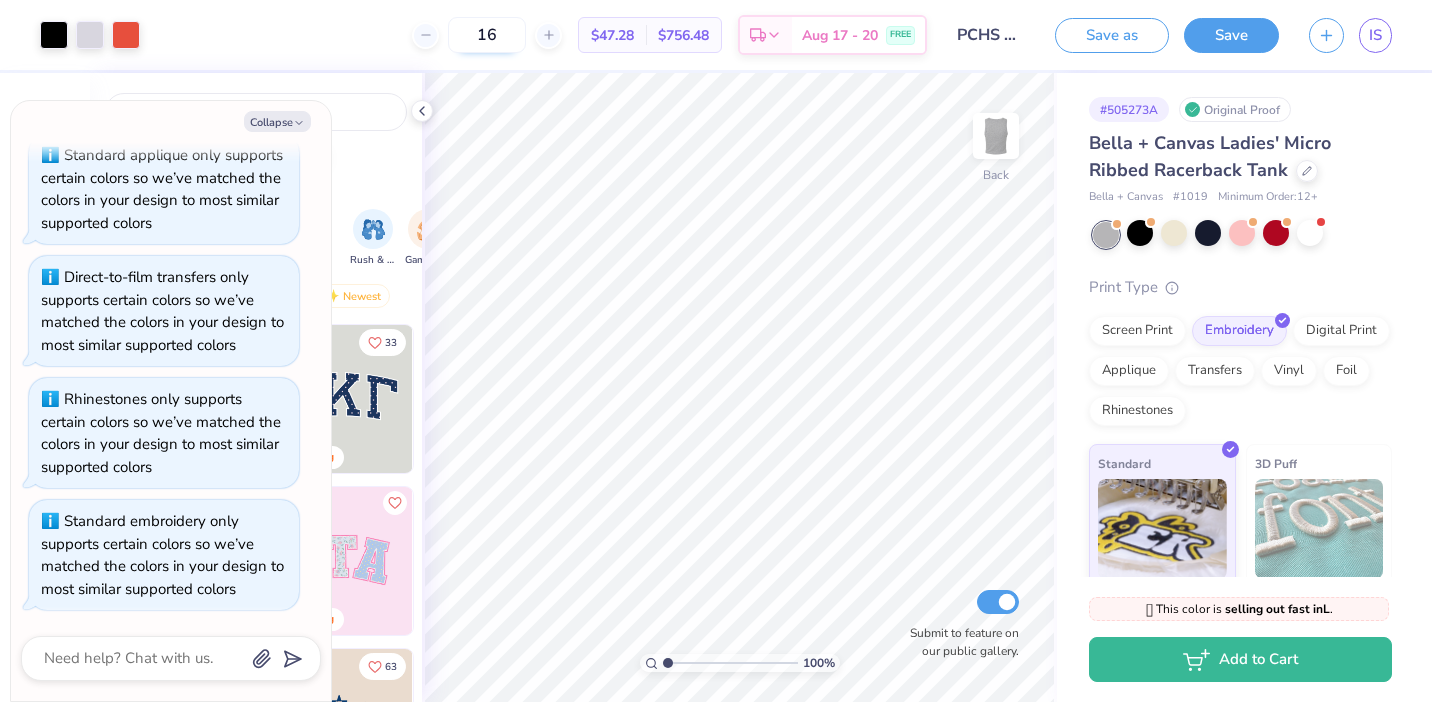 click on "16" at bounding box center (487, 35) 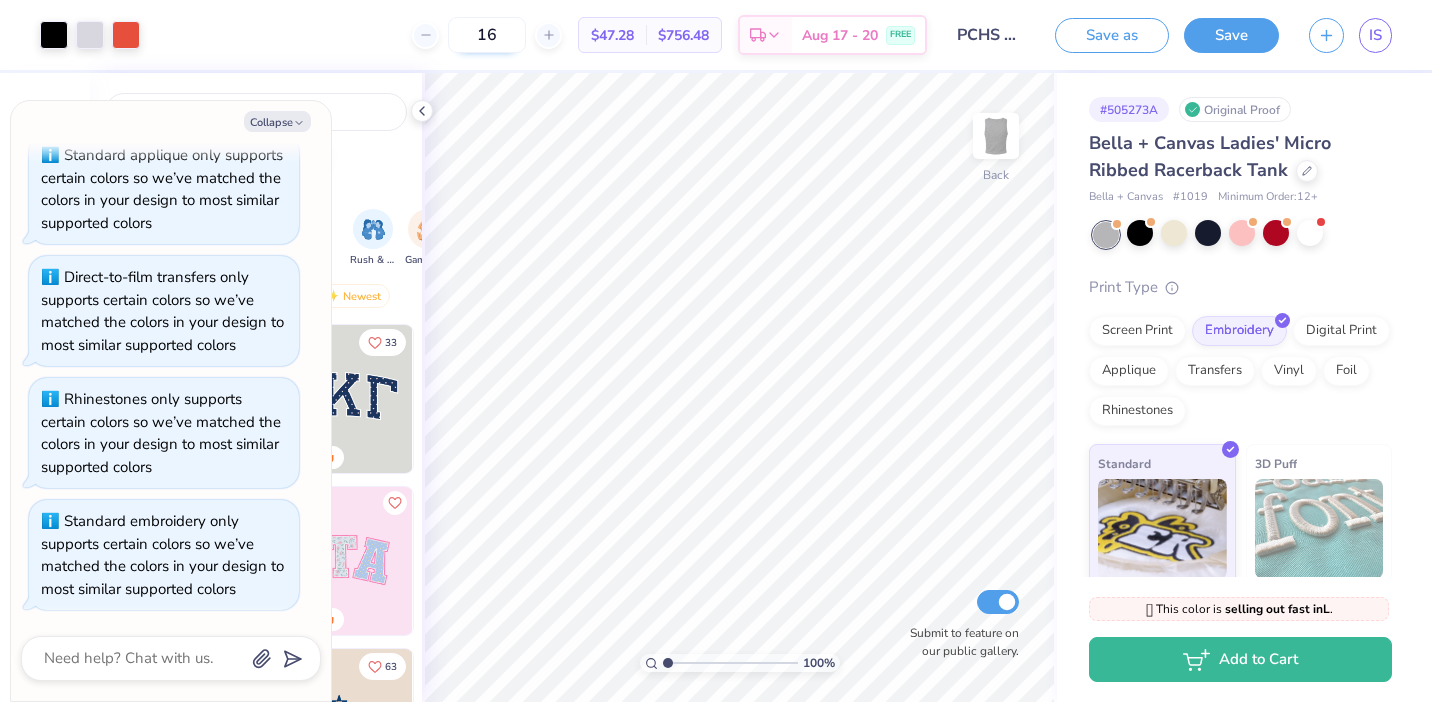 type on "1" 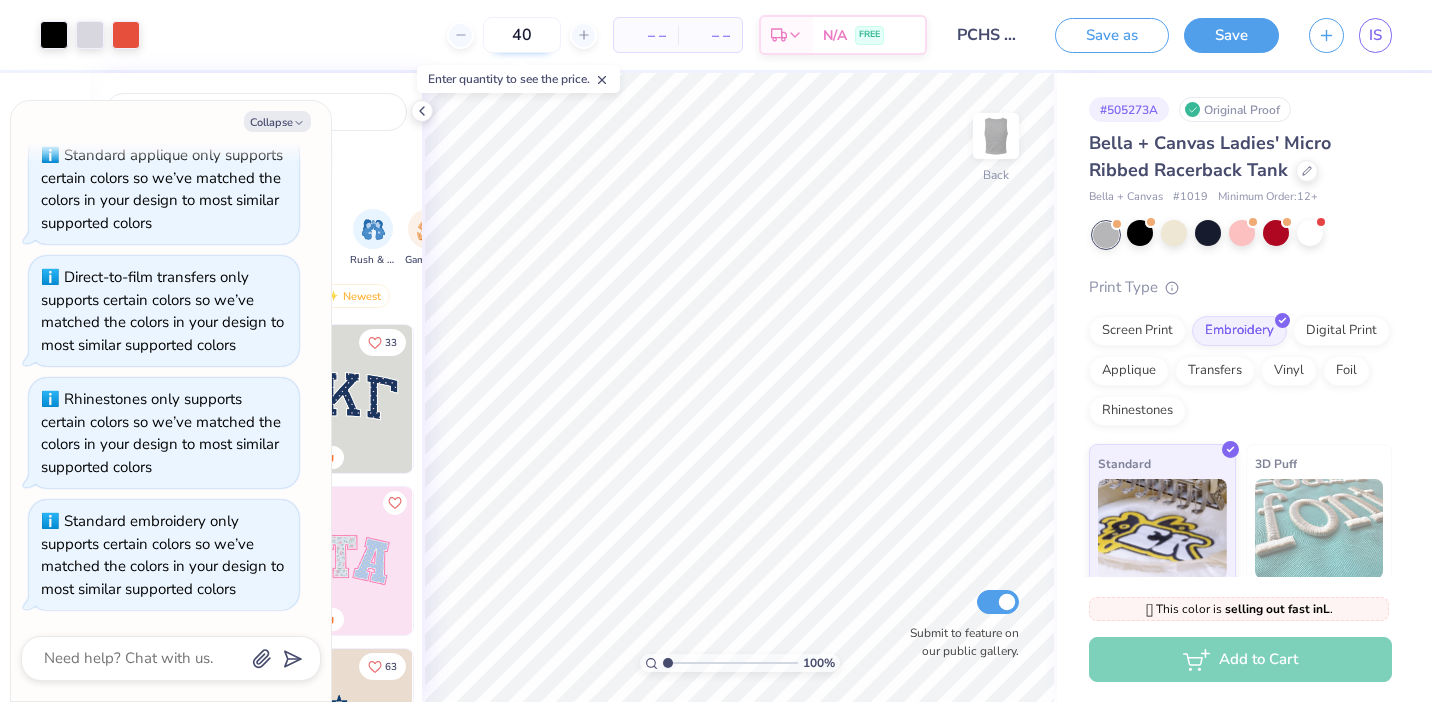 scroll, scrollTop: 2492, scrollLeft: 0, axis: vertical 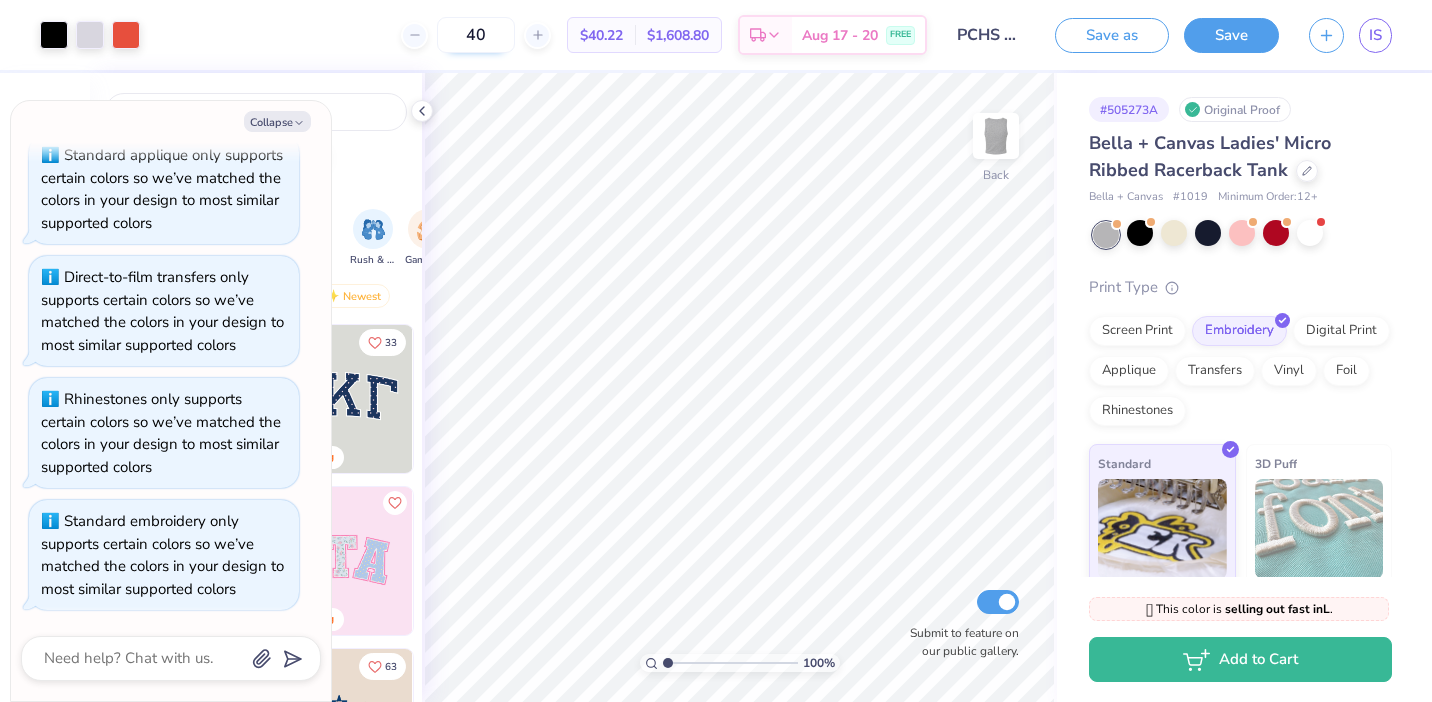 click on "40" at bounding box center (476, 35) 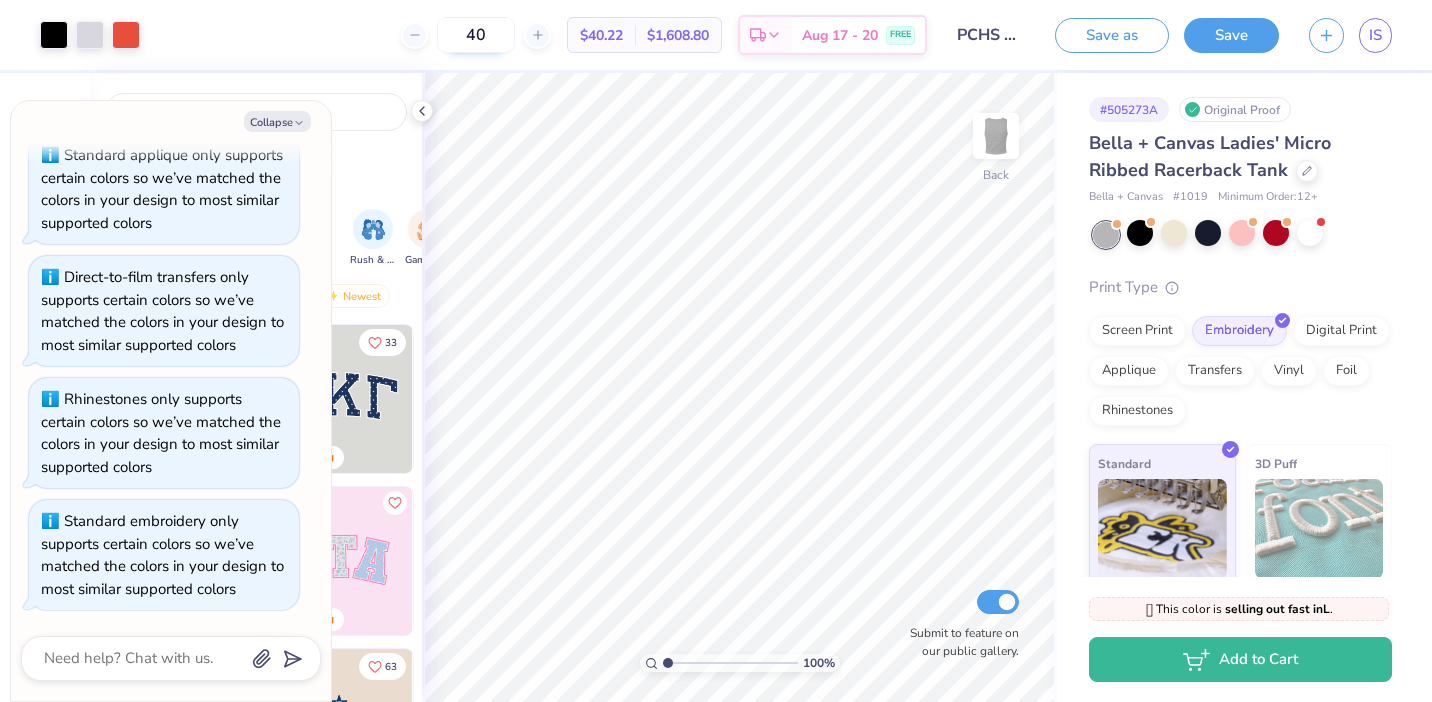 click on "40" at bounding box center (476, 35) 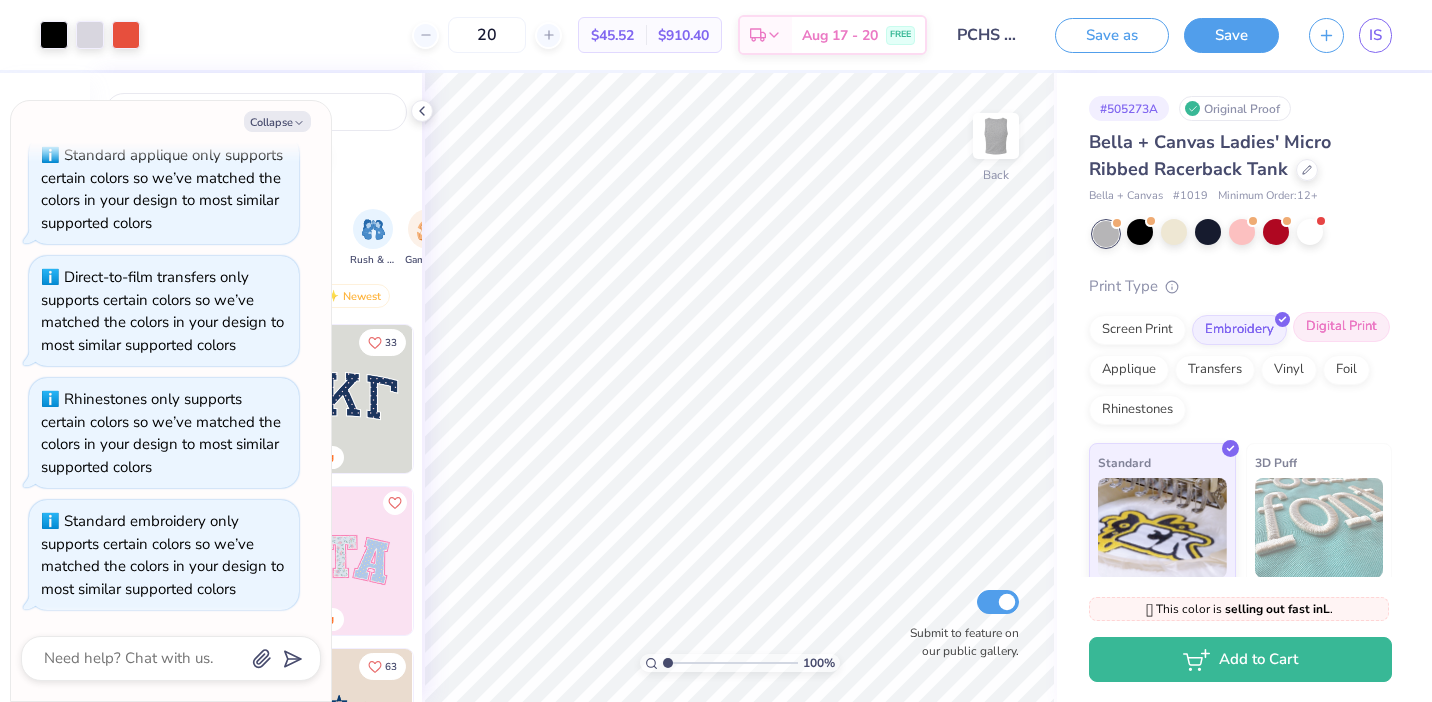 scroll, scrollTop: 0, scrollLeft: 0, axis: both 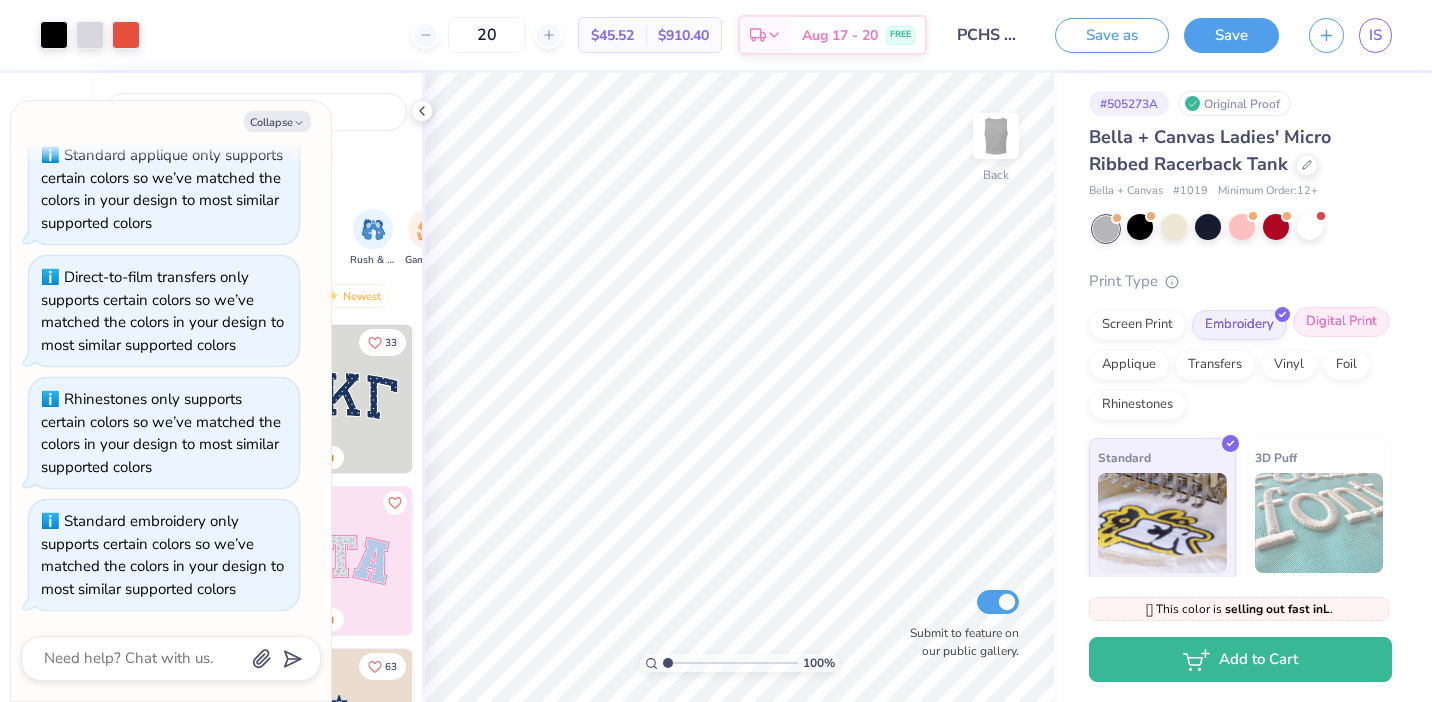 type on "20" 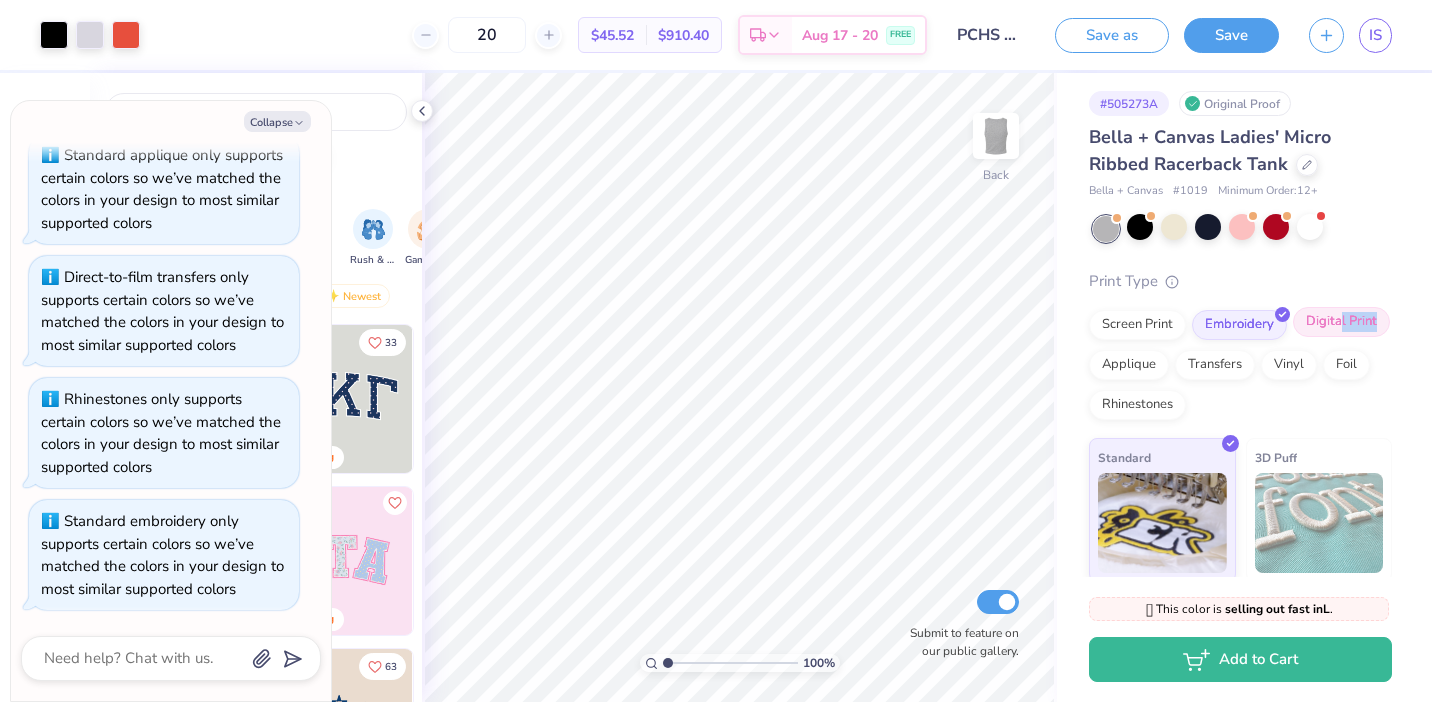 click on "Digital Print" at bounding box center (1341, 322) 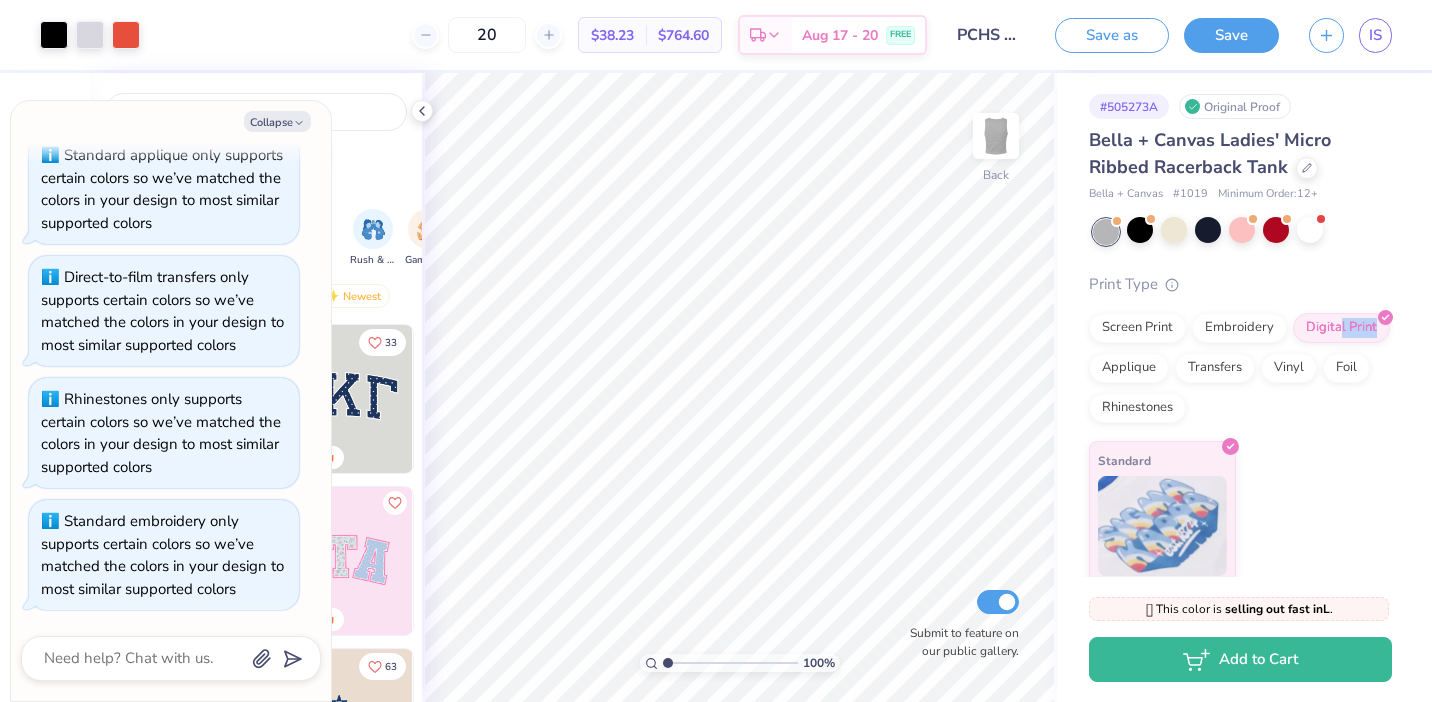 scroll, scrollTop: 0, scrollLeft: 0, axis: both 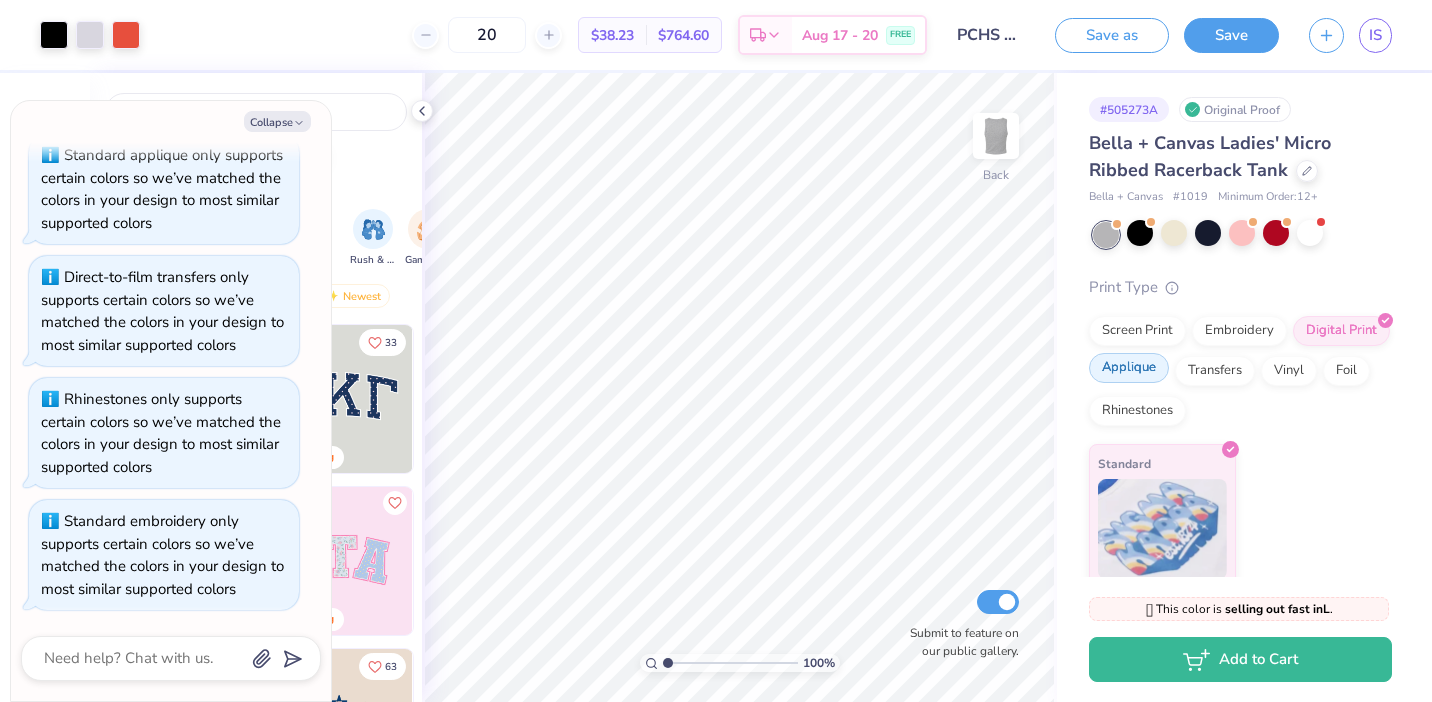 click on "Applique" at bounding box center (1129, 368) 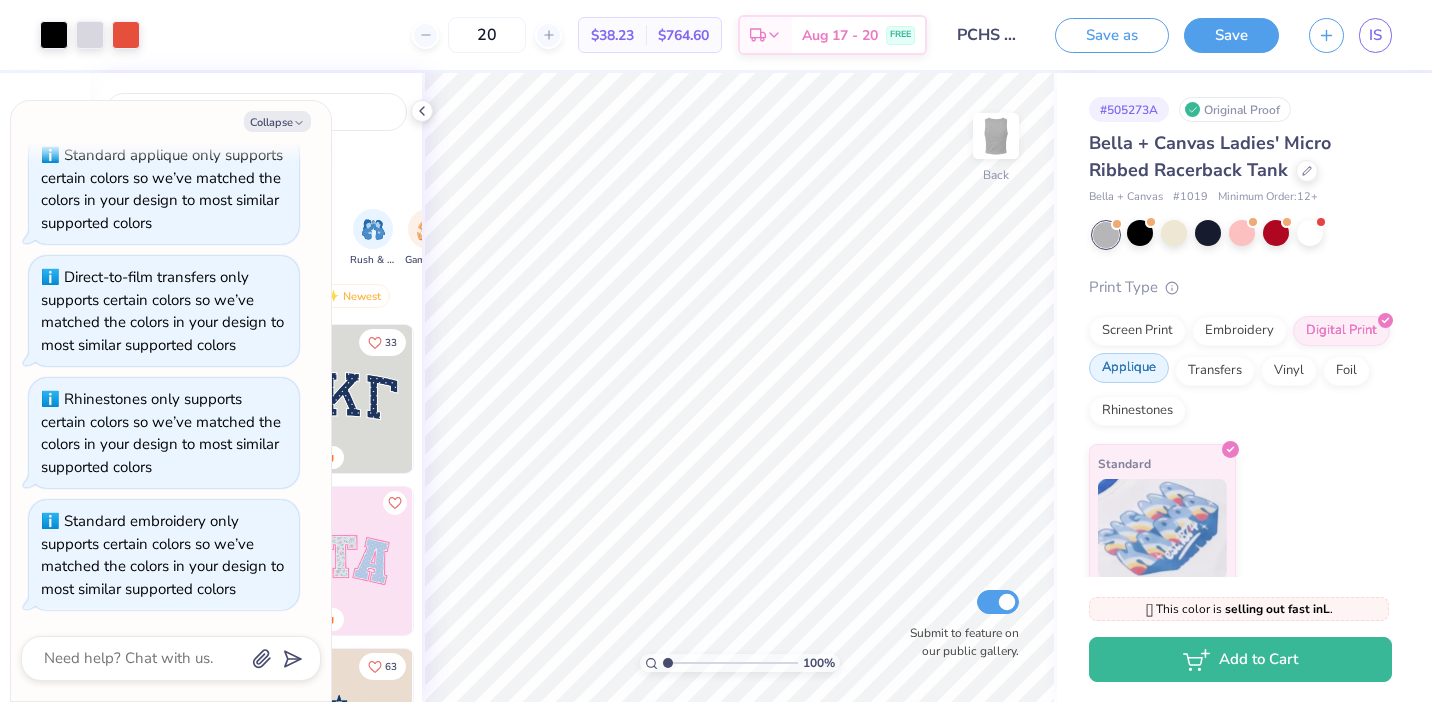 scroll, scrollTop: 2614, scrollLeft: 0, axis: vertical 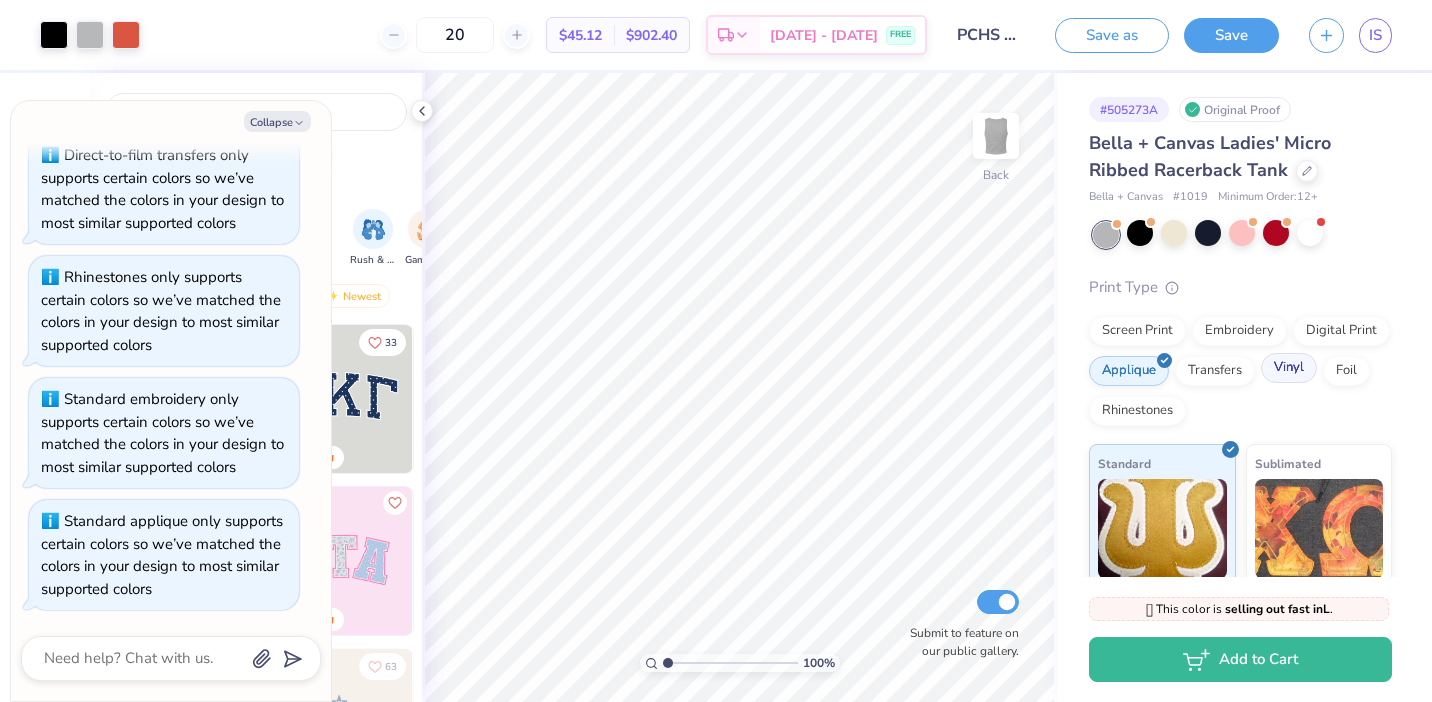 click on "Vinyl" at bounding box center (1289, 368) 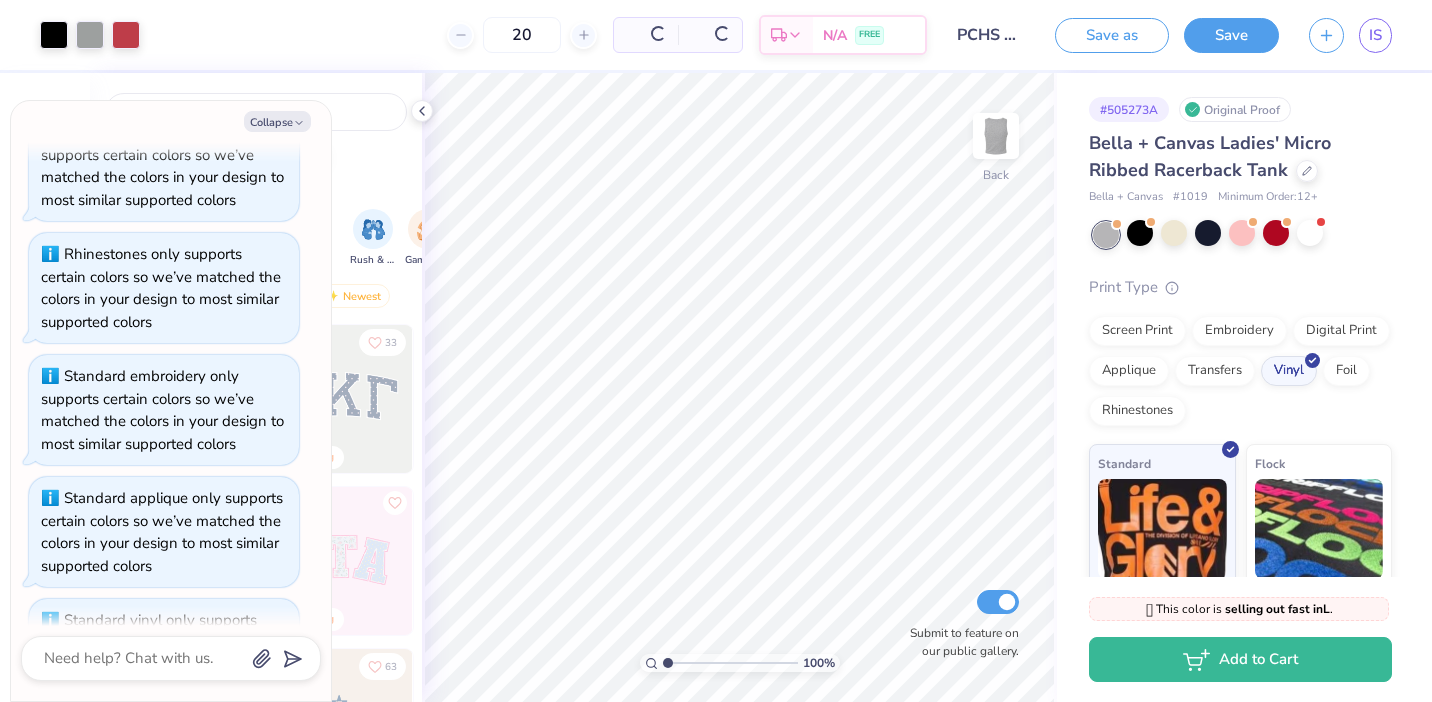 scroll, scrollTop: 2934, scrollLeft: 0, axis: vertical 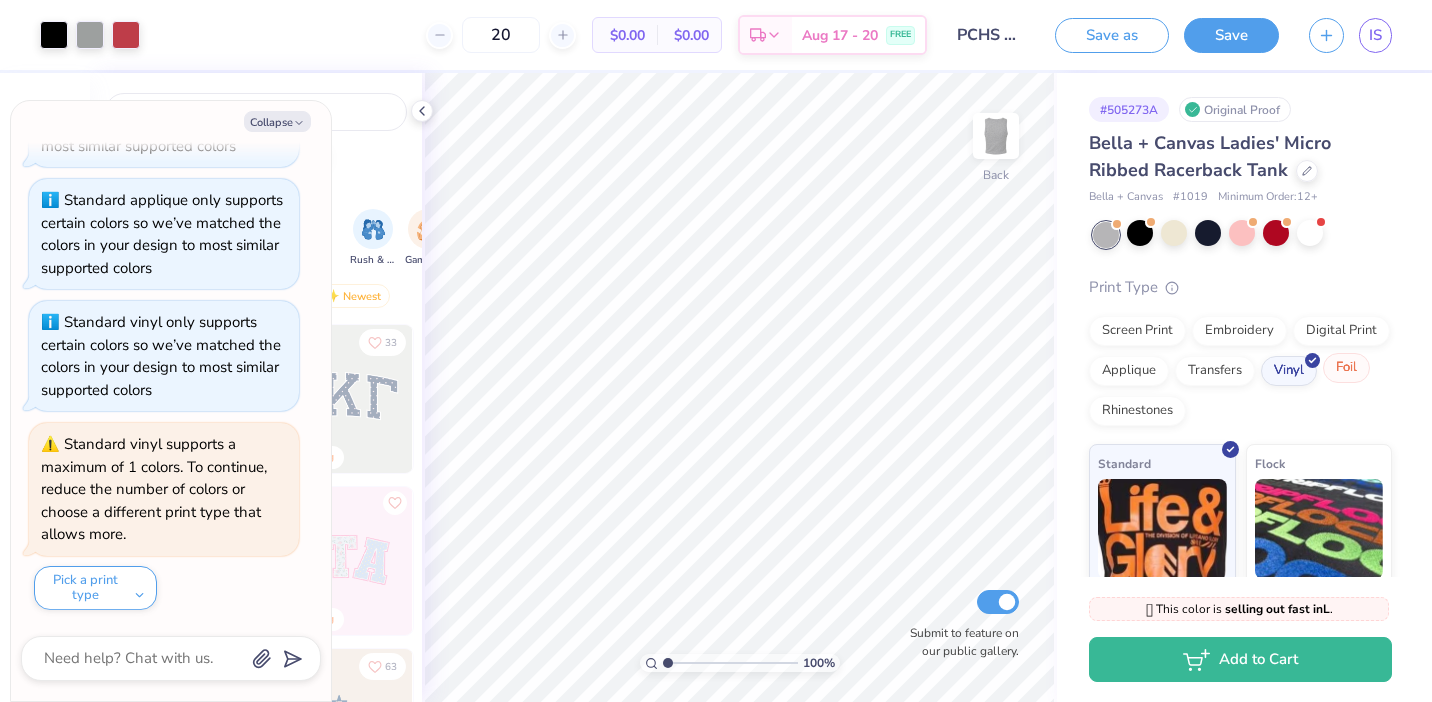 click on "Foil" at bounding box center (1346, 368) 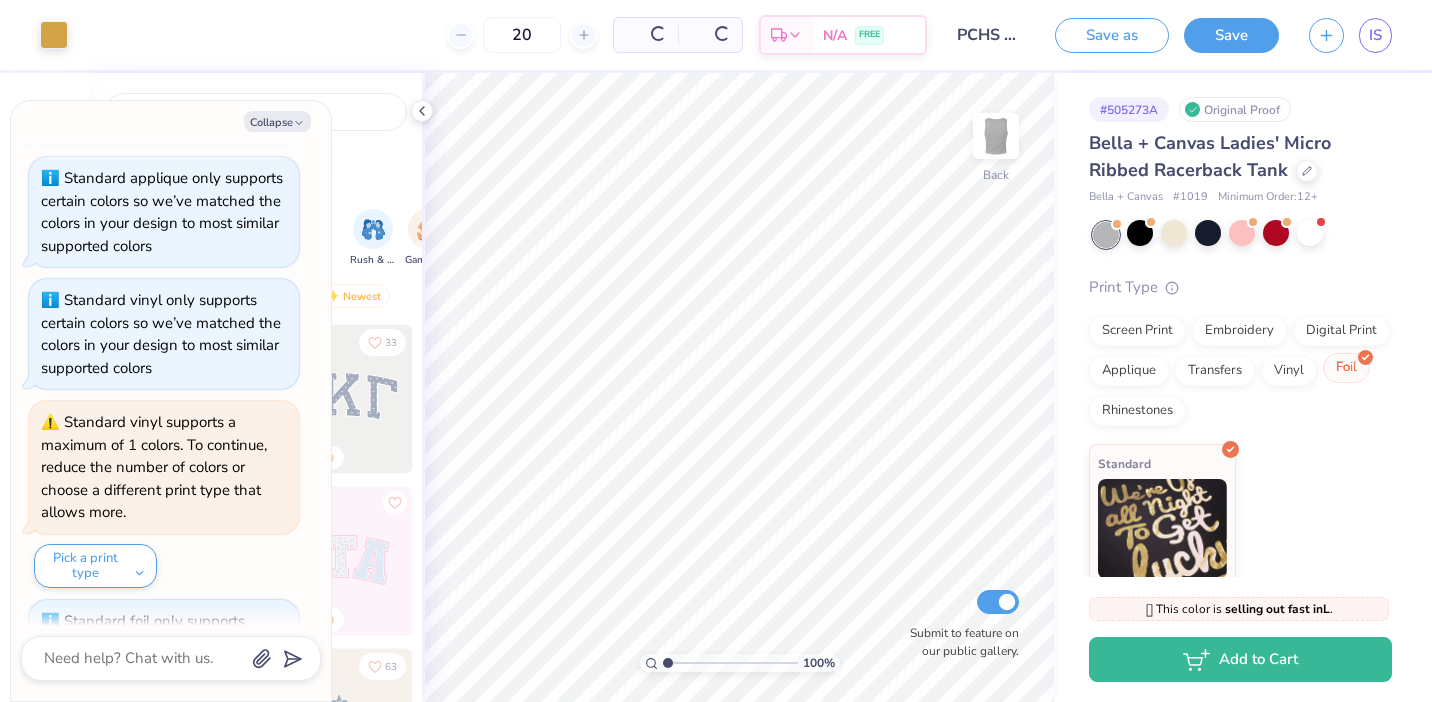 scroll, scrollTop: 3255, scrollLeft: 0, axis: vertical 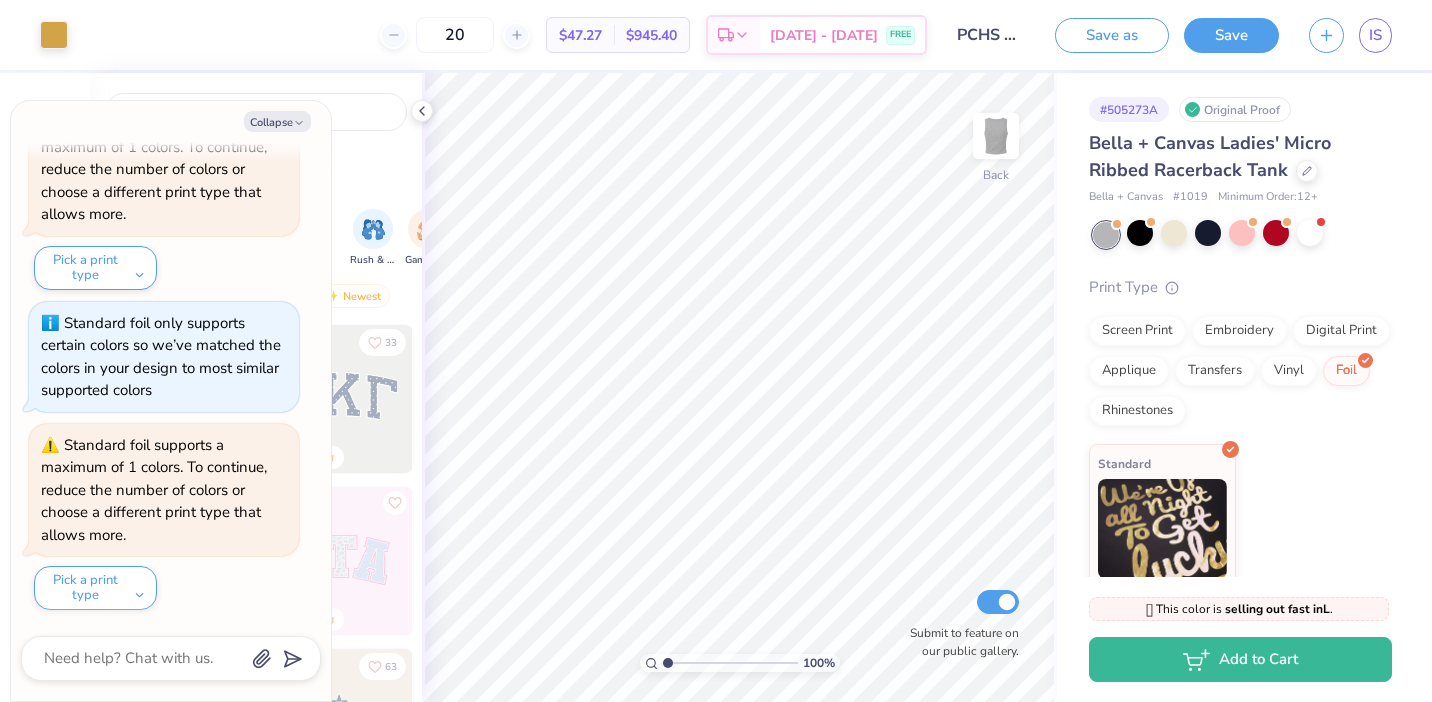 click on "Screen Print Embroidery Digital Print Applique Transfers Vinyl Foil Rhinestones" at bounding box center (1240, 371) 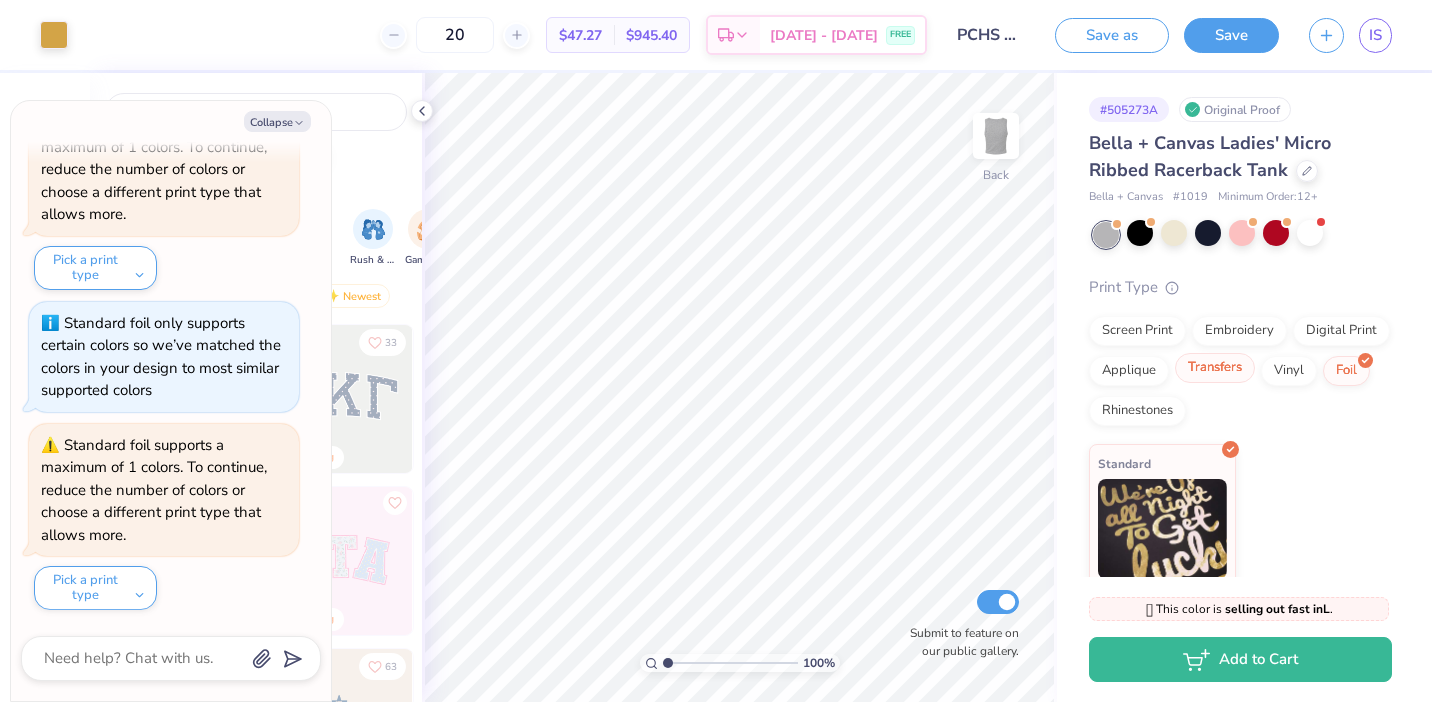 click on "Transfers" at bounding box center [1215, 368] 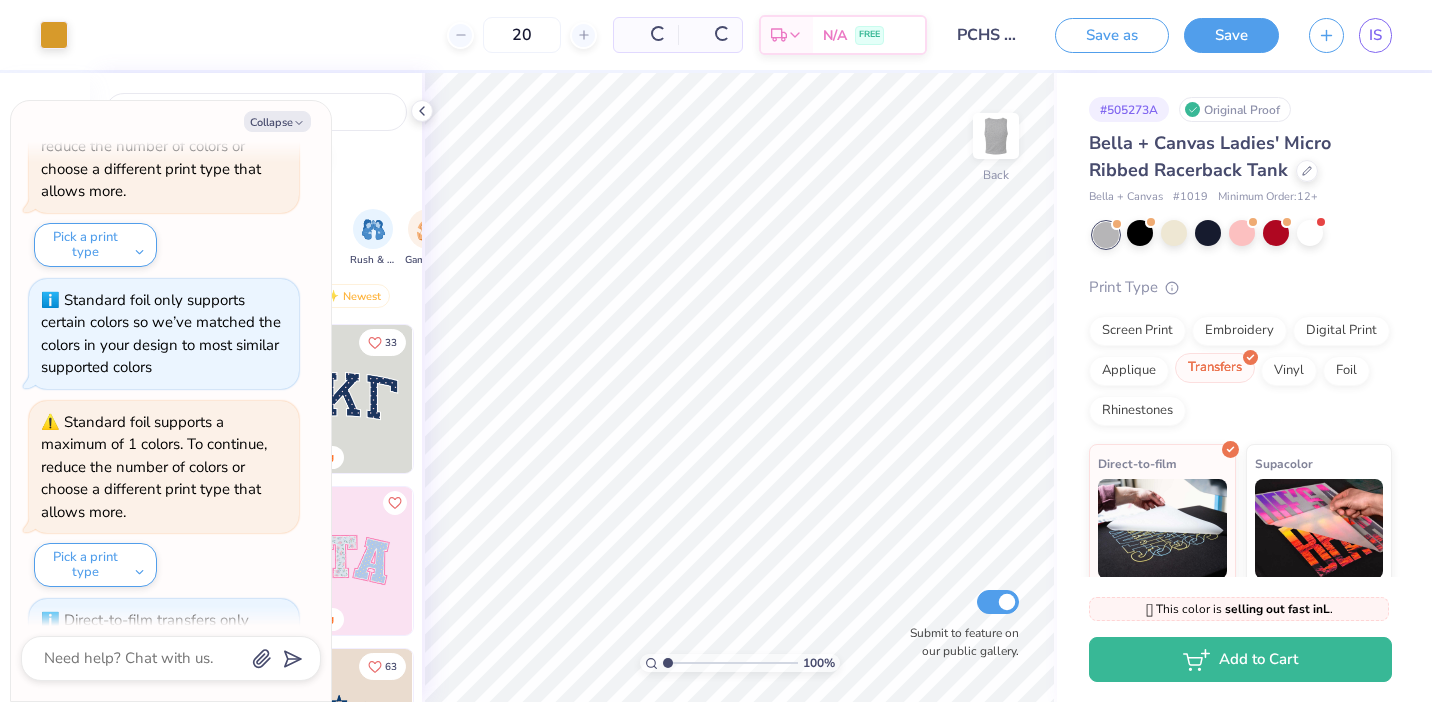 scroll, scrollTop: 3377, scrollLeft: 0, axis: vertical 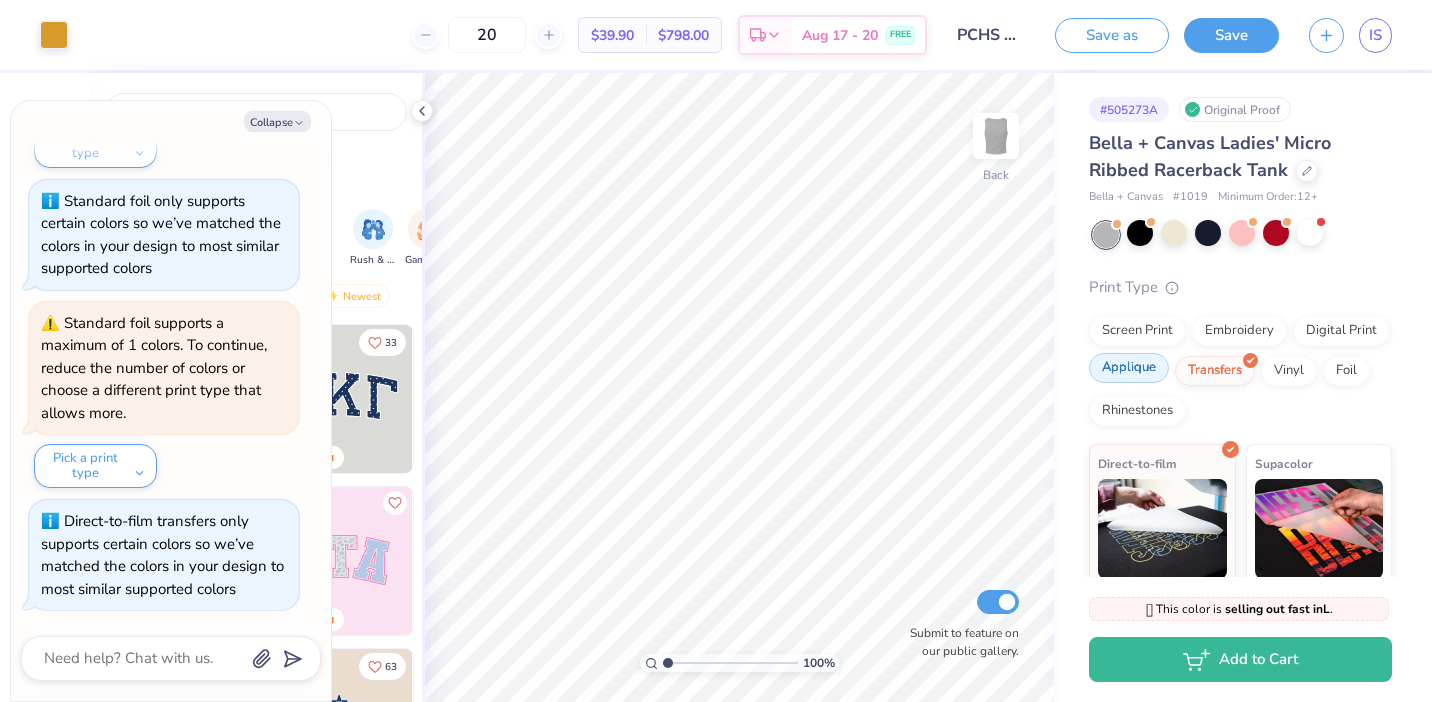 click on "Applique" at bounding box center (1129, 368) 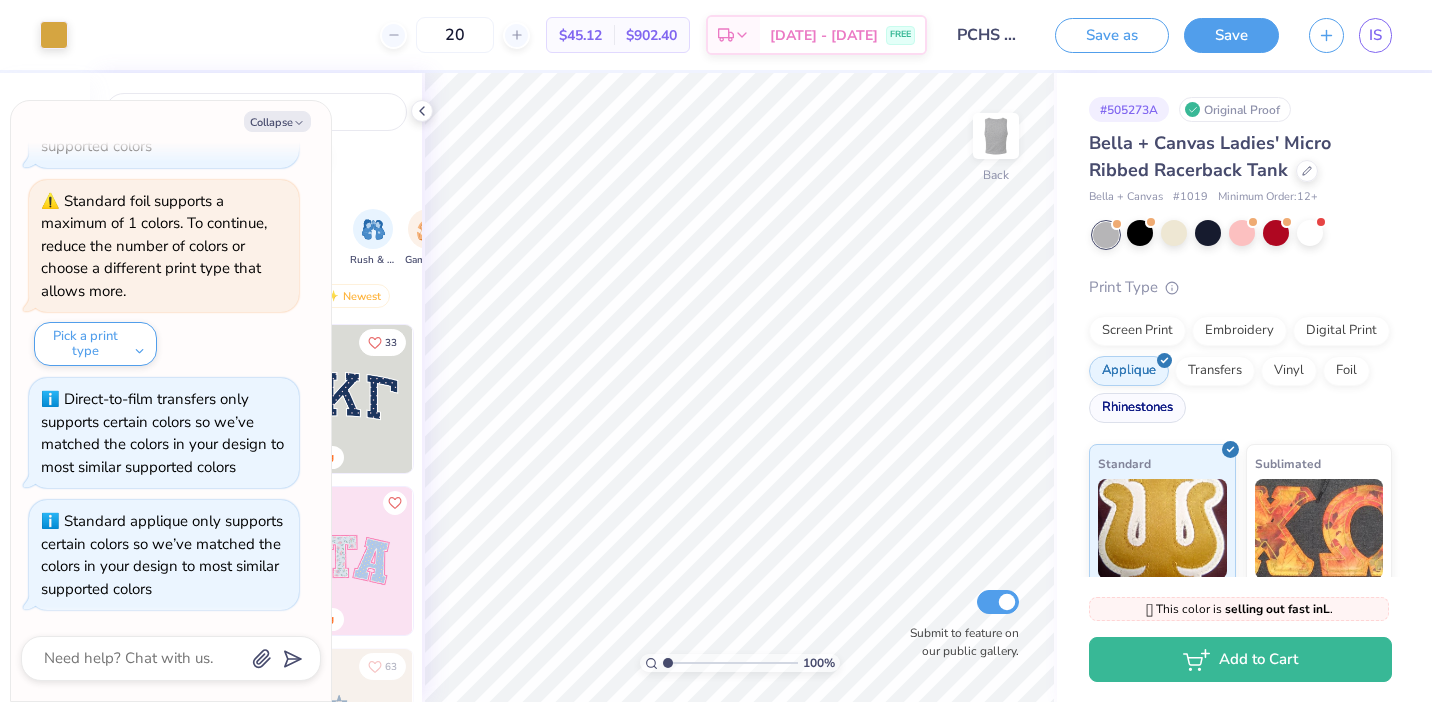 click on "Rhinestones" at bounding box center [1137, 408] 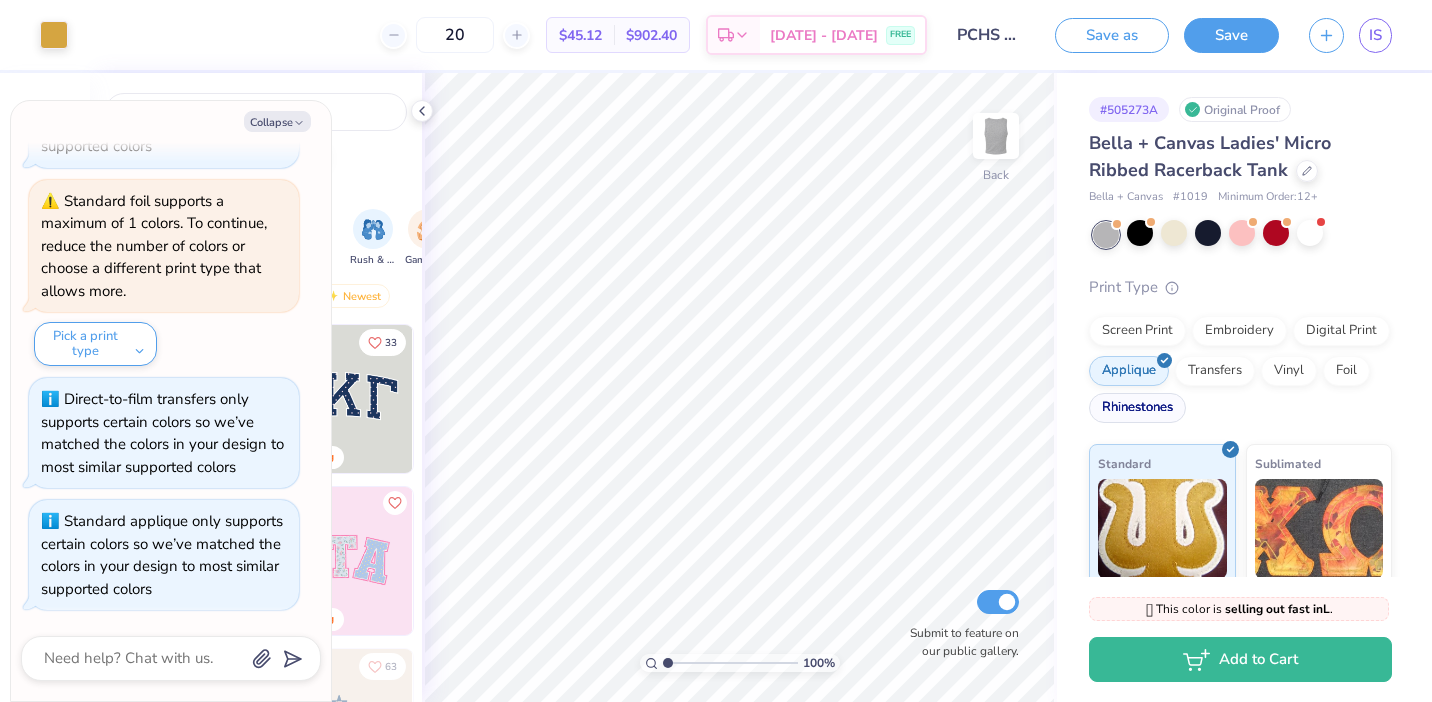 scroll, scrollTop: 3621, scrollLeft: 0, axis: vertical 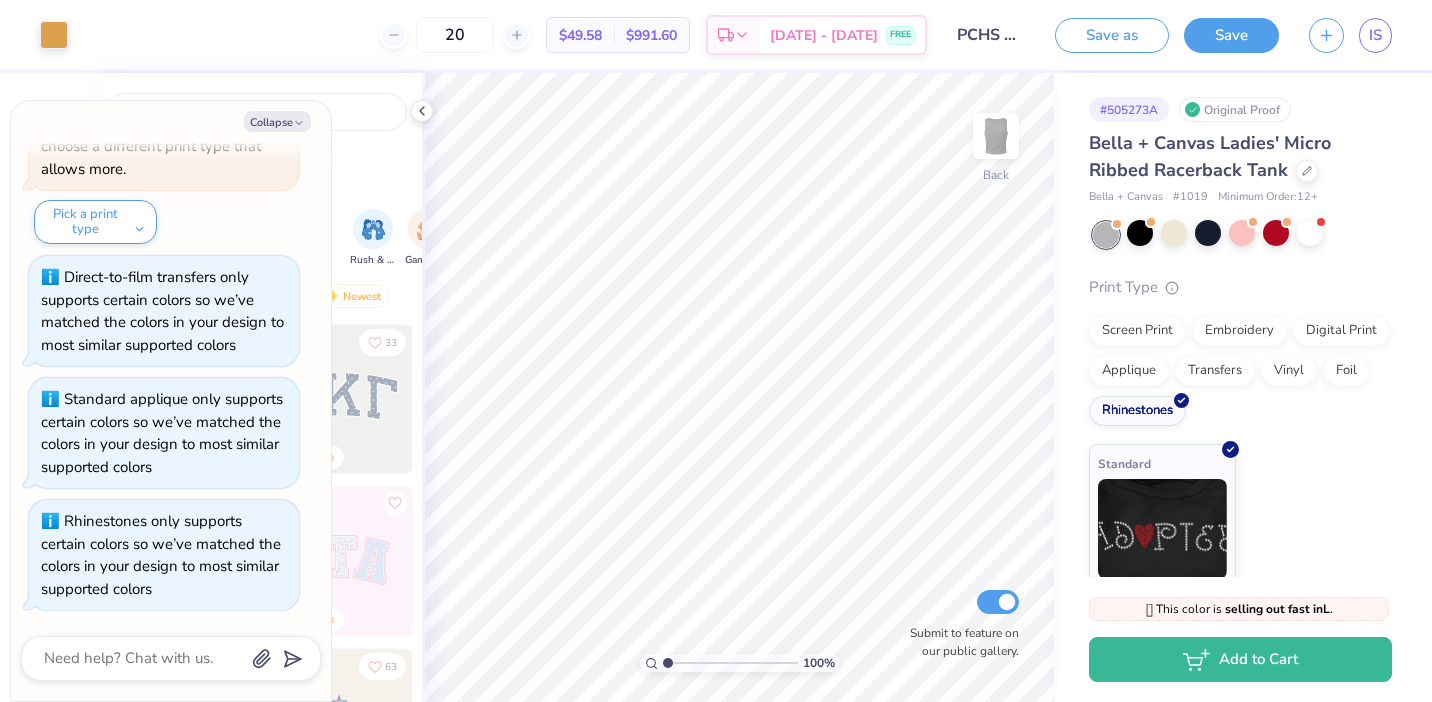 click on "Screen Print Embroidery Digital Print Applique Transfers Vinyl Foil Rhinestones" at bounding box center (1240, 371) 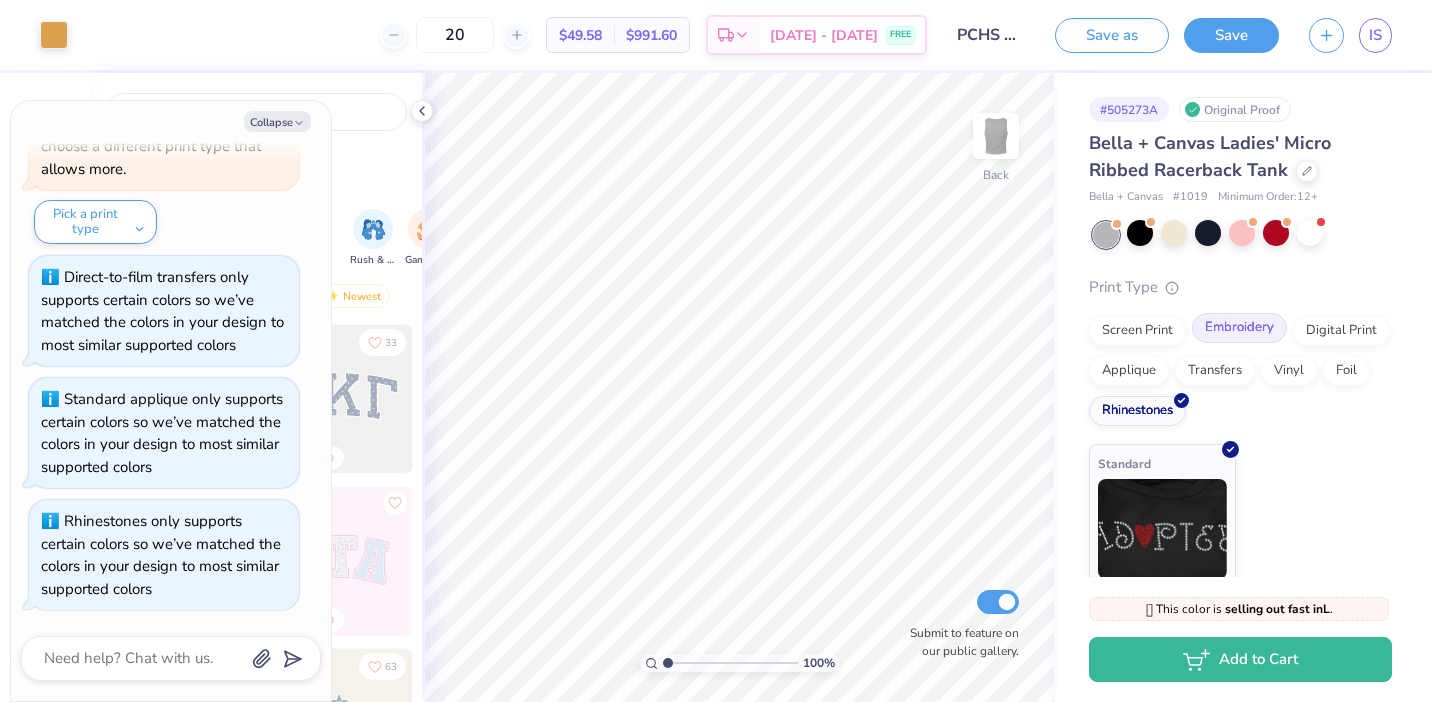 click on "Embroidery" at bounding box center [1239, 328] 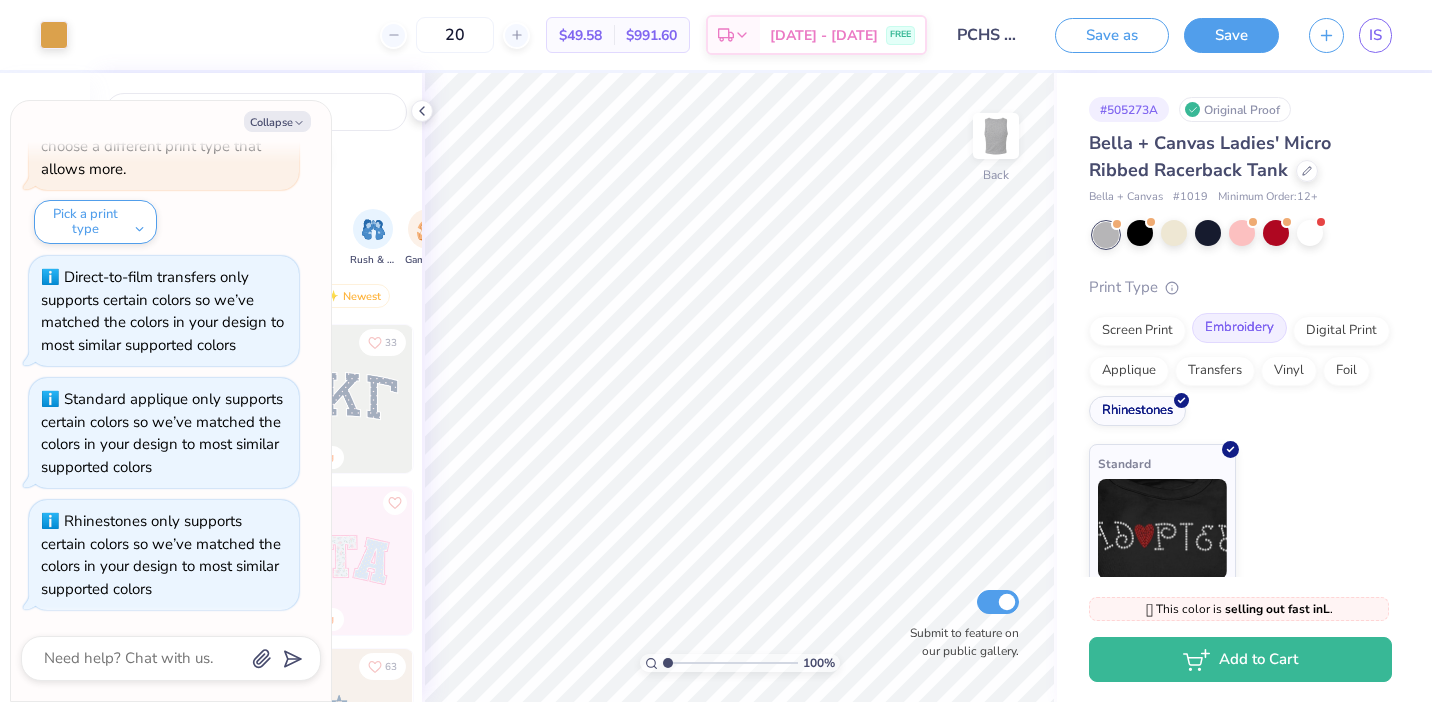 scroll, scrollTop: 3743, scrollLeft: 0, axis: vertical 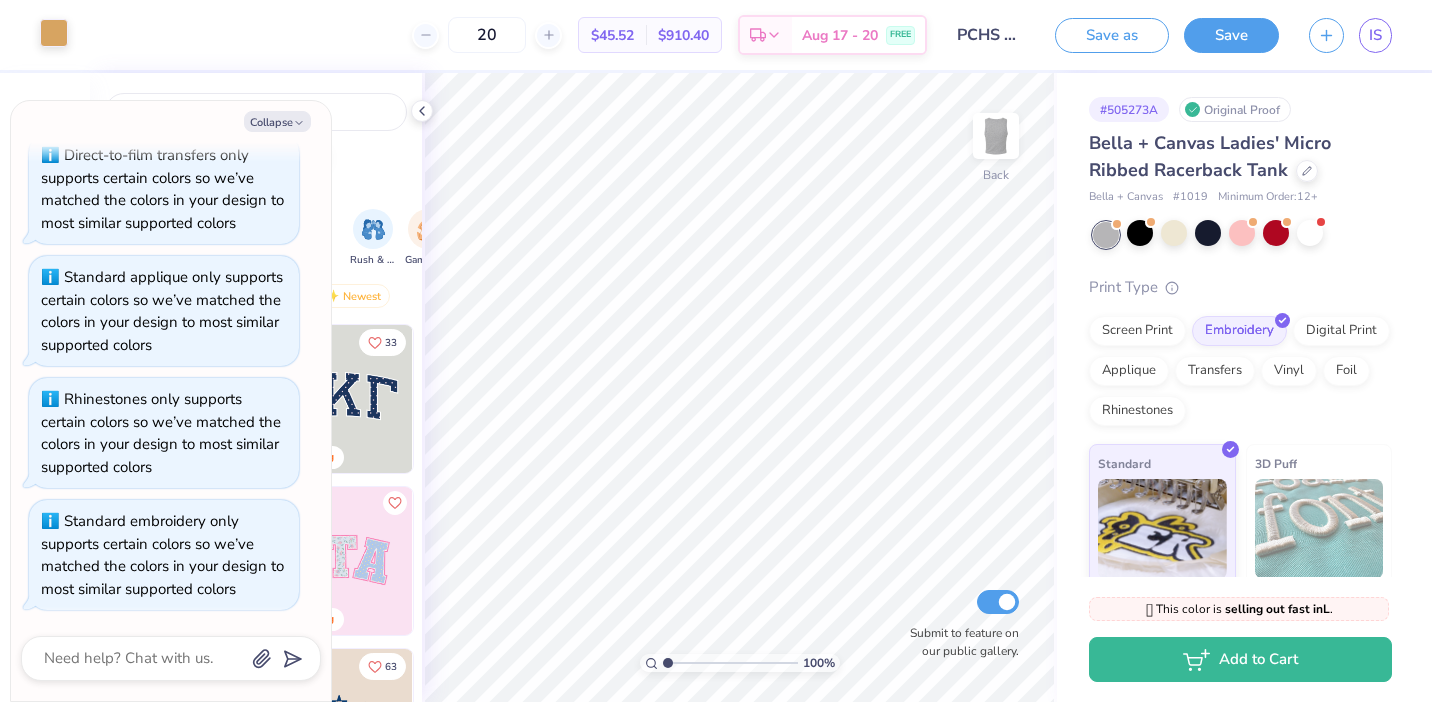 drag, startPoint x: 52, startPoint y: 25, endPoint x: 68, endPoint y: 29, distance: 16.492422 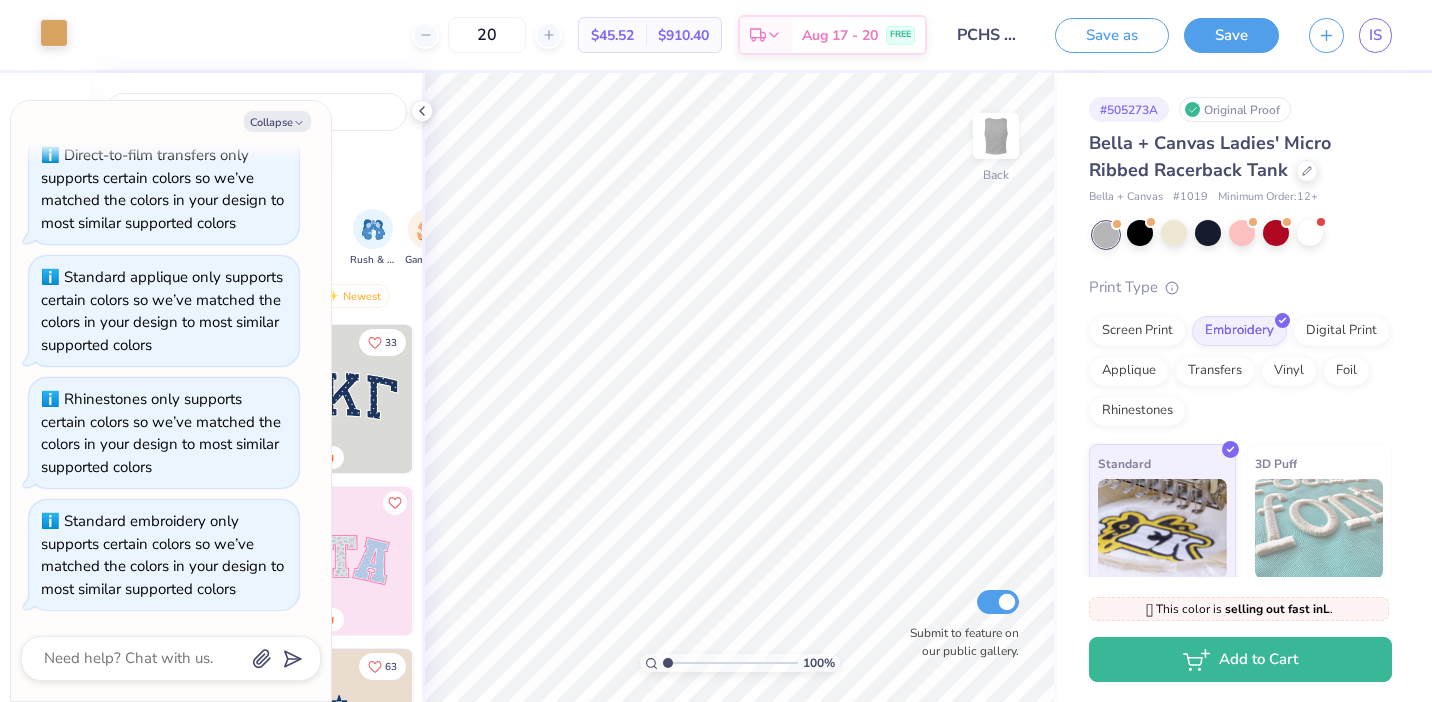 click at bounding box center [54, 33] 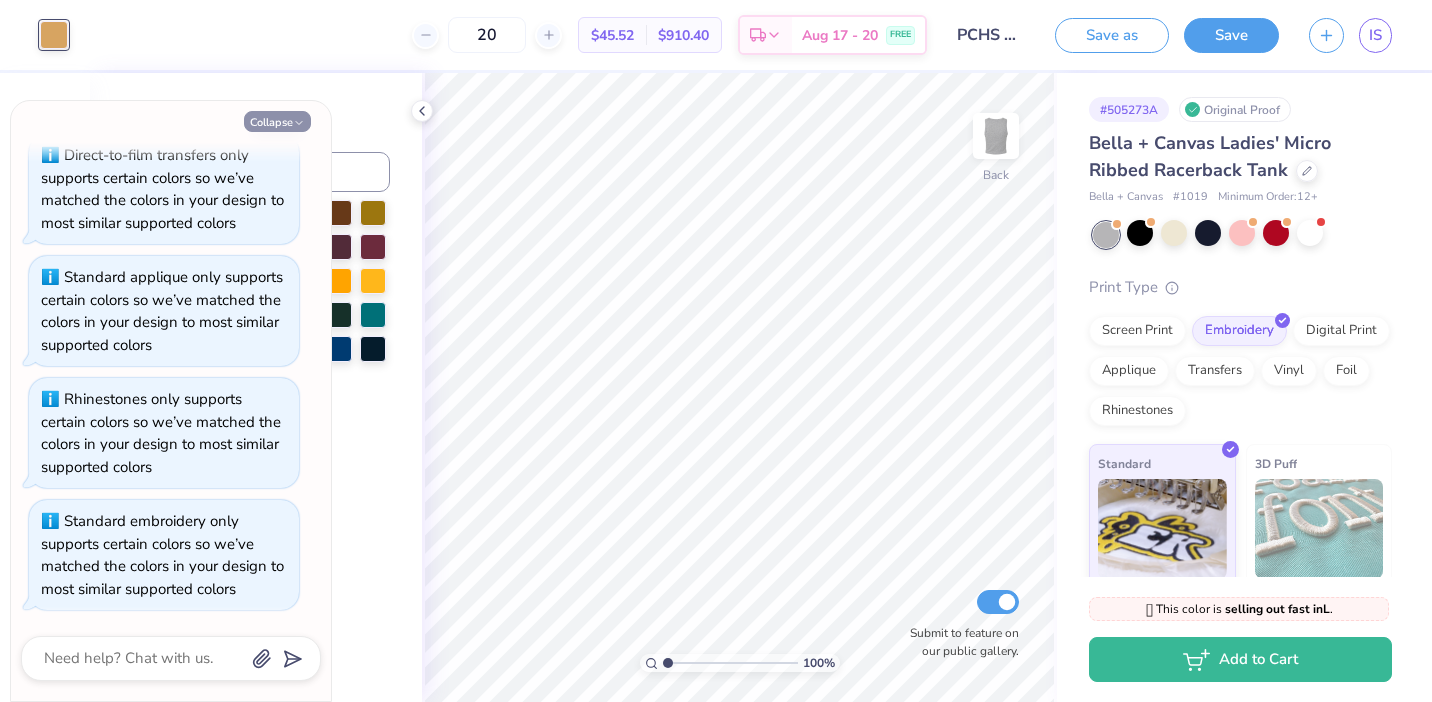 click 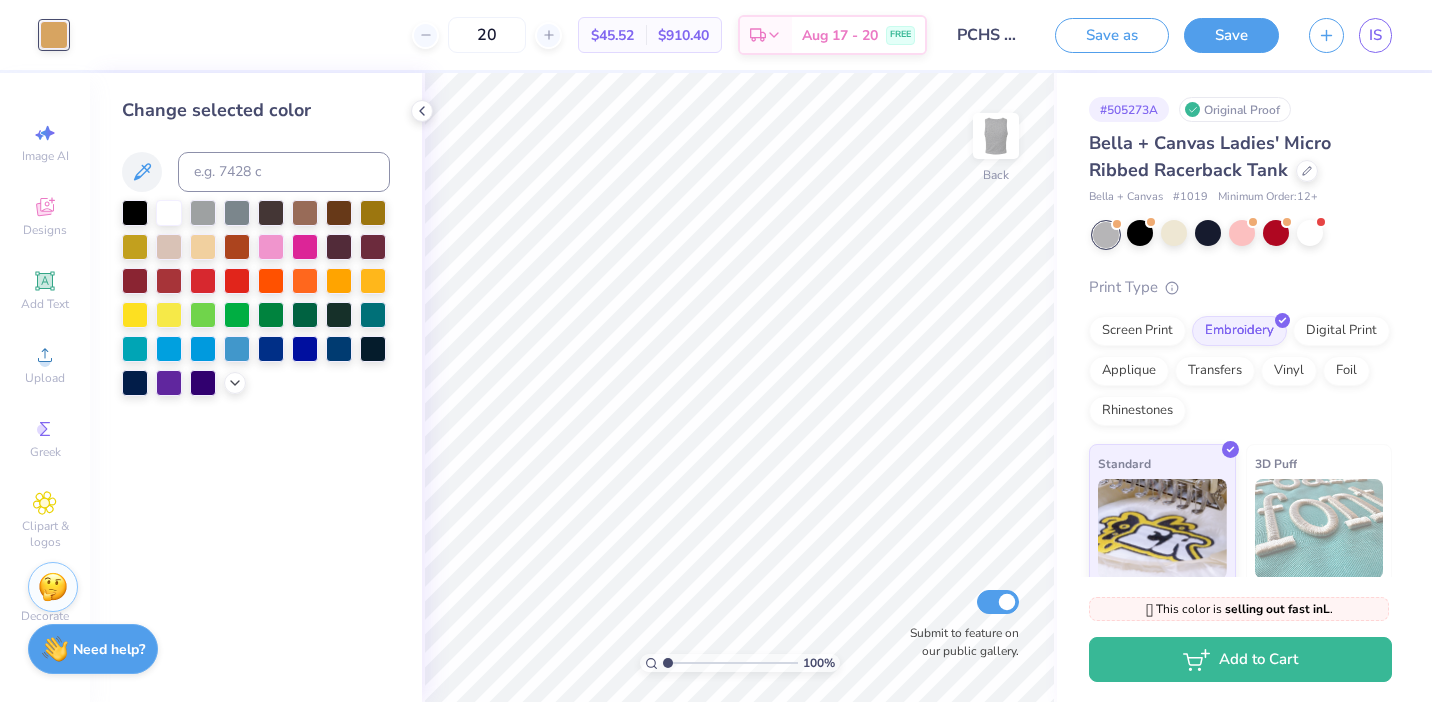click at bounding box center (1106, 235) 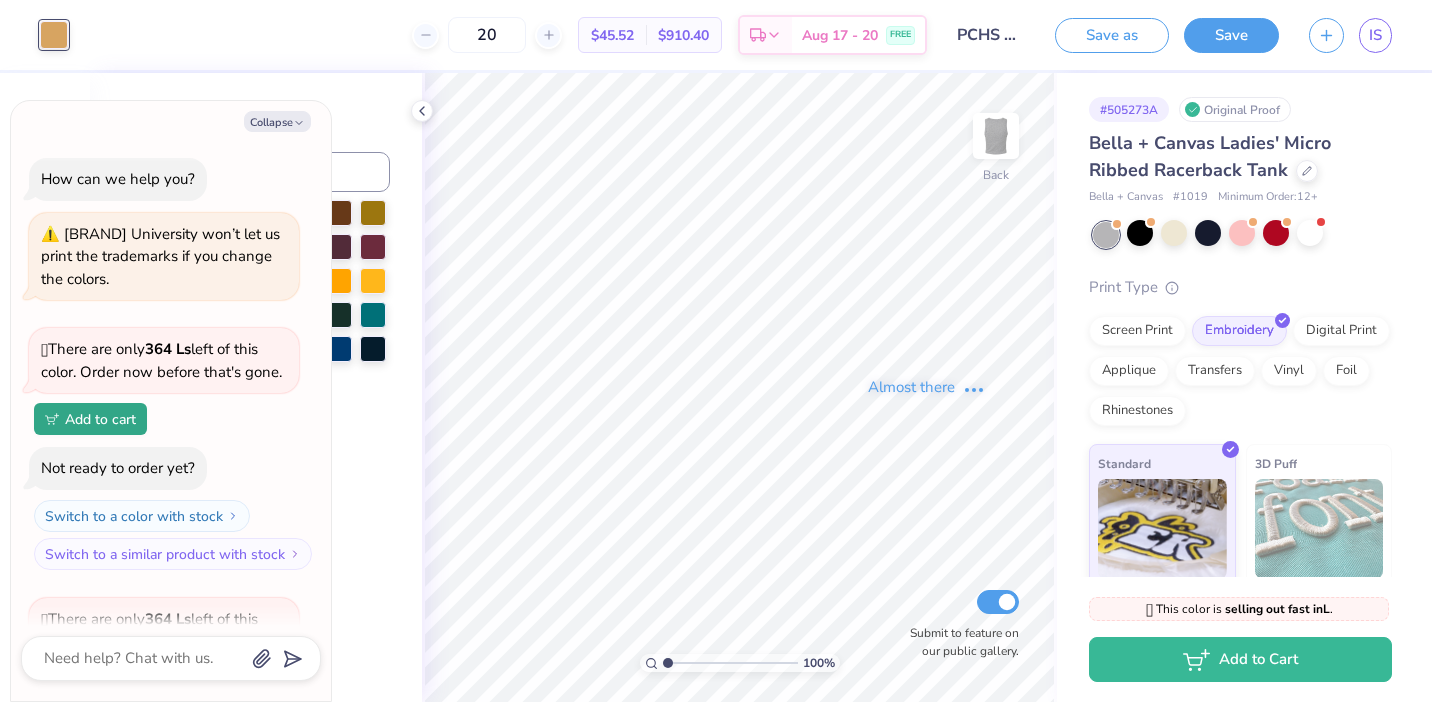 scroll, scrollTop: 4012, scrollLeft: 0, axis: vertical 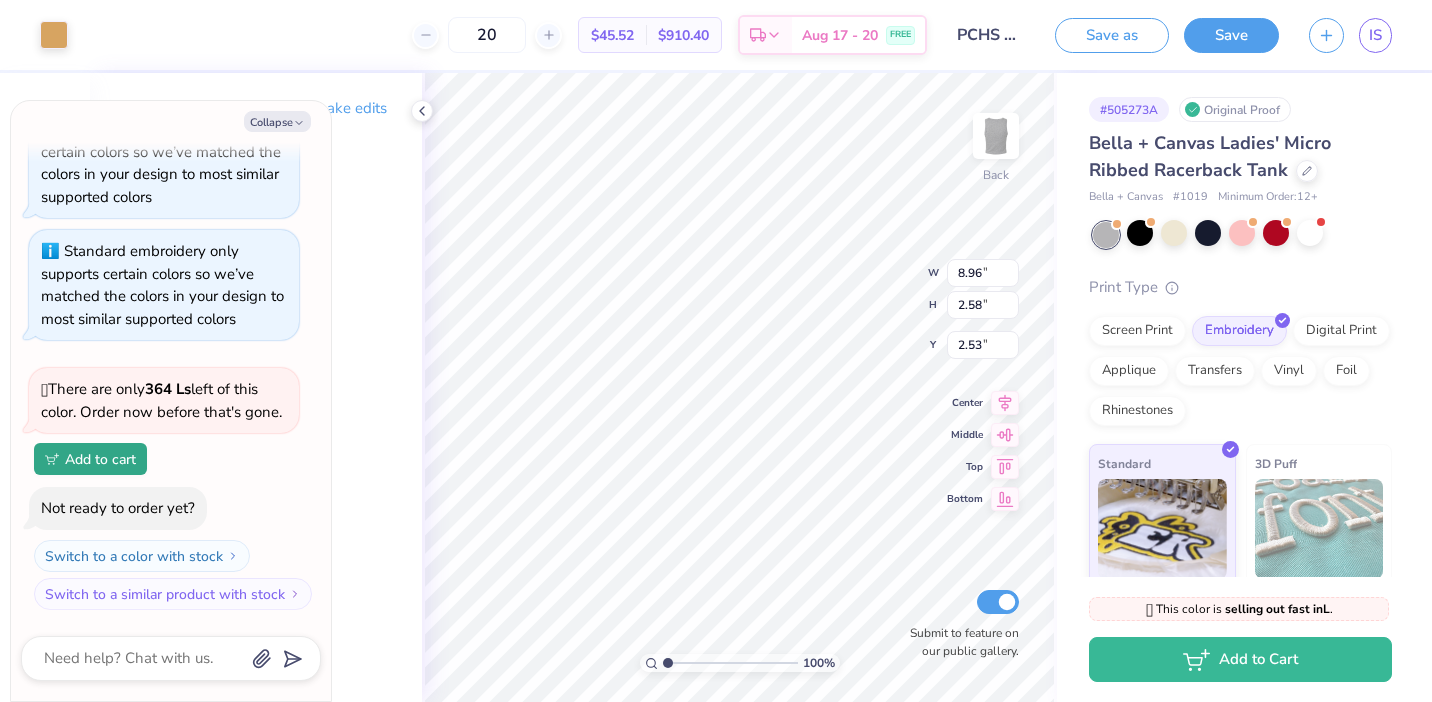 type on "x" 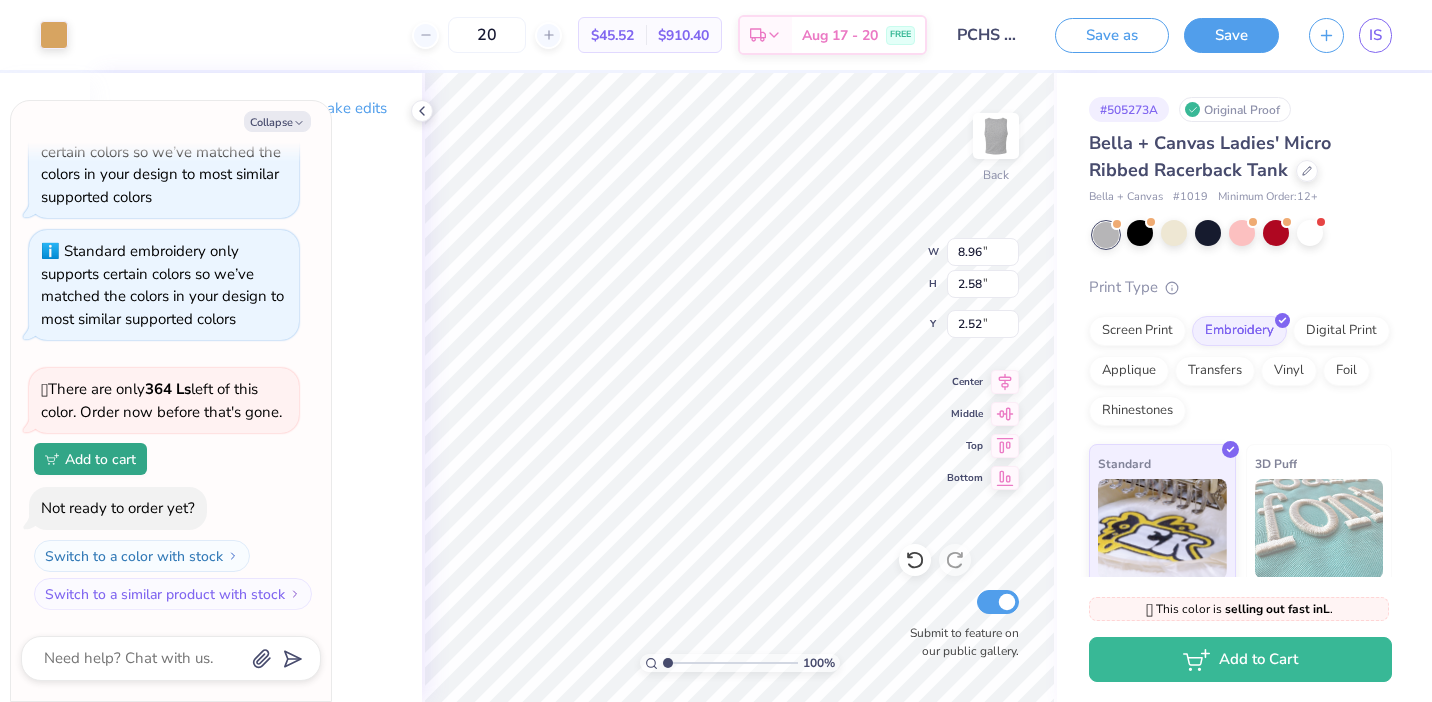 type on "x" 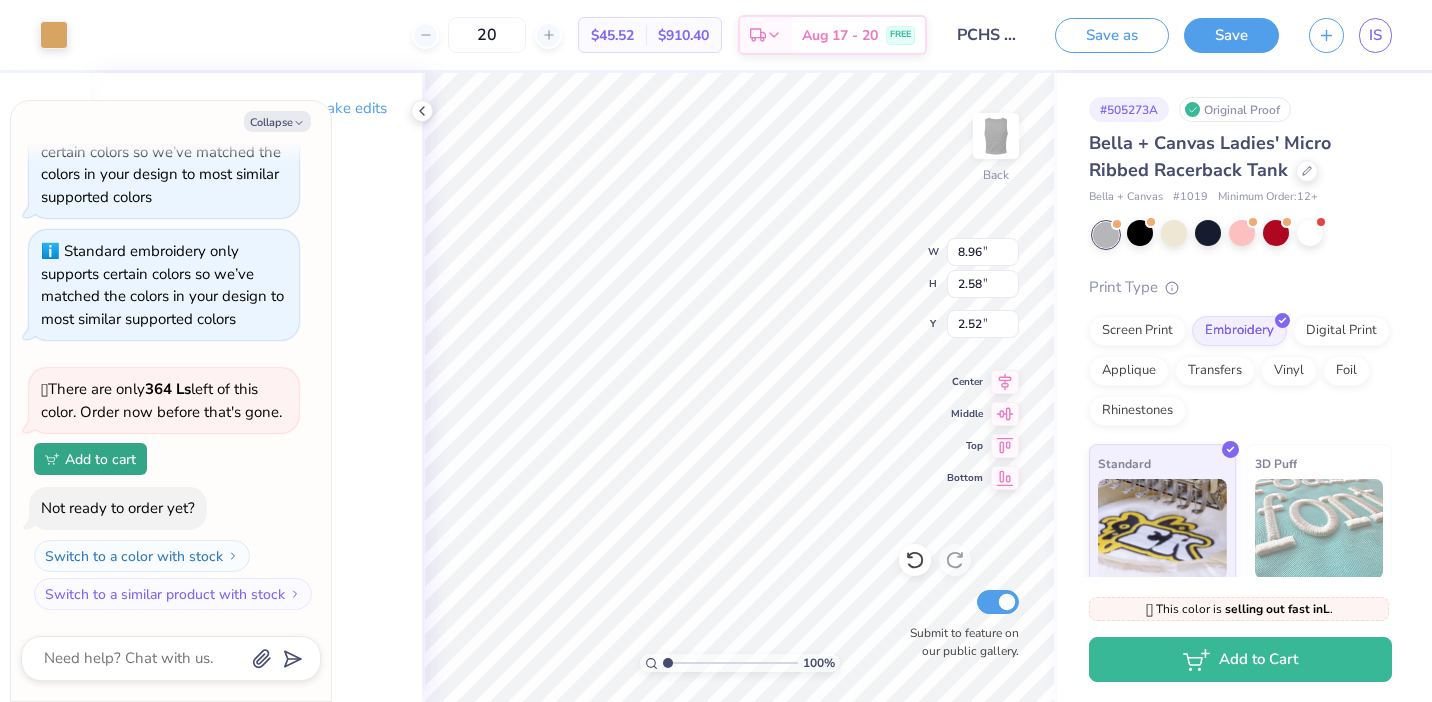 type on "2.53" 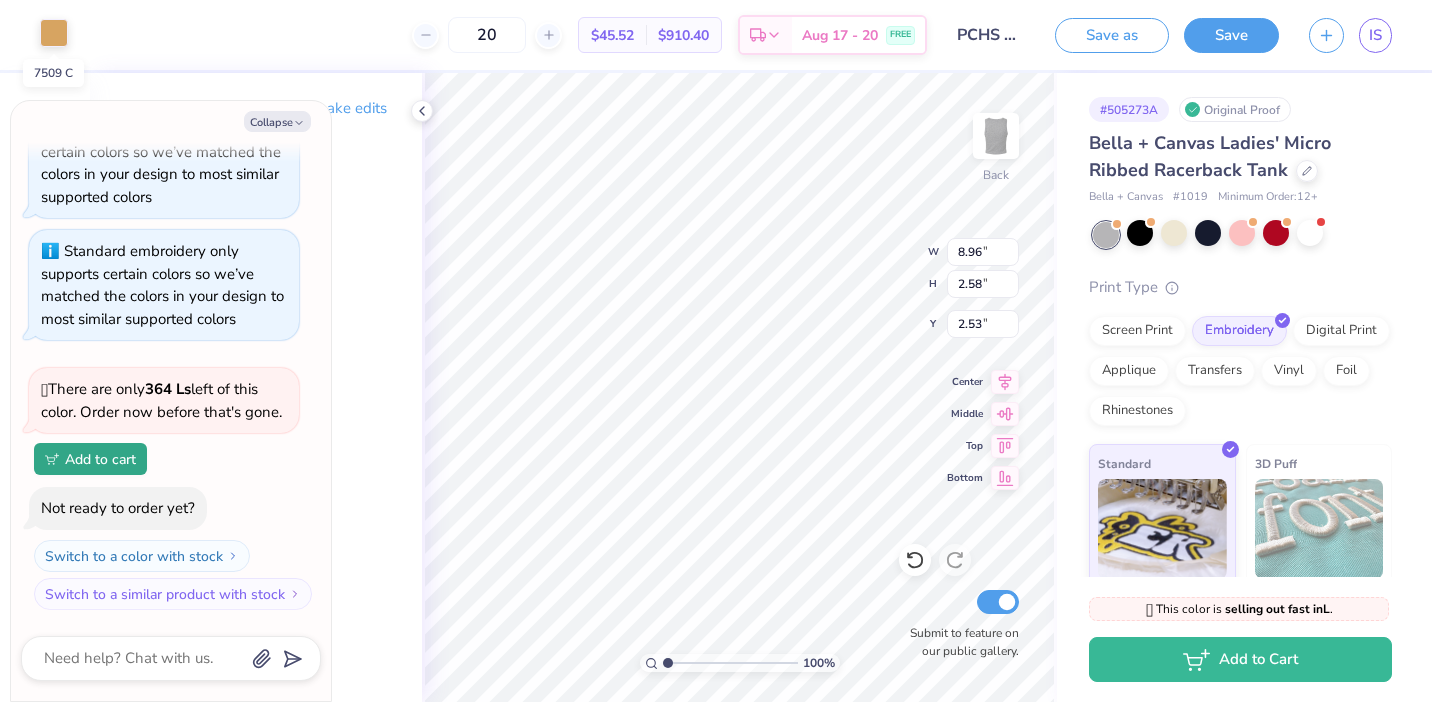 click at bounding box center (54, 33) 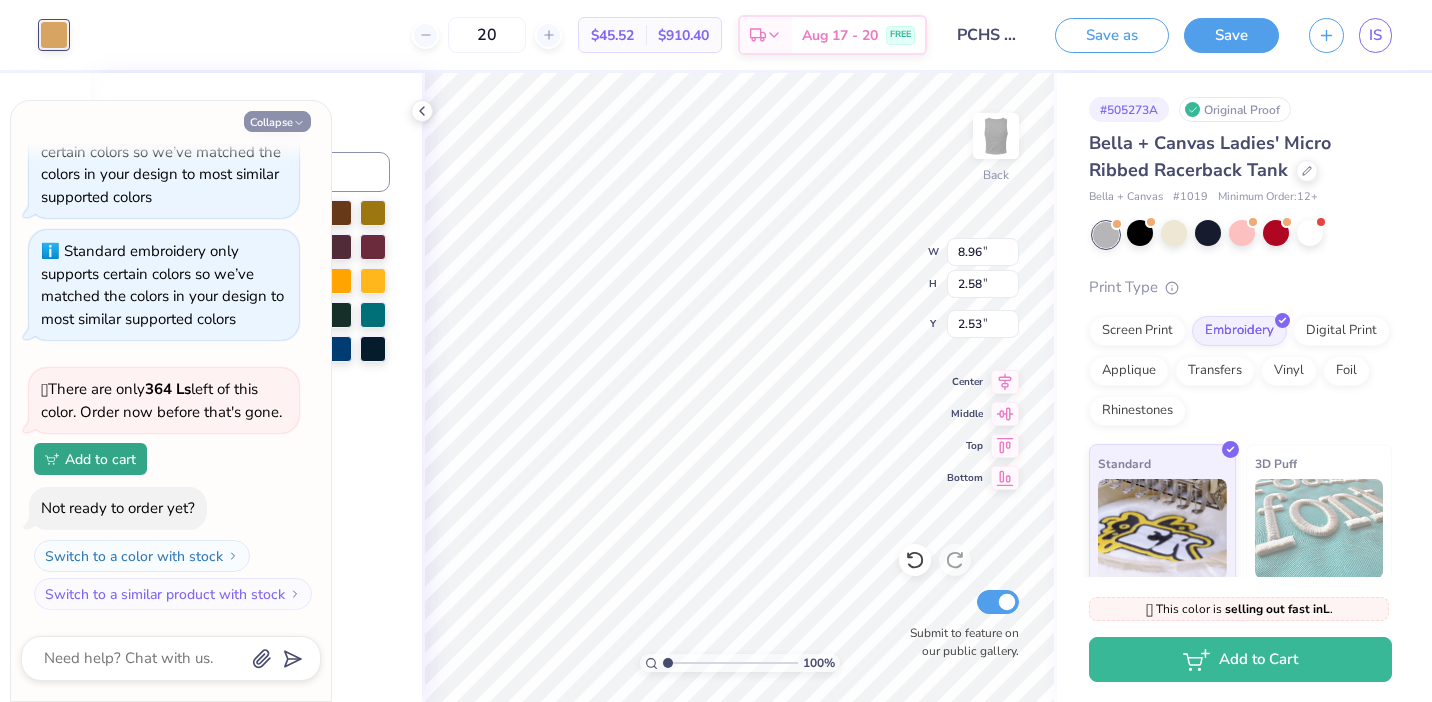 click 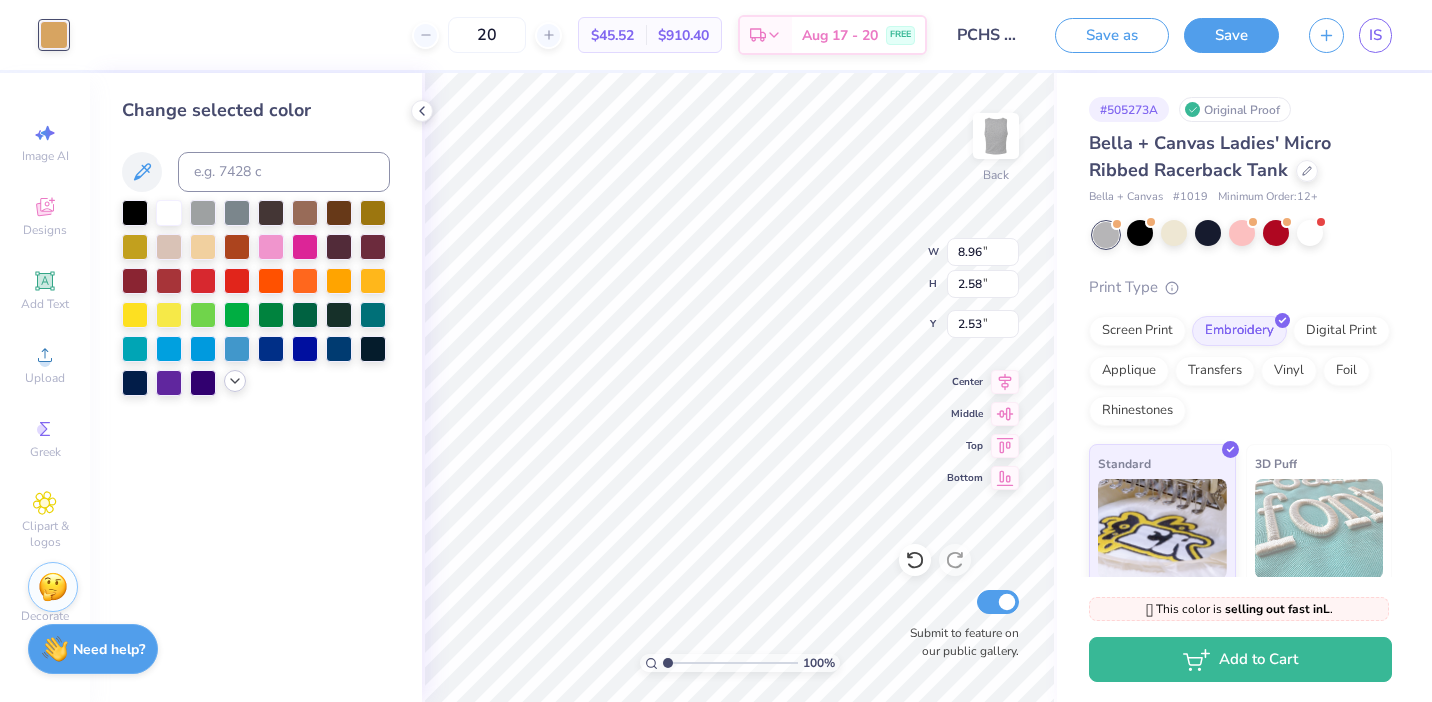click 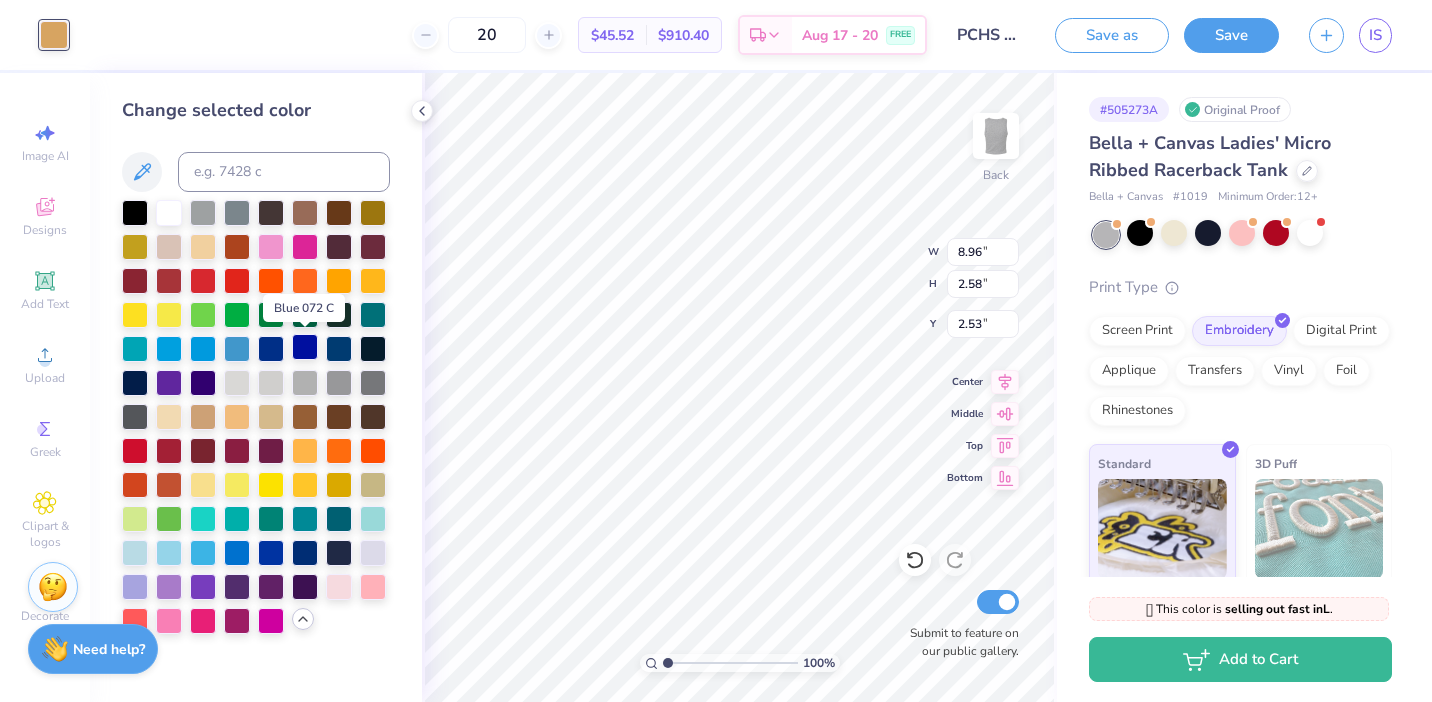click at bounding box center (305, 347) 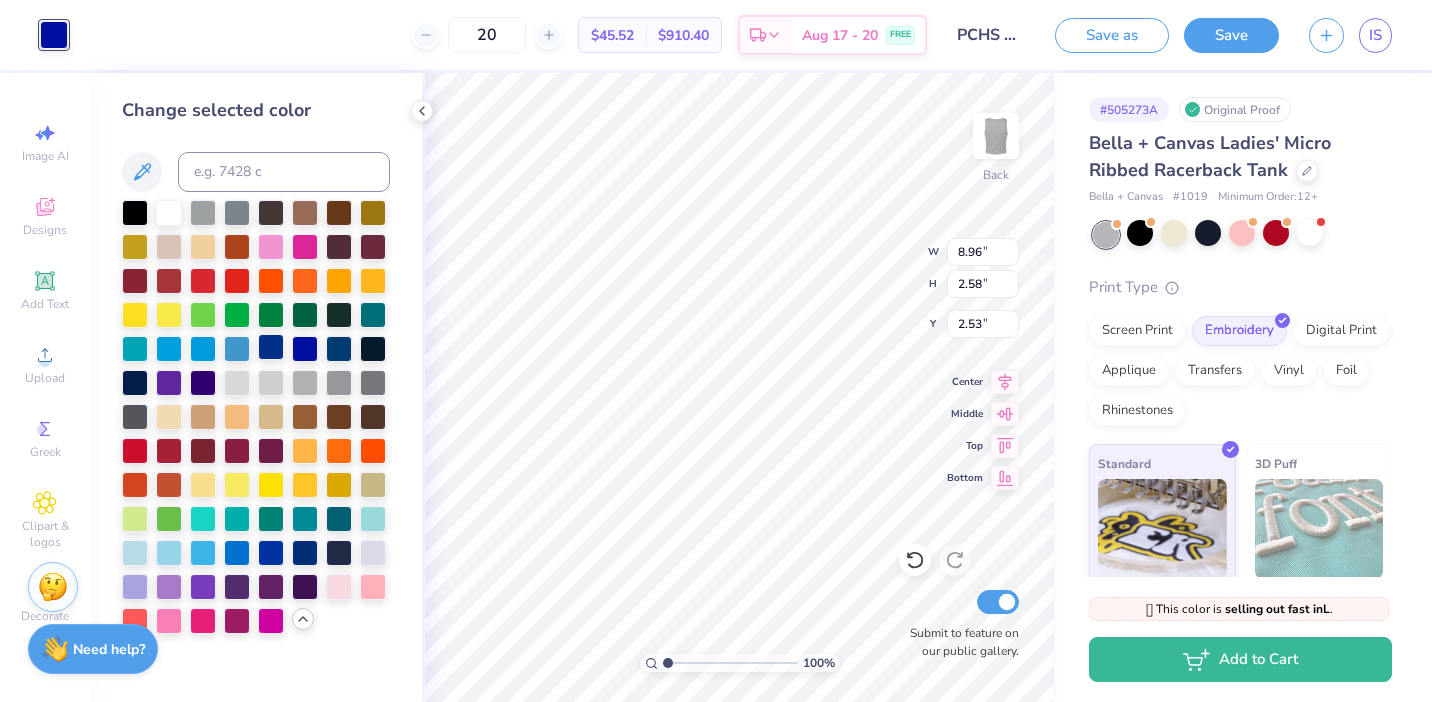 click at bounding box center (271, 347) 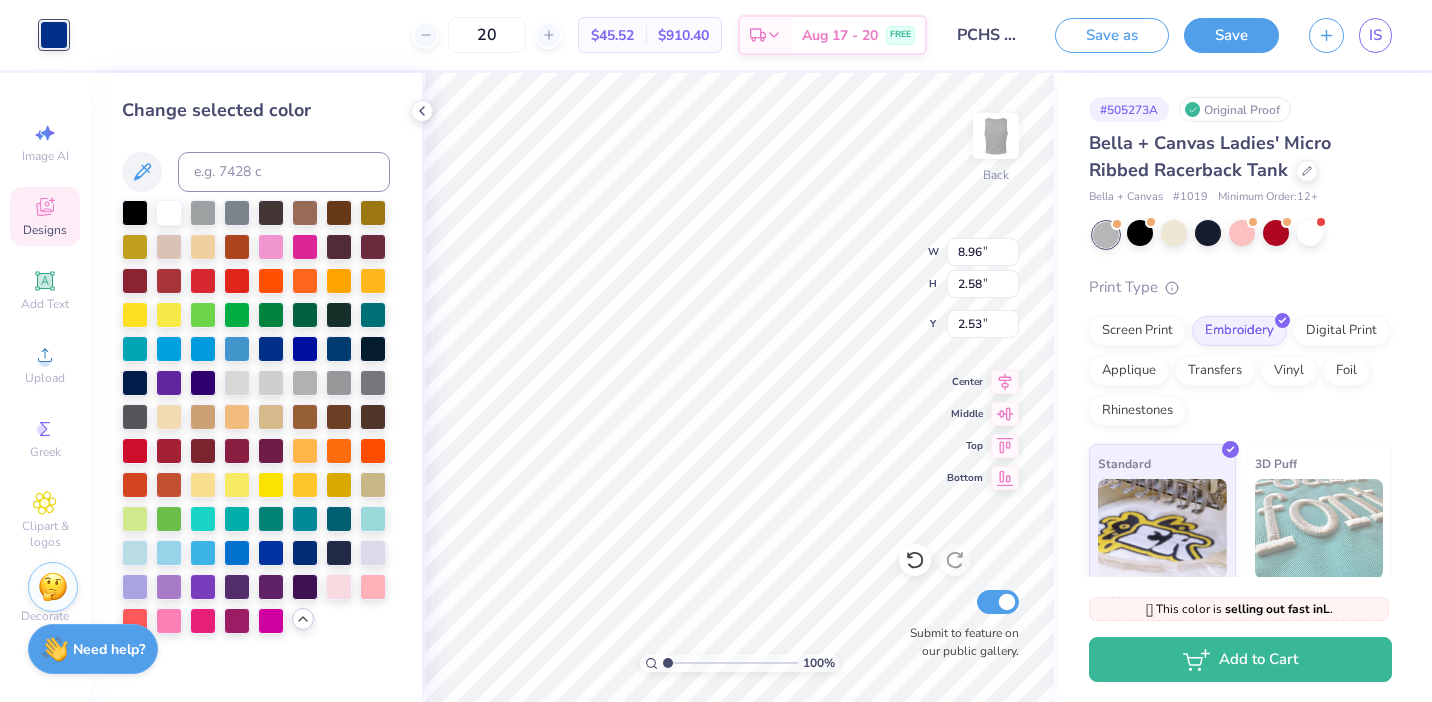 click on "Designs" at bounding box center (45, 216) 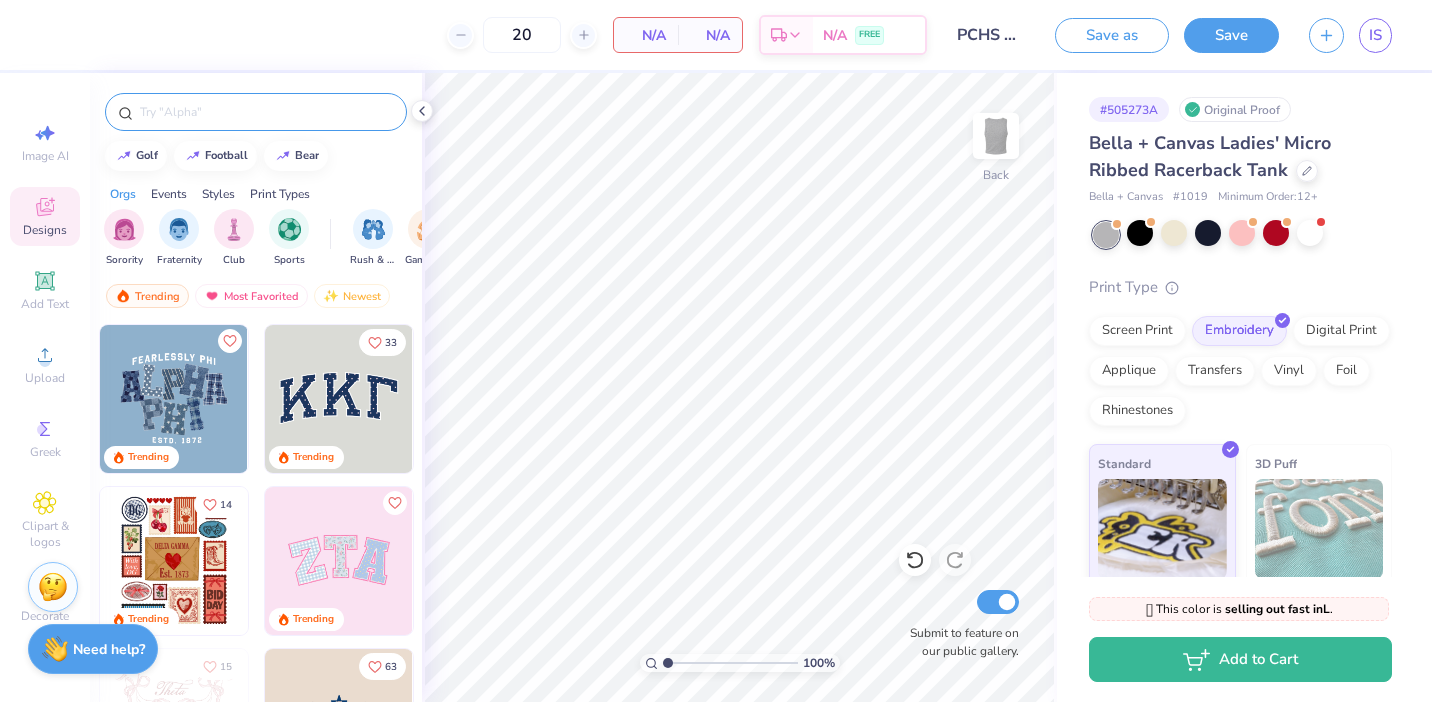 click at bounding box center (266, 112) 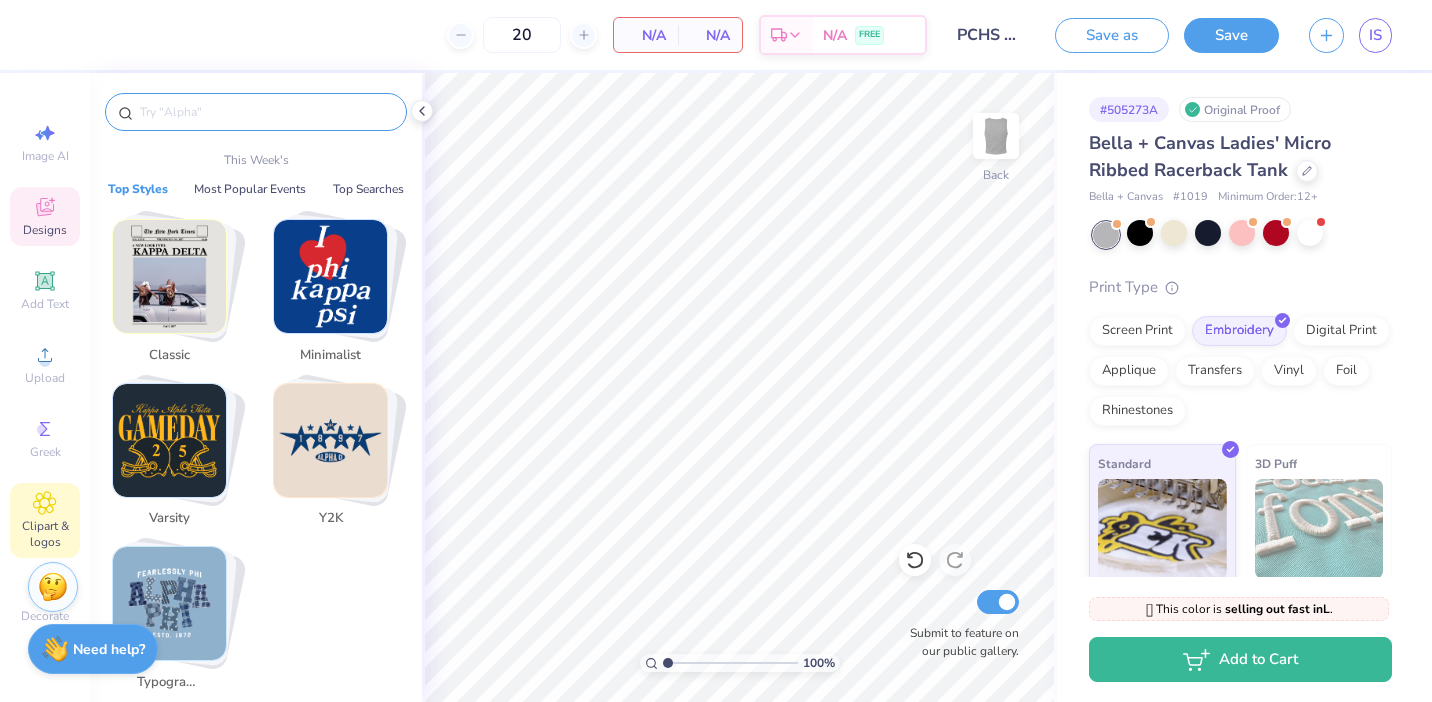 click on "Clipart & logos" at bounding box center [45, 534] 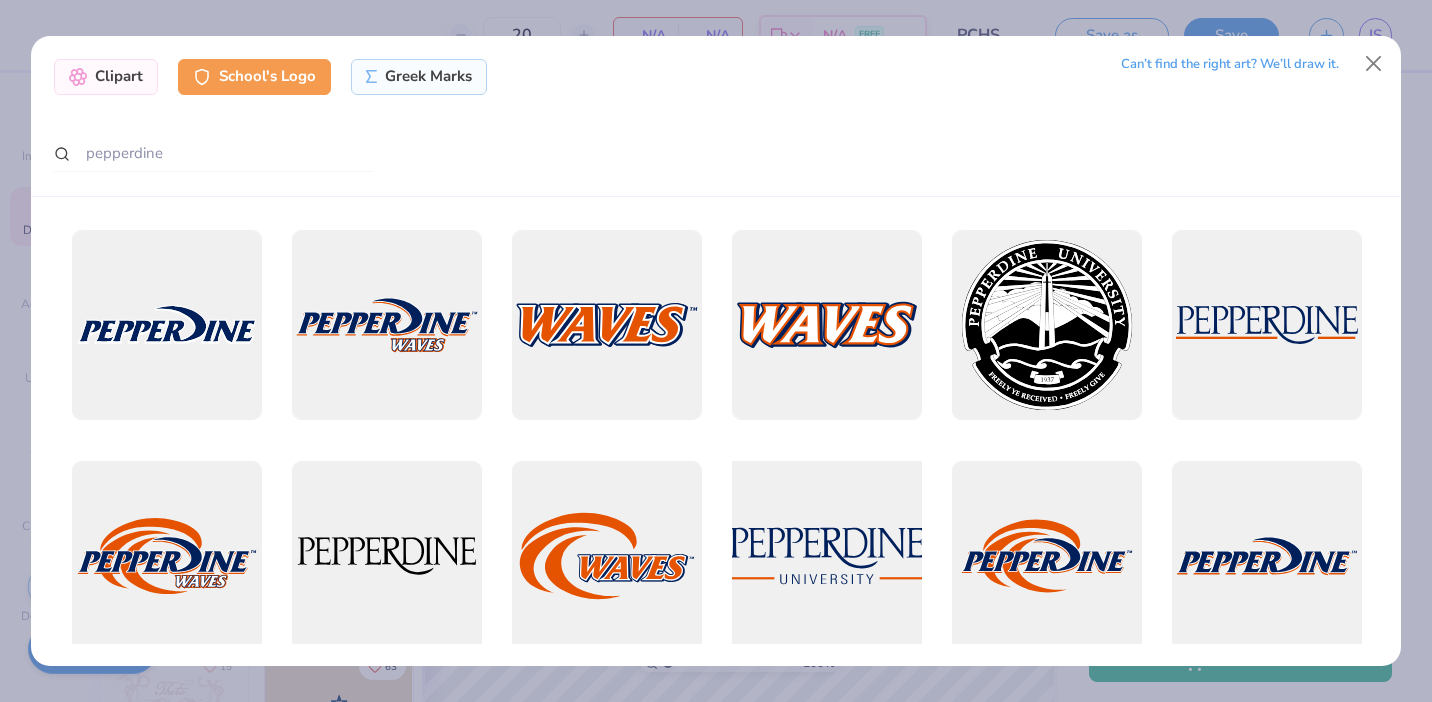 click at bounding box center [826, 555] 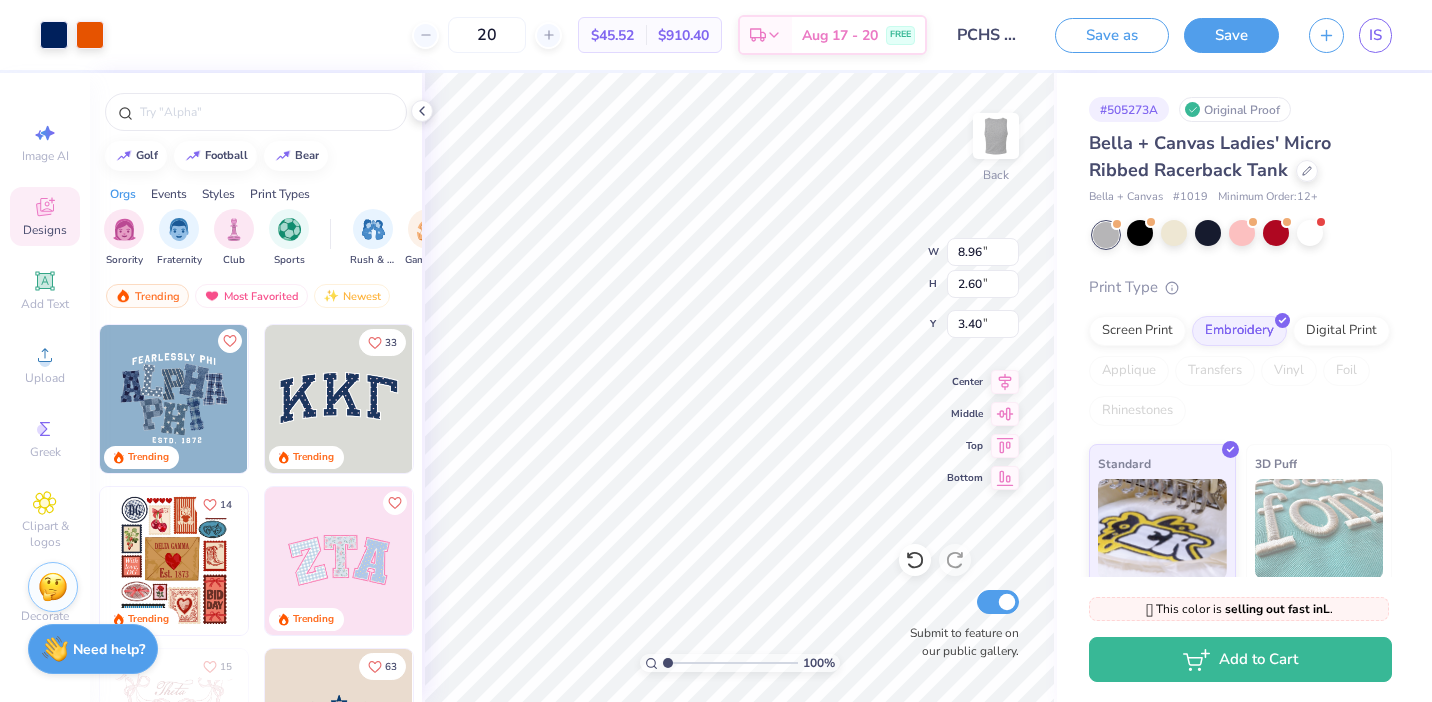 type on "3.40" 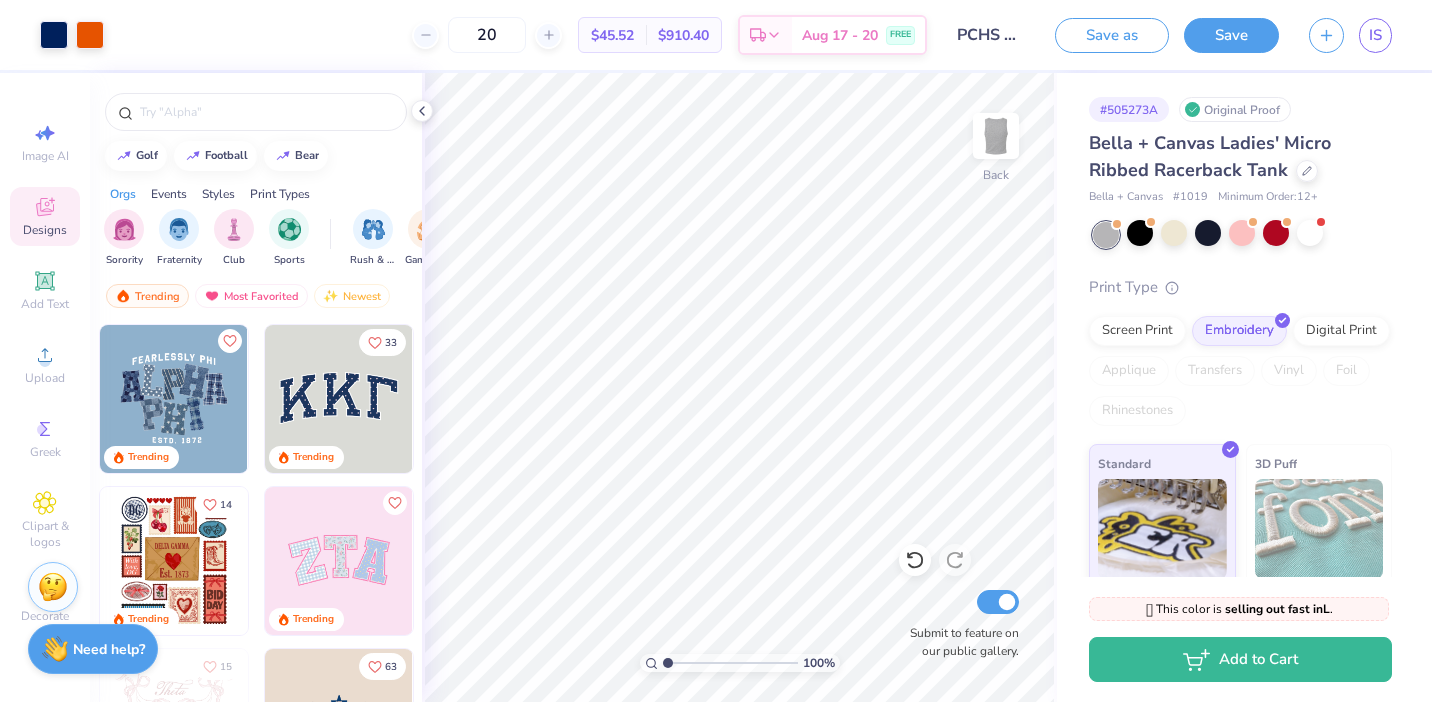 click at bounding box center [1319, 529] 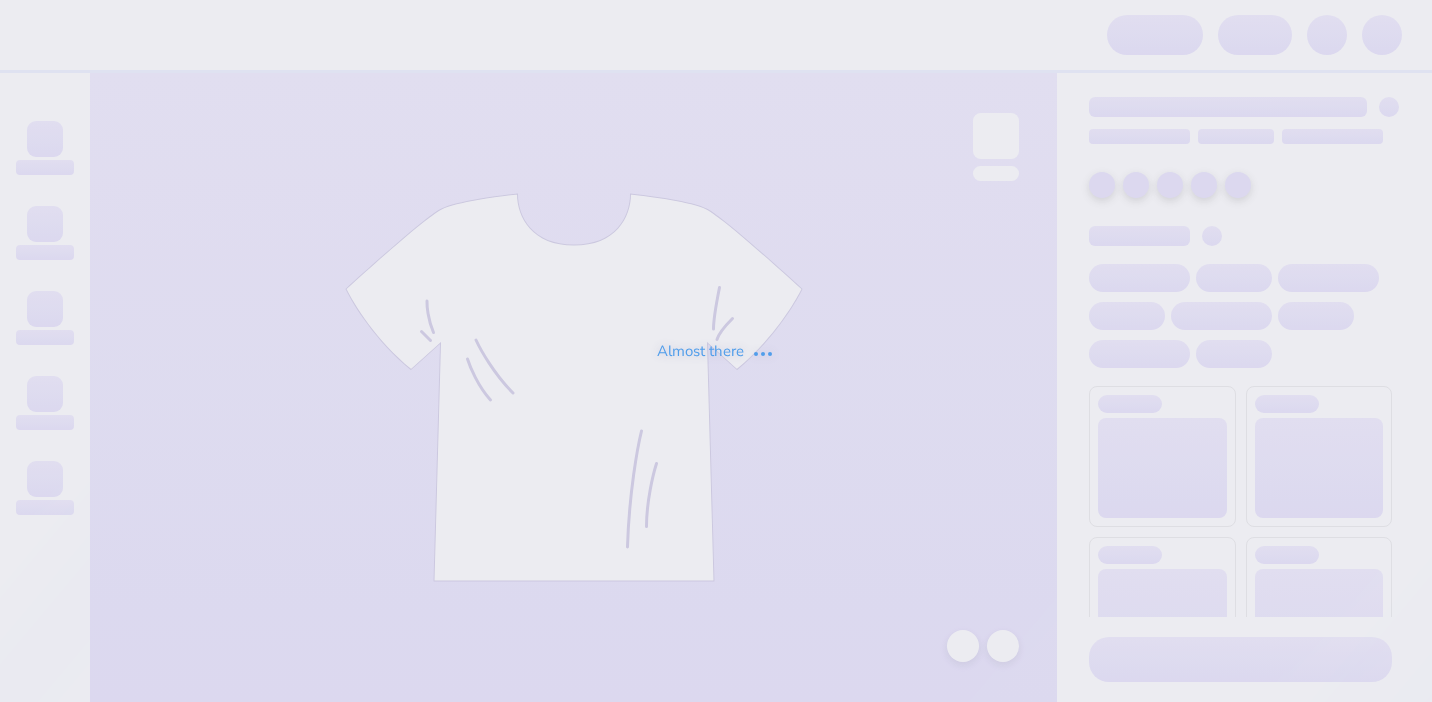 scroll, scrollTop: 0, scrollLeft: 0, axis: both 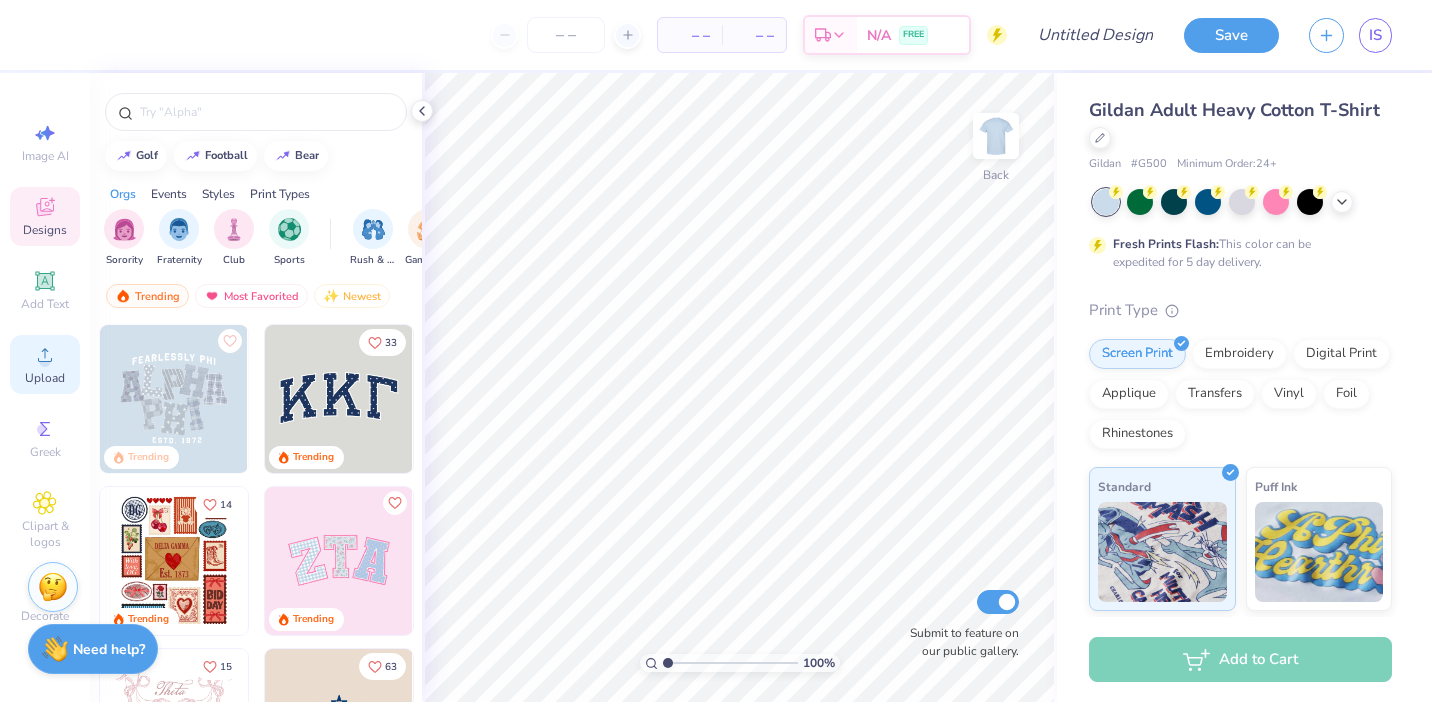 click on "Upload" at bounding box center (45, 364) 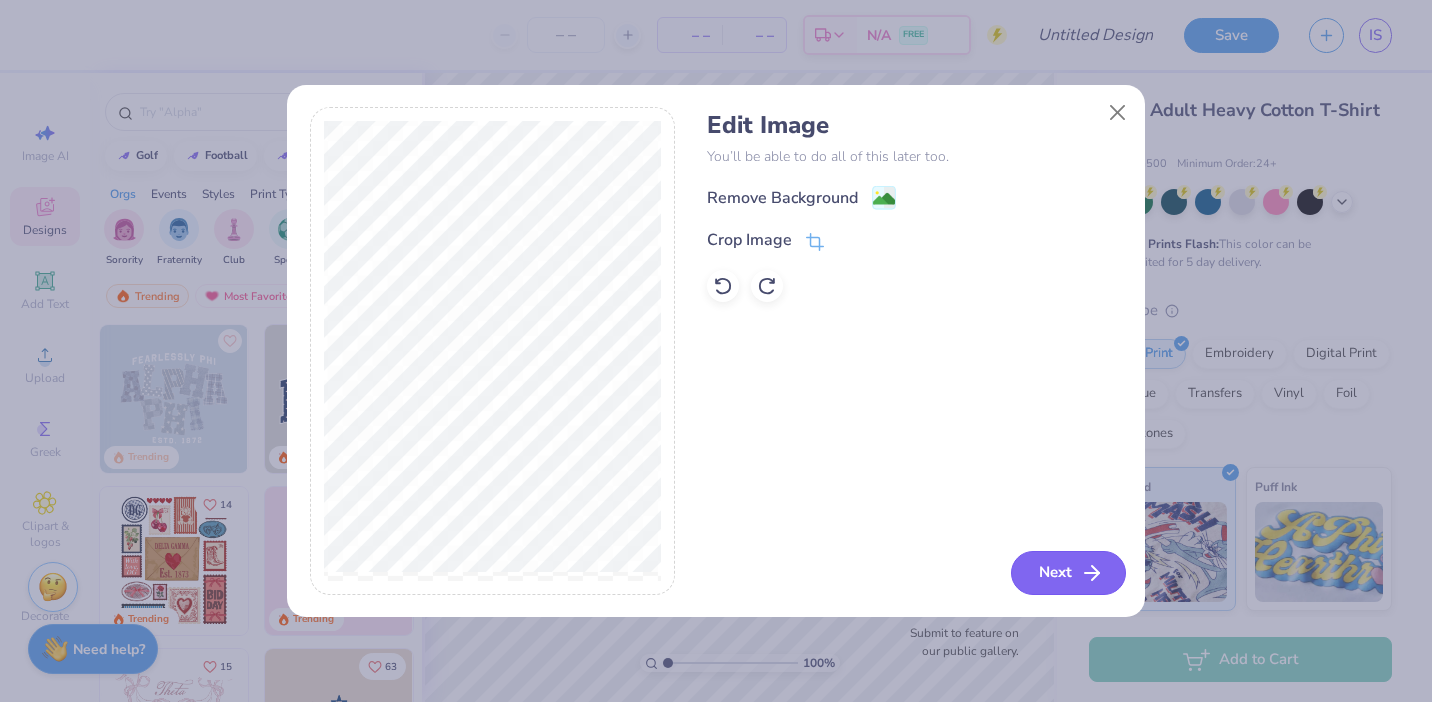 click on "Next" at bounding box center [1068, 573] 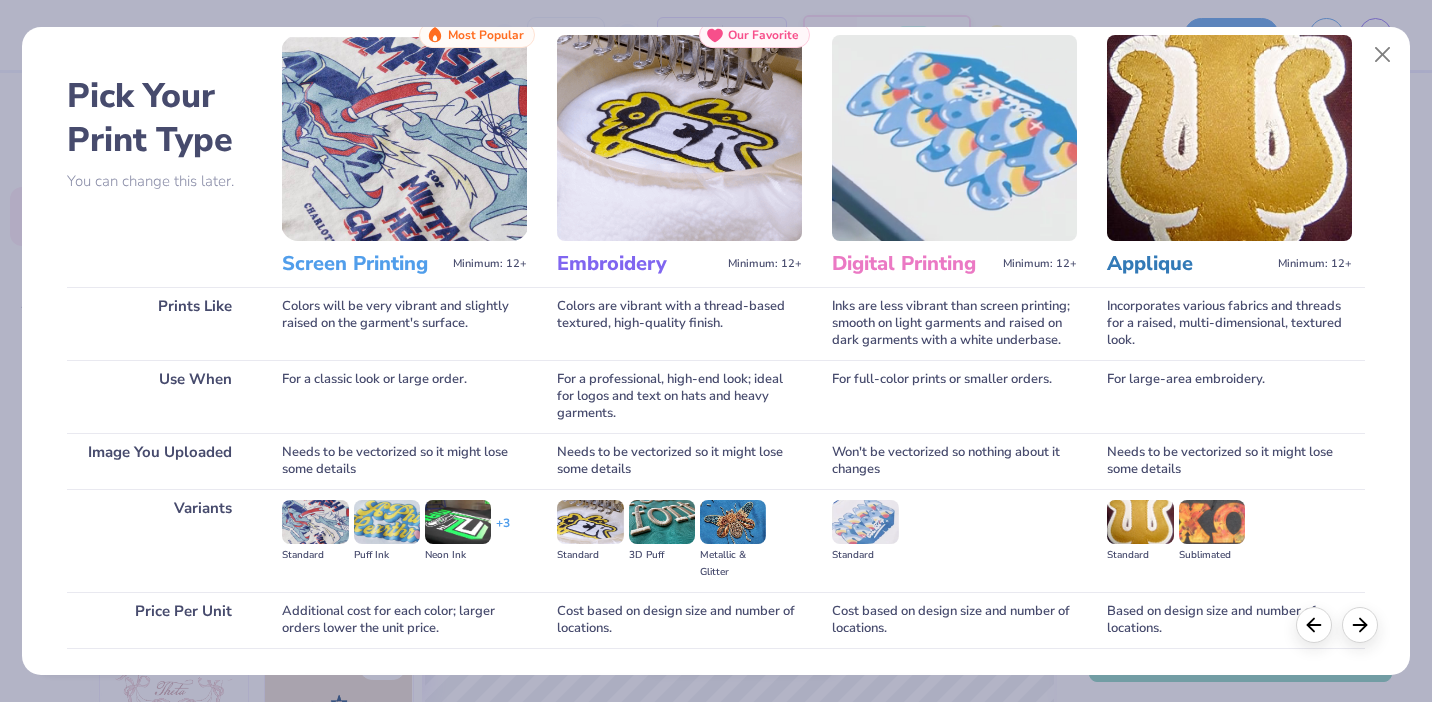 scroll, scrollTop: 195, scrollLeft: 0, axis: vertical 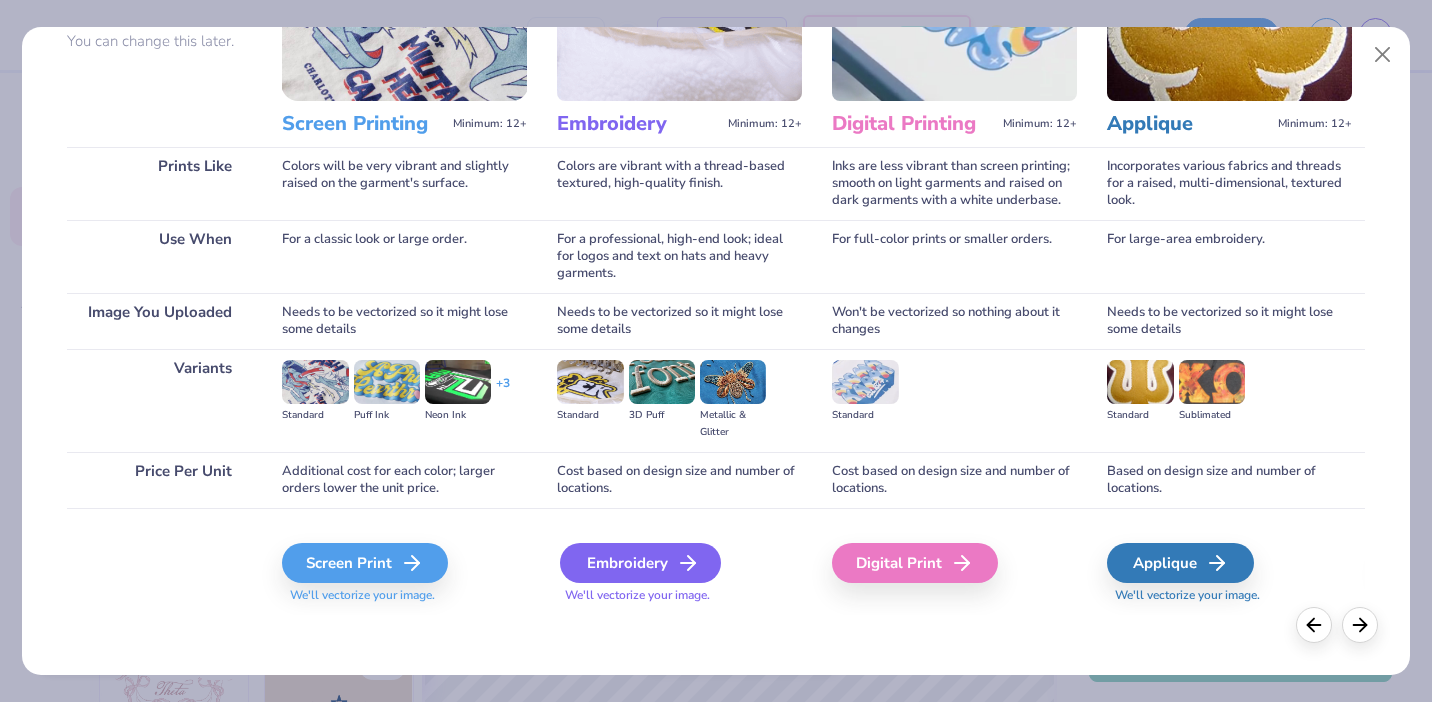 click on "Embroidery" at bounding box center [640, 563] 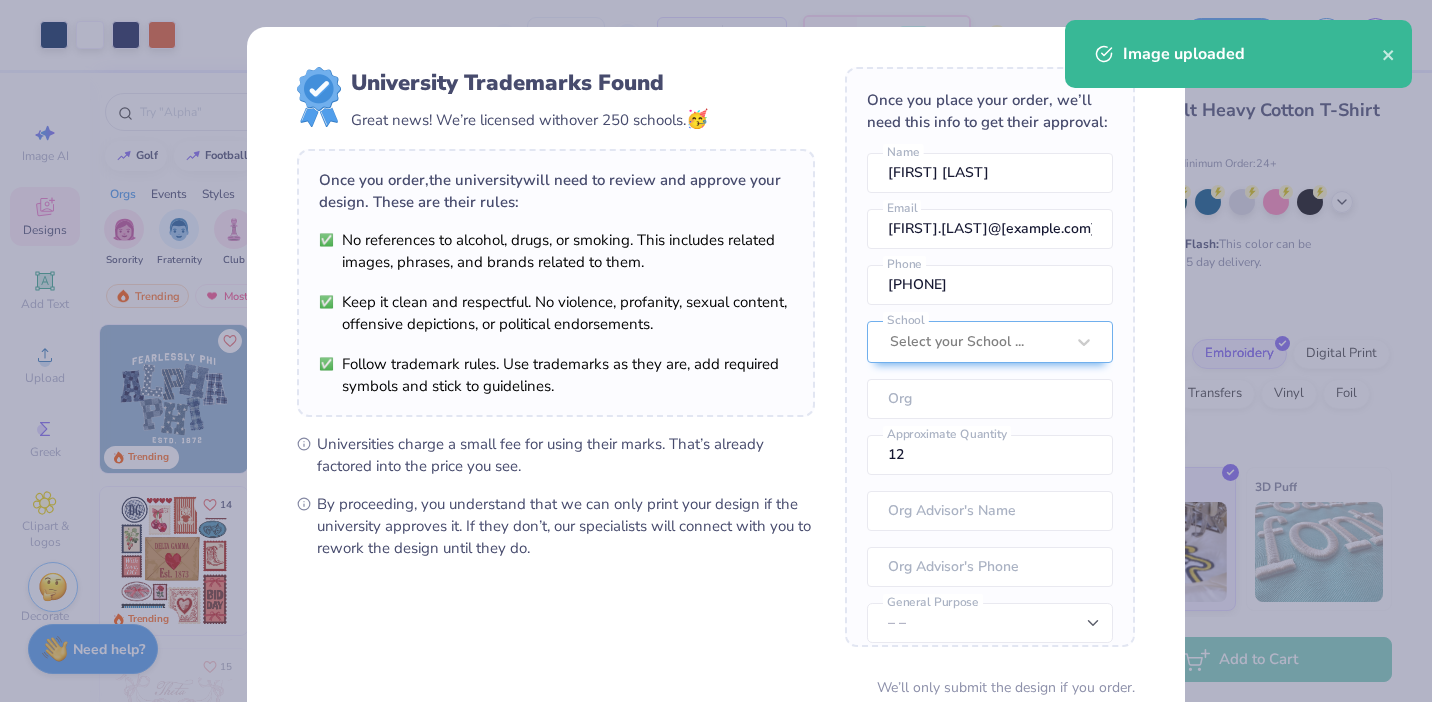 click on "University Trademarks Found Great news! We’re licensed with  over 250 schools. 🥳 Once you order,  the university  will need to review and approve your design. These are their rules: No references to alcohol, drugs, or smoking. This includes related images, phrases, and brands related to them. Keep it clean and respectful. No violence, profanity, sexual content, offensive depictions, or political endorsements. Follow trademark rules. Use trademarks as they are, add required symbols and stick to guidelines. Universities charge a small fee for using their marks. That’s already factored into the price you see. By proceeding, you understand that we can only print your design if the university approves it. If they don’t, our specialists will connect with you to rework the design until they do." at bounding box center [556, 313] 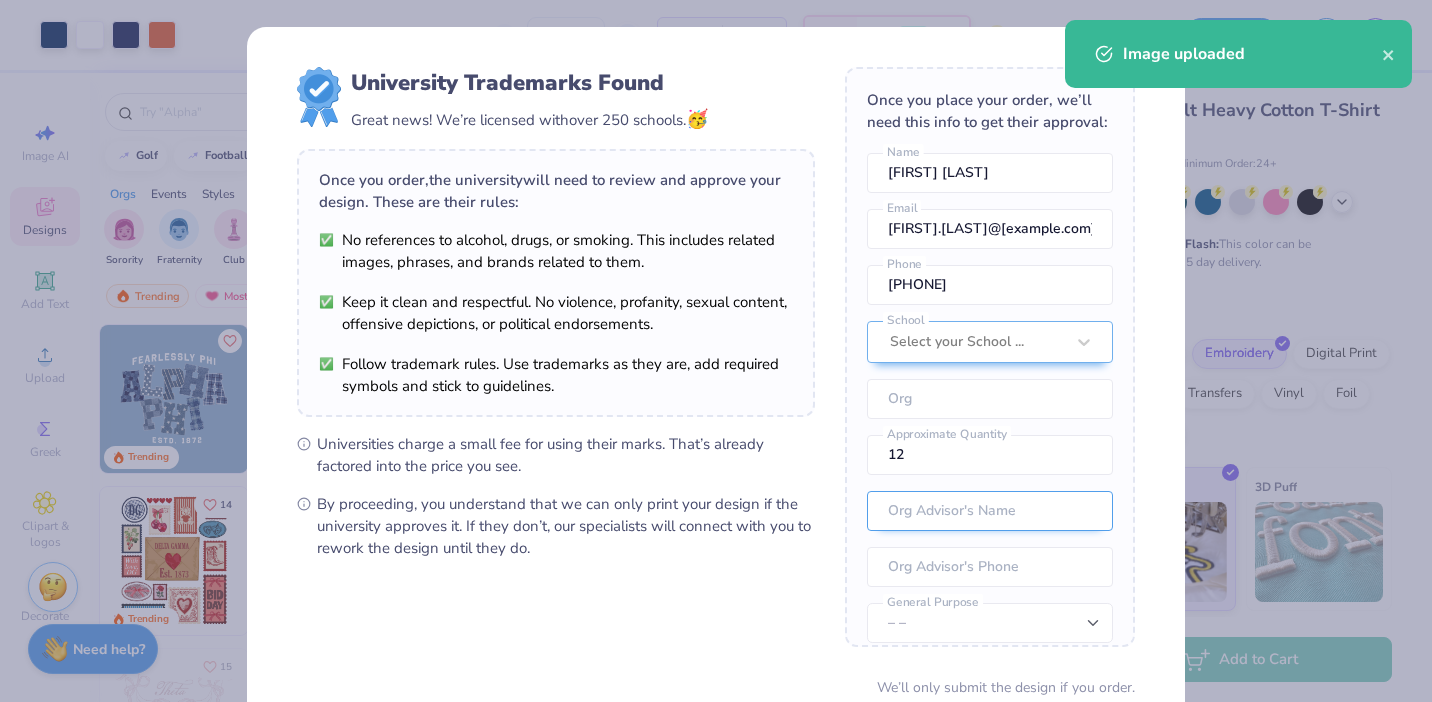 scroll, scrollTop: 74, scrollLeft: 0, axis: vertical 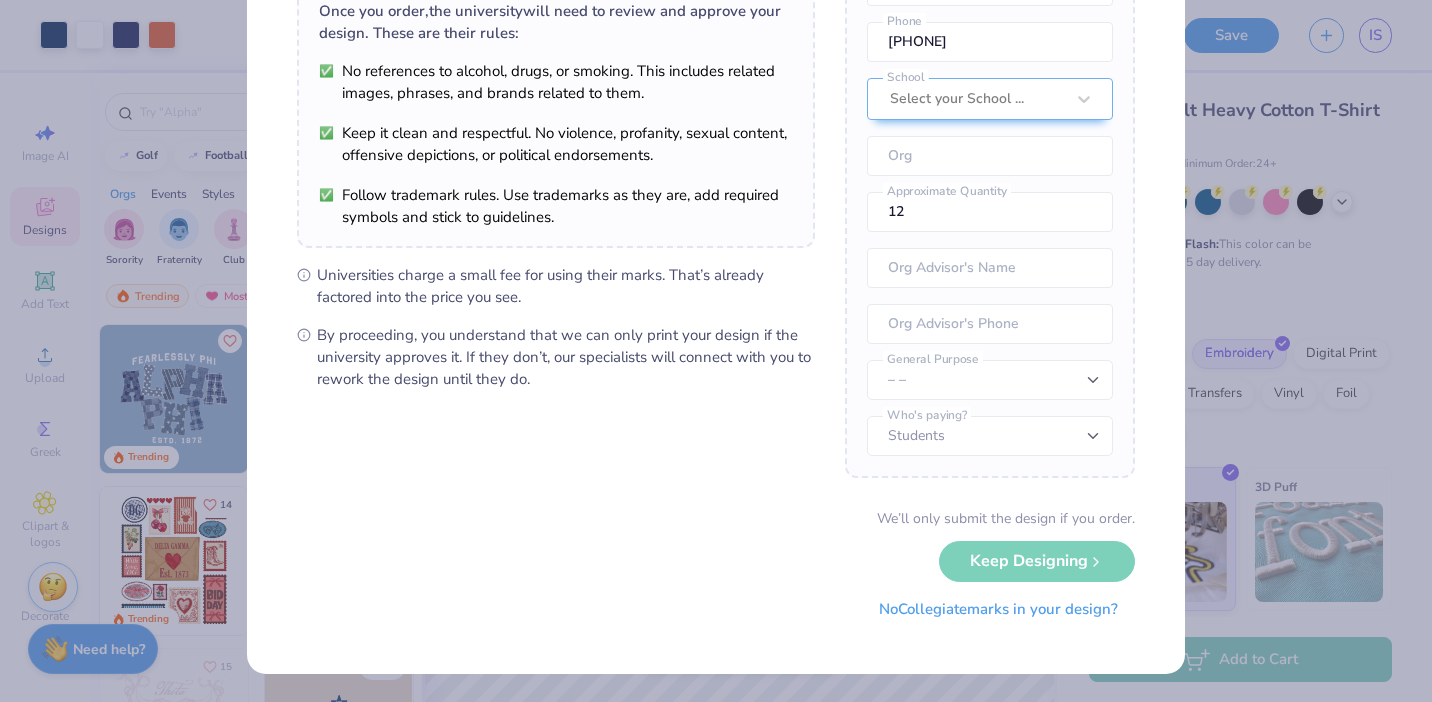click on "No  Collegiate  marks in your design?" at bounding box center (998, 609) 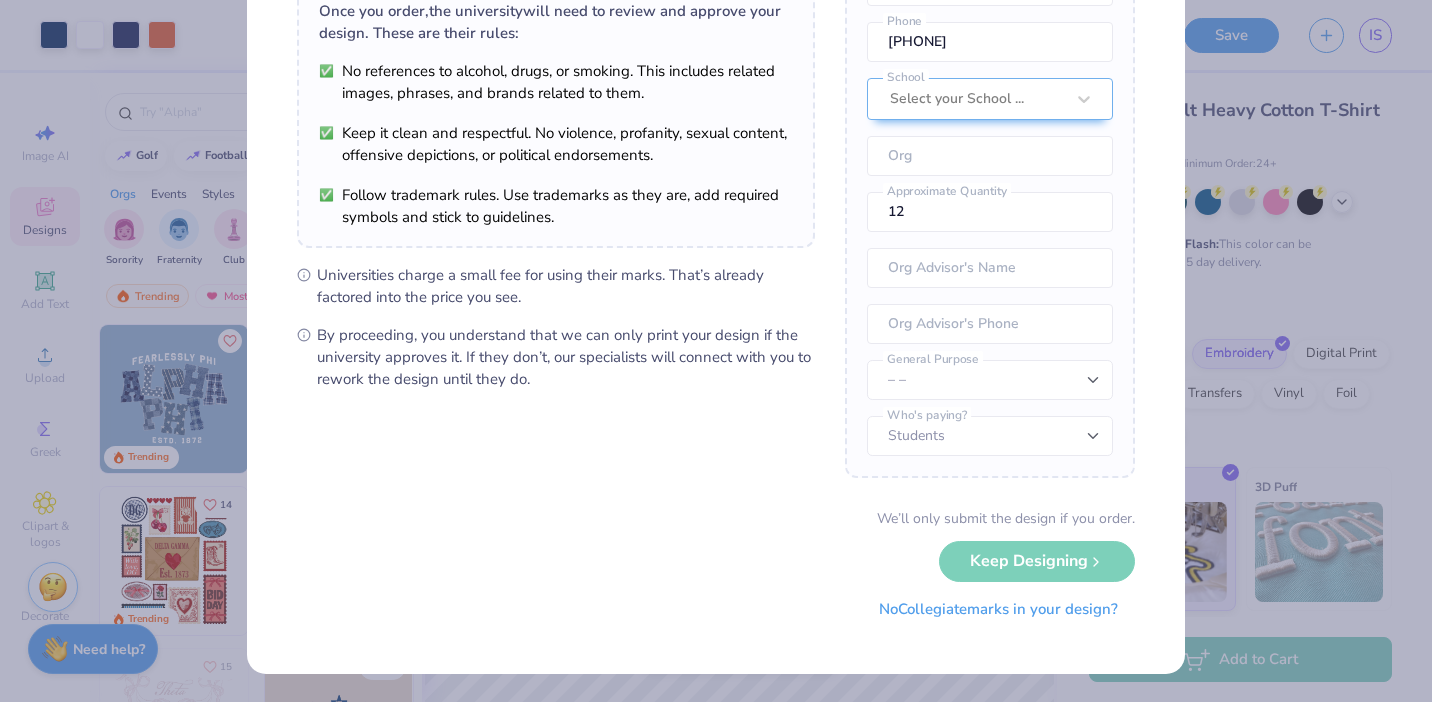 scroll, scrollTop: 0, scrollLeft: 0, axis: both 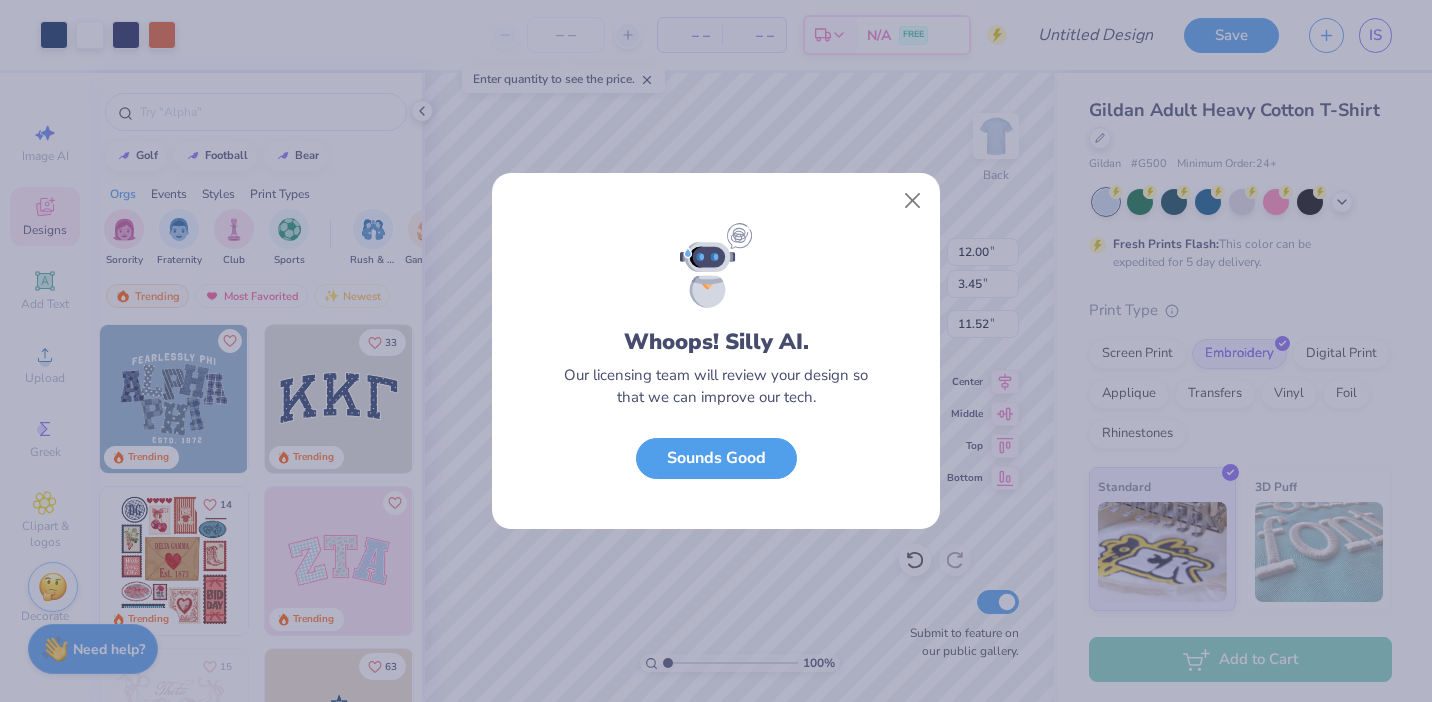 drag, startPoint x: 765, startPoint y: 489, endPoint x: 754, endPoint y: 457, distance: 33.83785 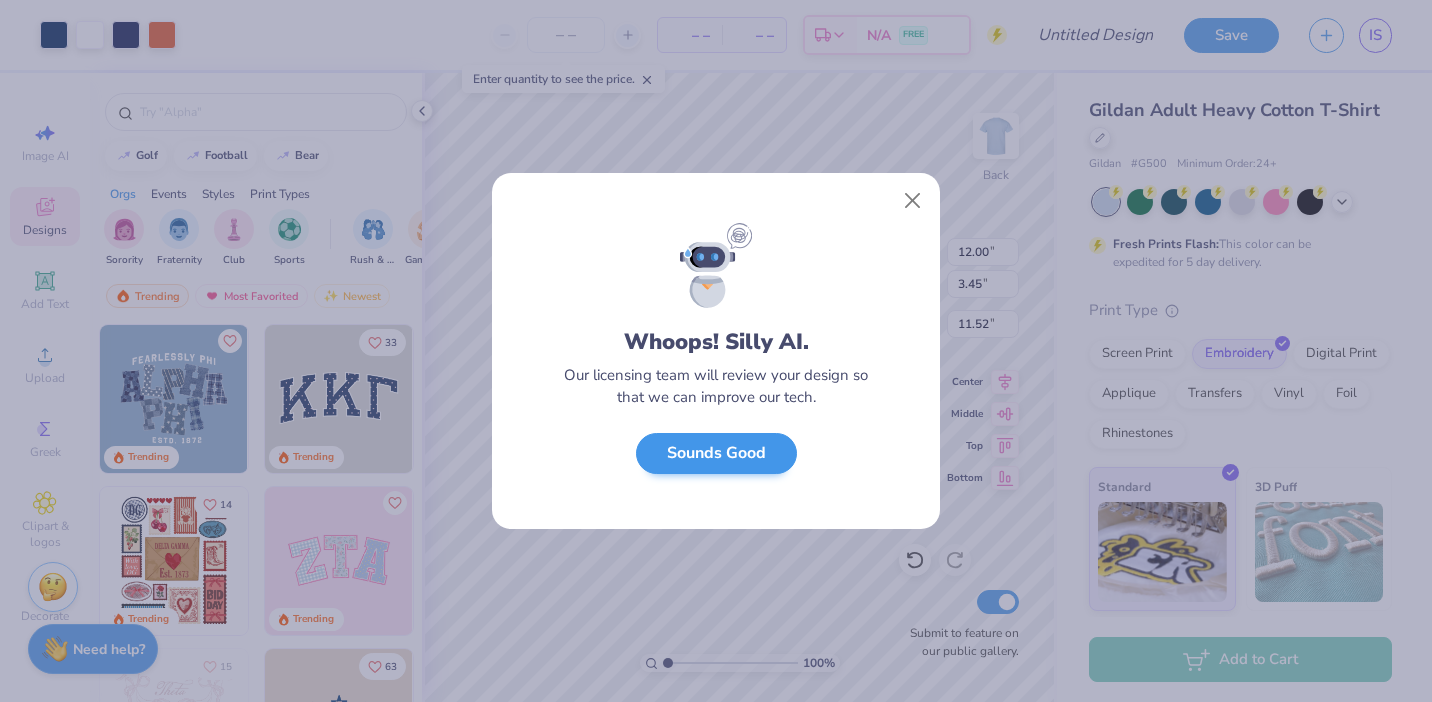 click on "Whoops! Silly AI. Our licensing team will review your design so that we can improve our tech. Sounds Good" at bounding box center (716, 376) 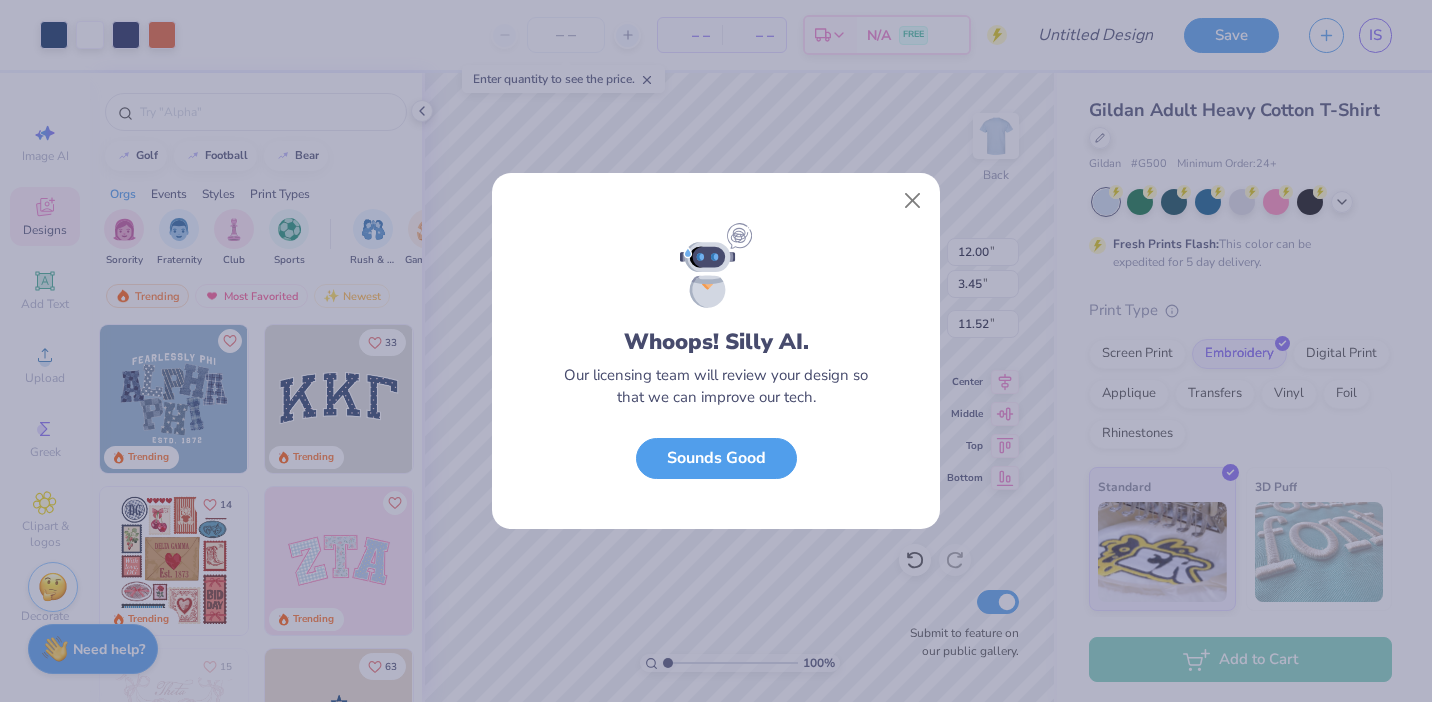 drag, startPoint x: 752, startPoint y: 463, endPoint x: 761, endPoint y: 469, distance: 10.816654 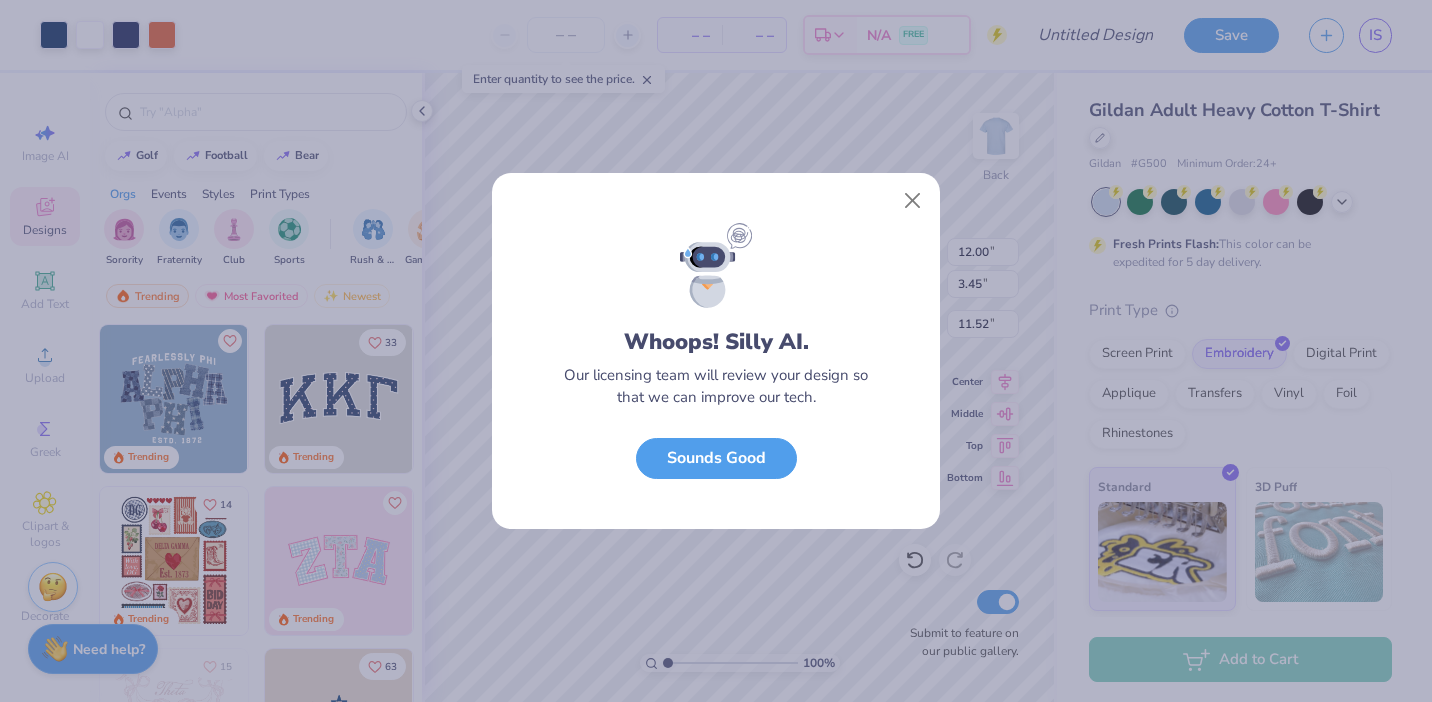 click on "Sounds Good" at bounding box center [716, 458] 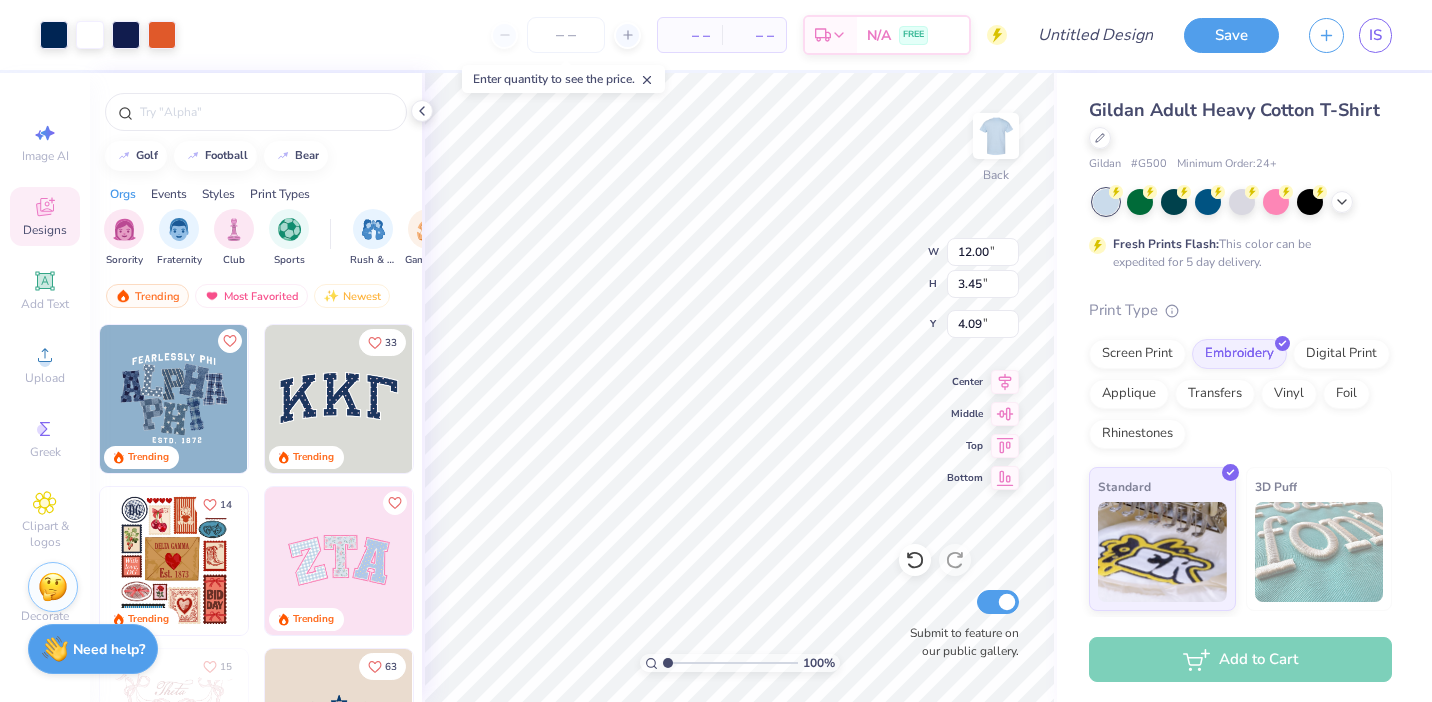 type on "4.09" 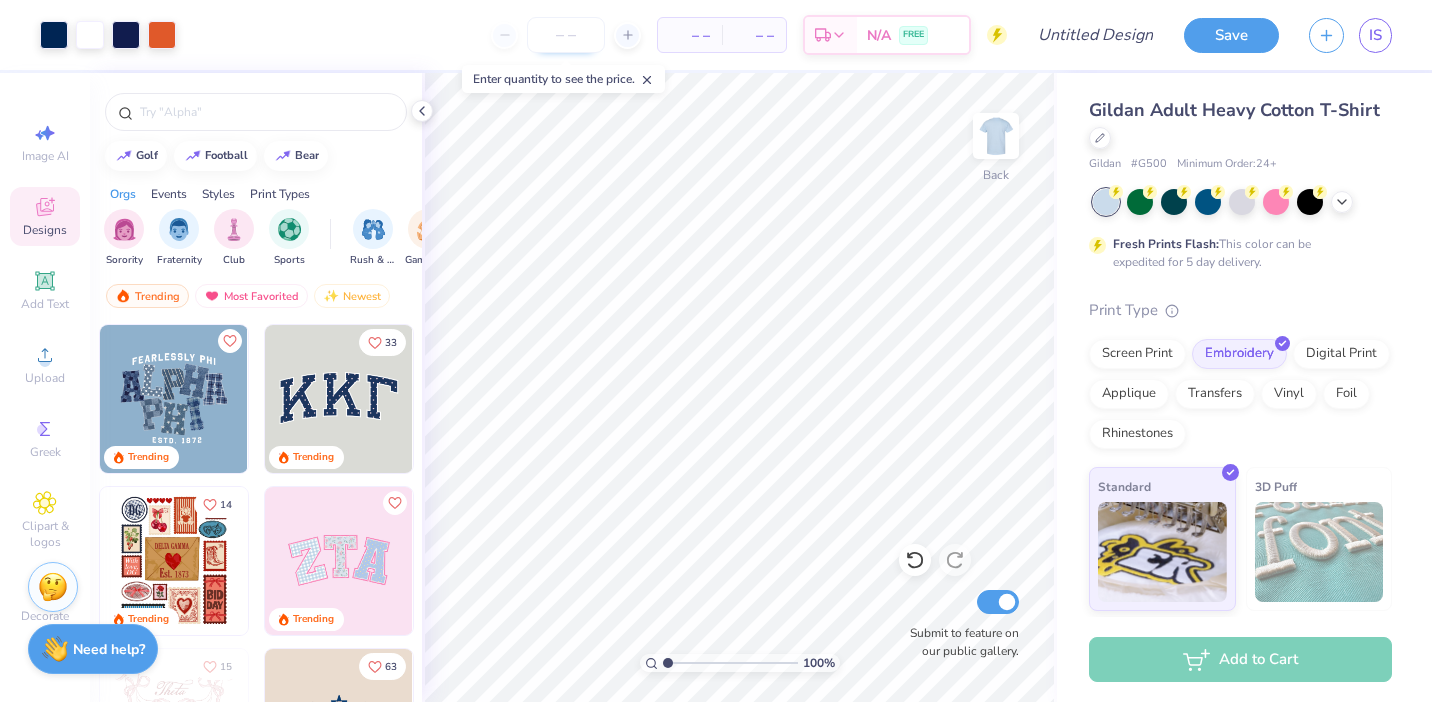click at bounding box center (566, 35) 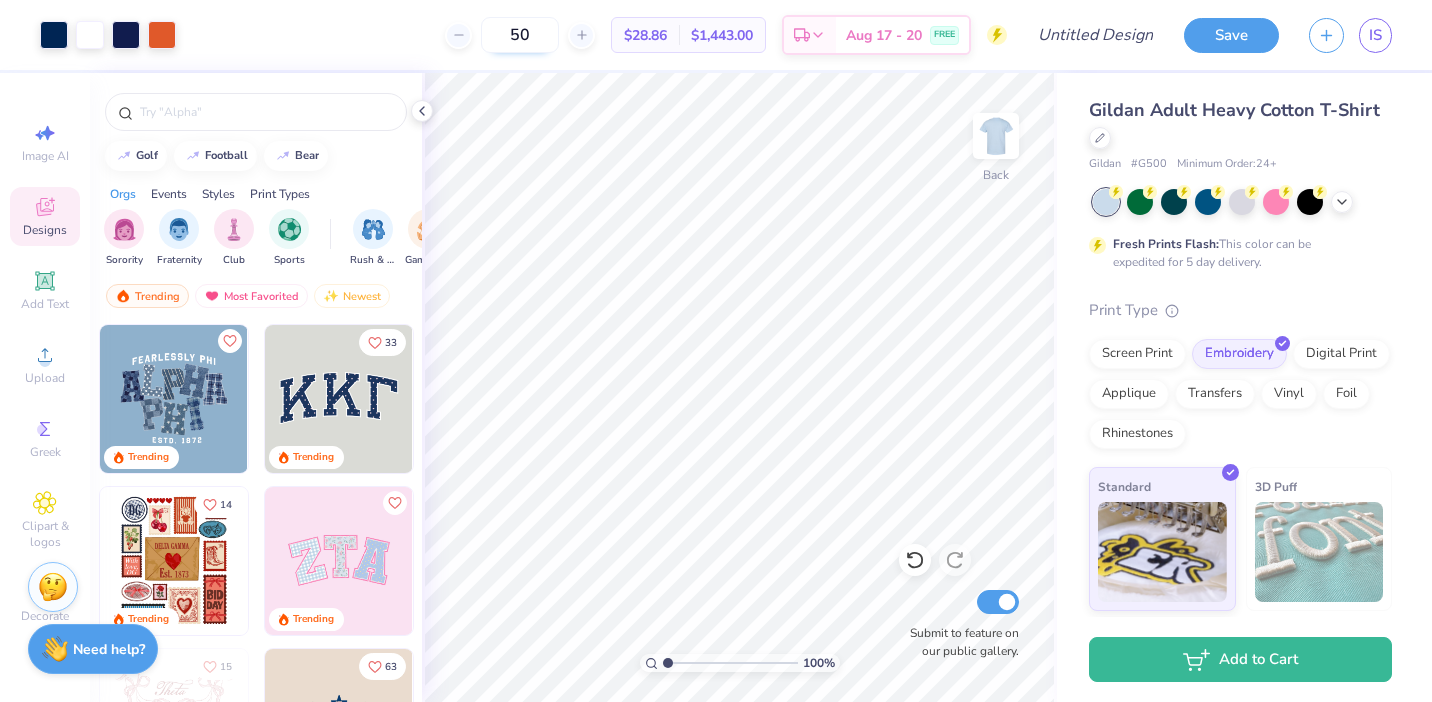 click on "50" at bounding box center (520, 35) 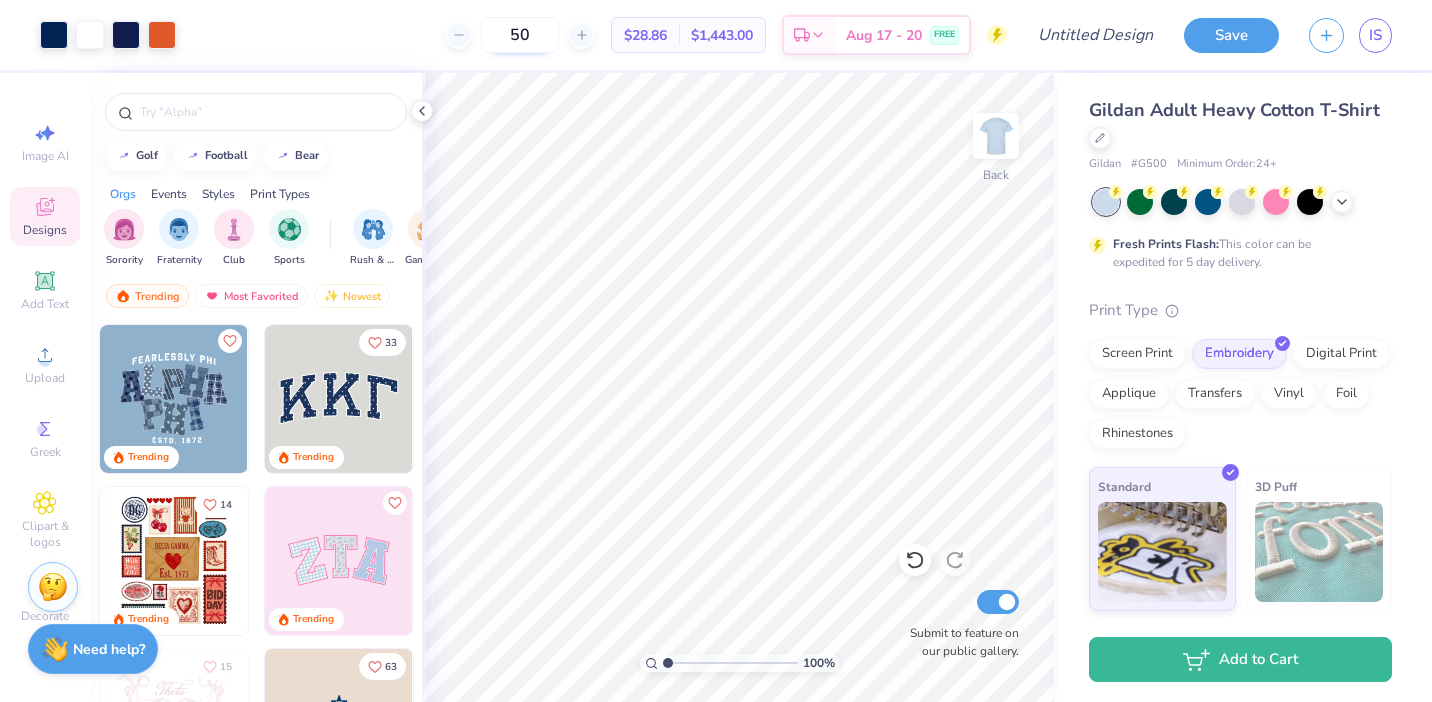 type on "5" 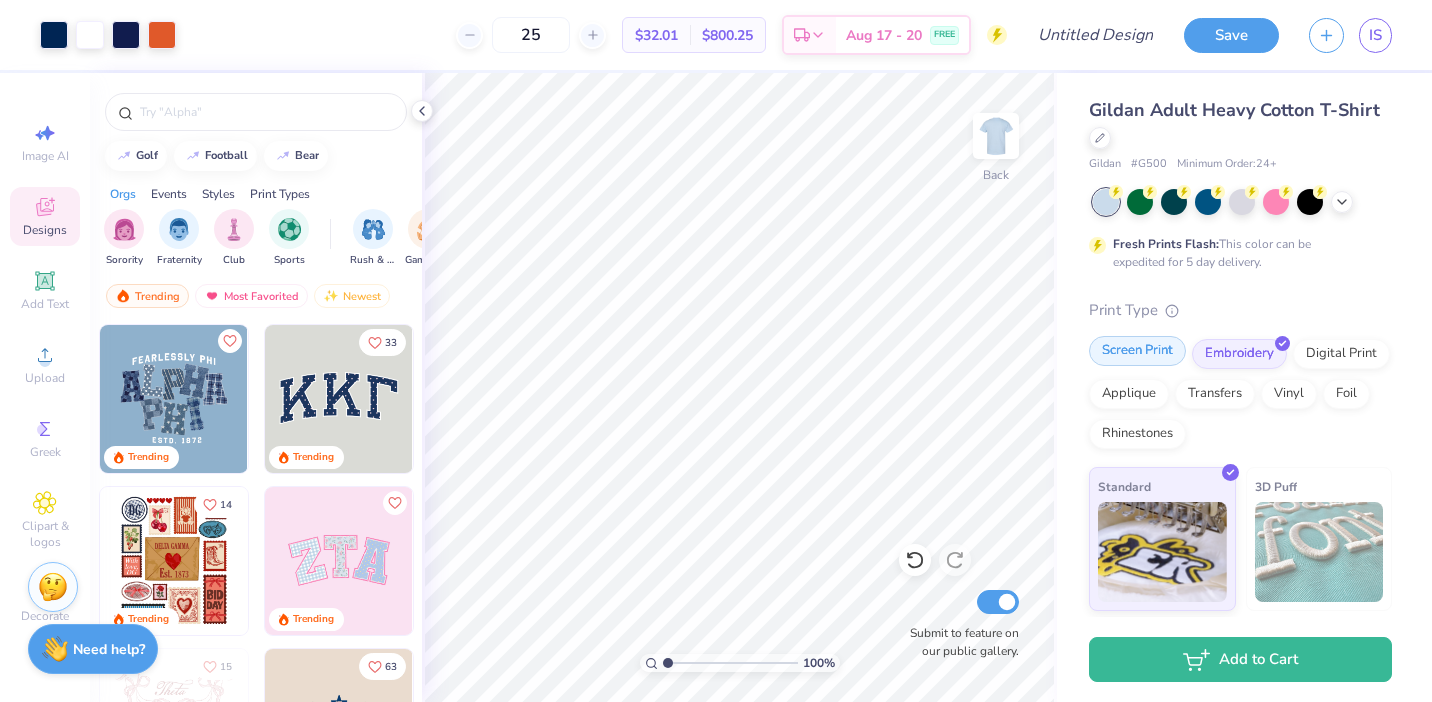 type on "25" 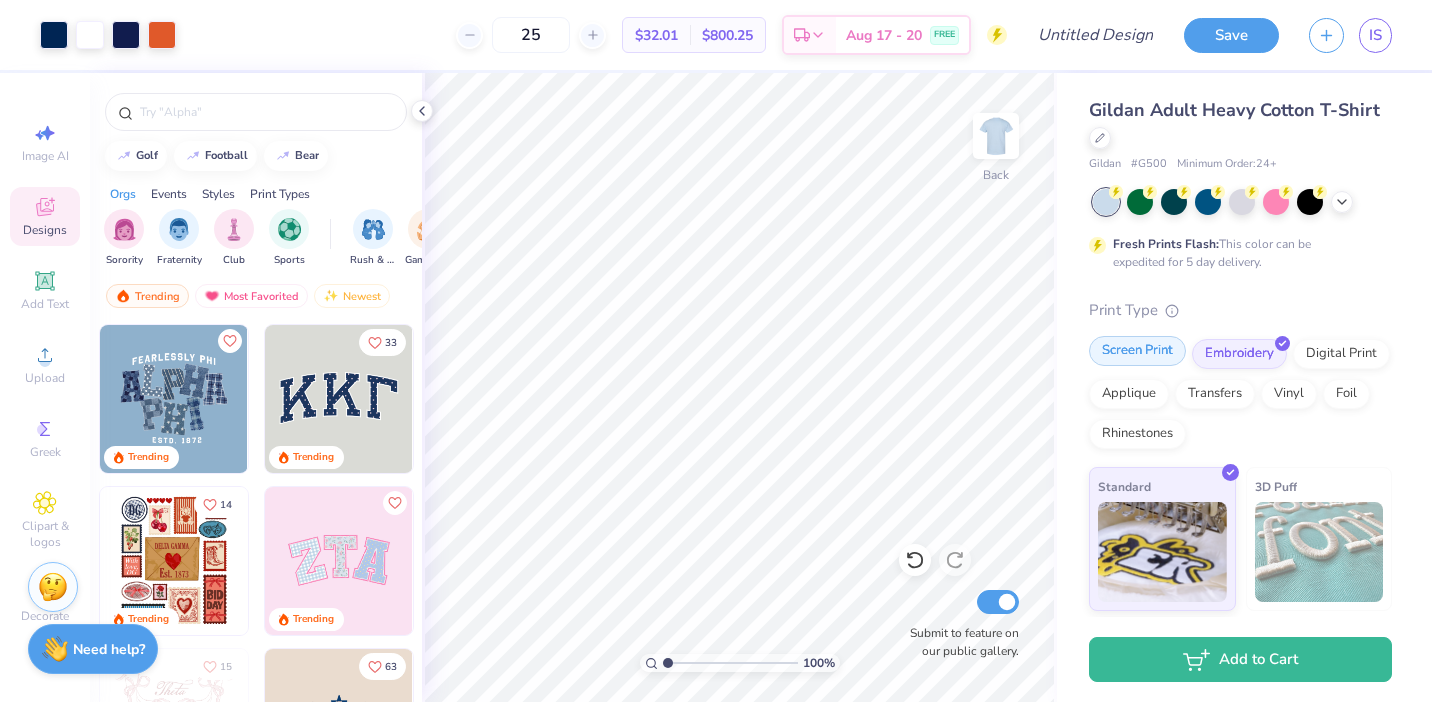 click on "Screen Print" at bounding box center (1137, 351) 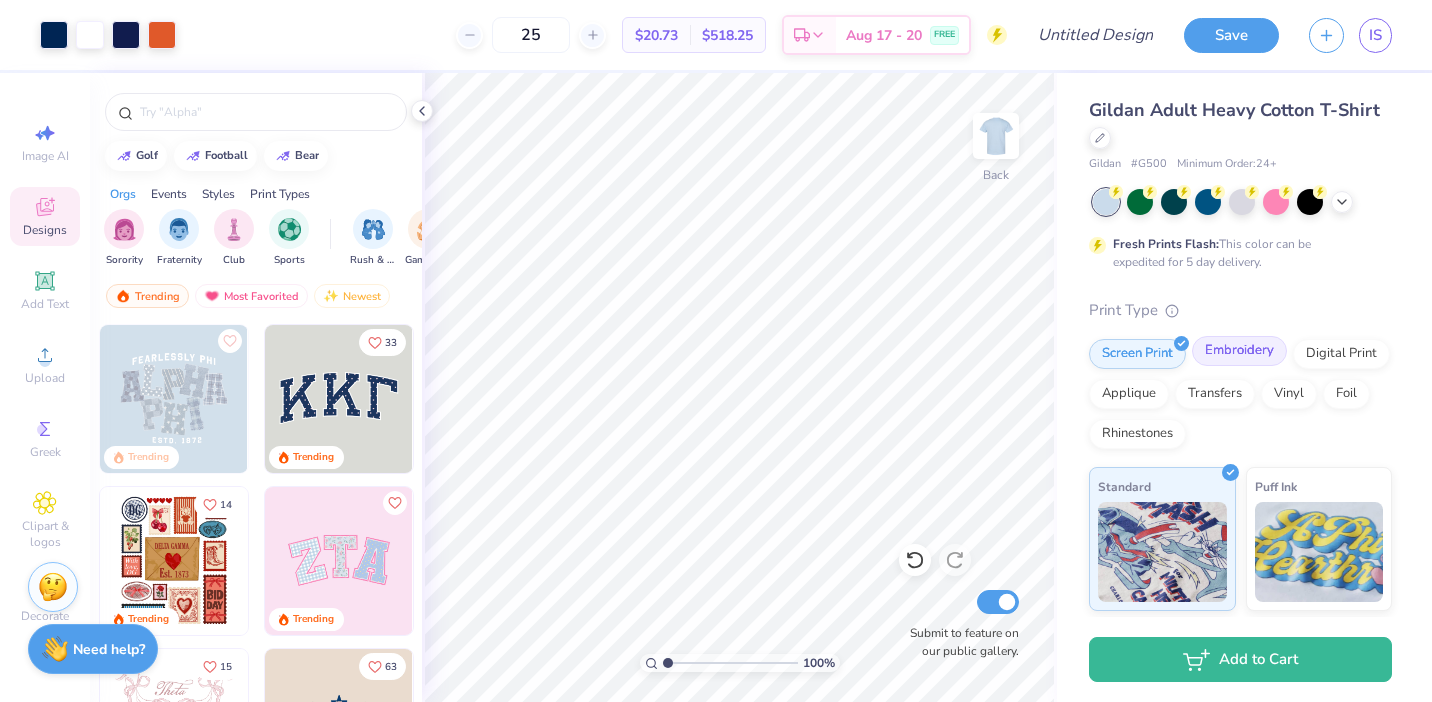 click on "Embroidery" at bounding box center (1239, 351) 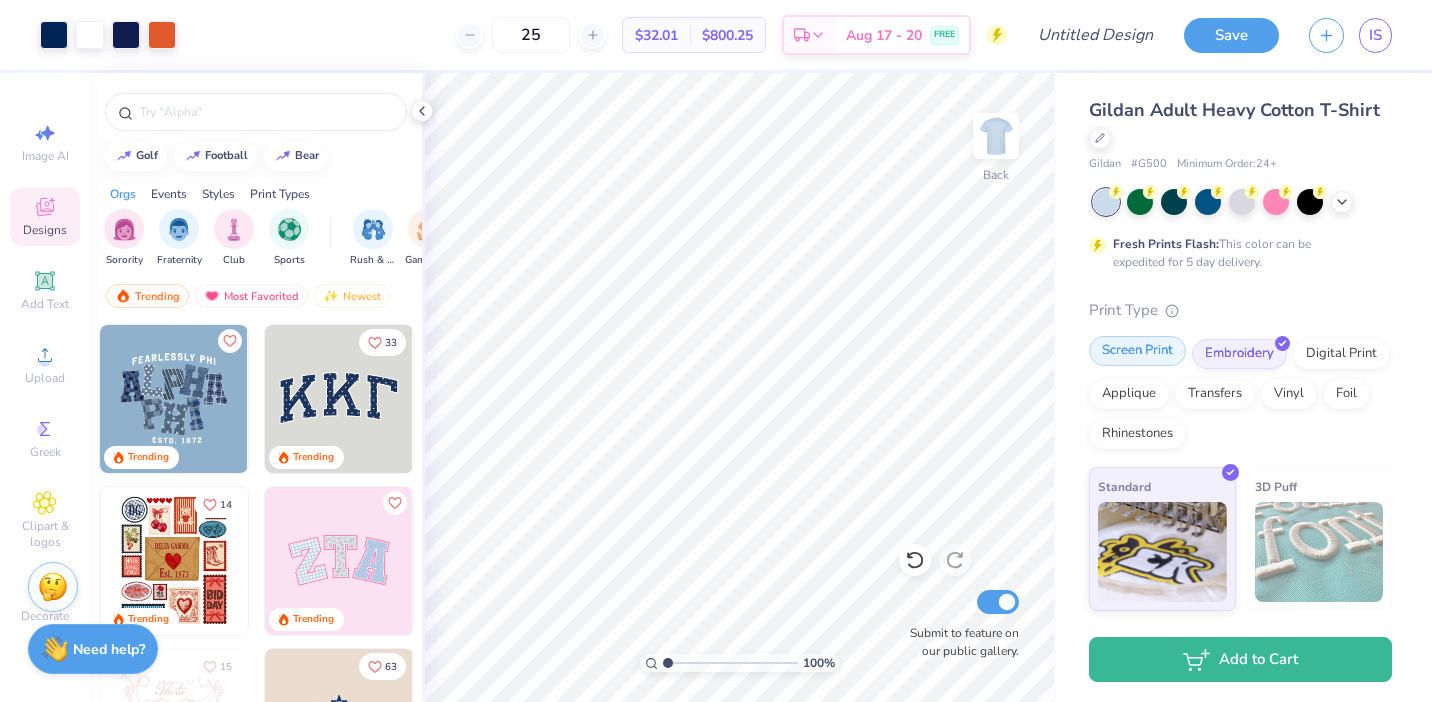drag, startPoint x: 1150, startPoint y: 356, endPoint x: 1135, endPoint y: 362, distance: 16.155495 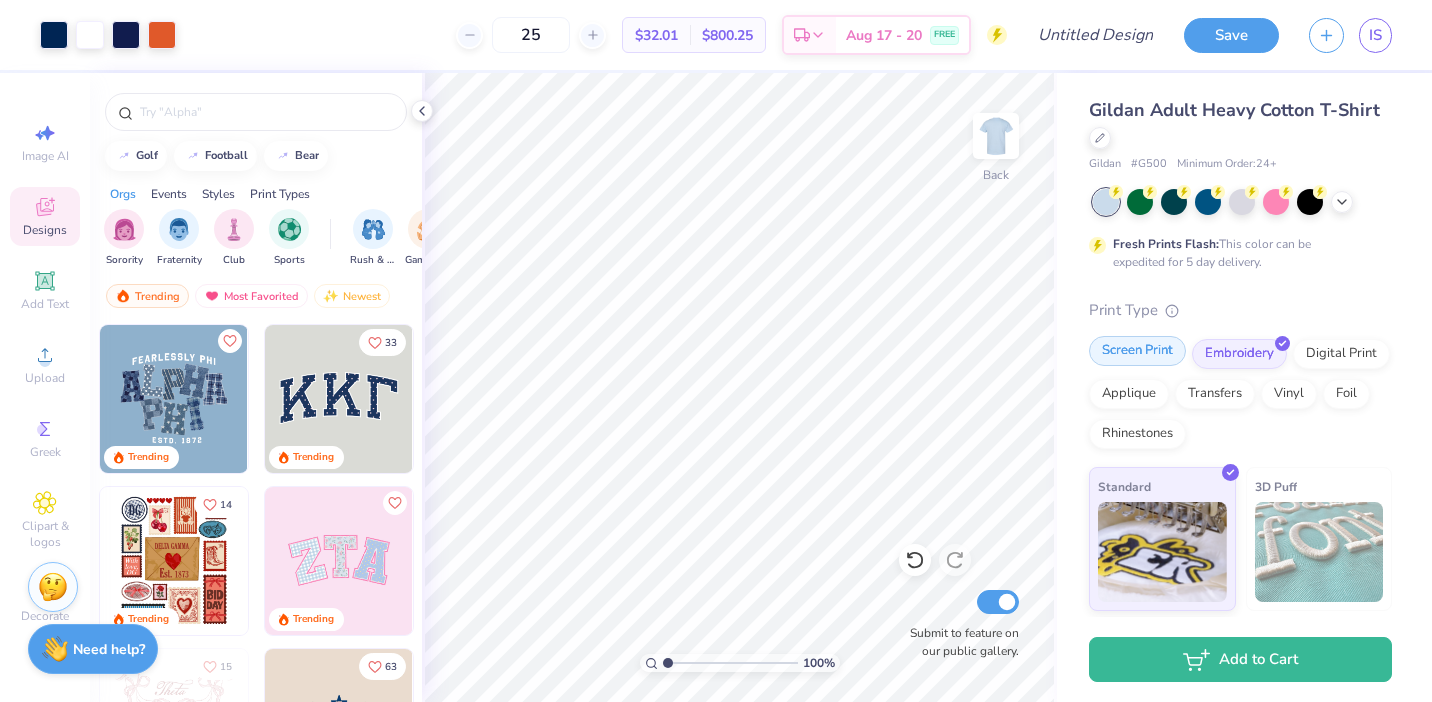click on "Screen Print" at bounding box center (1137, 351) 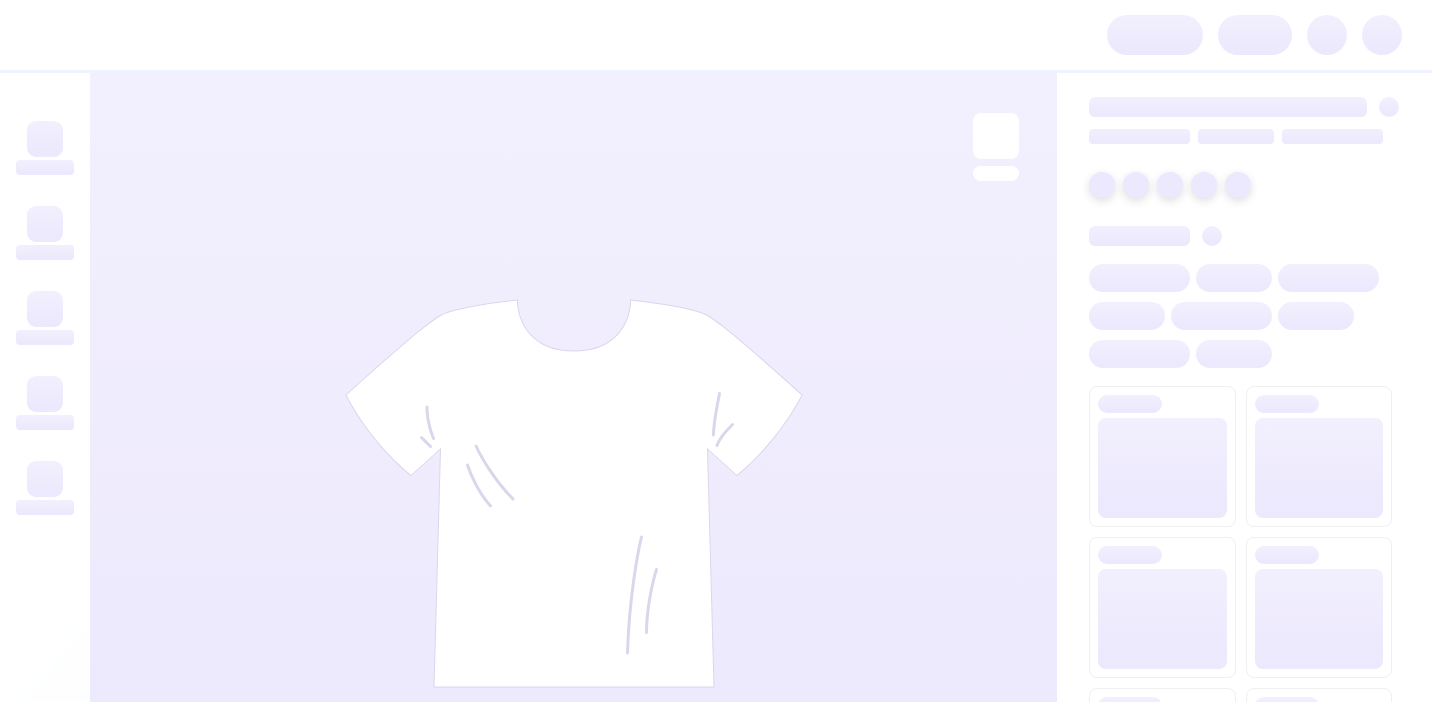 scroll, scrollTop: 0, scrollLeft: 0, axis: both 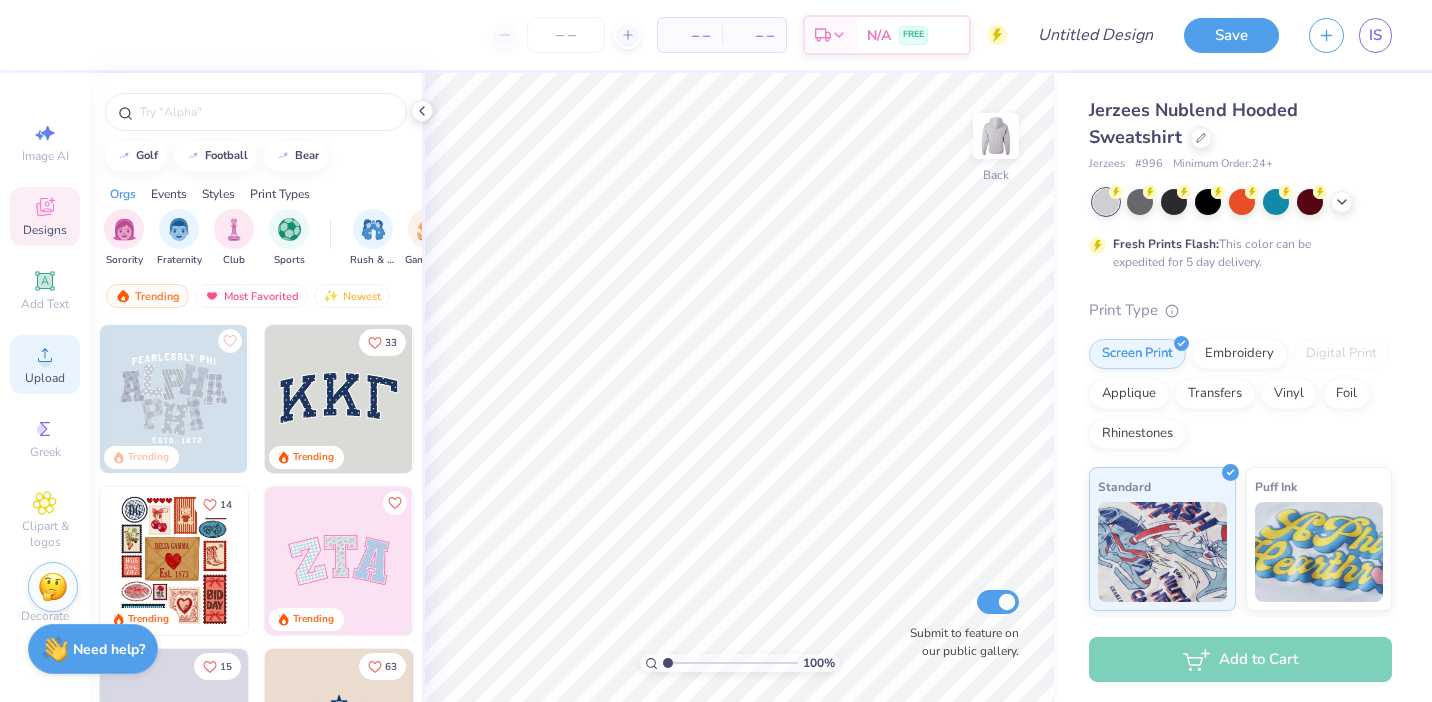 click on "Upload" at bounding box center [45, 364] 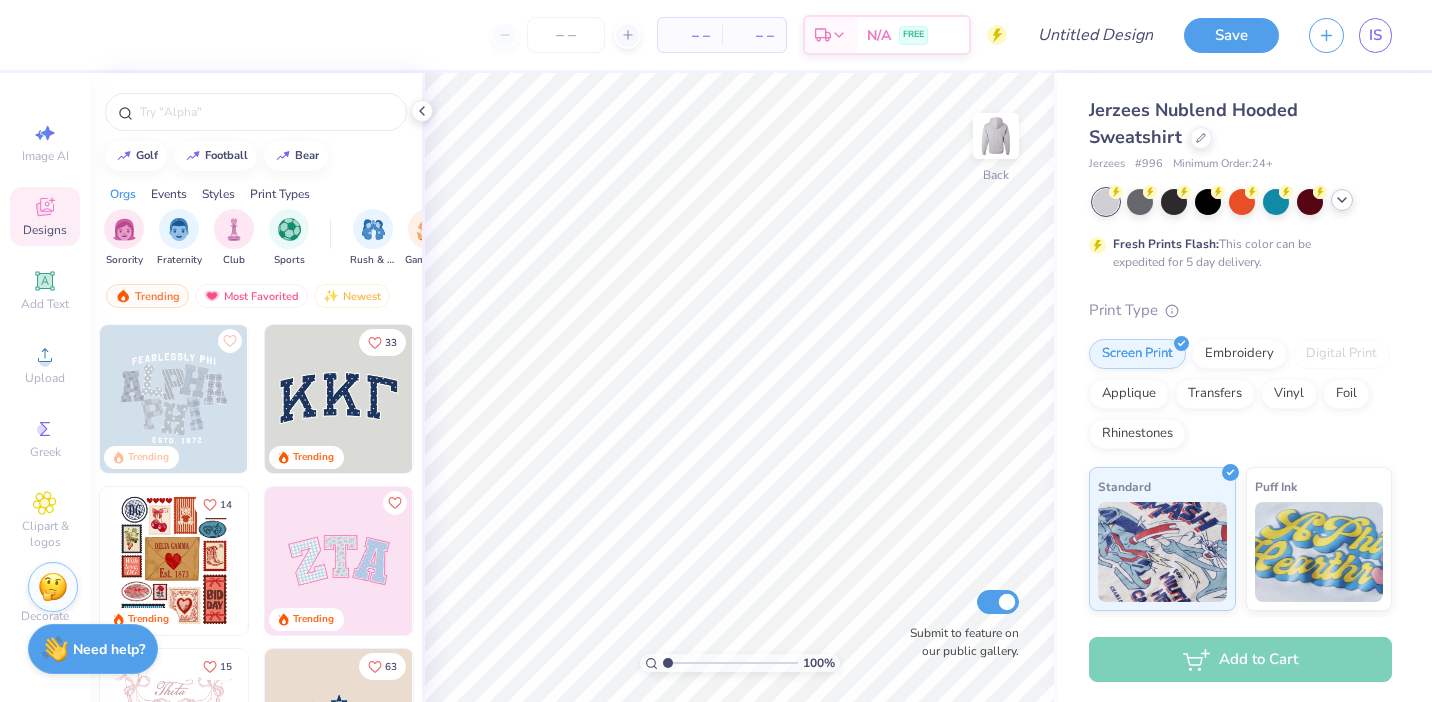click 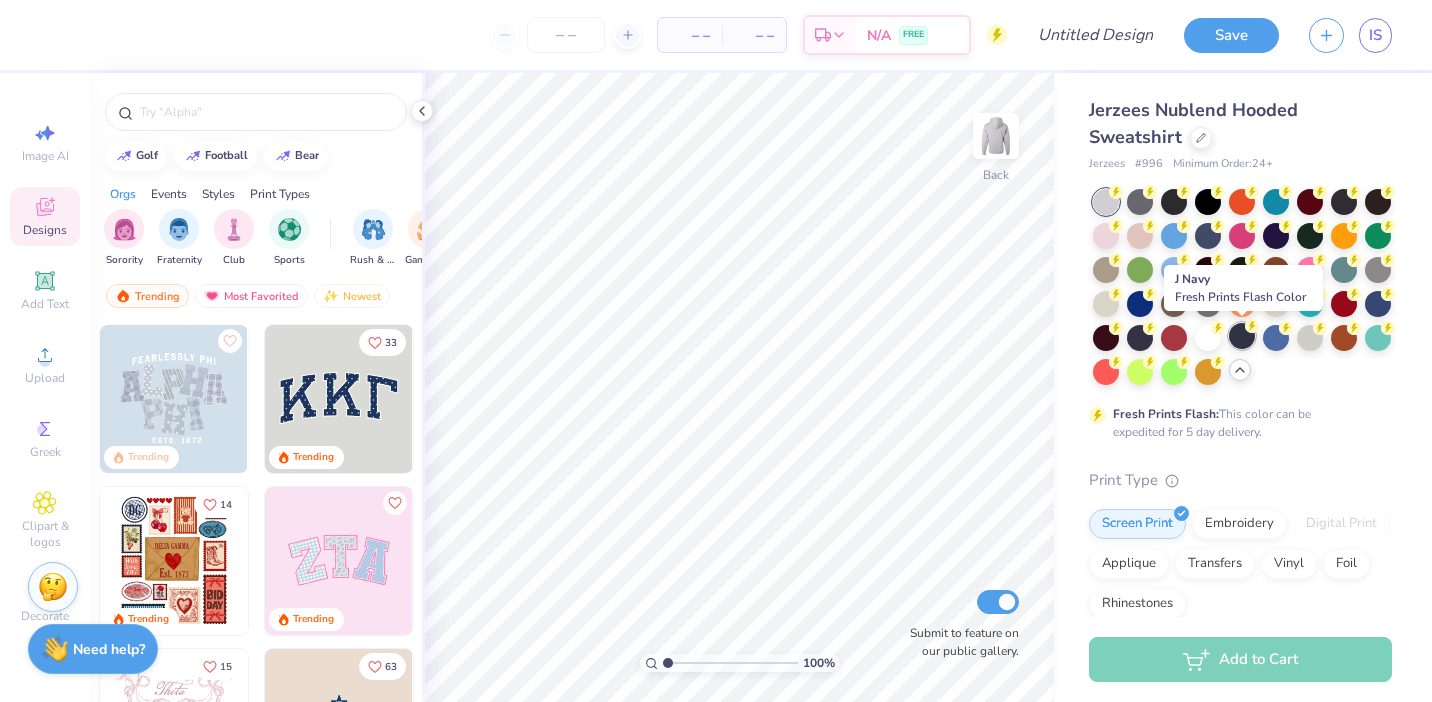 click at bounding box center [1242, 336] 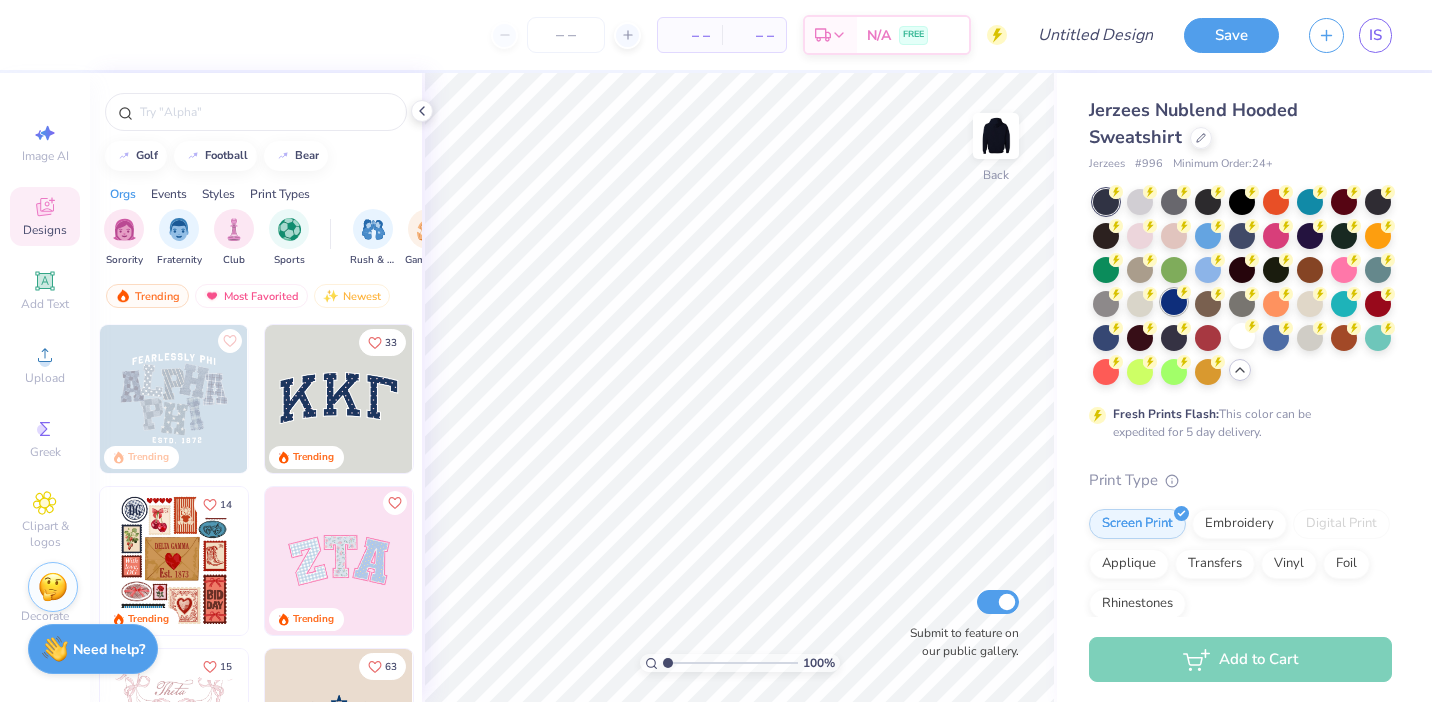 click 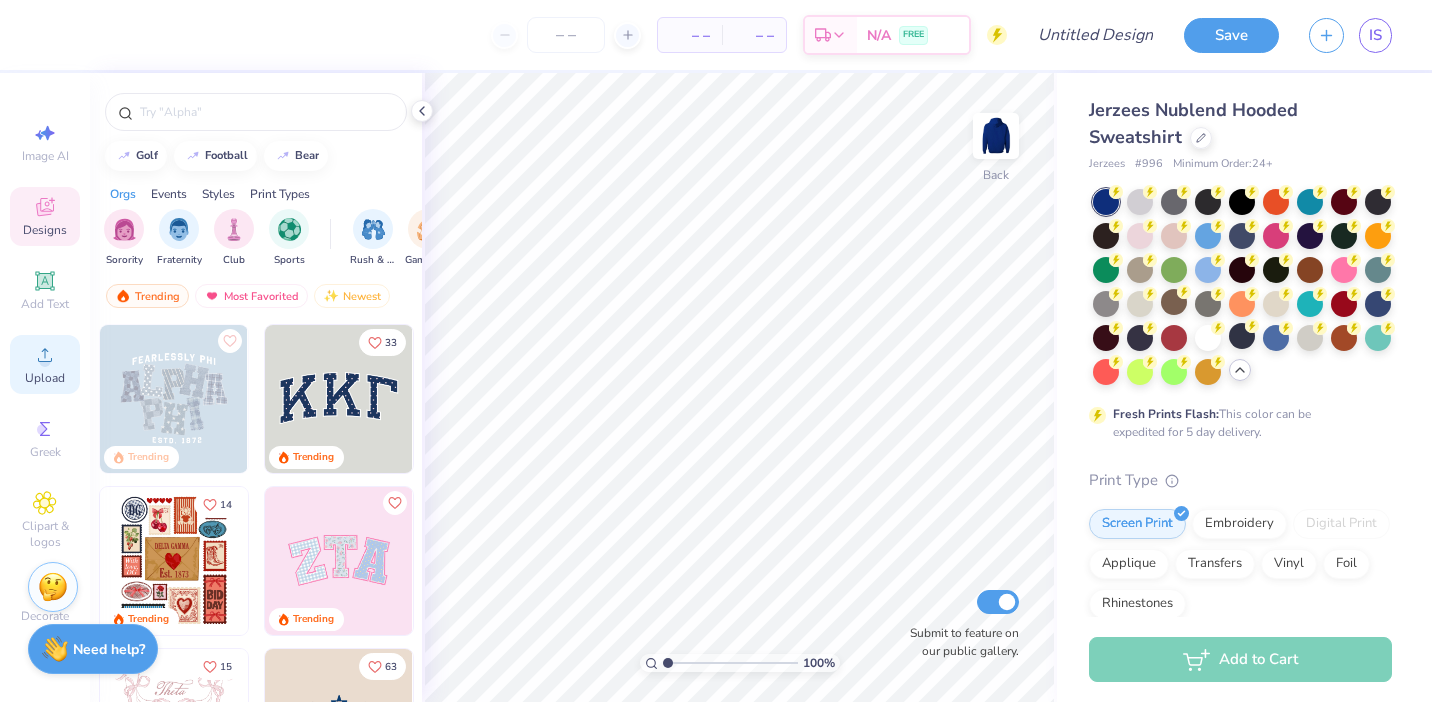 click on "Upload" at bounding box center [45, 364] 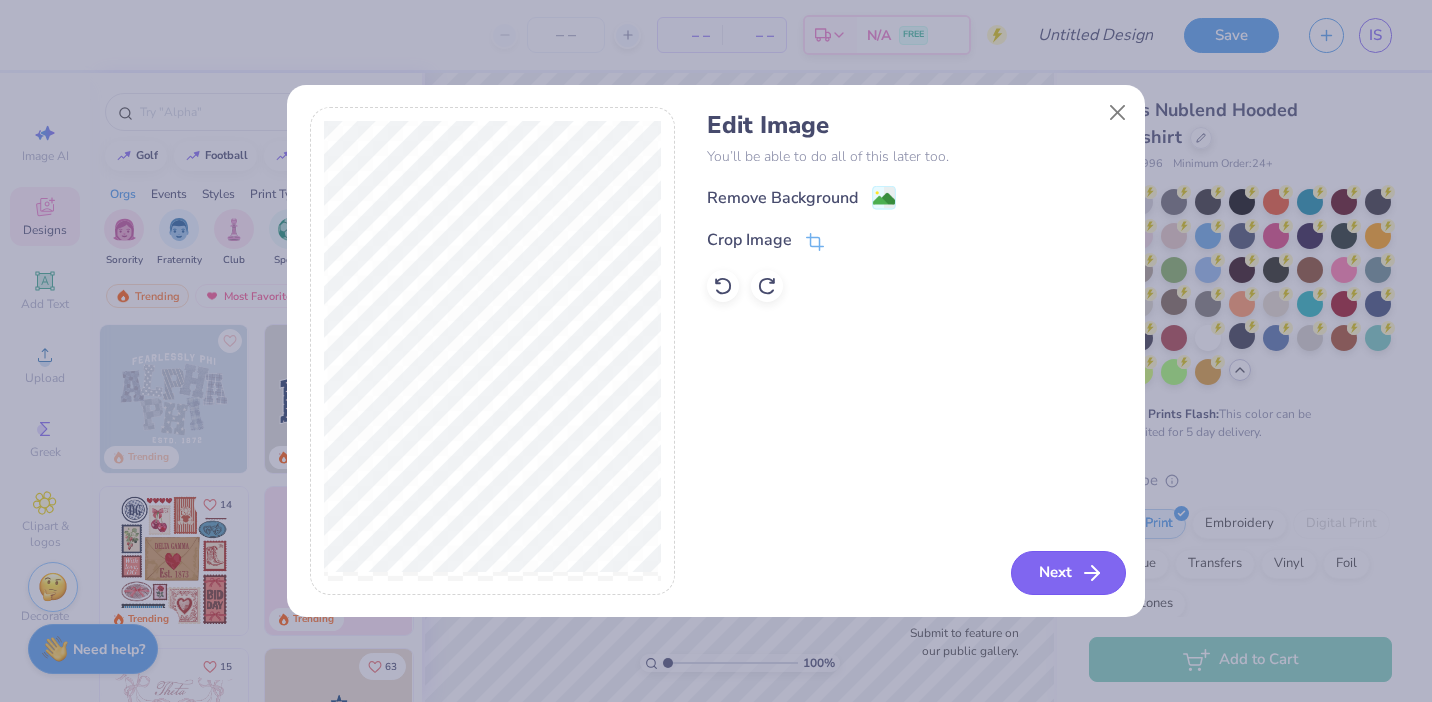click on "Next" at bounding box center (1068, 573) 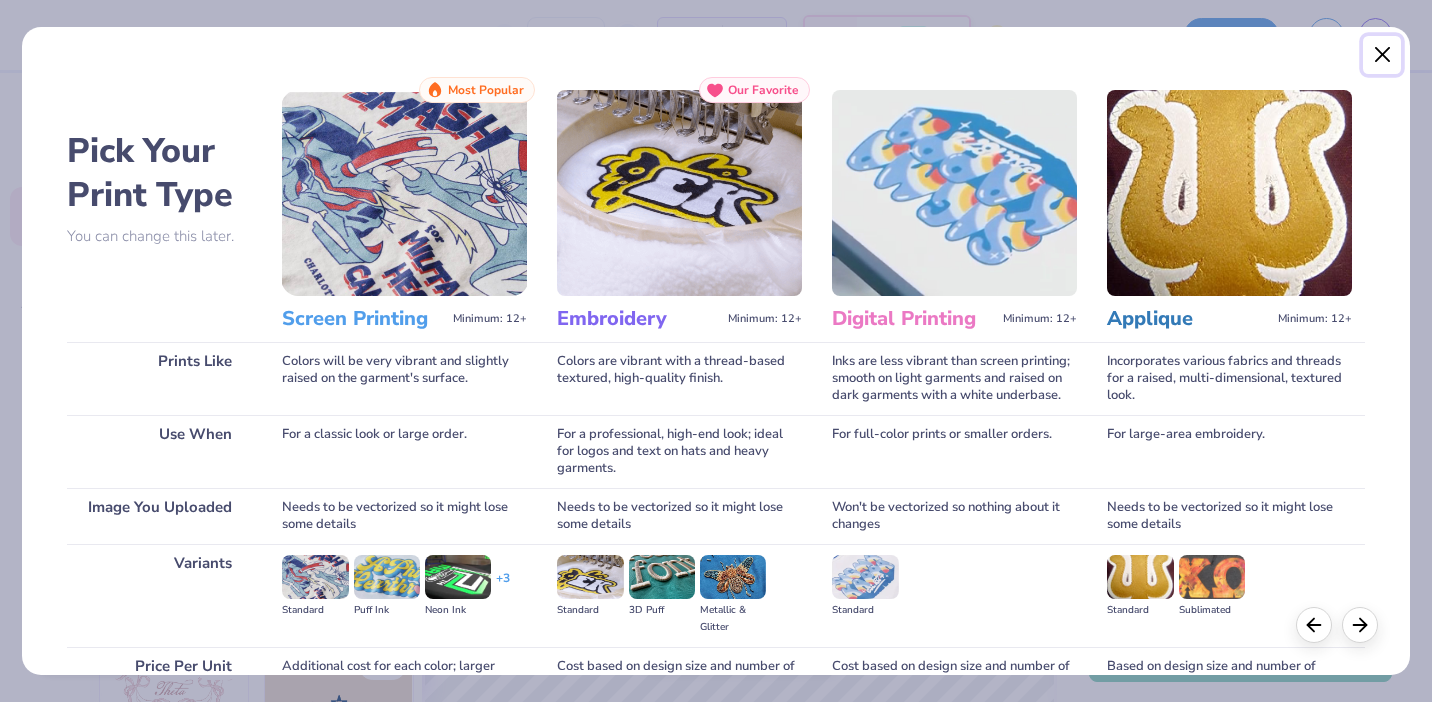 drag, startPoint x: 1384, startPoint y: 66, endPoint x: 1378, endPoint y: 128, distance: 62.289646 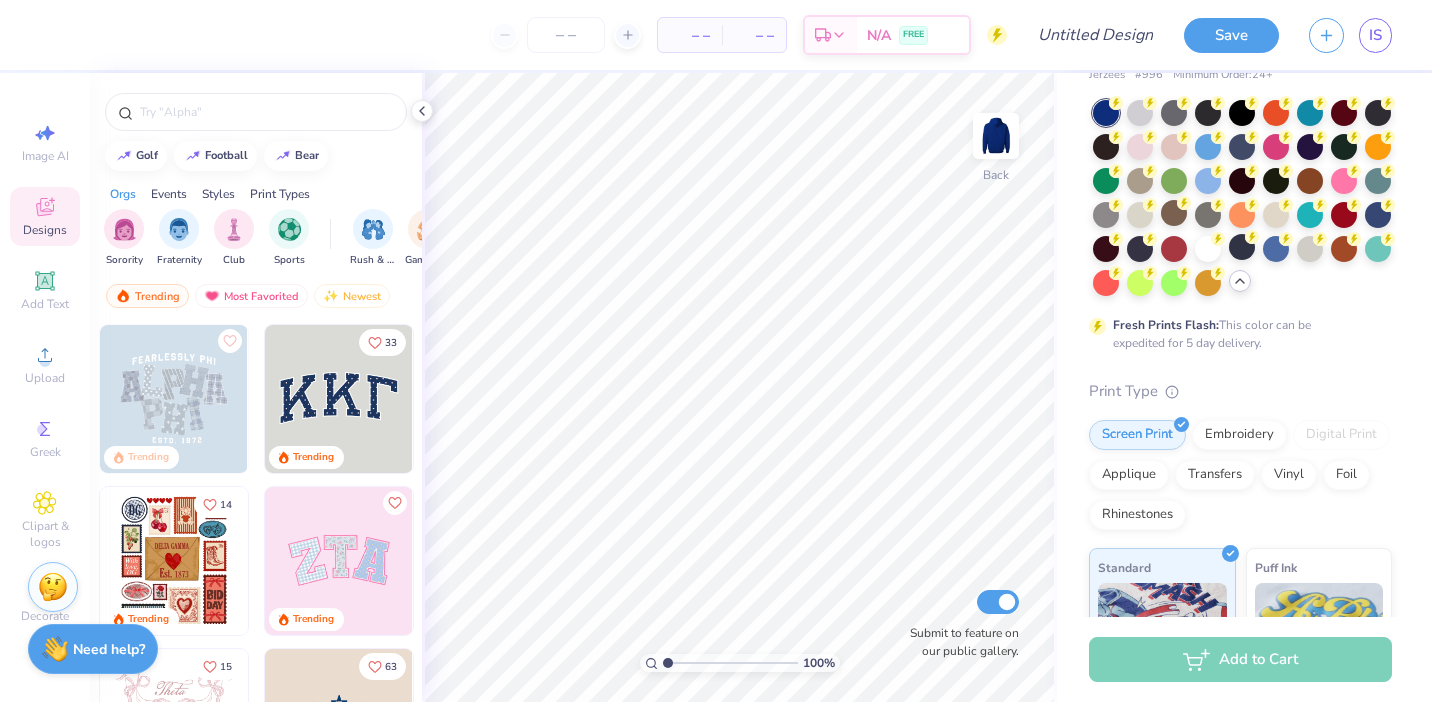 scroll, scrollTop: 90, scrollLeft: 0, axis: vertical 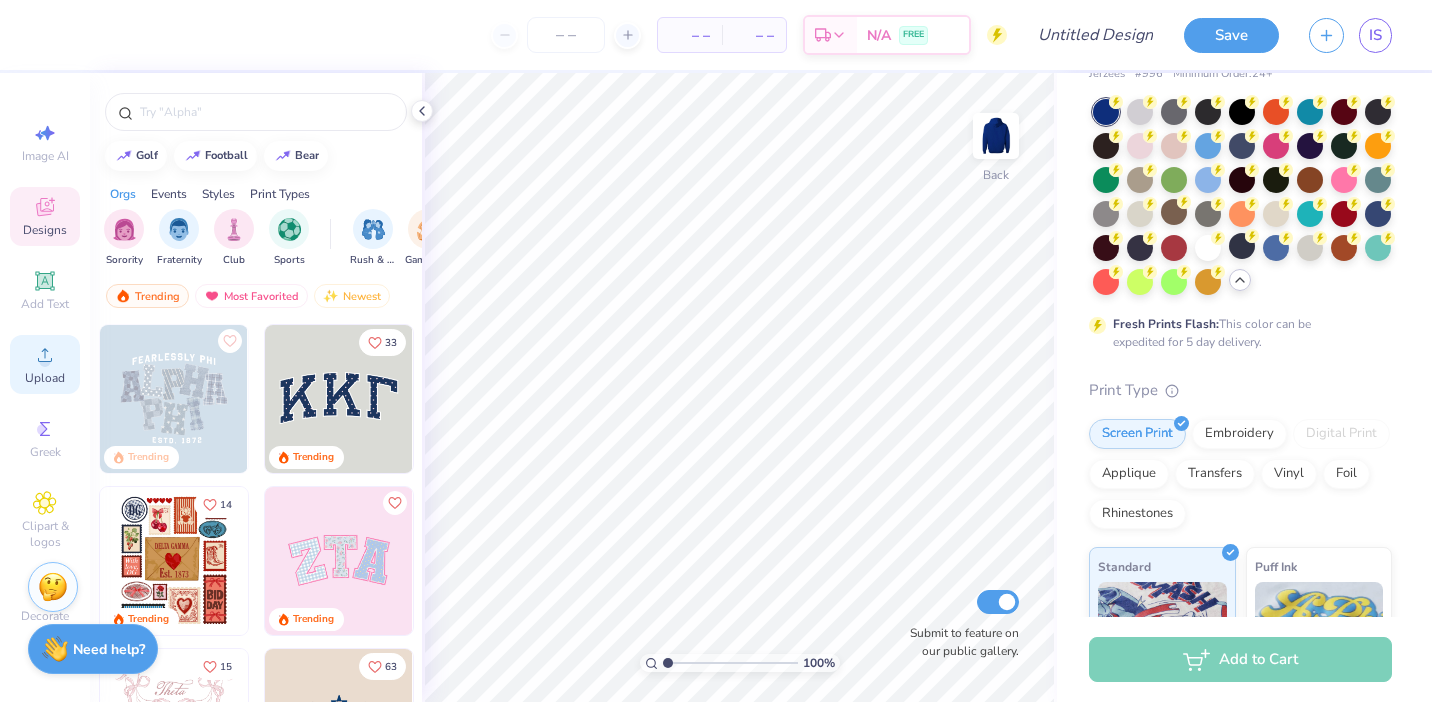 click 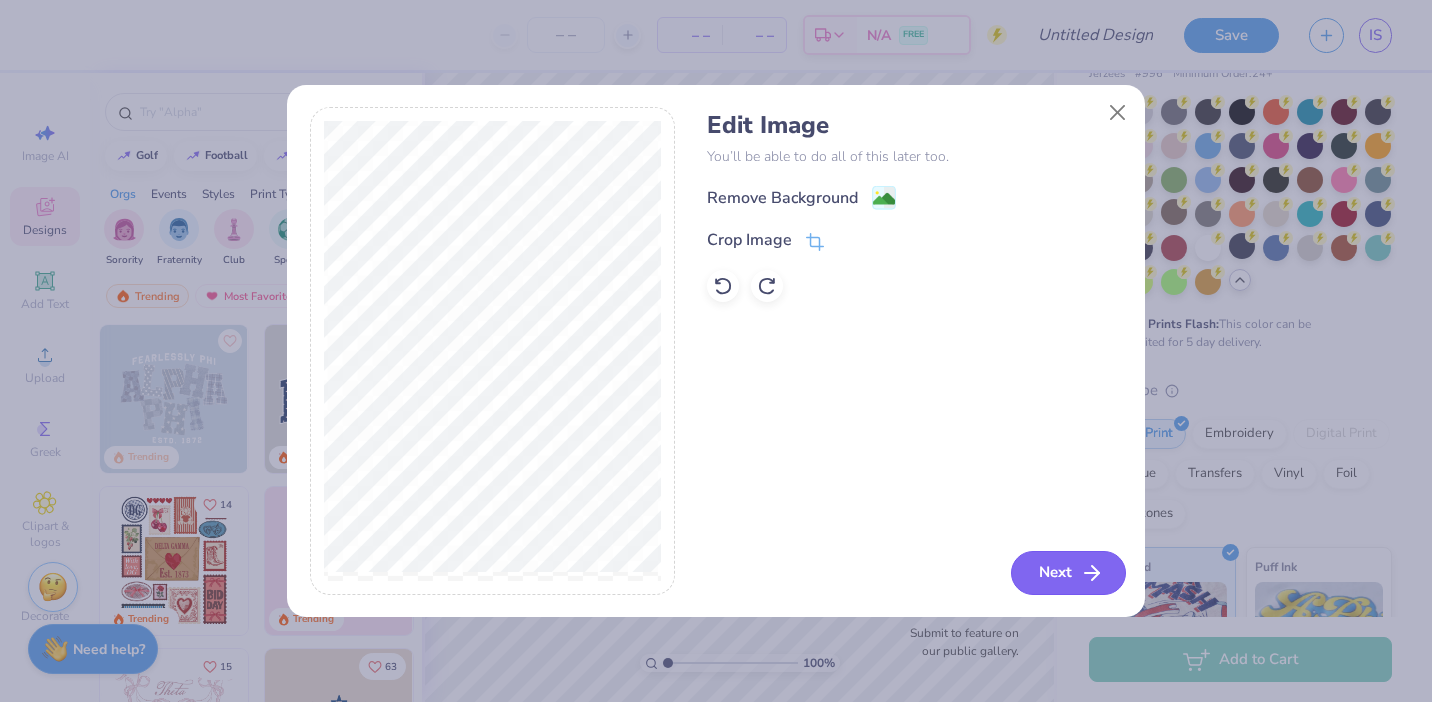 click 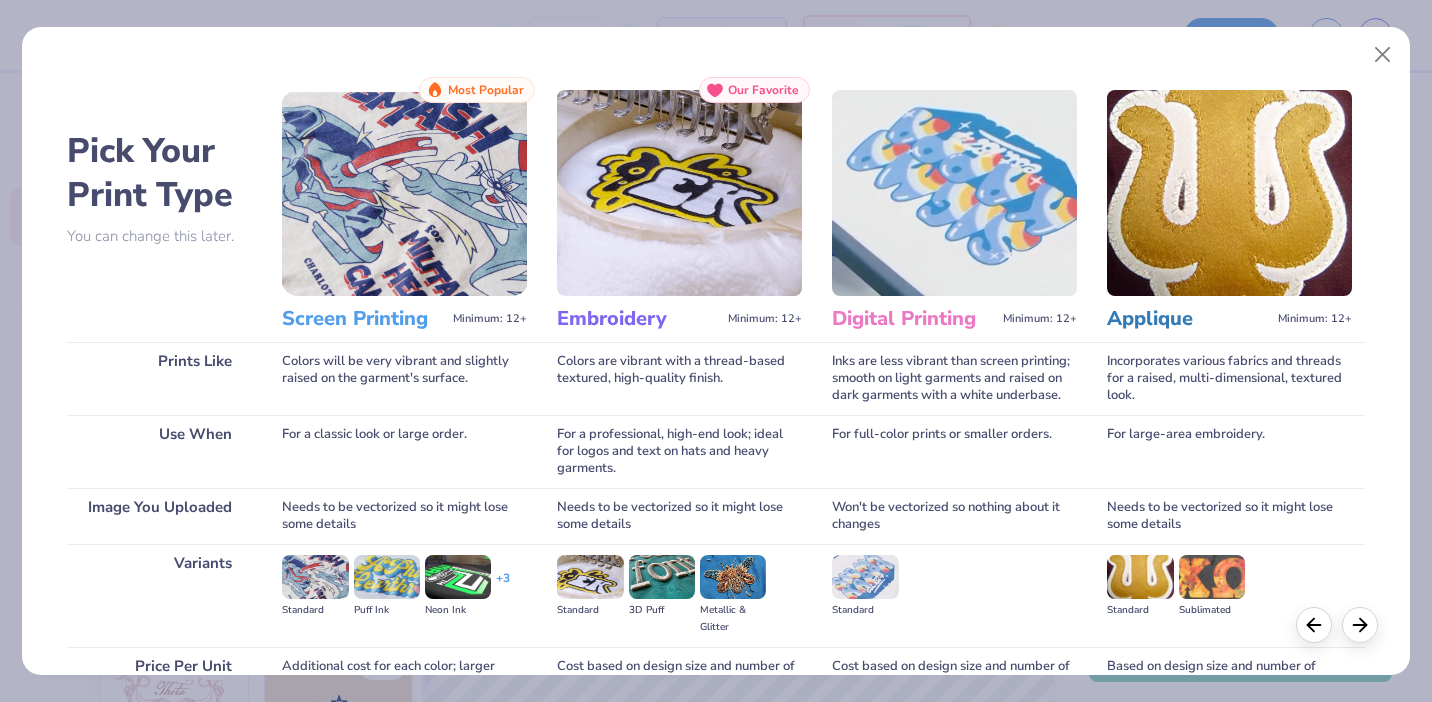 scroll, scrollTop: 195, scrollLeft: 0, axis: vertical 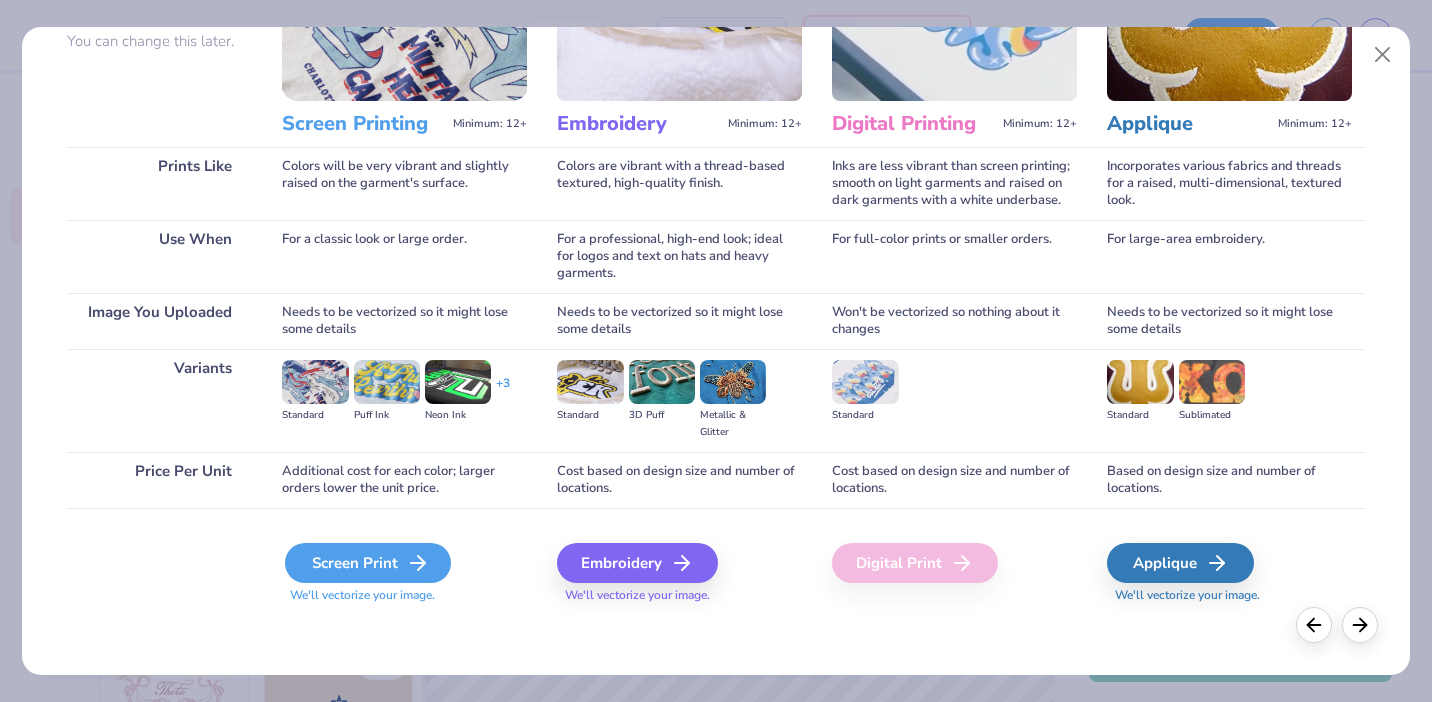 click on "Screen Print" at bounding box center [368, 563] 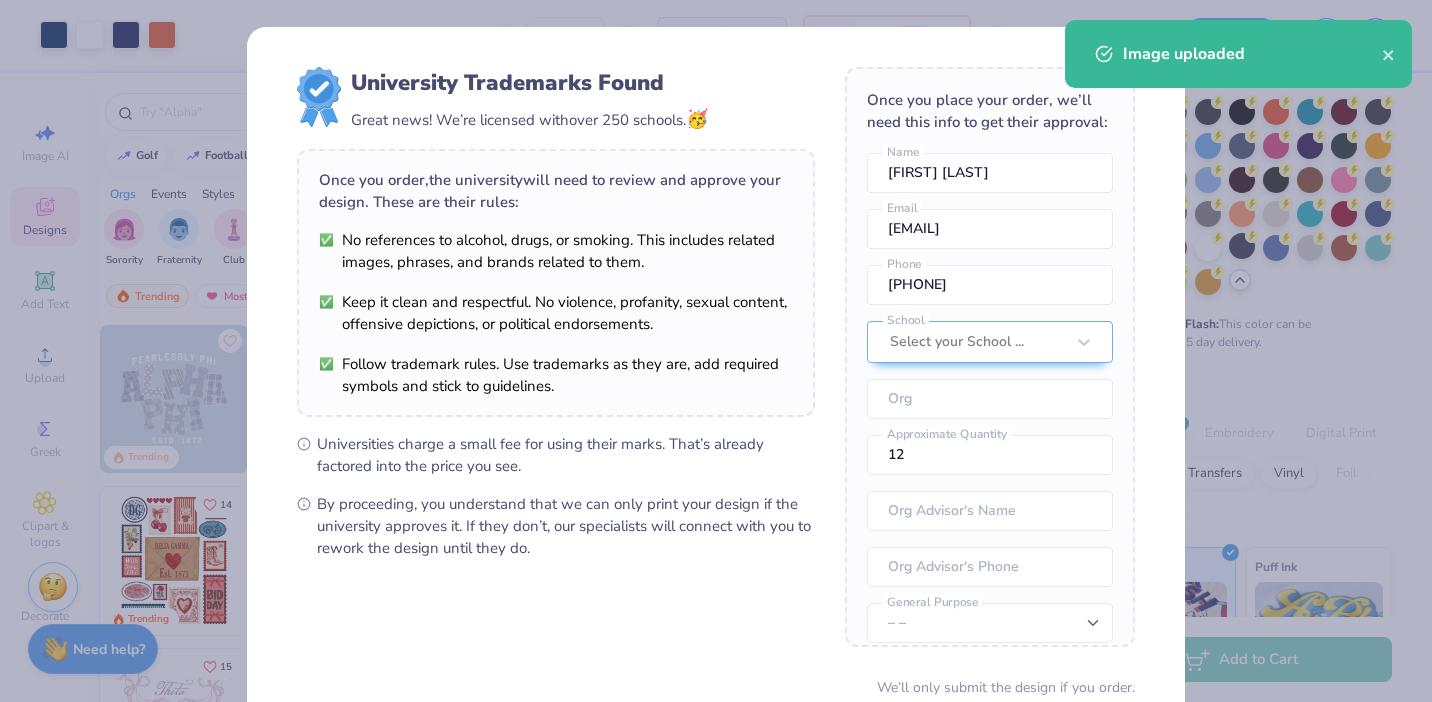 click on "University Trademarks Found Great news! We’re licensed with  over 250 schools. 🥳 Once you order,  the university  will need to review and approve your design. These are their rules: No references to alcohol, drugs, or smoking. This includes related images, phrases, and brands related to them. Keep it clean and respectful. No violence, profanity, sexual content, offensive depictions, or political endorsements. Follow trademark rules. Use trademarks as they are, add required symbols and stick to guidelines. Universities charge a small fee for using their marks. That’s already factored into the price you see. By proceeding, you understand that we can only print your design if the university approves it. If they don’t, our specialists will connect with you to rework the design until they do. Once you place your order, we’ll need this info to get their approval: Imogen Schneller Name imogen.schneller@pepperdine.edu Email 7084275818 Phone Select your School ... School Org 12 Approximate Quantity – –" at bounding box center [716, 351] 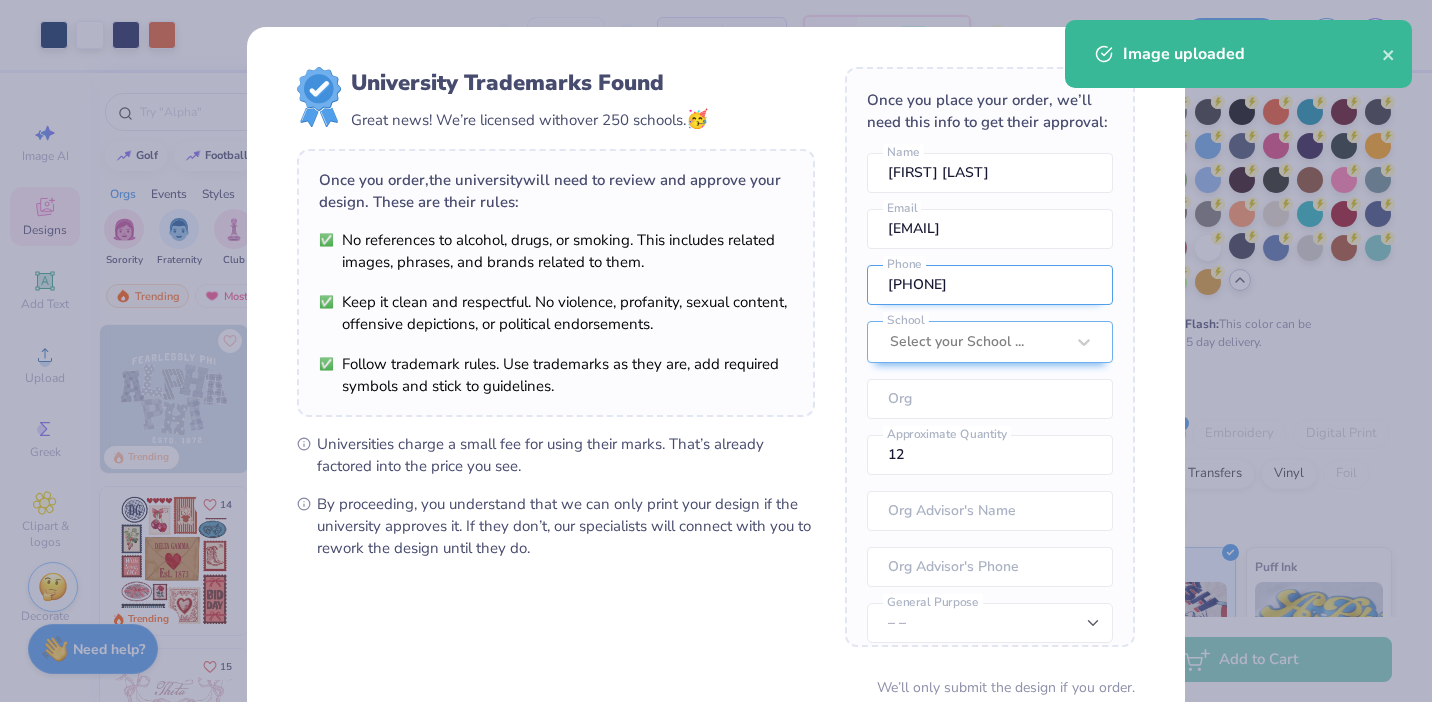 scroll, scrollTop: 74, scrollLeft: 0, axis: vertical 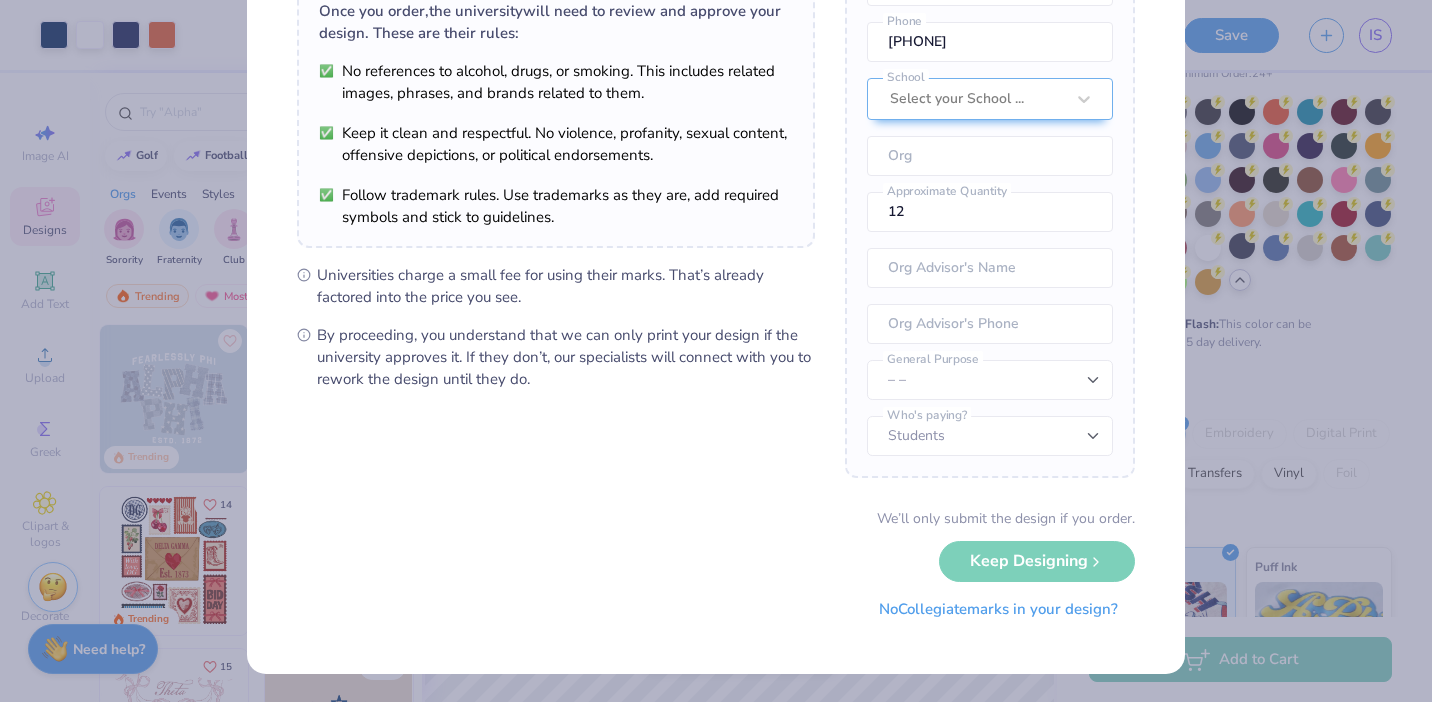 click on "No  Collegiate  marks in your design?" at bounding box center (998, 609) 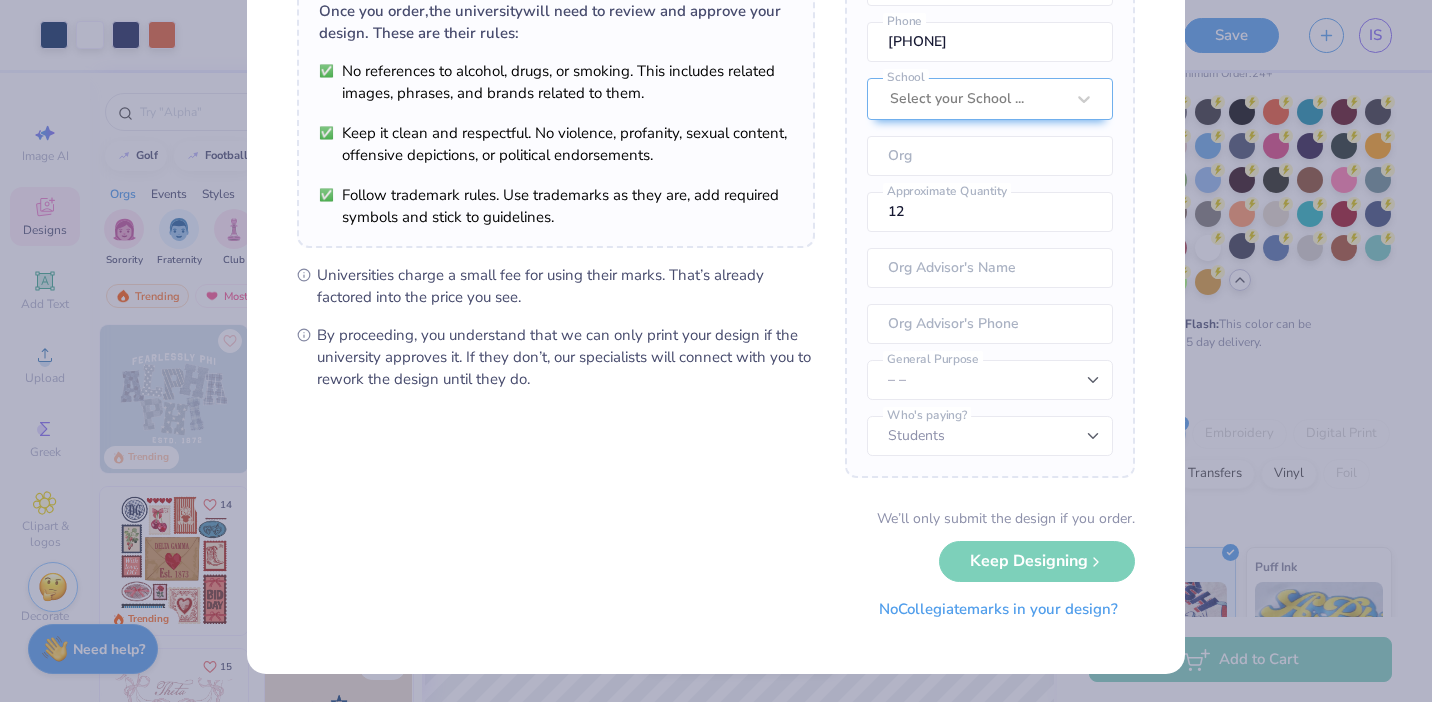 scroll, scrollTop: 0, scrollLeft: 0, axis: both 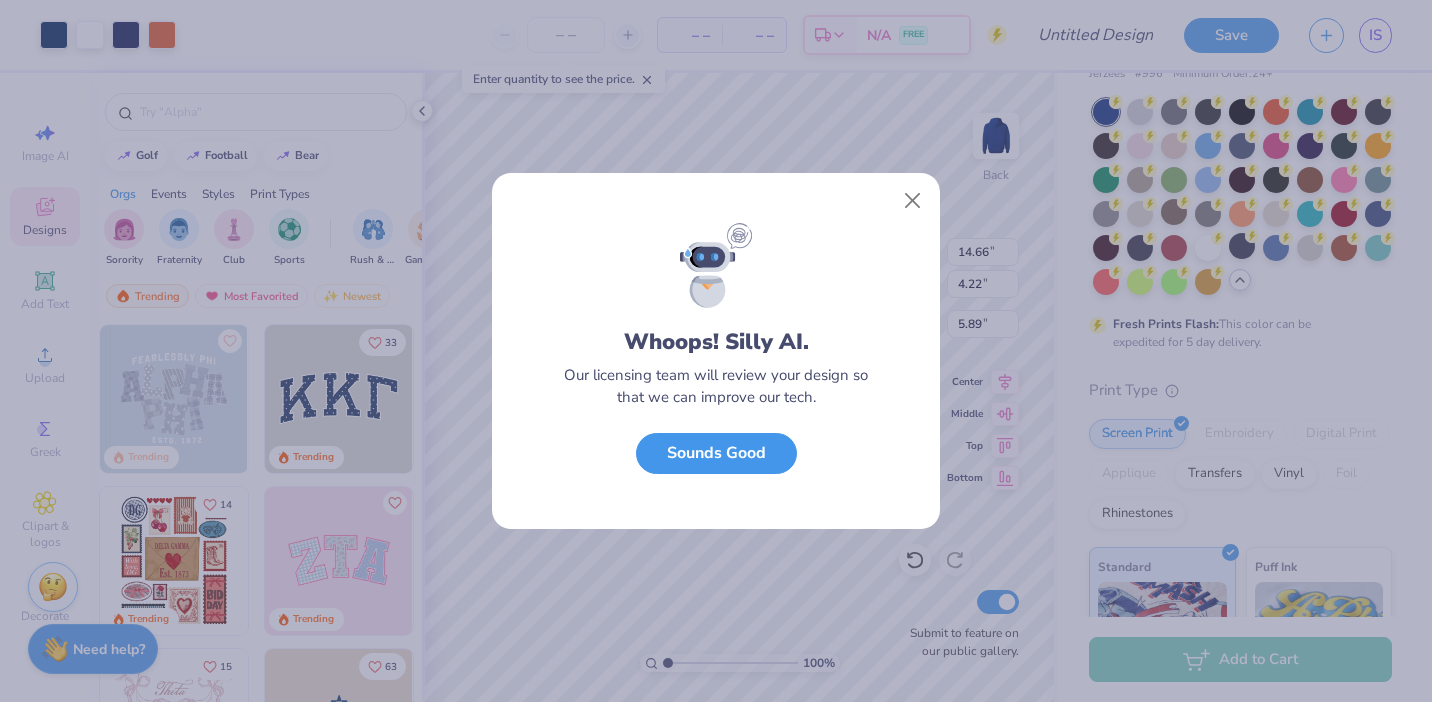 click on "Sounds Good" at bounding box center [716, 453] 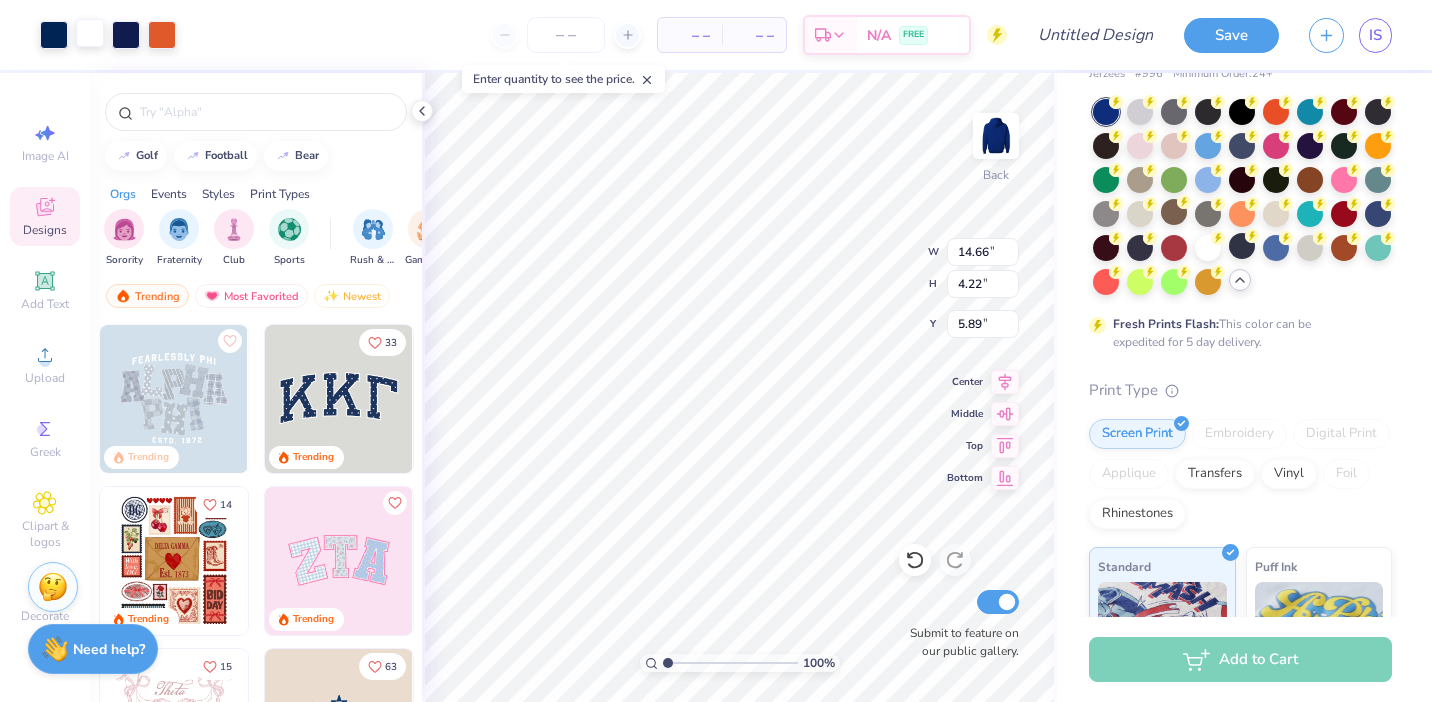 click at bounding box center [90, 33] 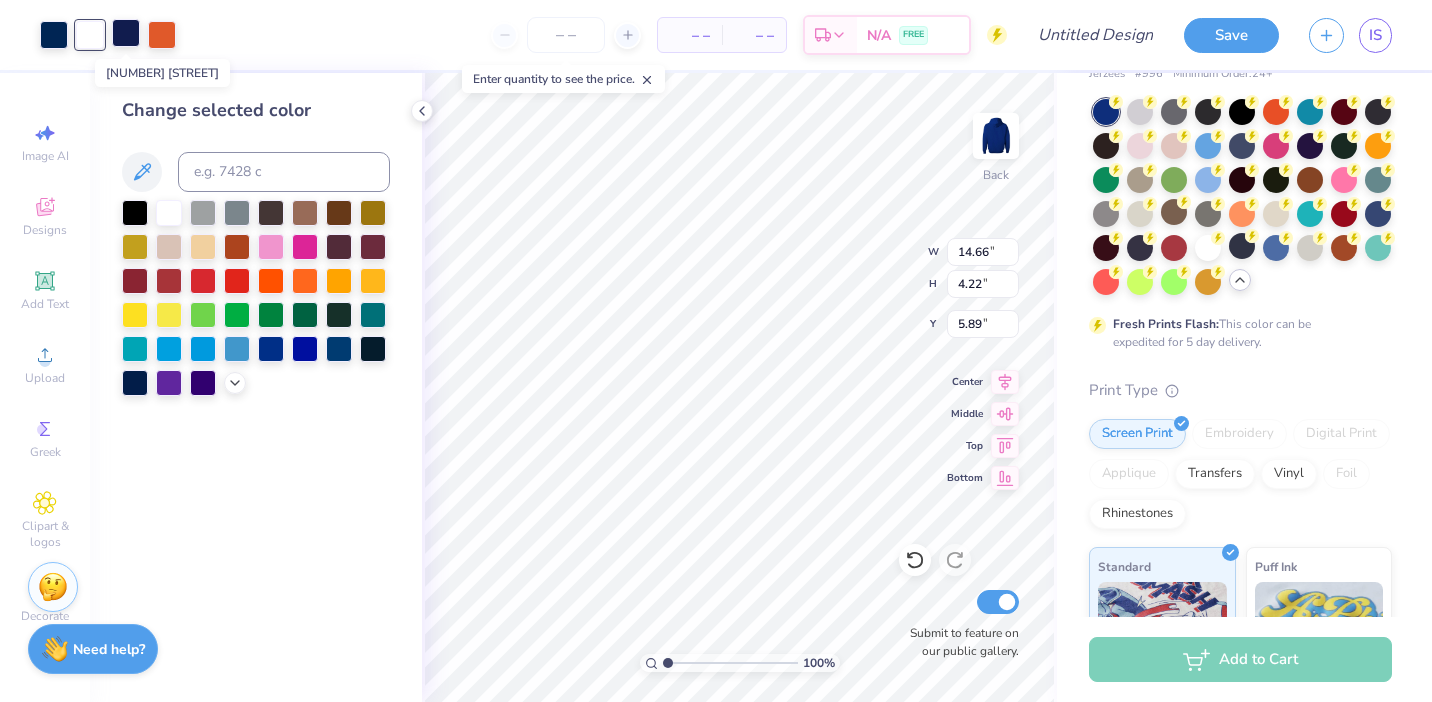 click at bounding box center [126, 33] 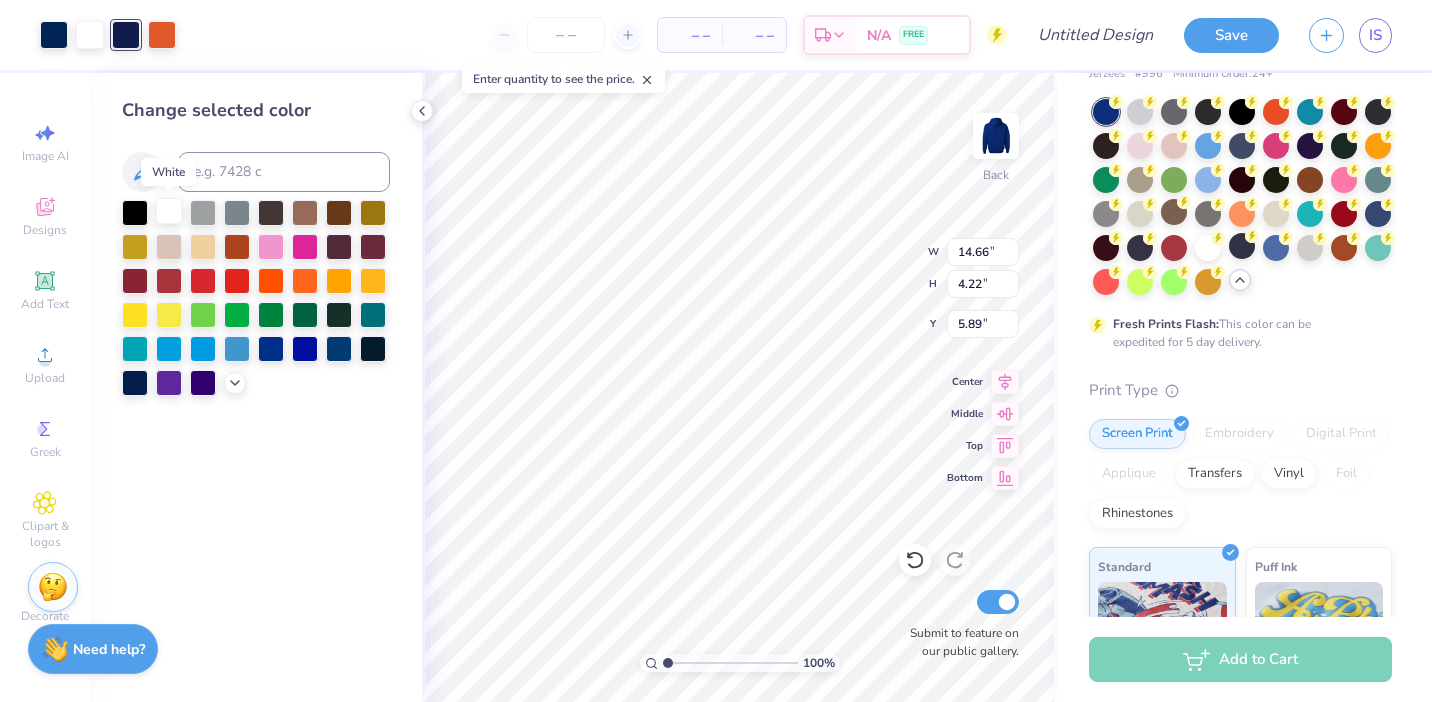 click at bounding box center [169, 211] 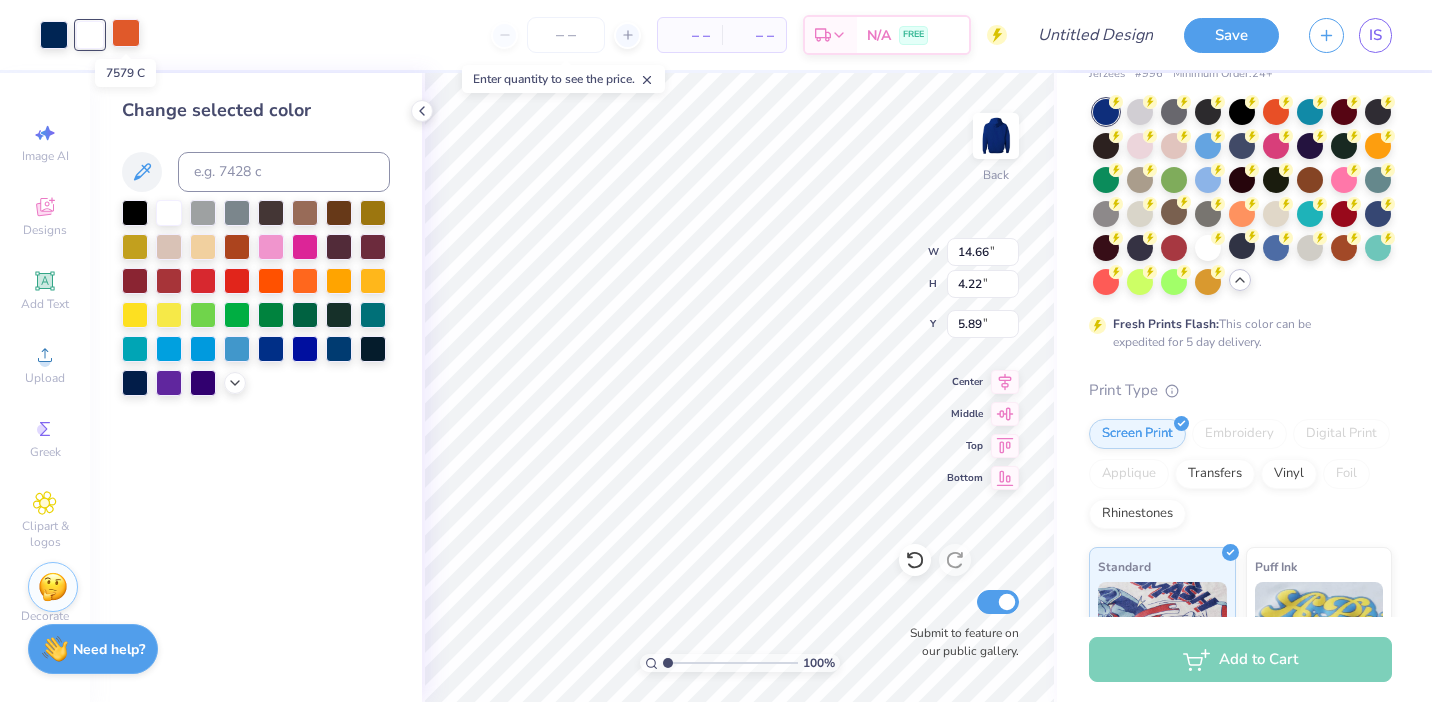 click at bounding box center (126, 33) 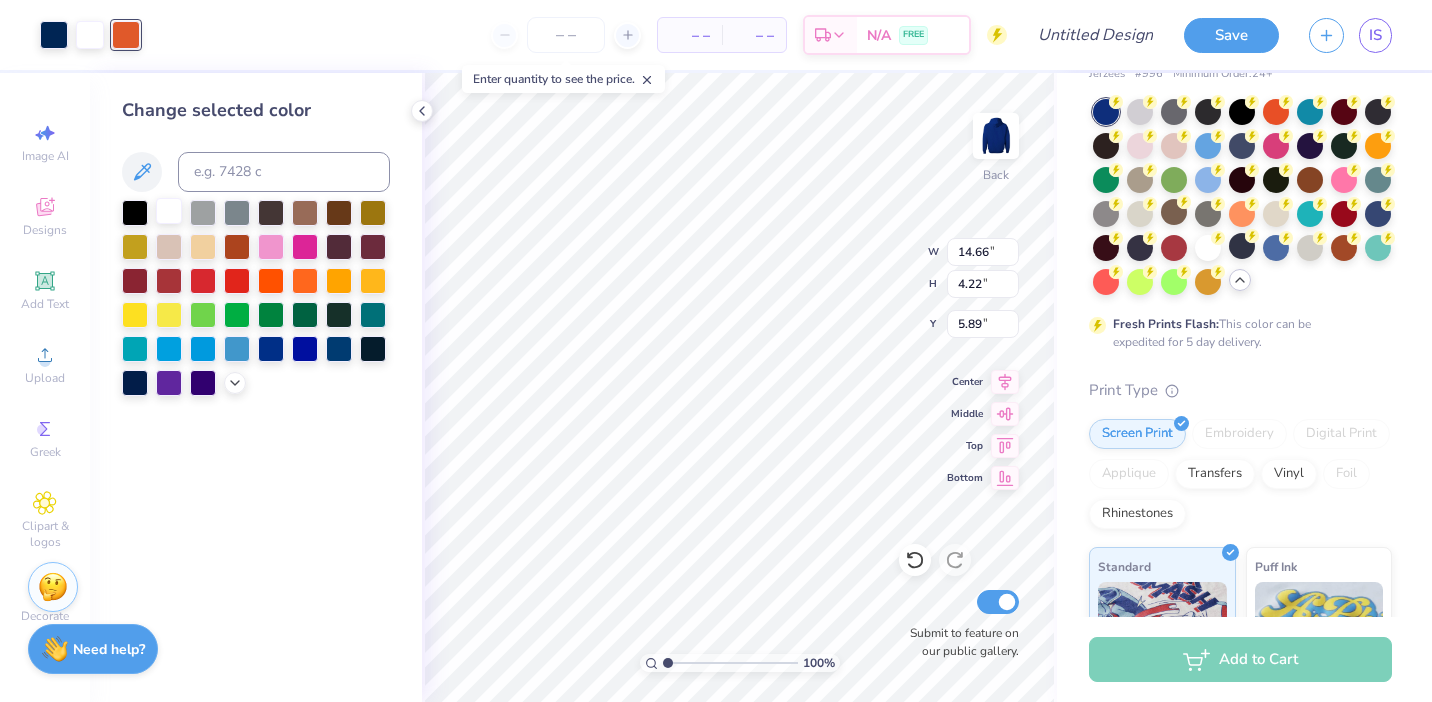 click at bounding box center (169, 211) 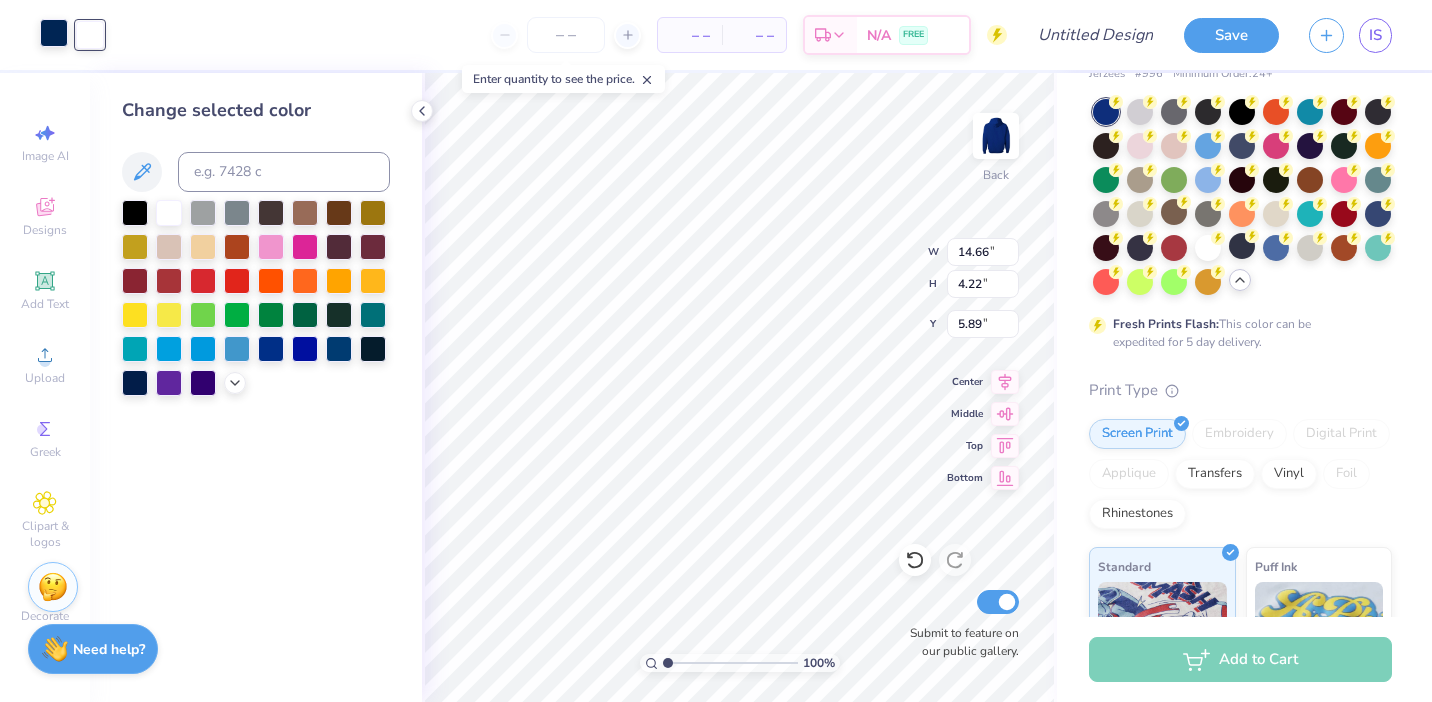 drag, startPoint x: 58, startPoint y: 35, endPoint x: 68, endPoint y: 47, distance: 15.6205 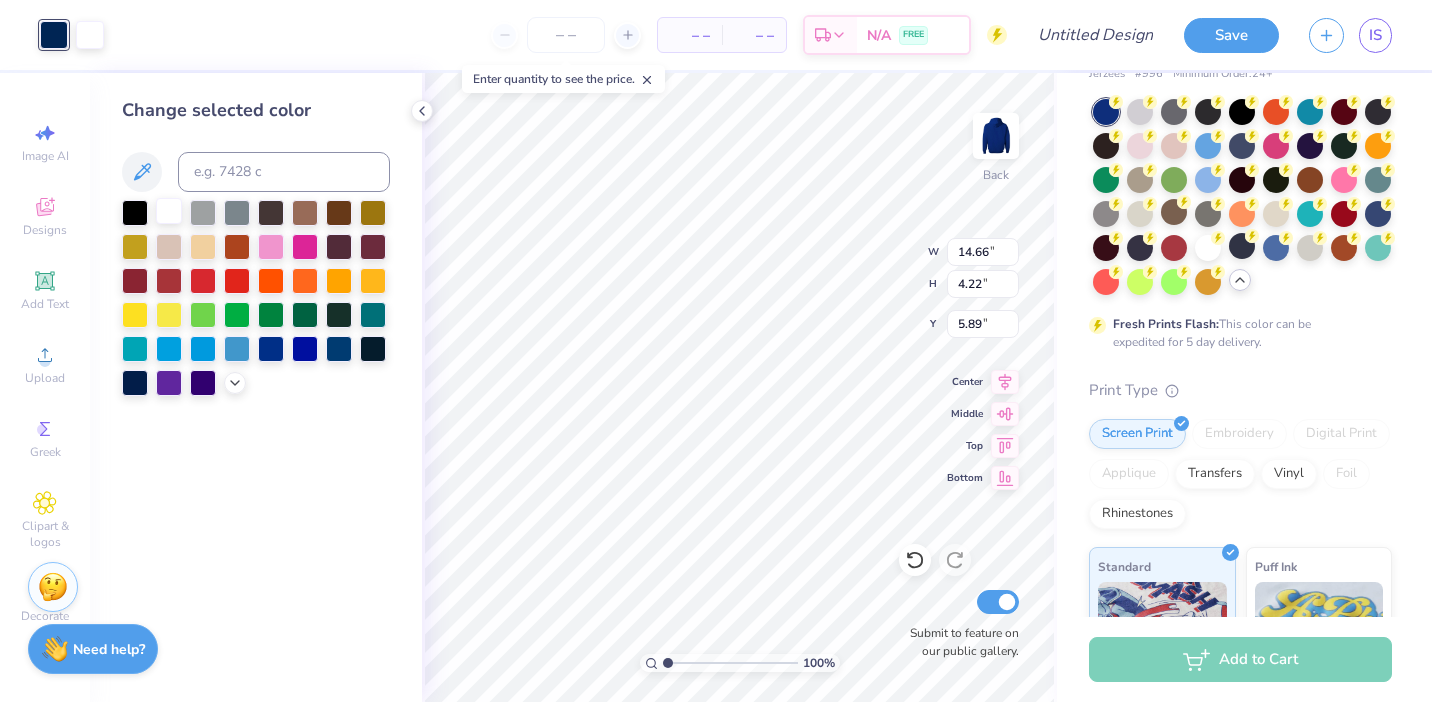 click at bounding box center (169, 211) 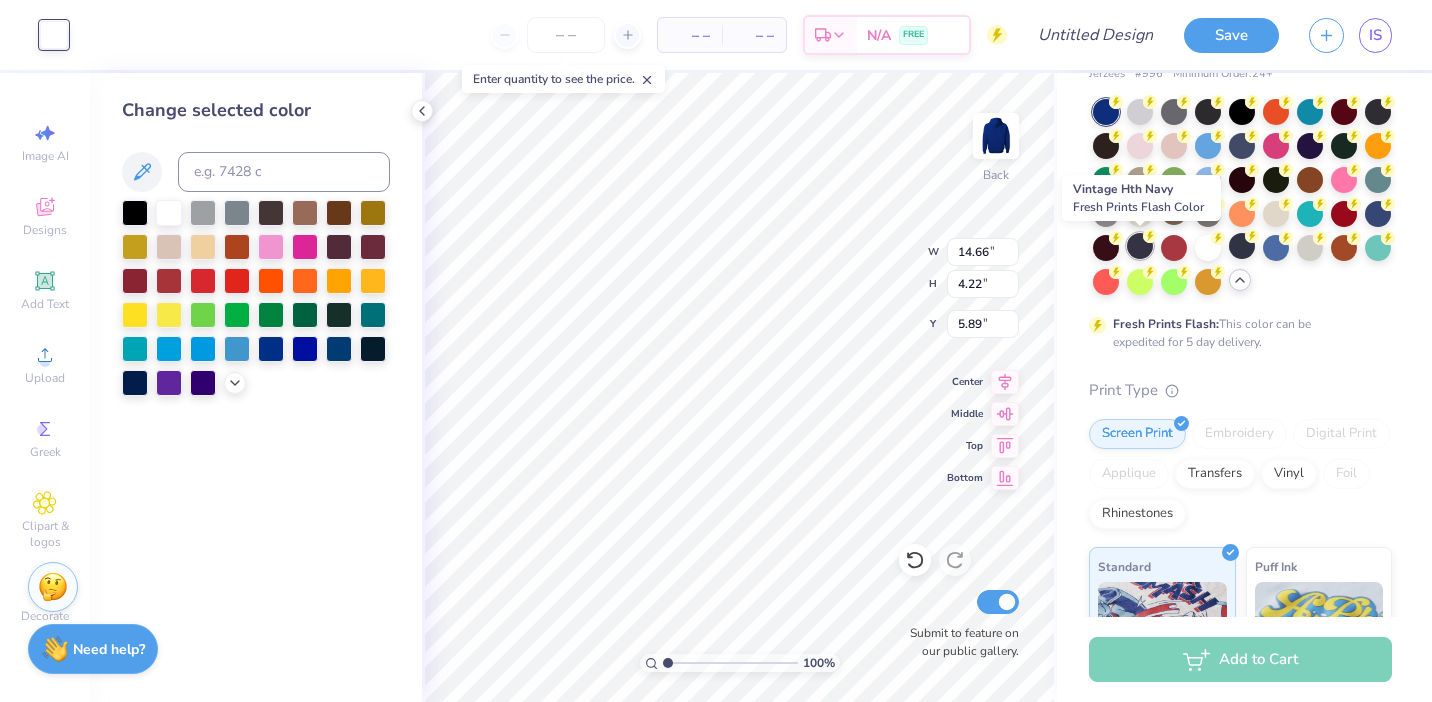 click at bounding box center [1140, 246] 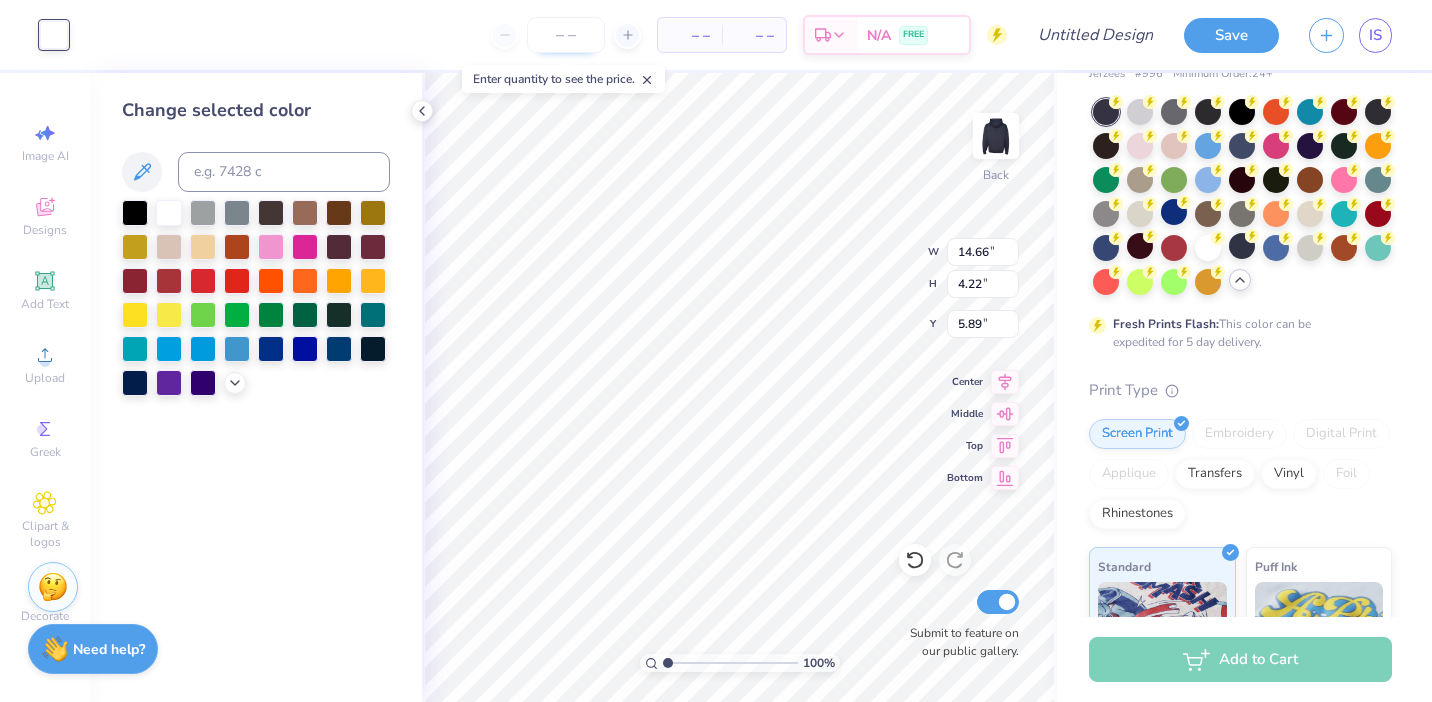 click at bounding box center [566, 35] 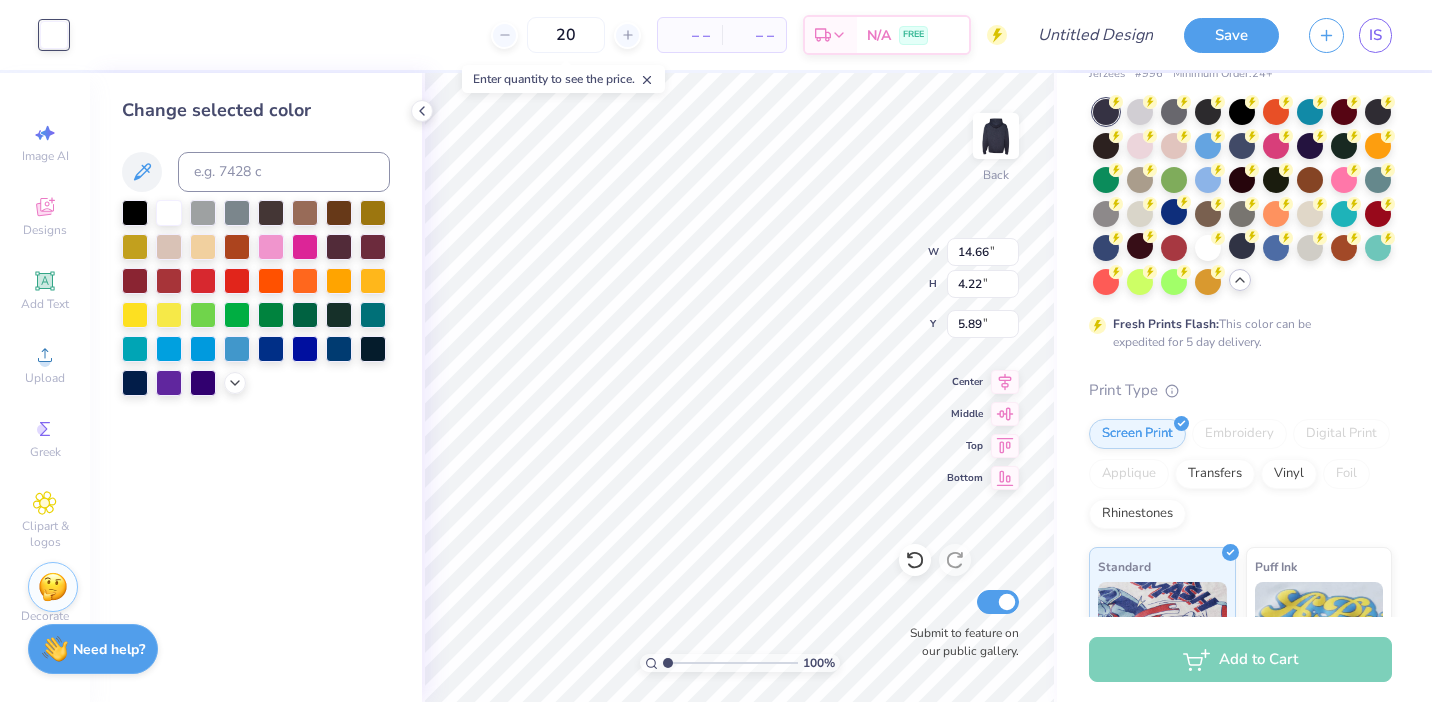 type on "20" 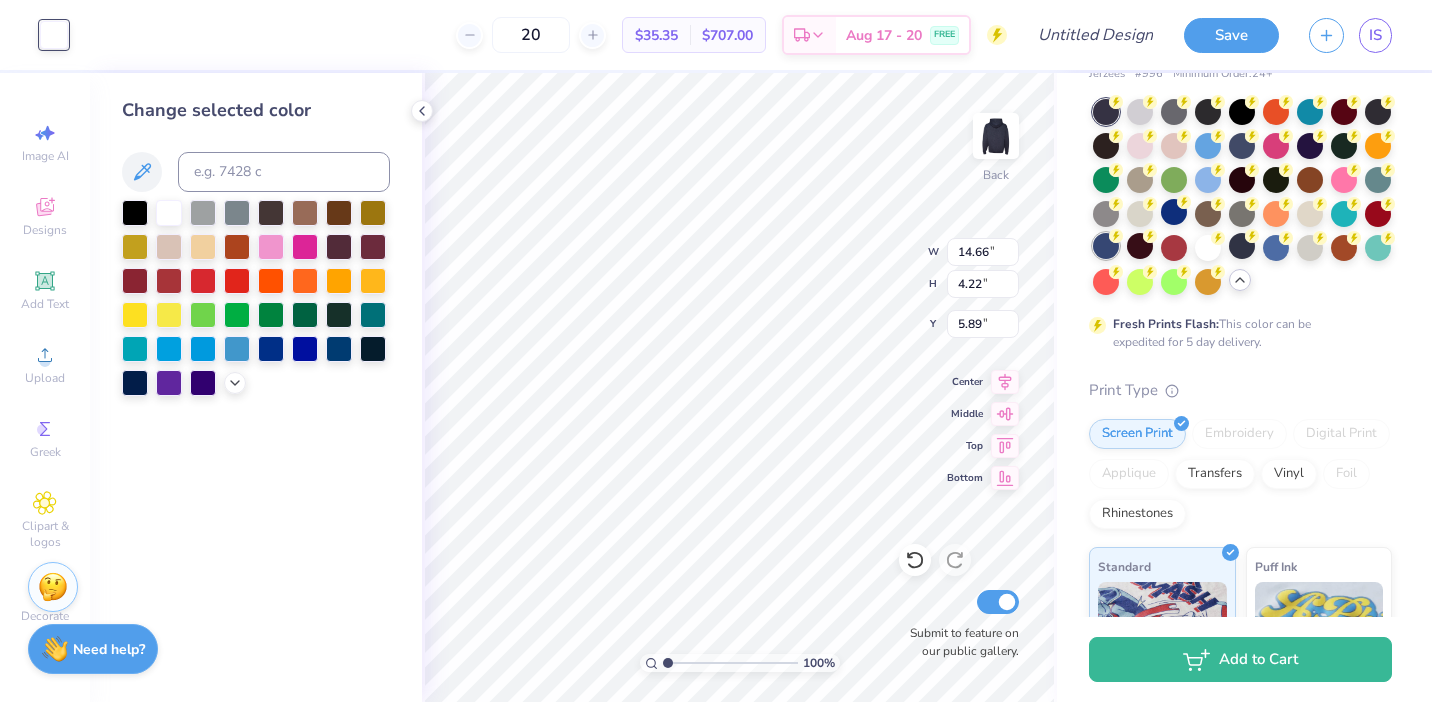 click at bounding box center (1106, 246) 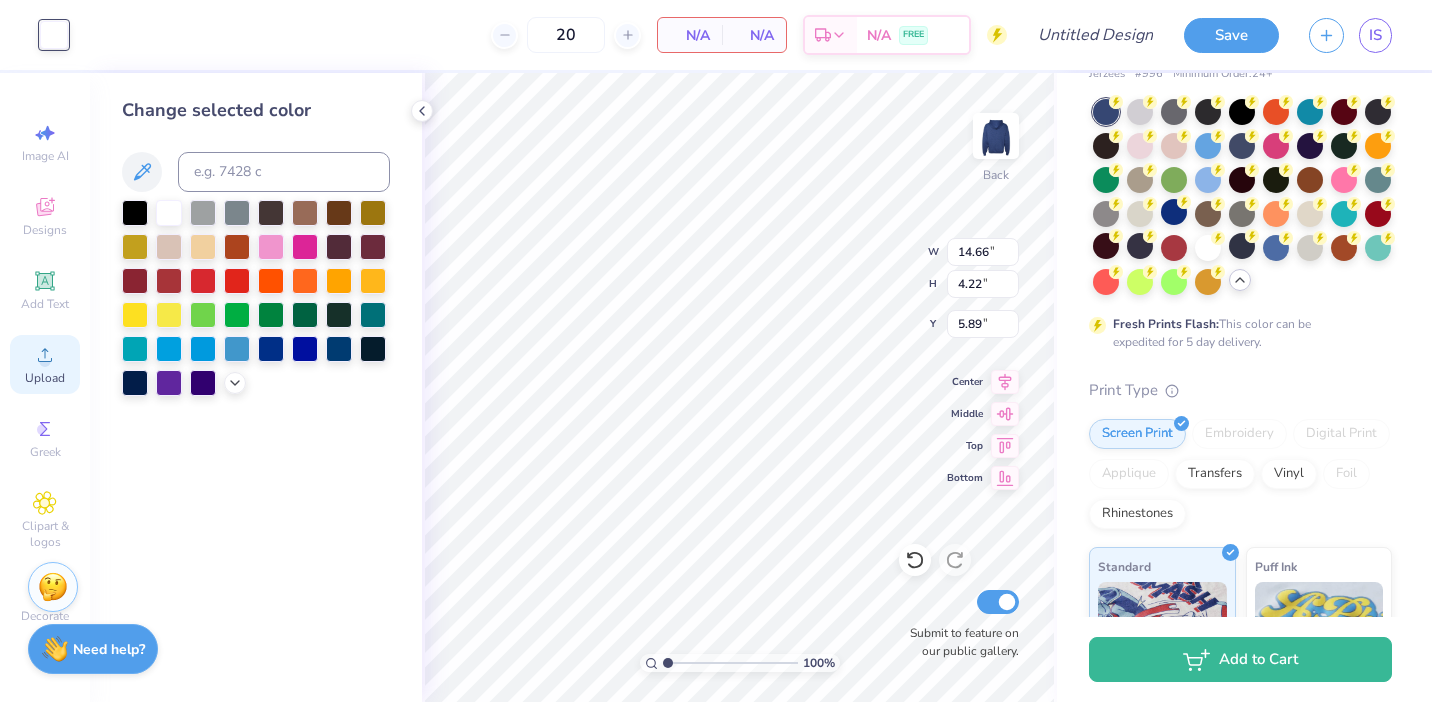 click on "Upload" at bounding box center (45, 364) 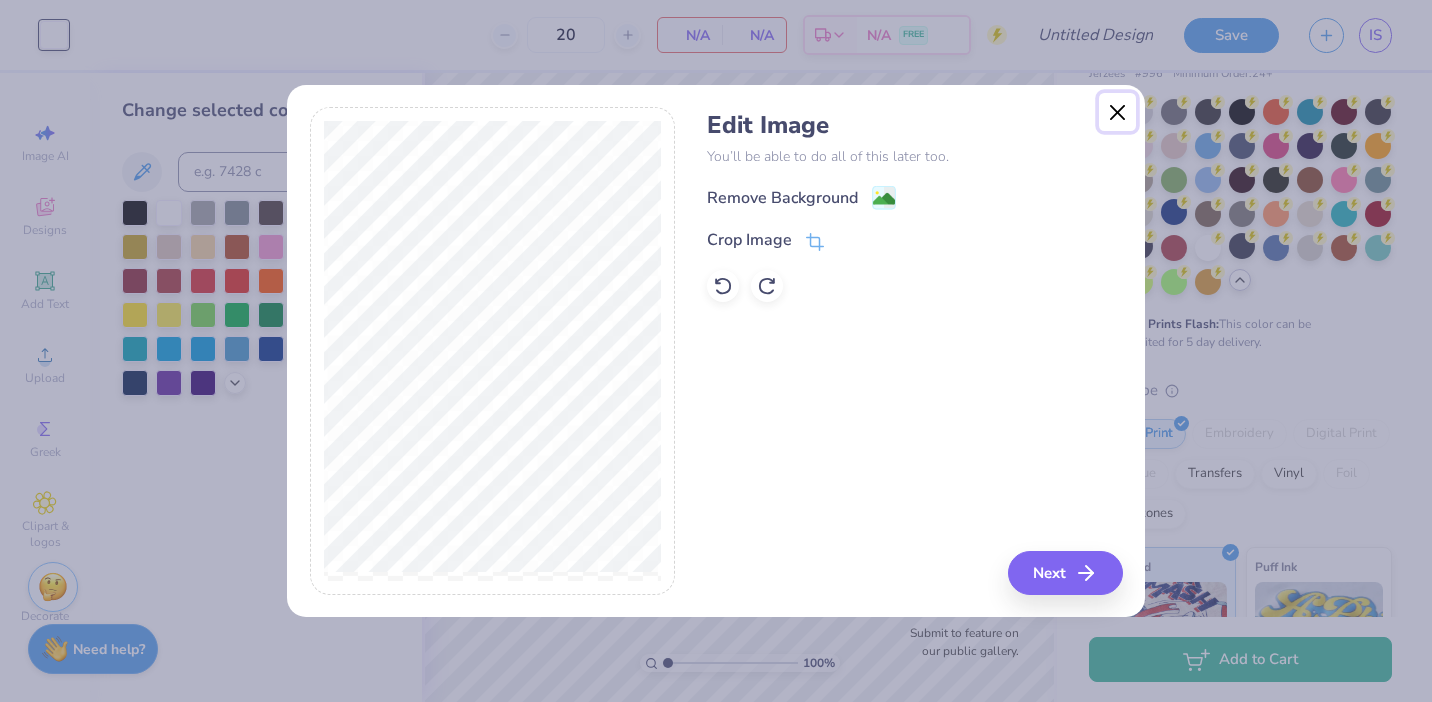 drag, startPoint x: 1098, startPoint y: 104, endPoint x: 1102, endPoint y: 114, distance: 10.770329 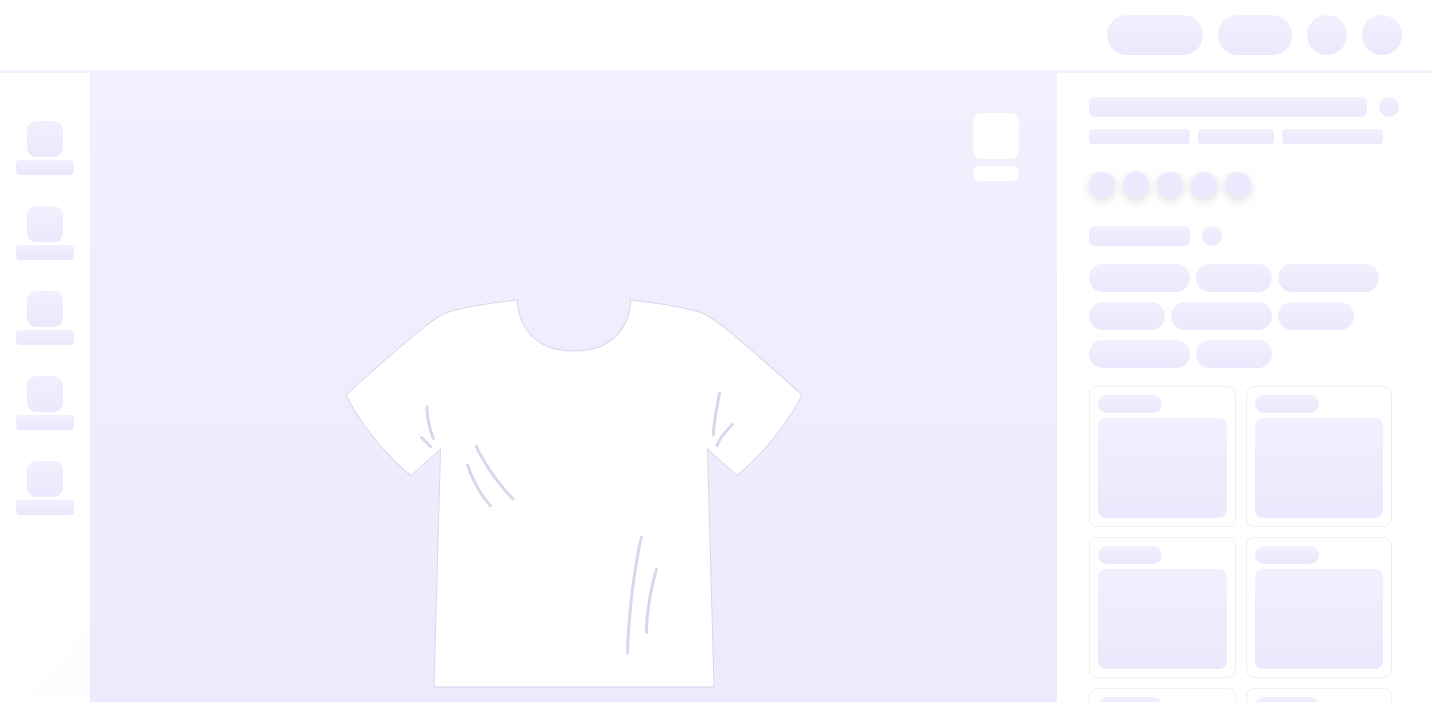 scroll, scrollTop: 0, scrollLeft: 0, axis: both 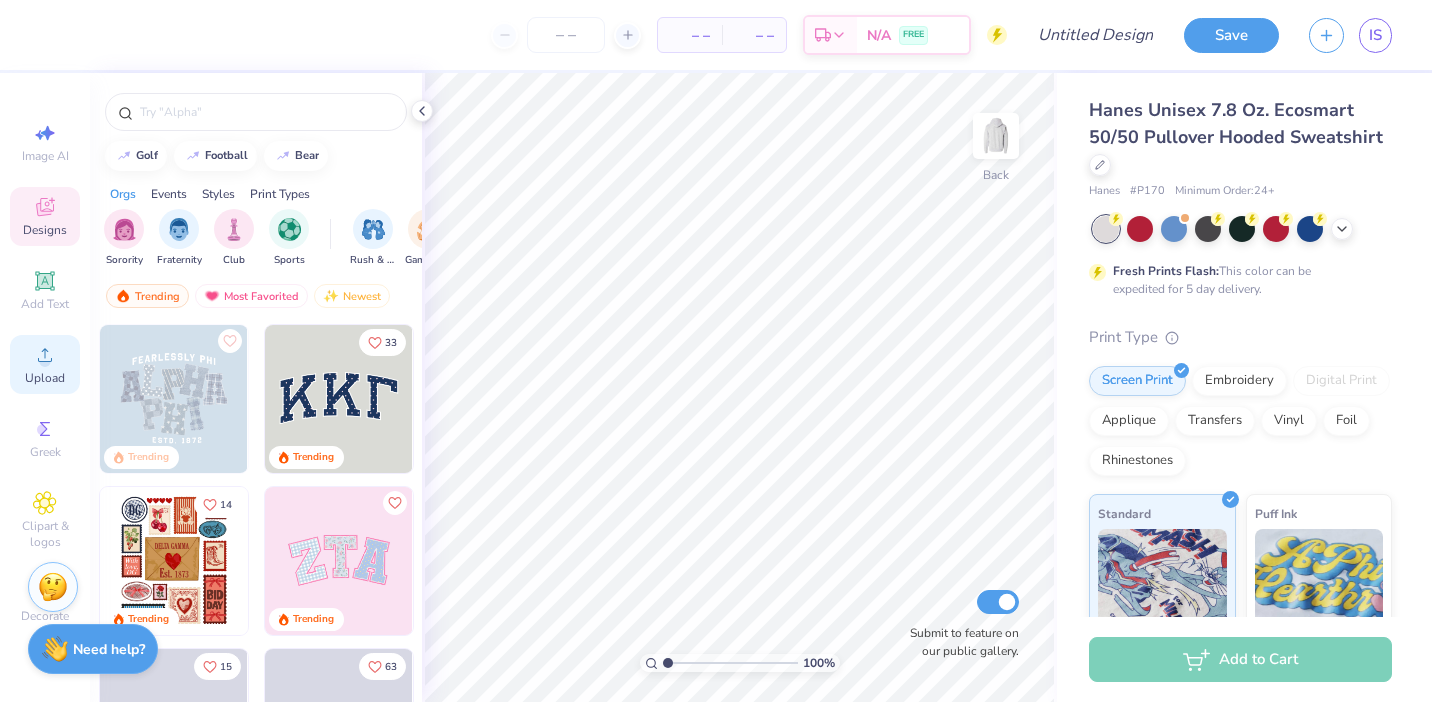 click 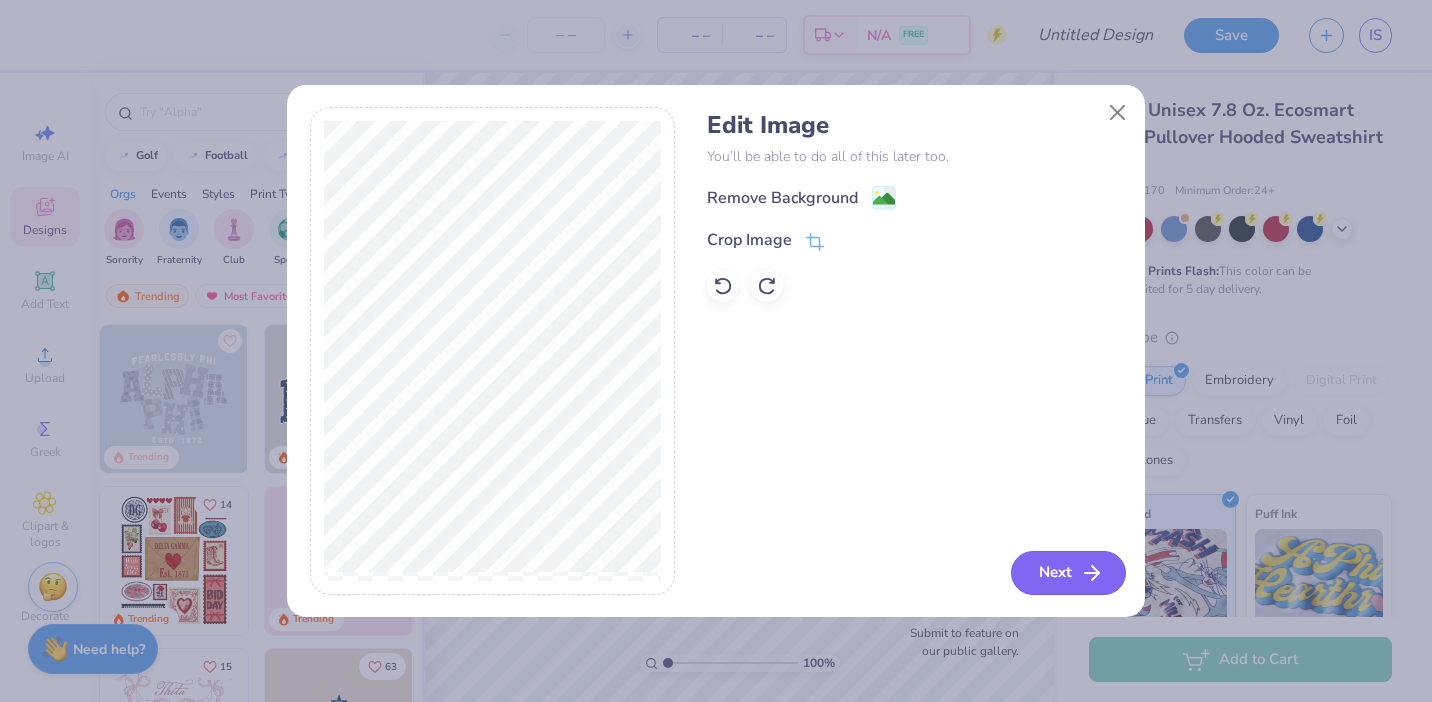 click on "Next" at bounding box center (1068, 573) 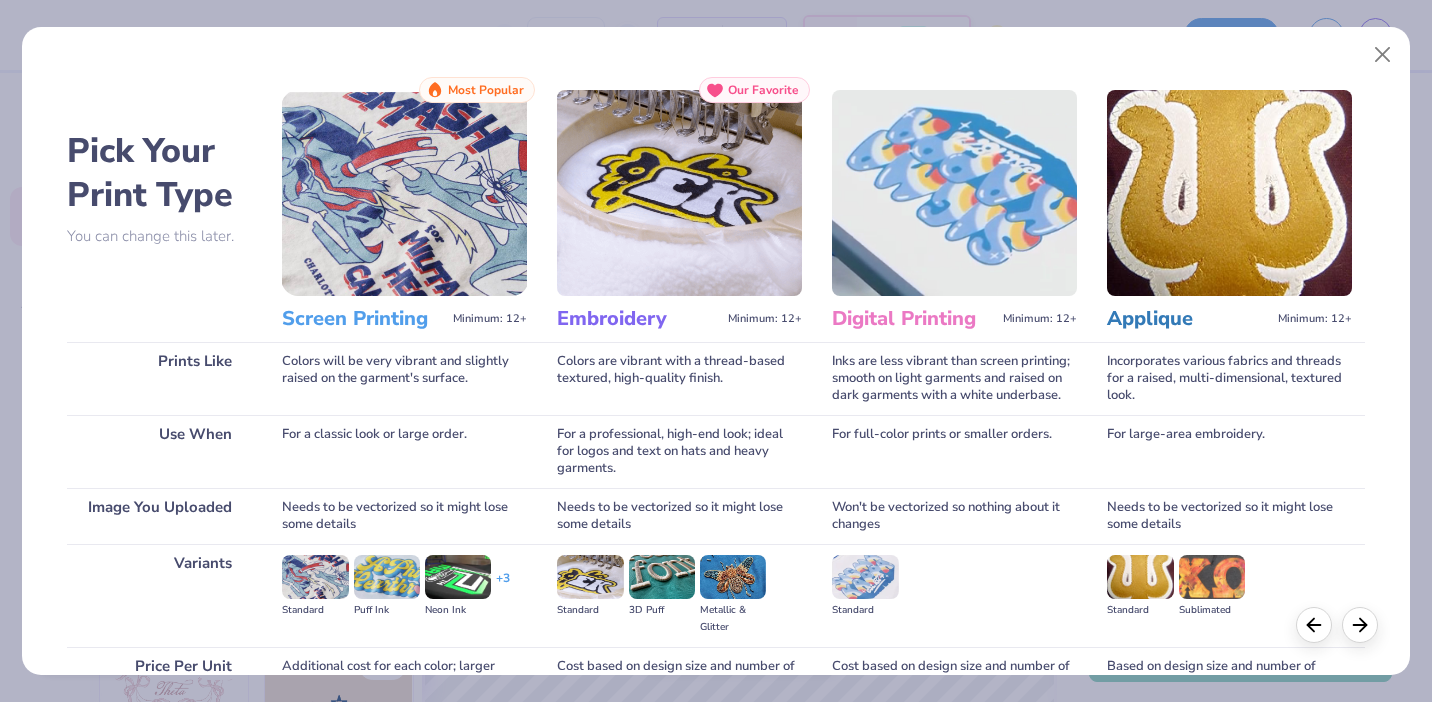 scroll, scrollTop: 195, scrollLeft: 0, axis: vertical 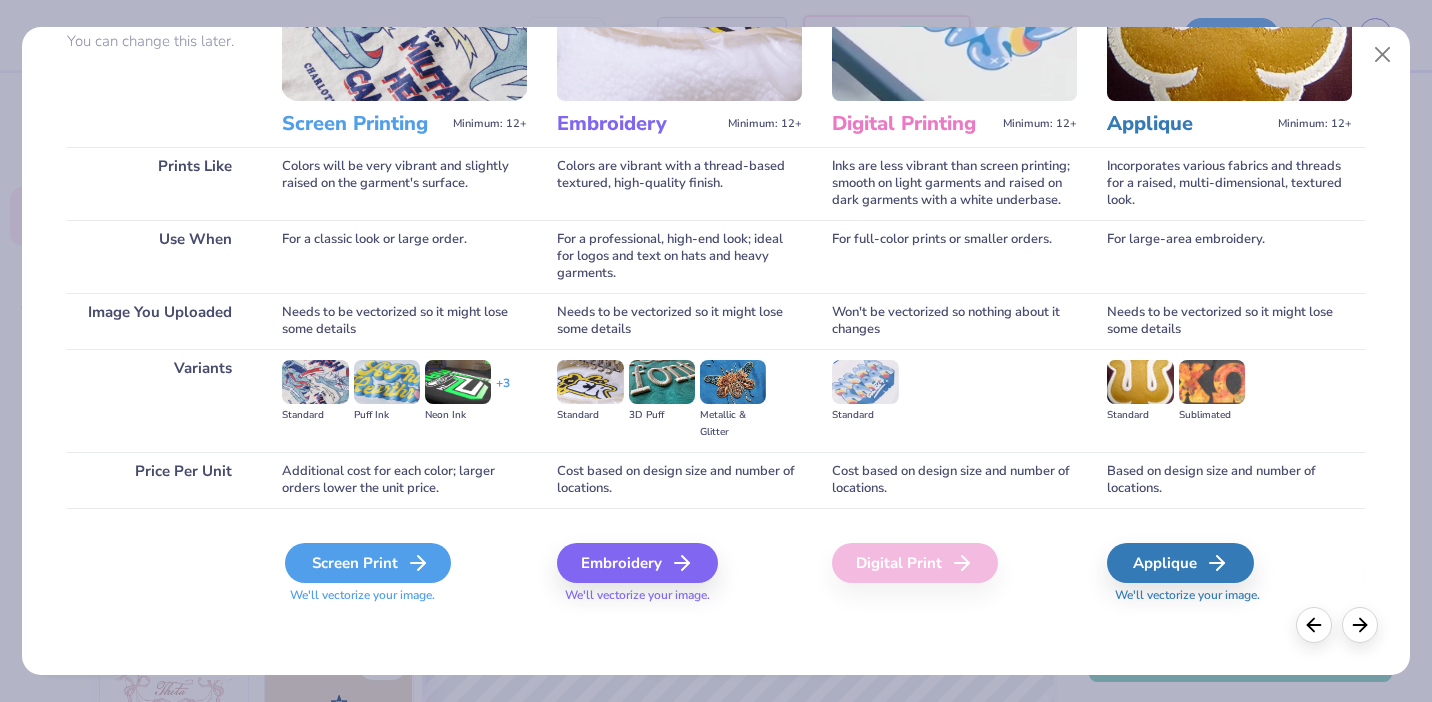 click on "Screen Print" at bounding box center (368, 563) 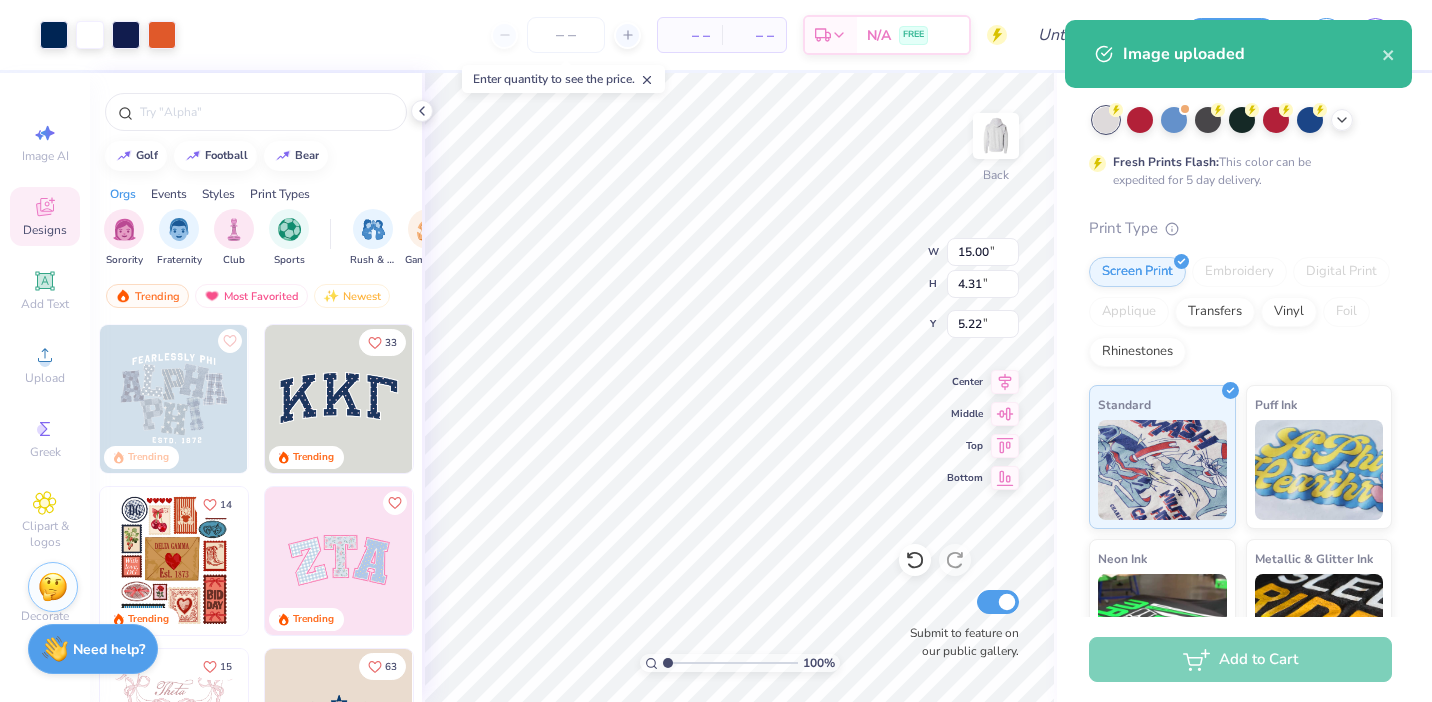 scroll, scrollTop: 0, scrollLeft: 0, axis: both 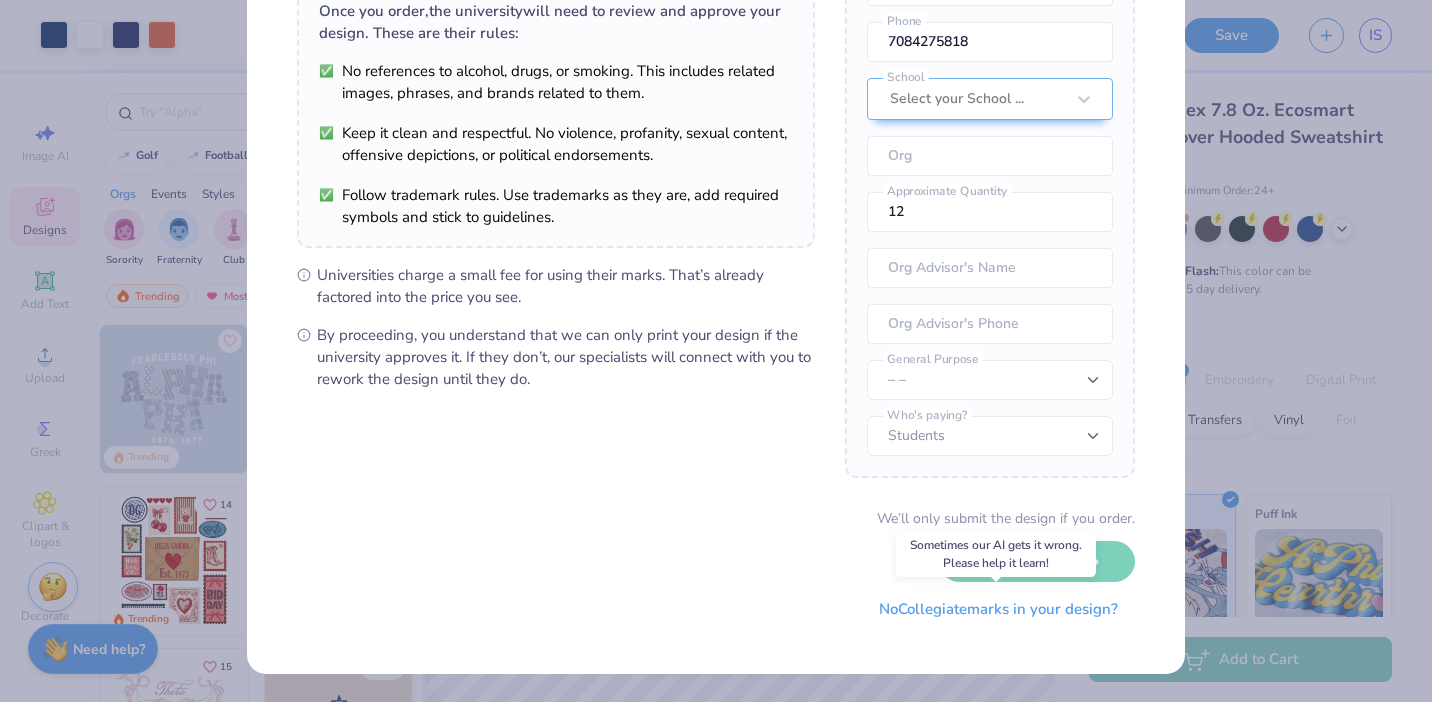 click on "No  Collegiate  marks in your design?" at bounding box center (998, 609) 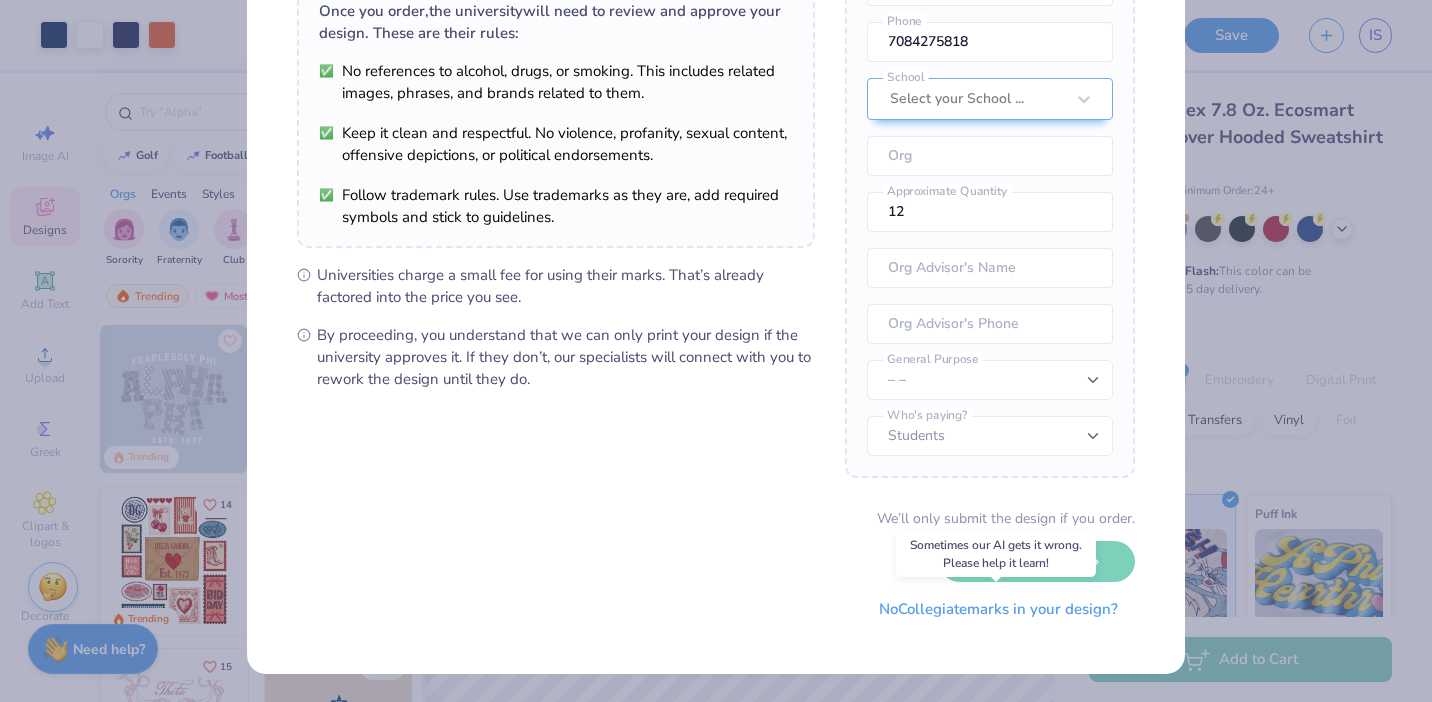scroll, scrollTop: 0, scrollLeft: 0, axis: both 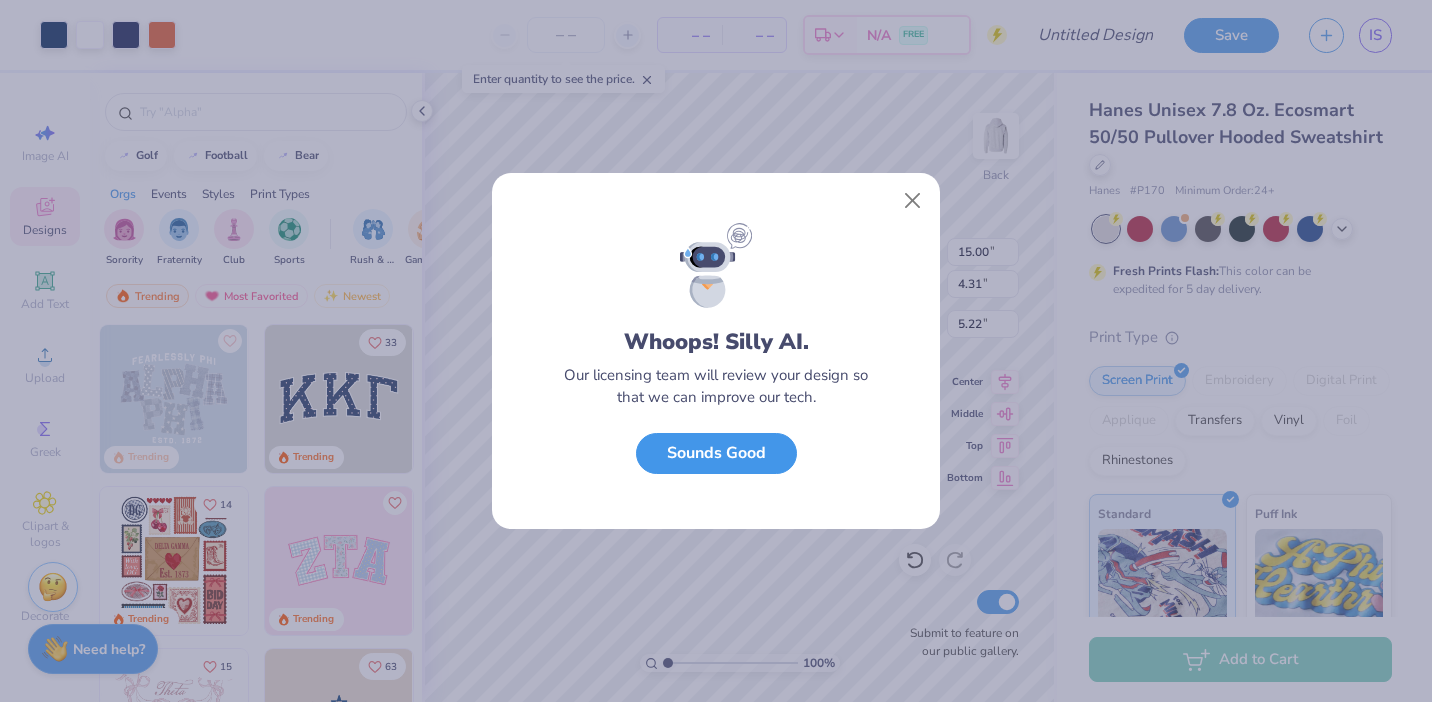 click on "Sounds Good" at bounding box center (716, 453) 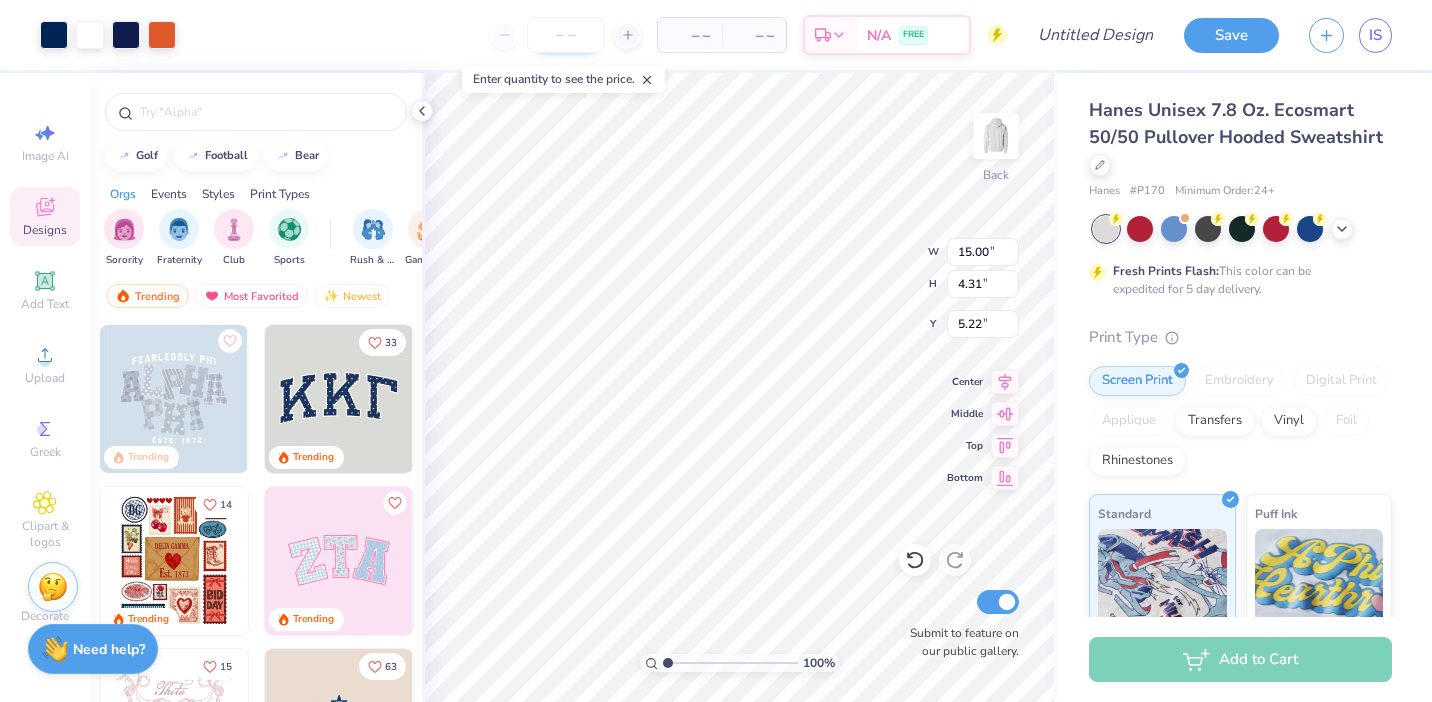 click at bounding box center [566, 35] 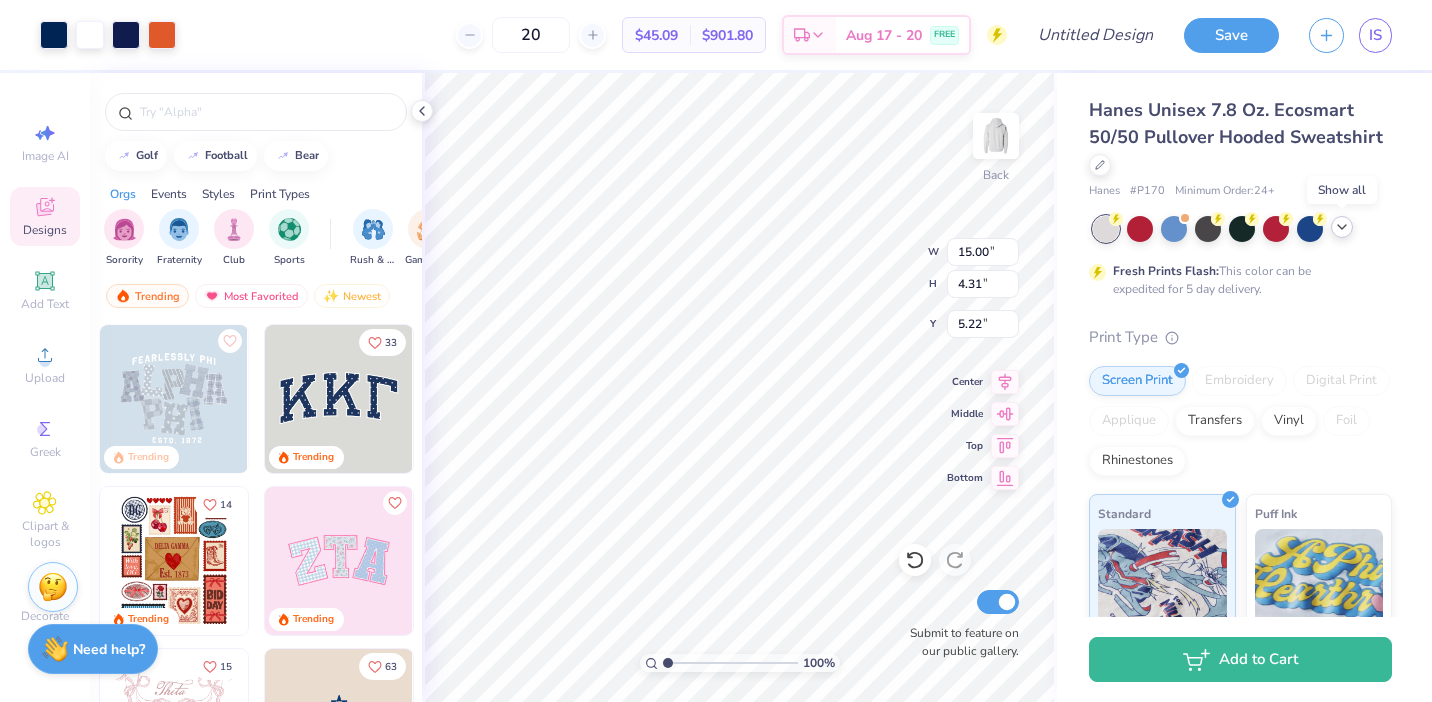 type on "20" 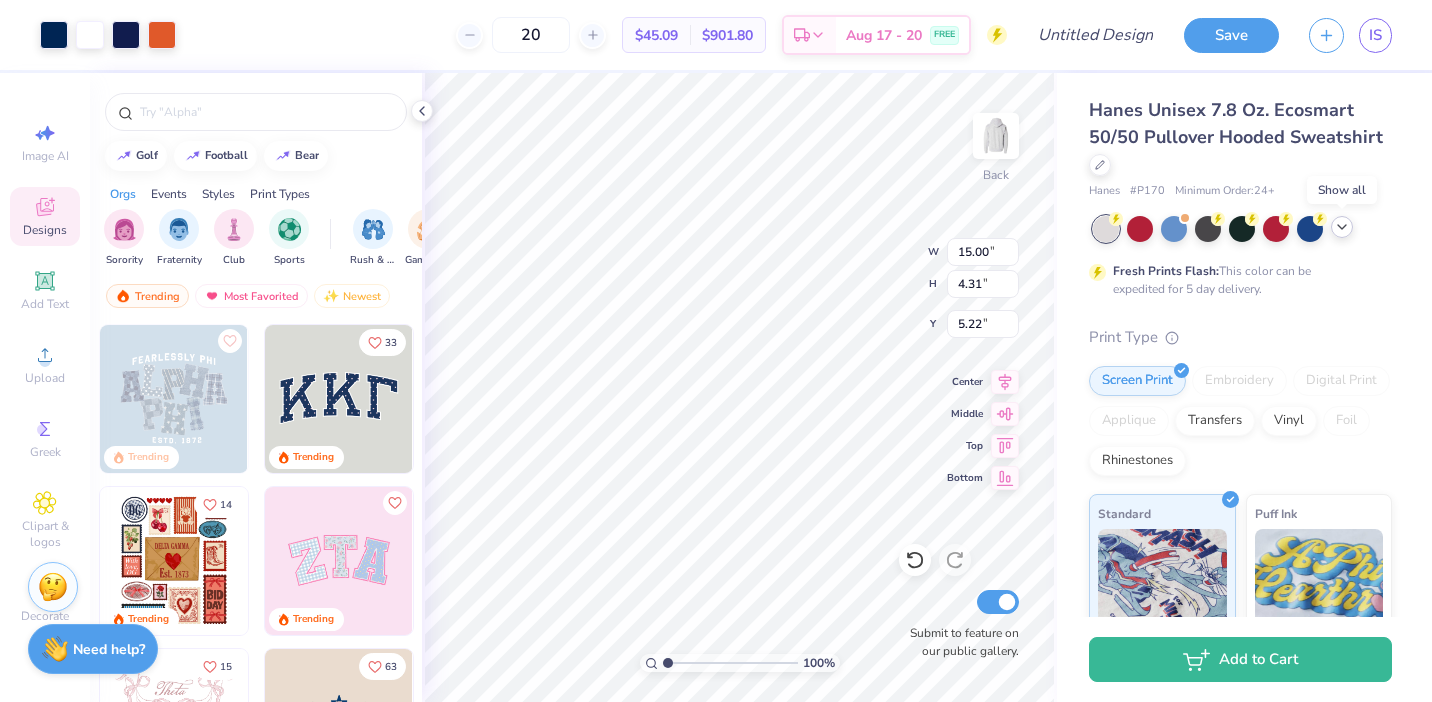 click 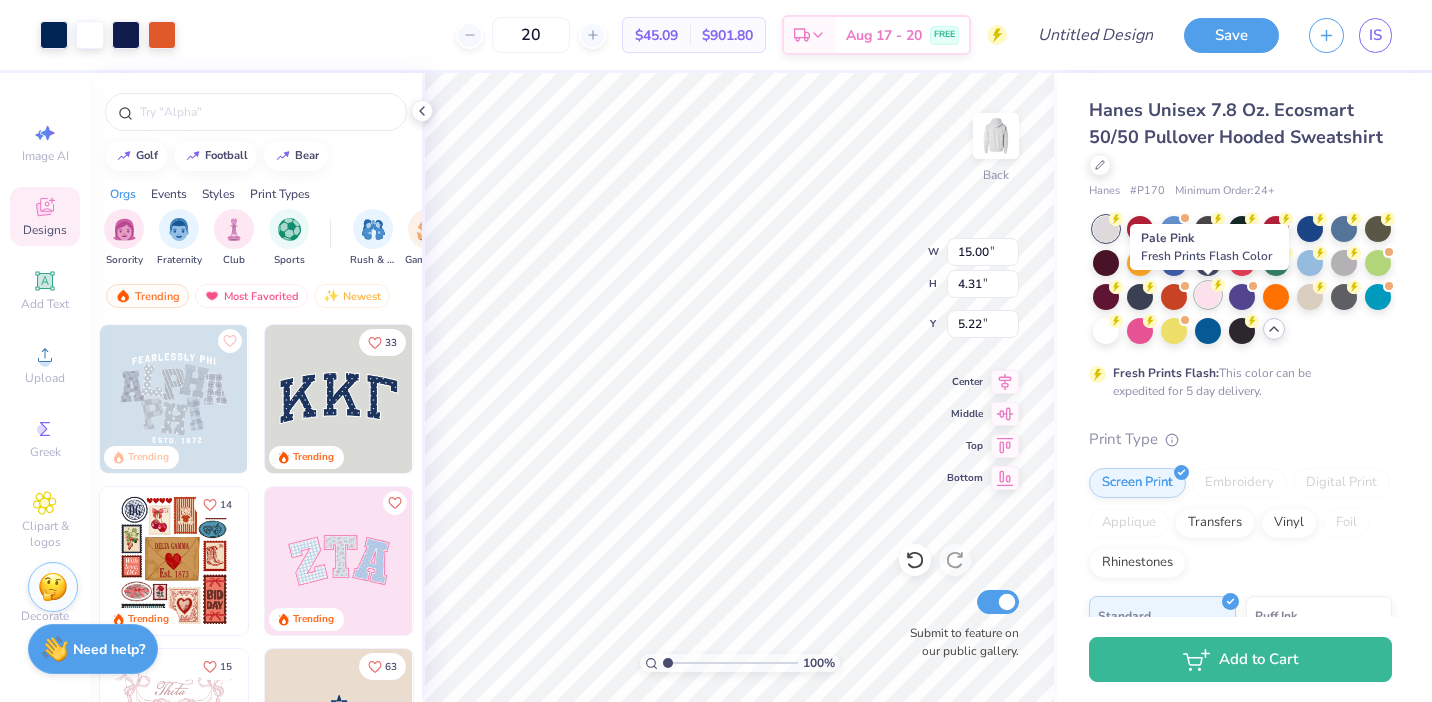 click at bounding box center (1208, 295) 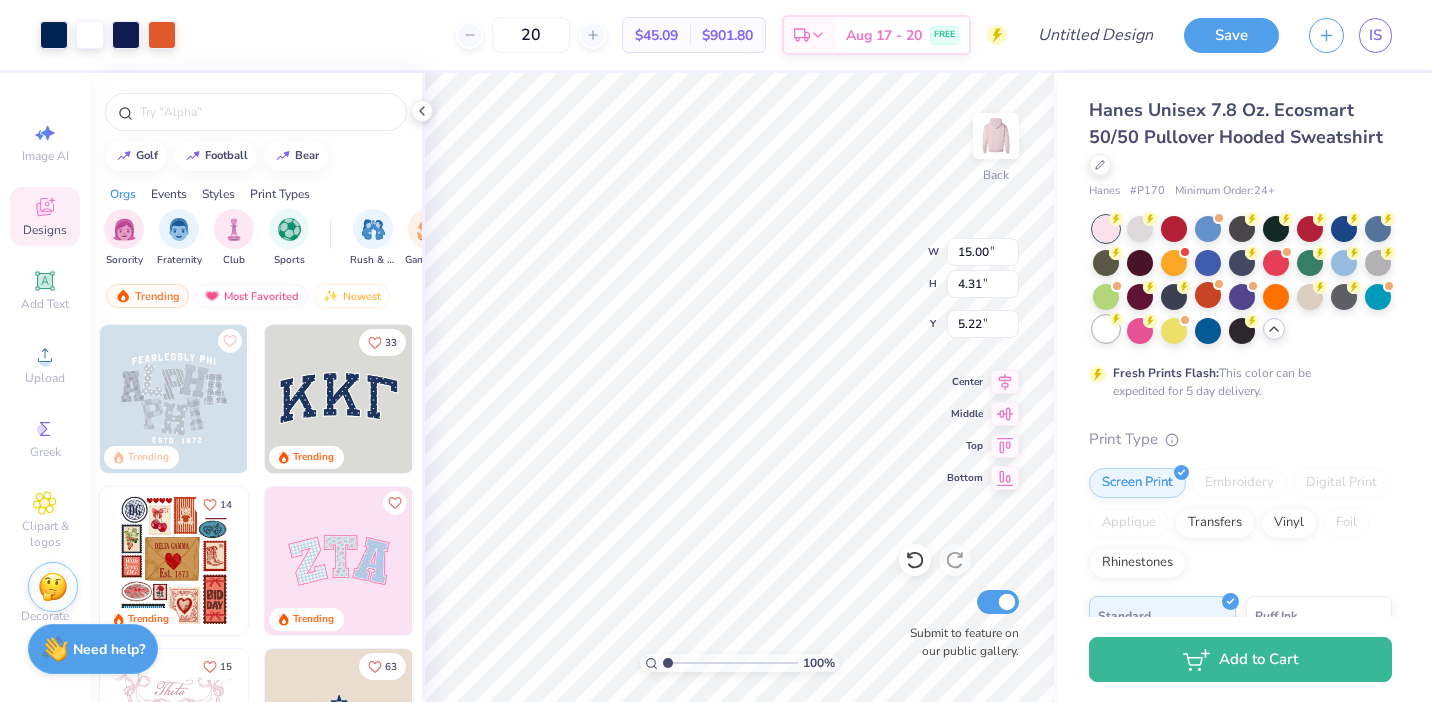 click at bounding box center (1106, 329) 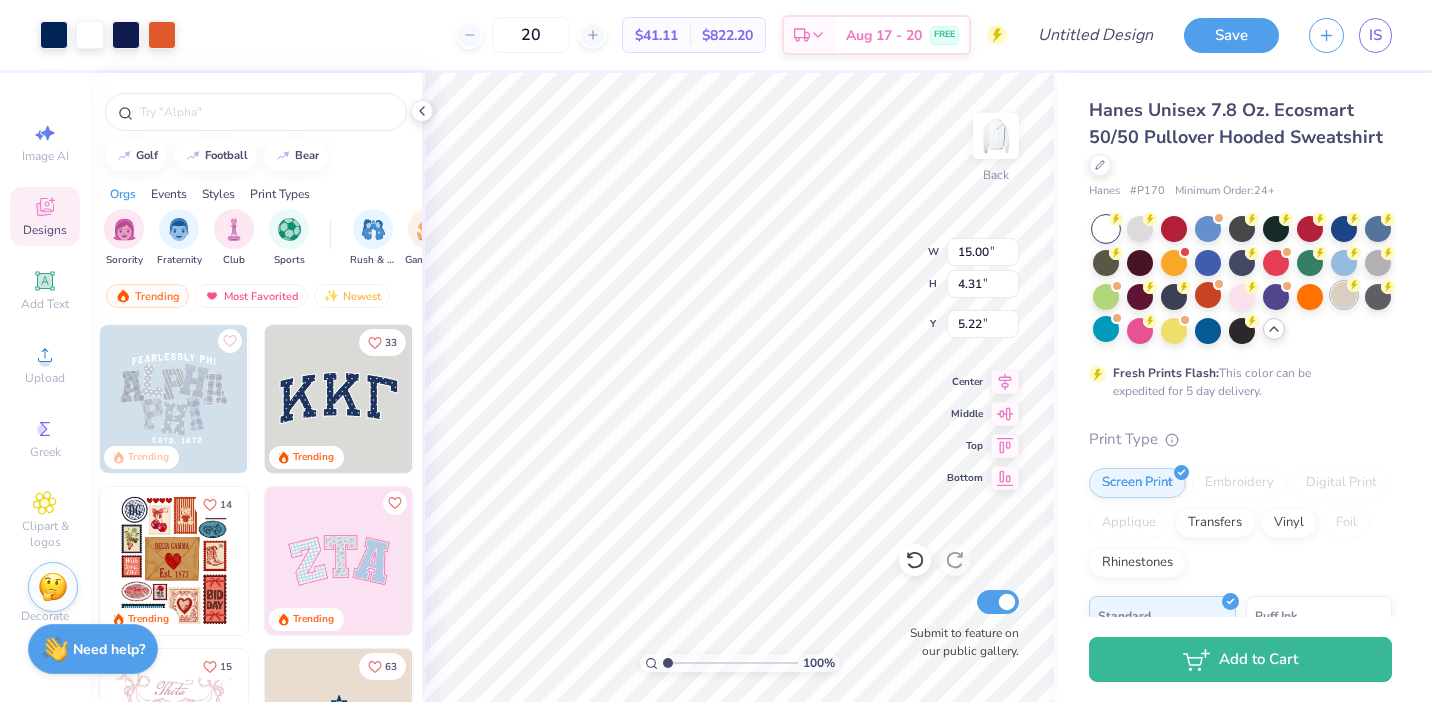 click at bounding box center (1344, 295) 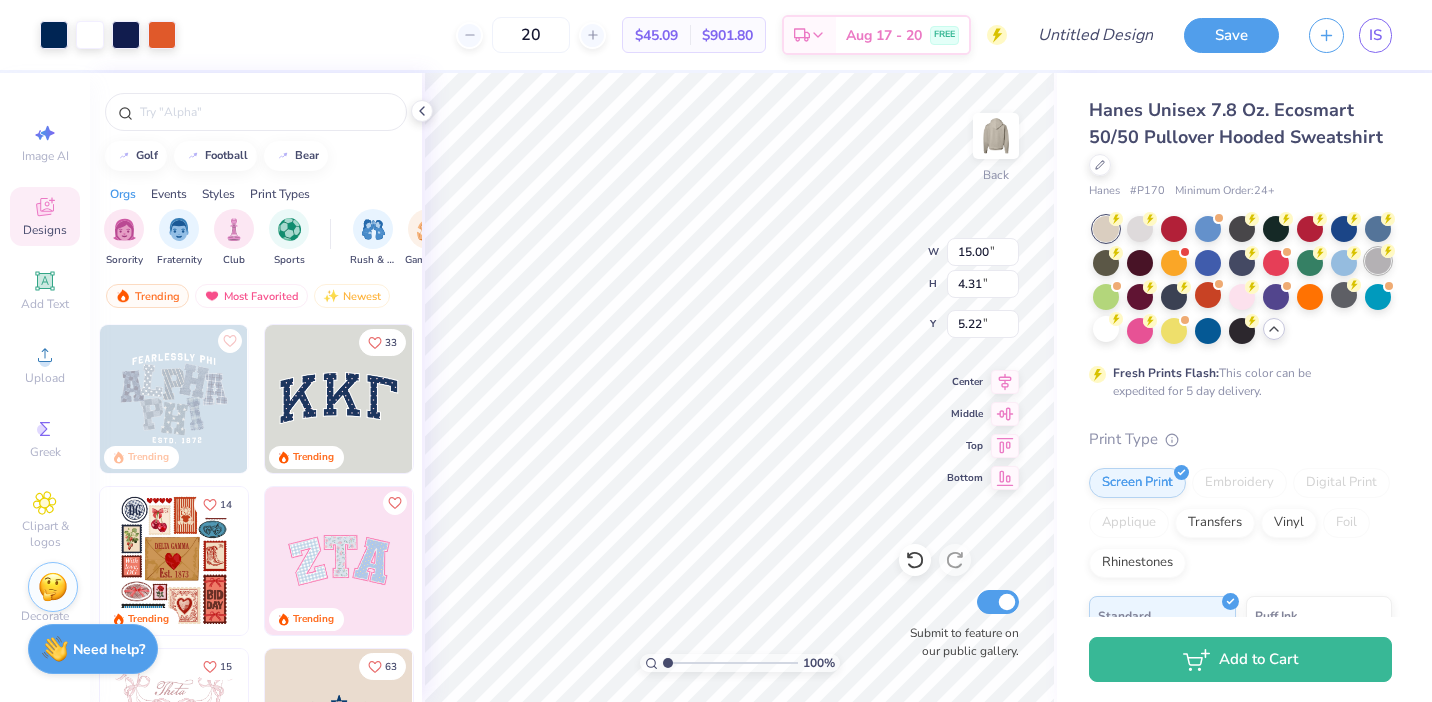 click at bounding box center (1378, 261) 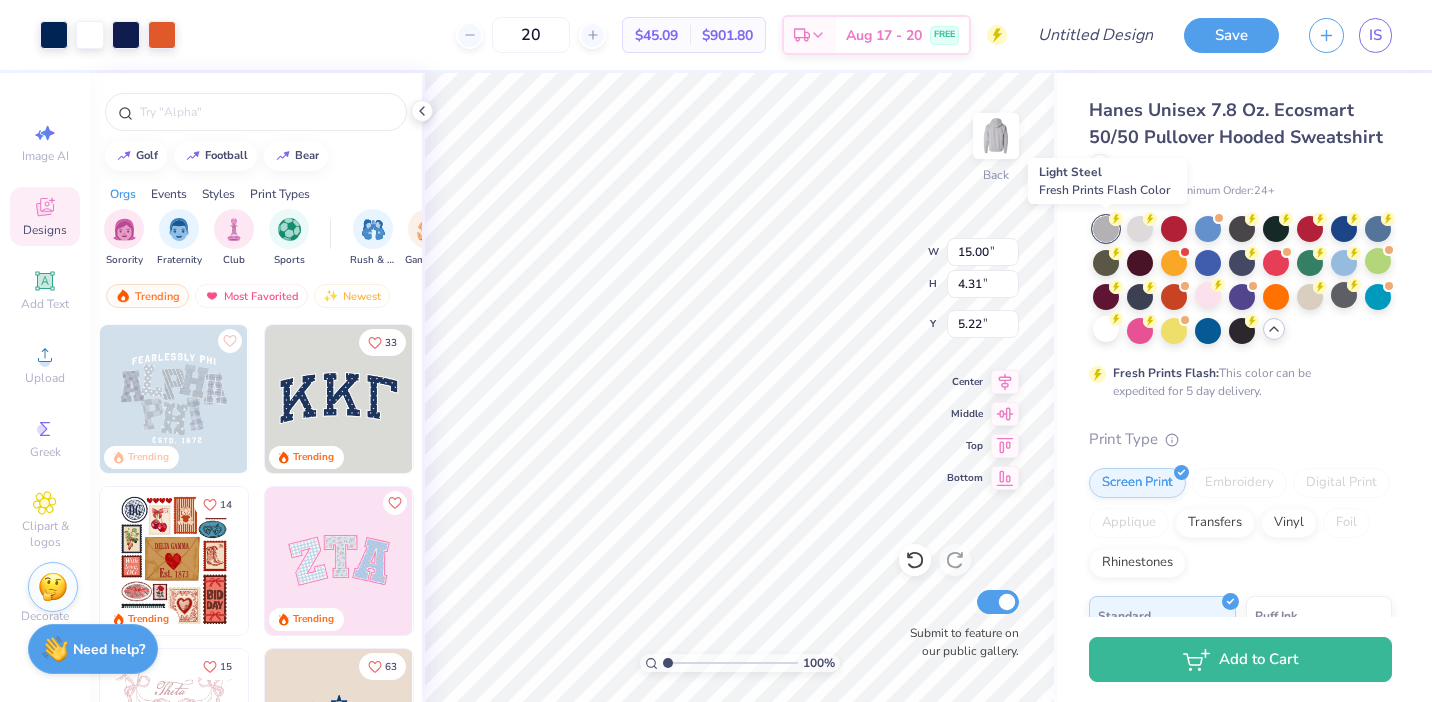 click at bounding box center [1106, 229] 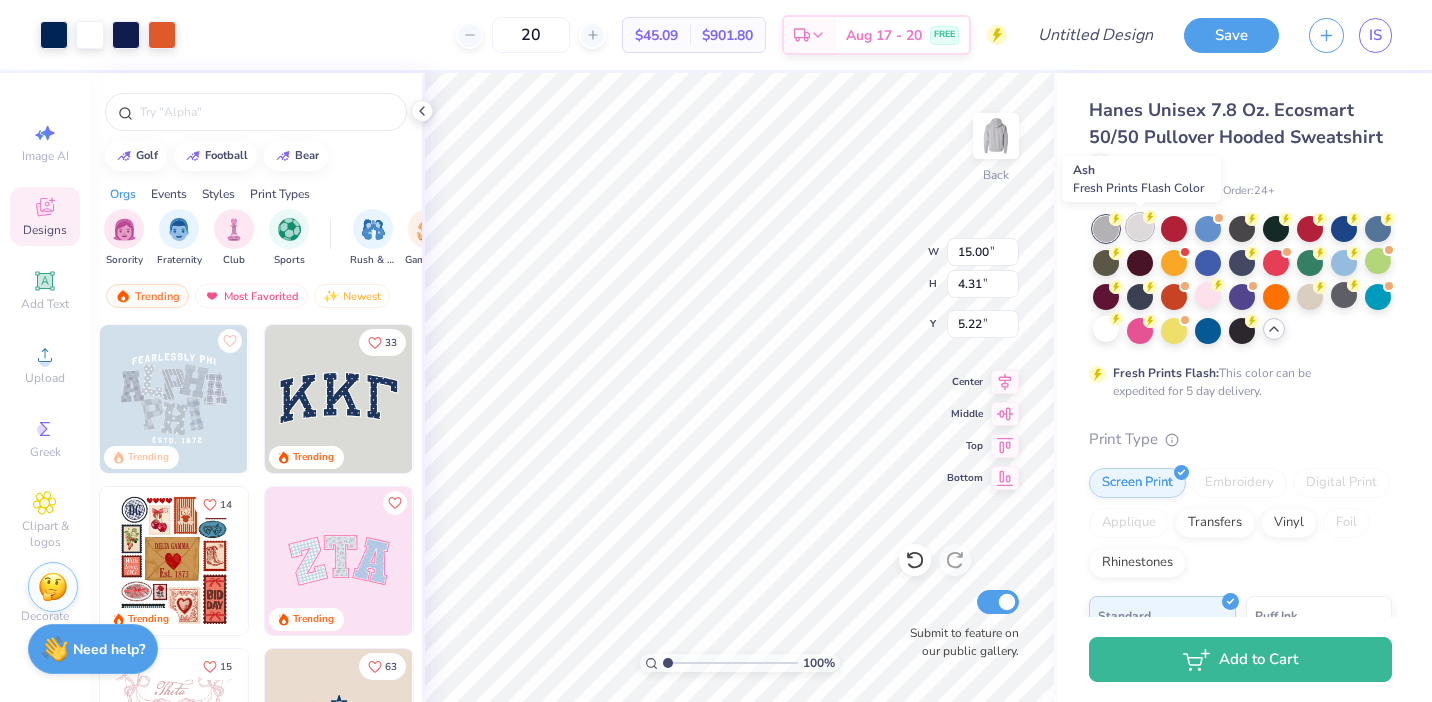 click at bounding box center (1140, 227) 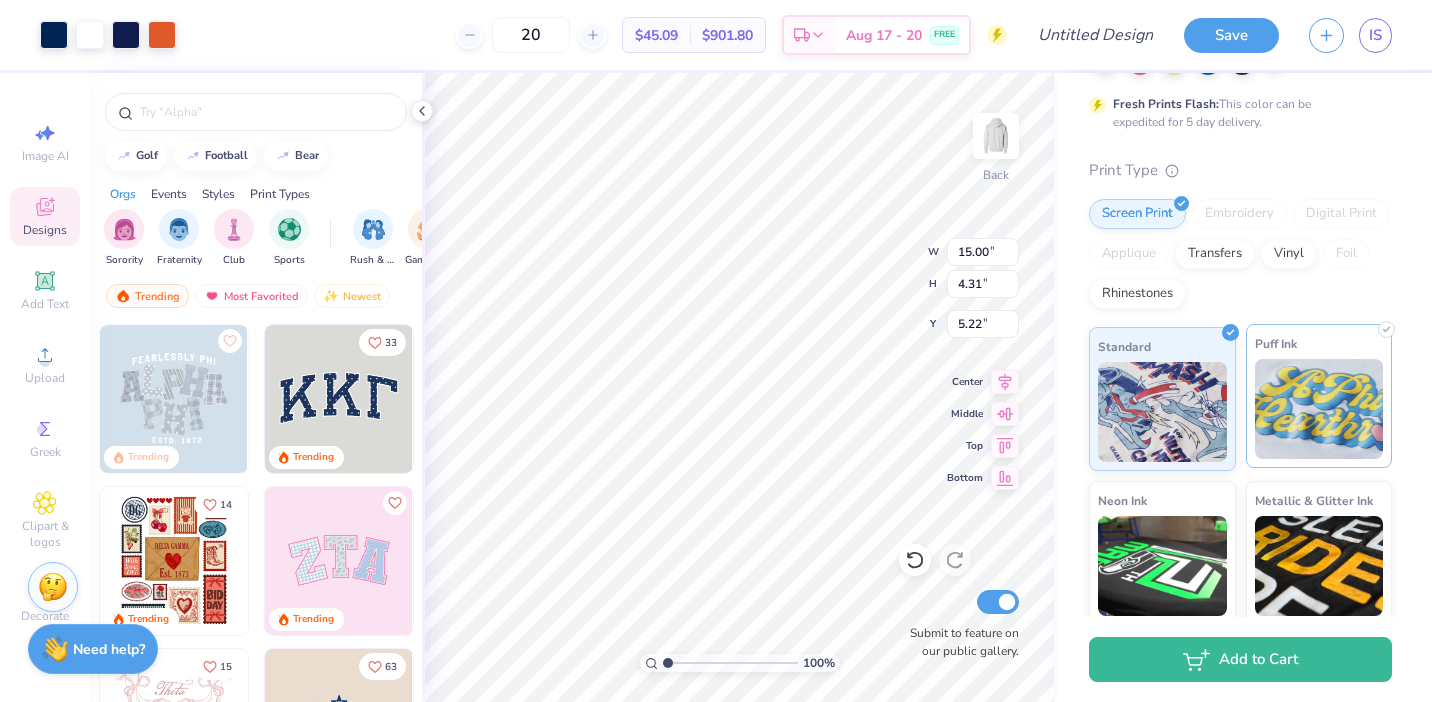 scroll, scrollTop: 292, scrollLeft: 0, axis: vertical 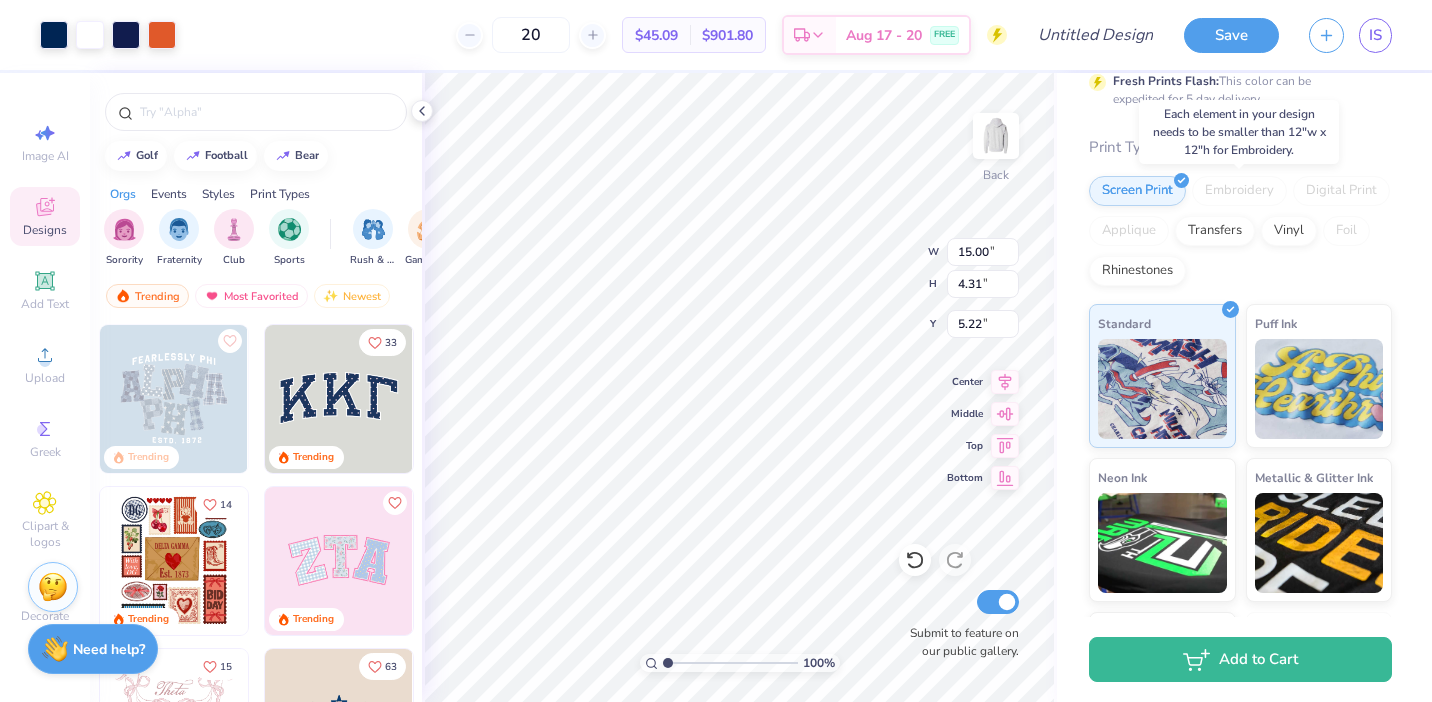 click on "Embroidery" at bounding box center (1239, 191) 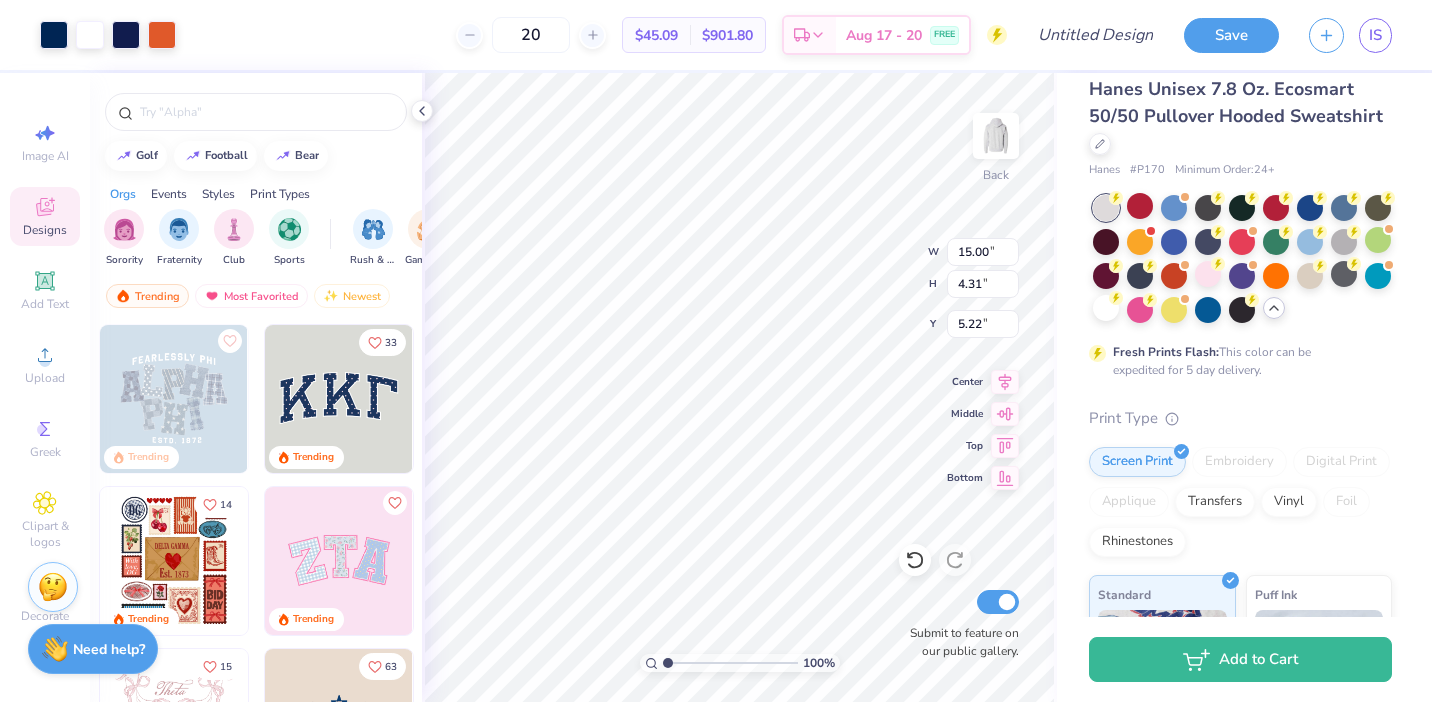 scroll, scrollTop: 32, scrollLeft: 0, axis: vertical 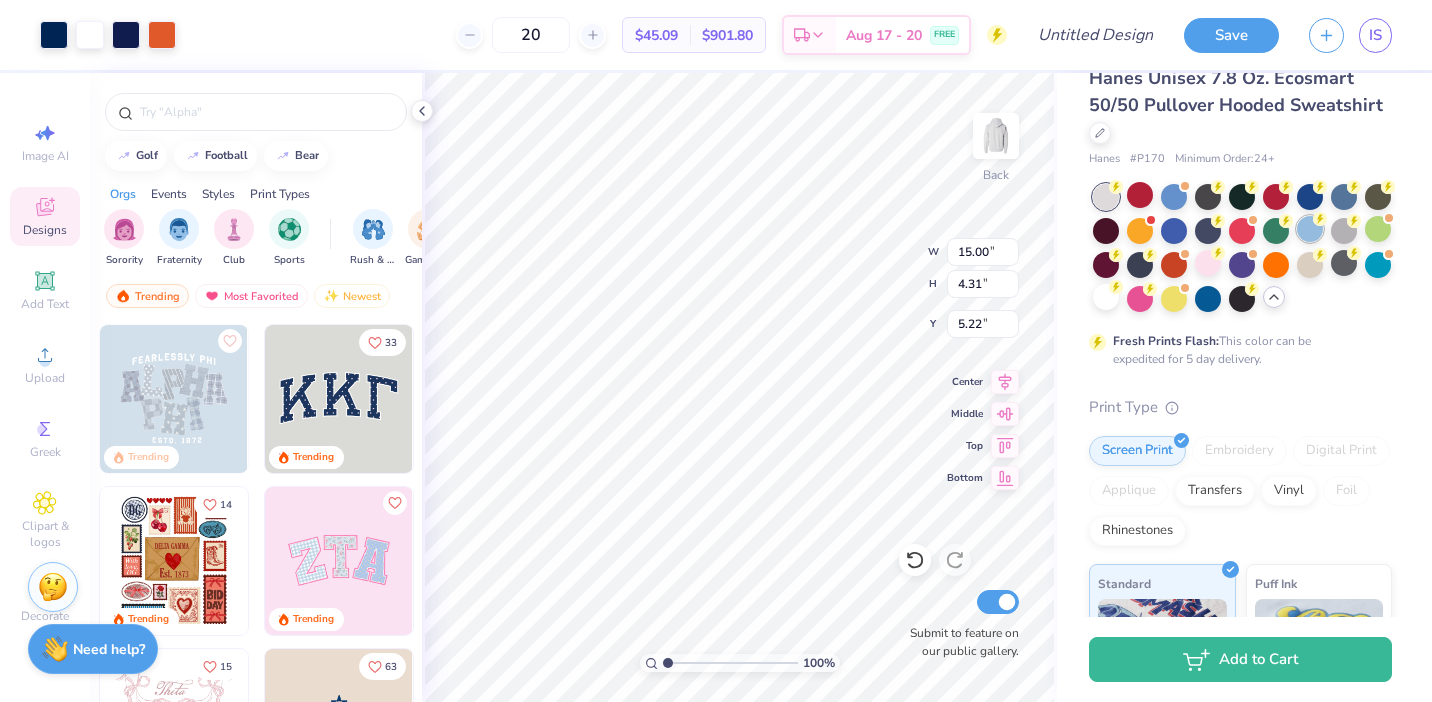 click at bounding box center [1310, 229] 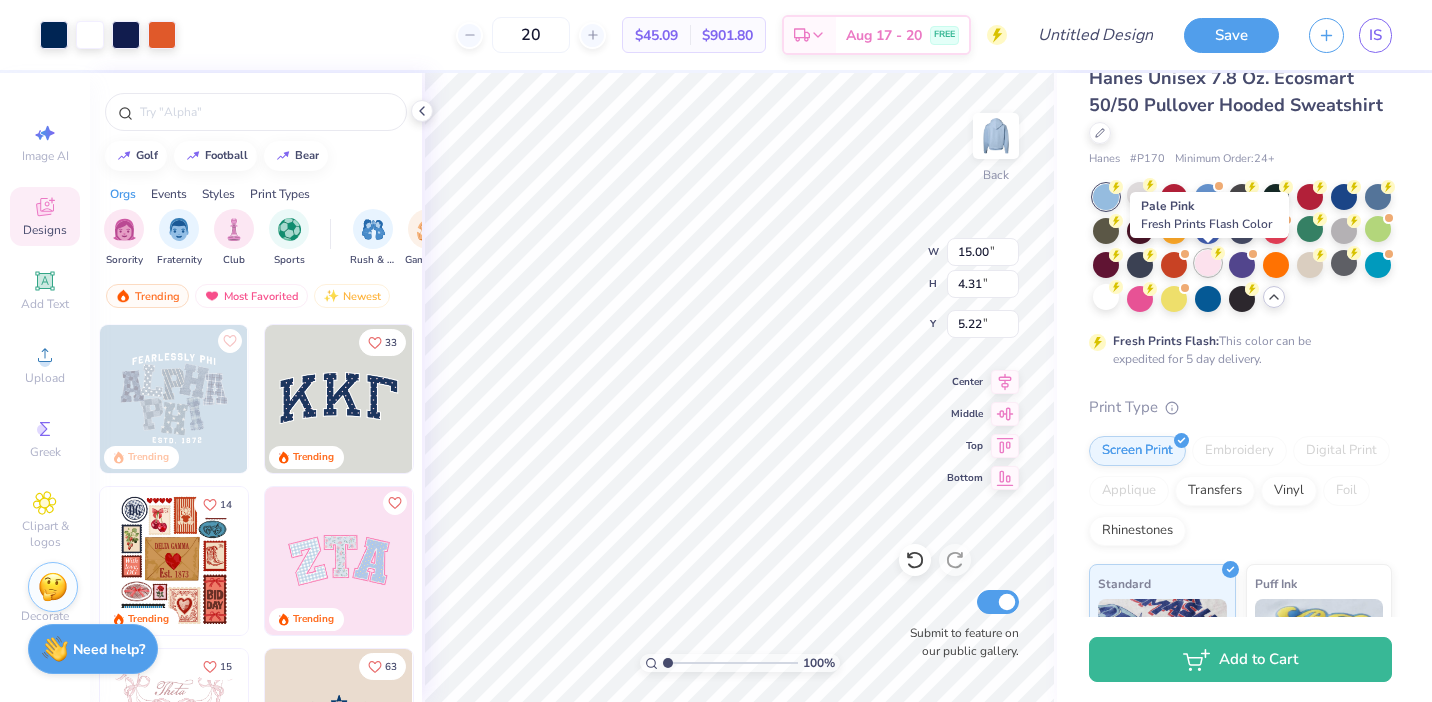 click at bounding box center (1208, 263) 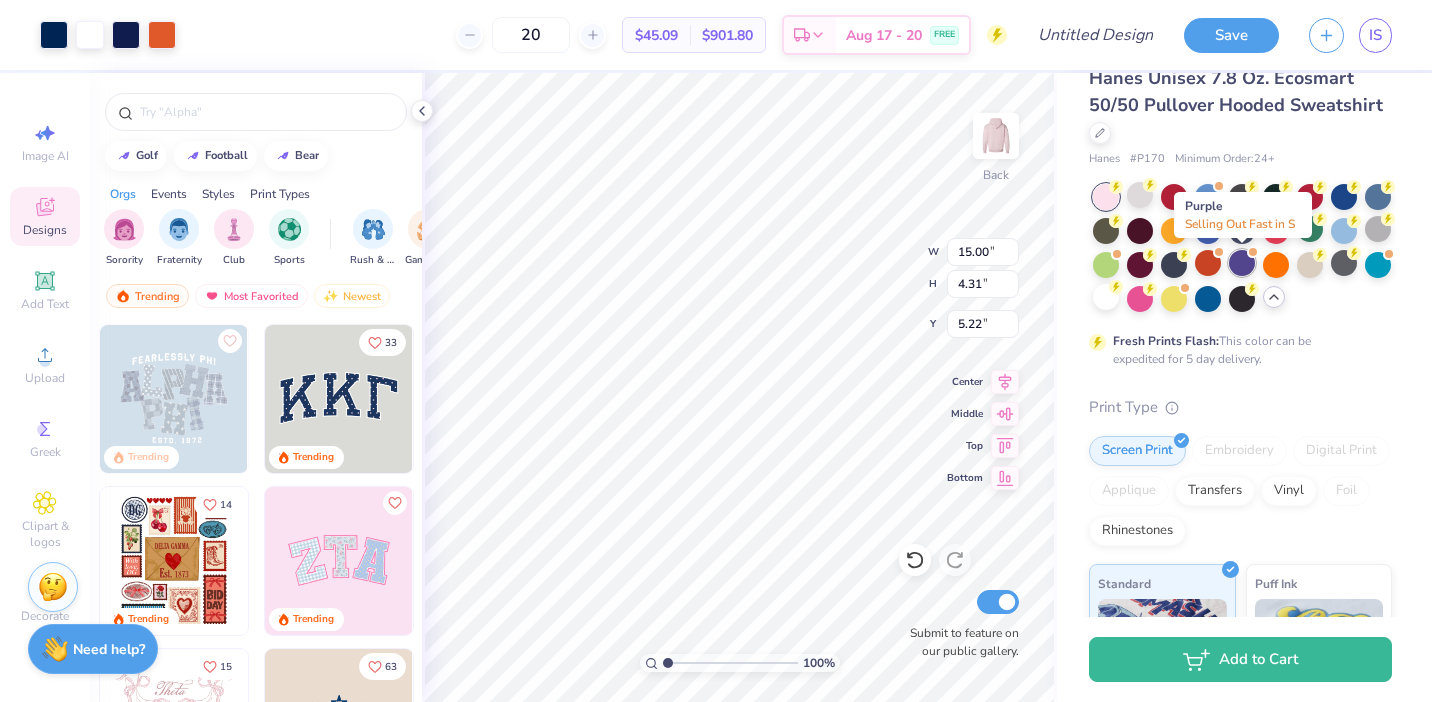 click at bounding box center [1242, 263] 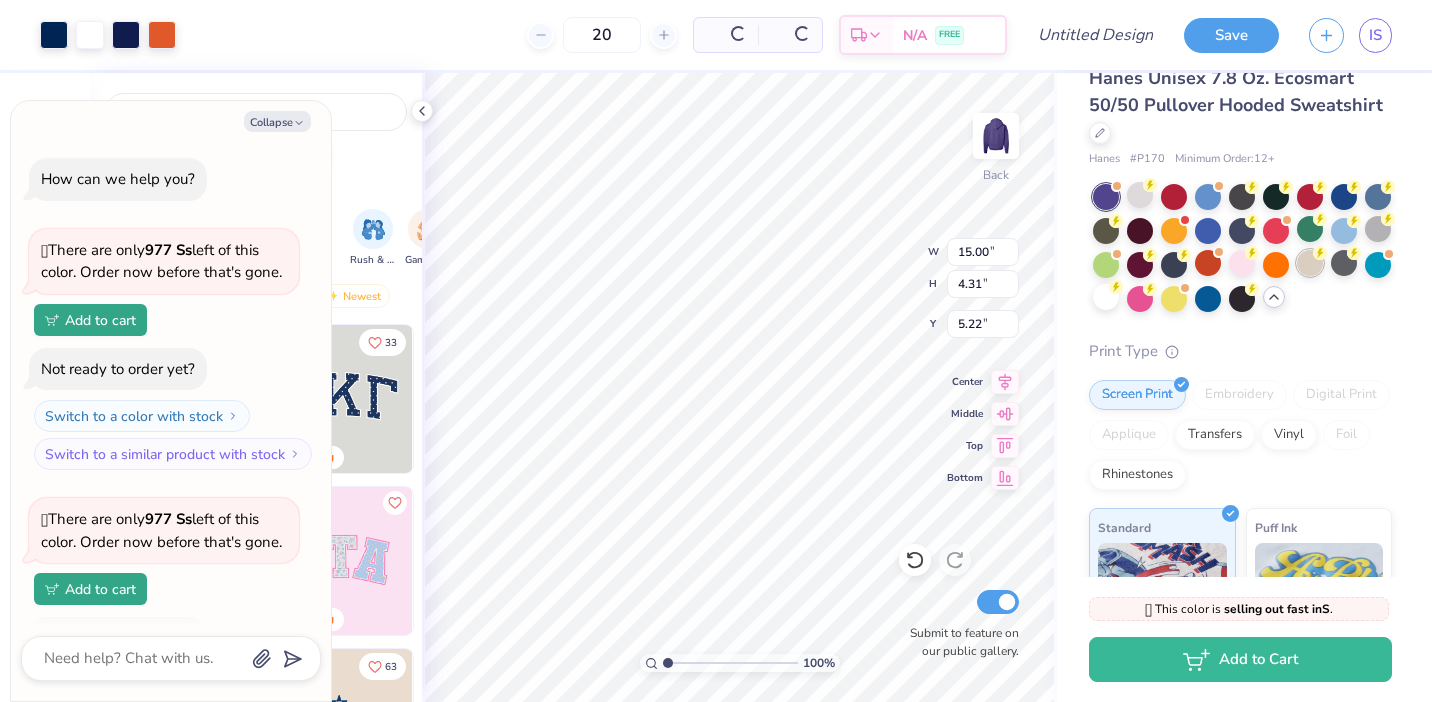 scroll, scrollTop: 130, scrollLeft: 0, axis: vertical 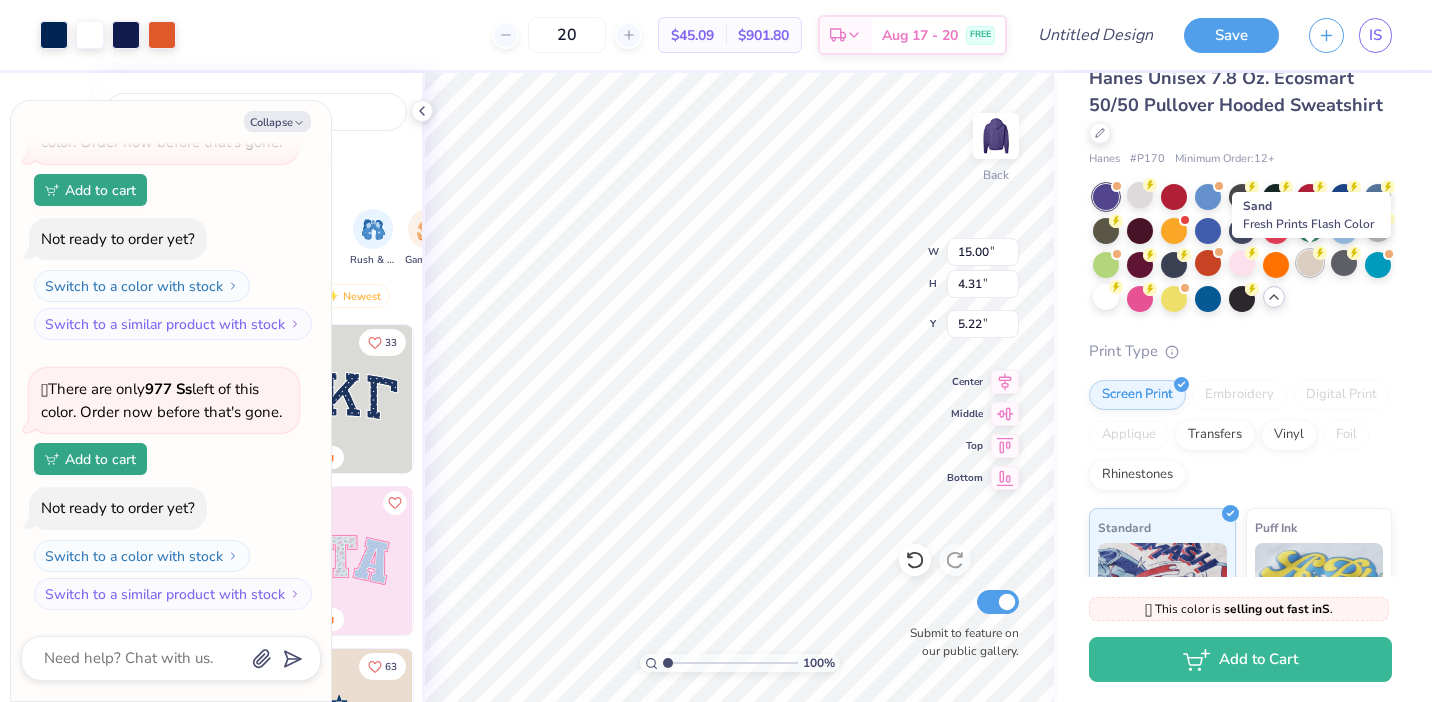 click at bounding box center (1310, 263) 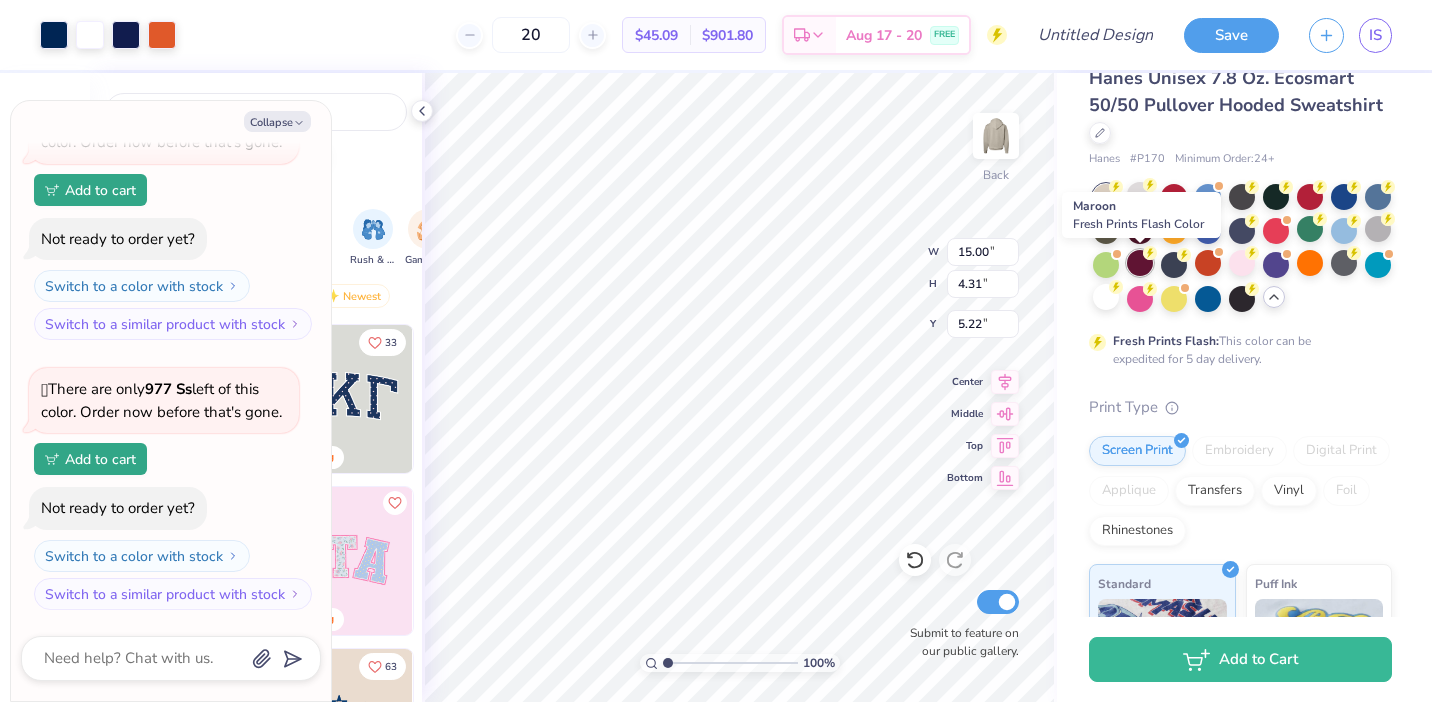 click at bounding box center (1140, 263) 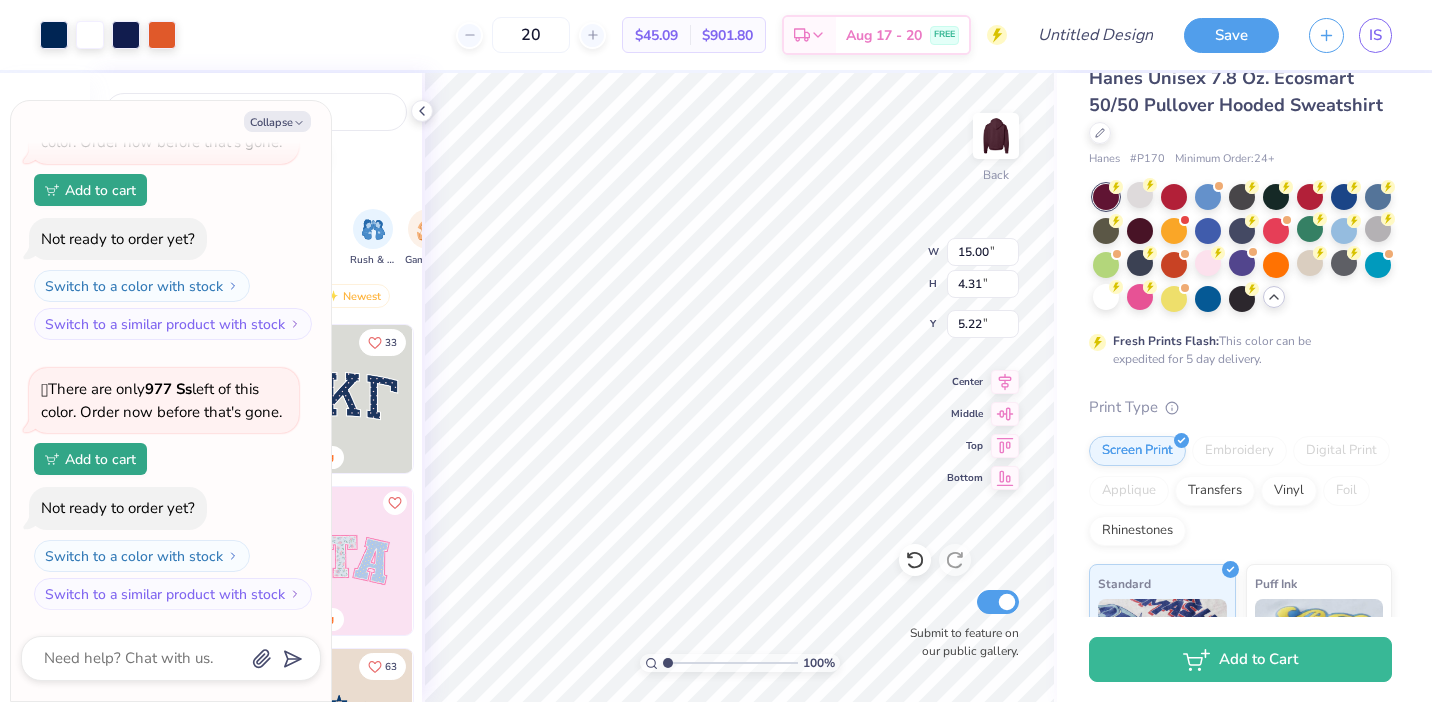 click at bounding box center (1140, 297) 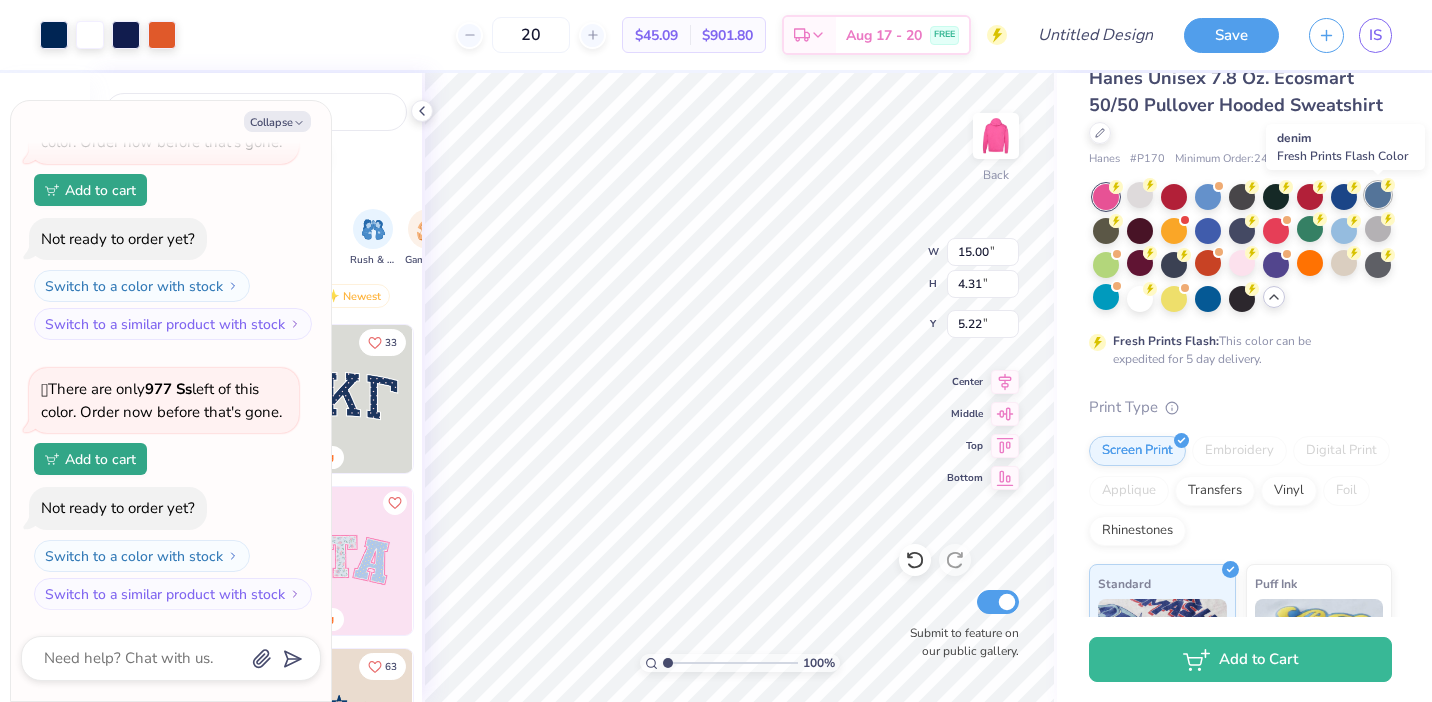 click at bounding box center (1378, 195) 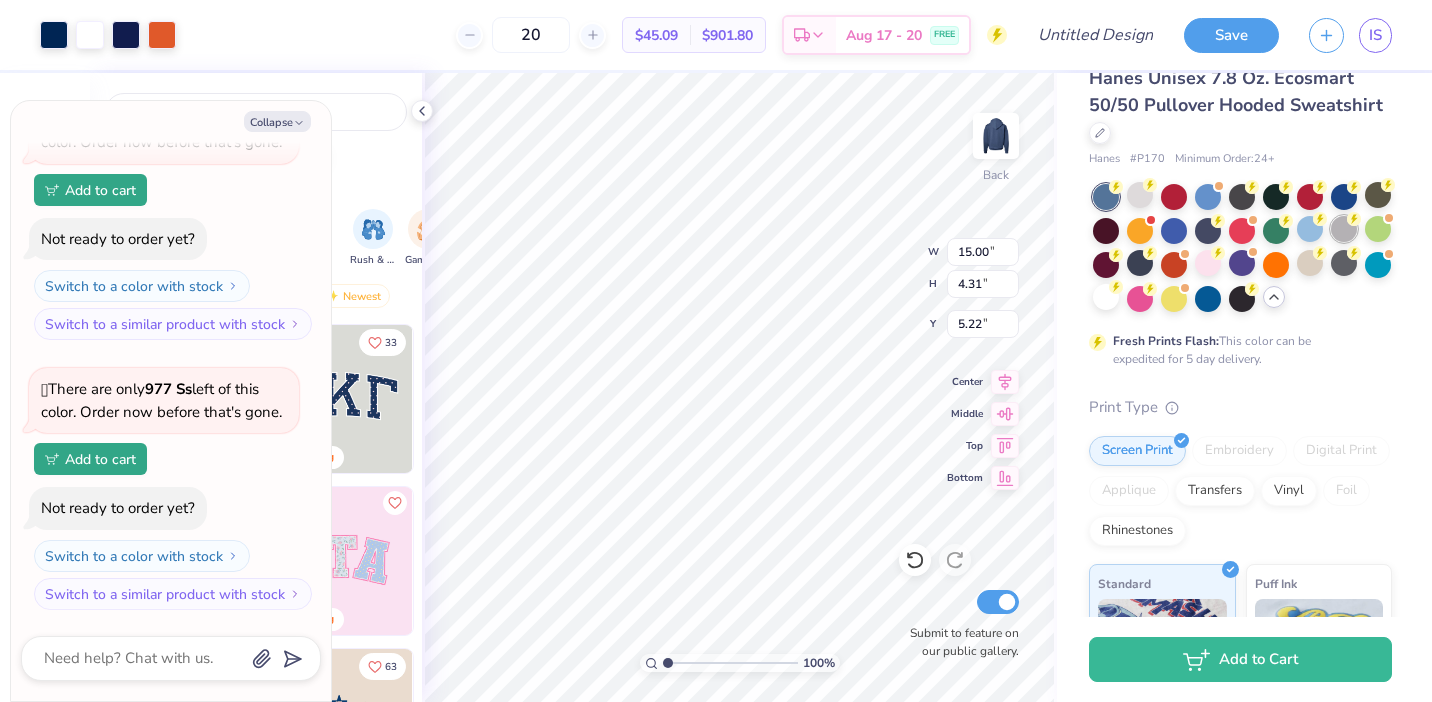 click at bounding box center (1344, 229) 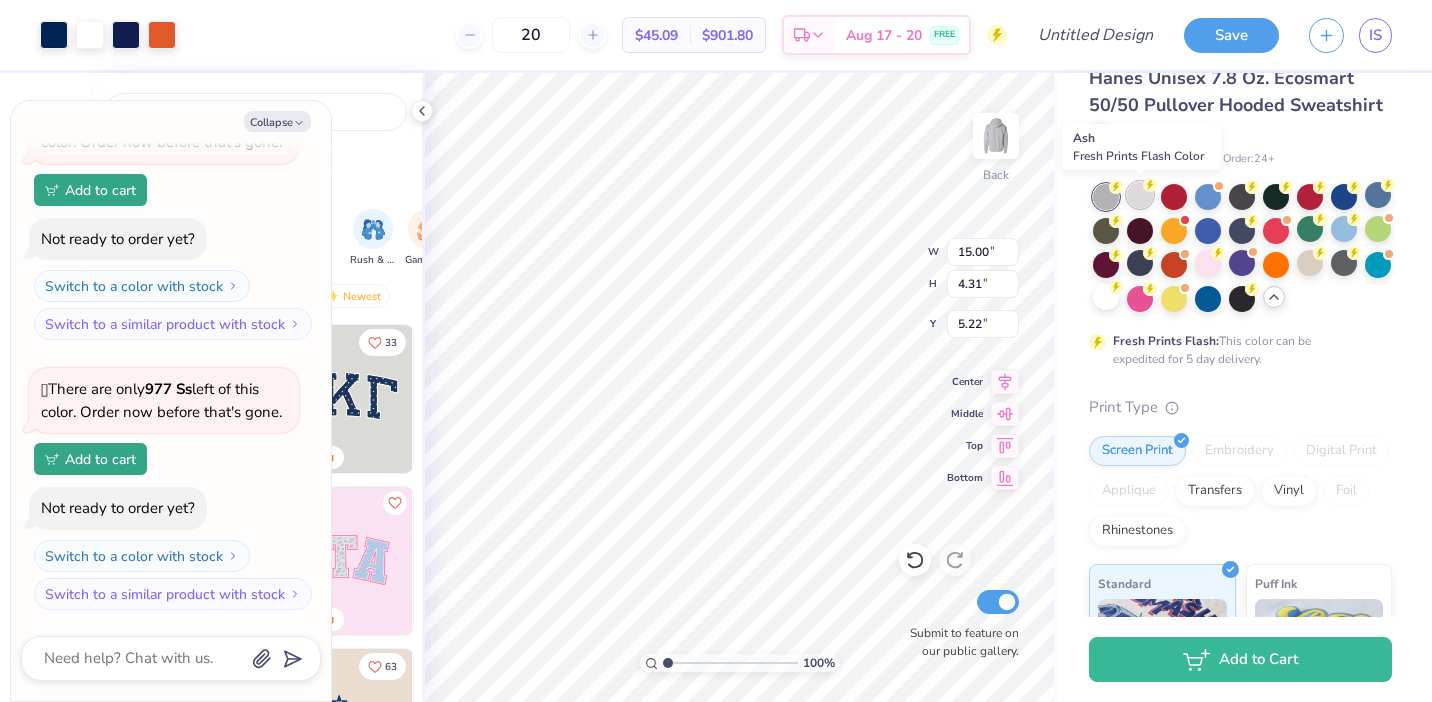 click at bounding box center (1140, 195) 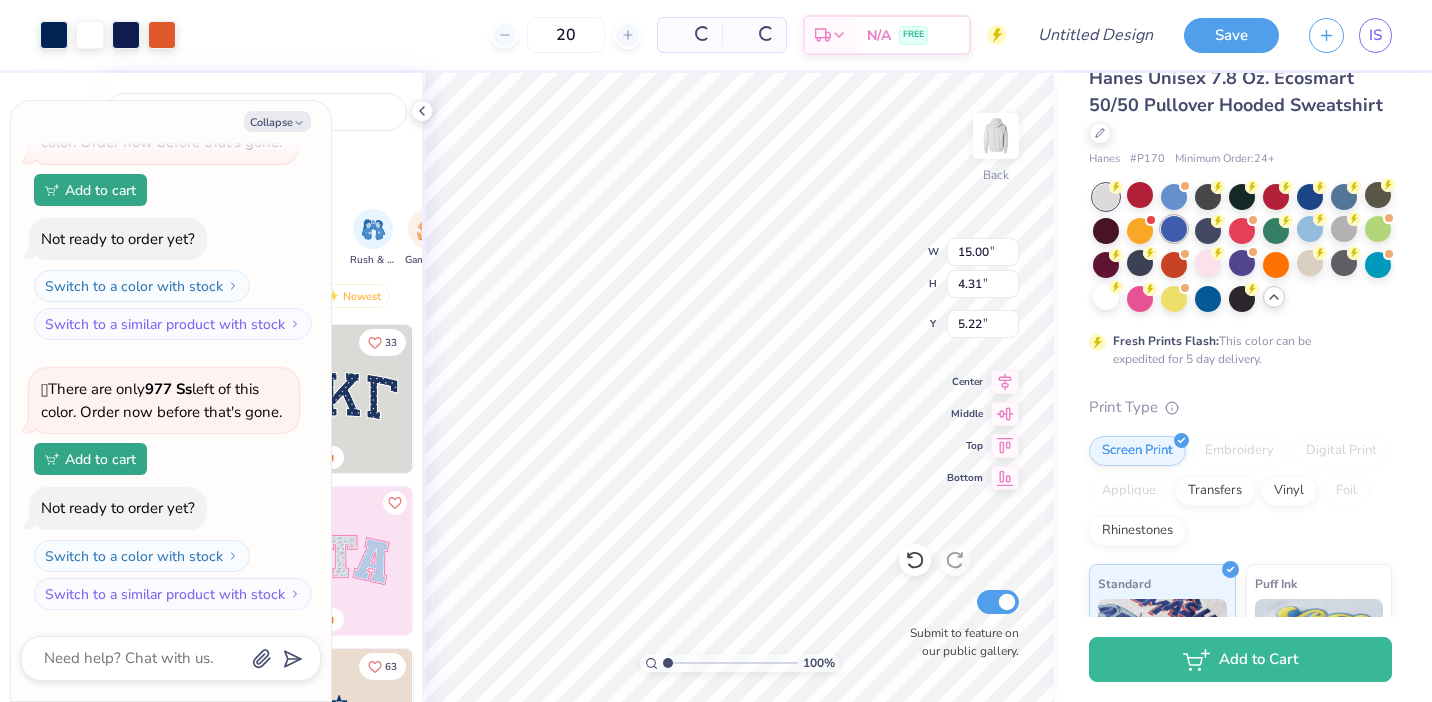type on "x" 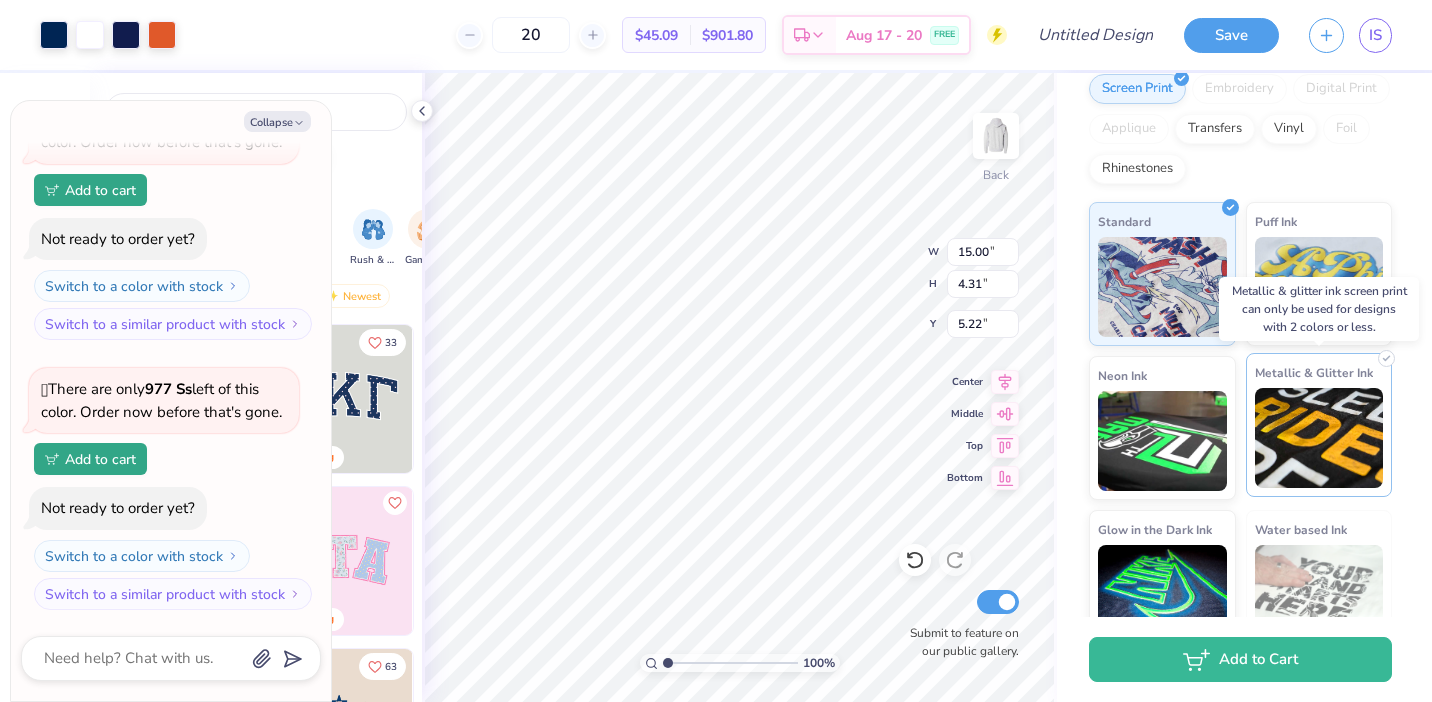 scroll, scrollTop: 431, scrollLeft: 0, axis: vertical 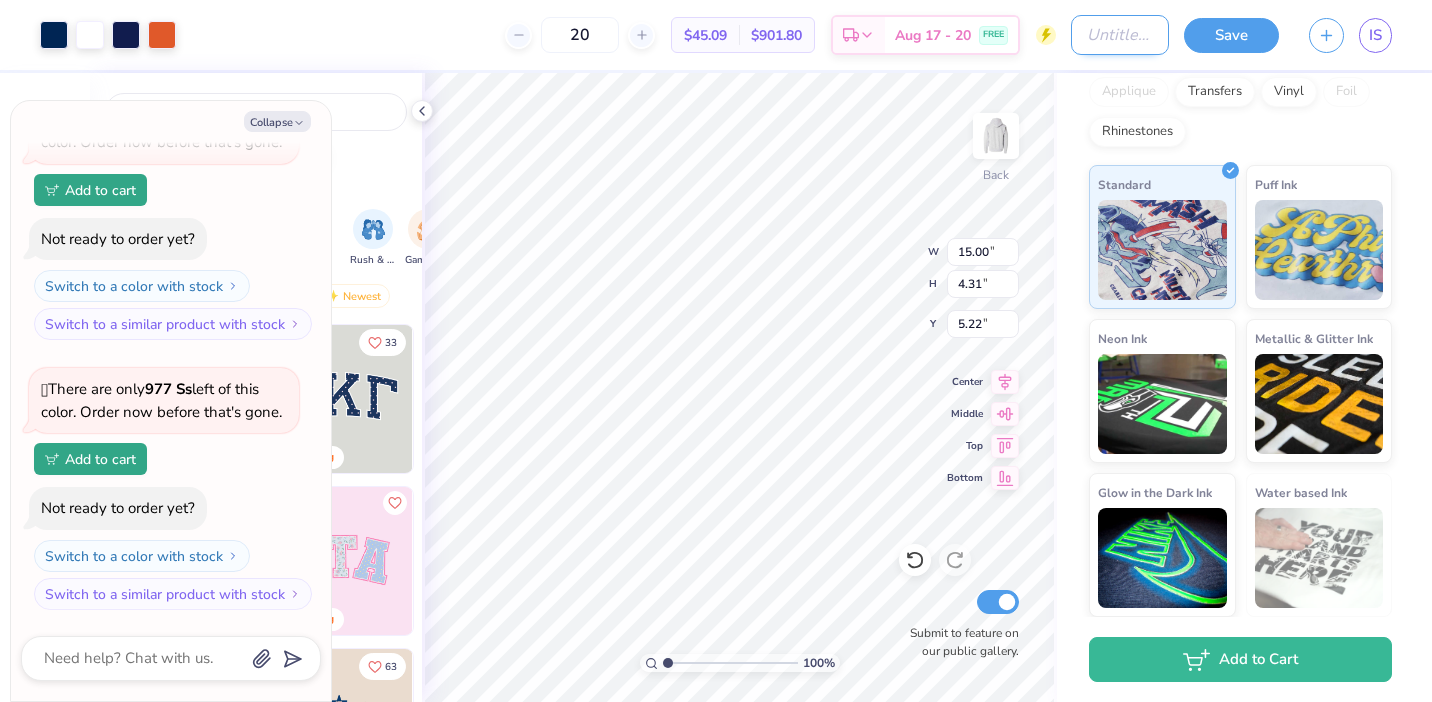 click on "Design Title" at bounding box center (1120, 35) 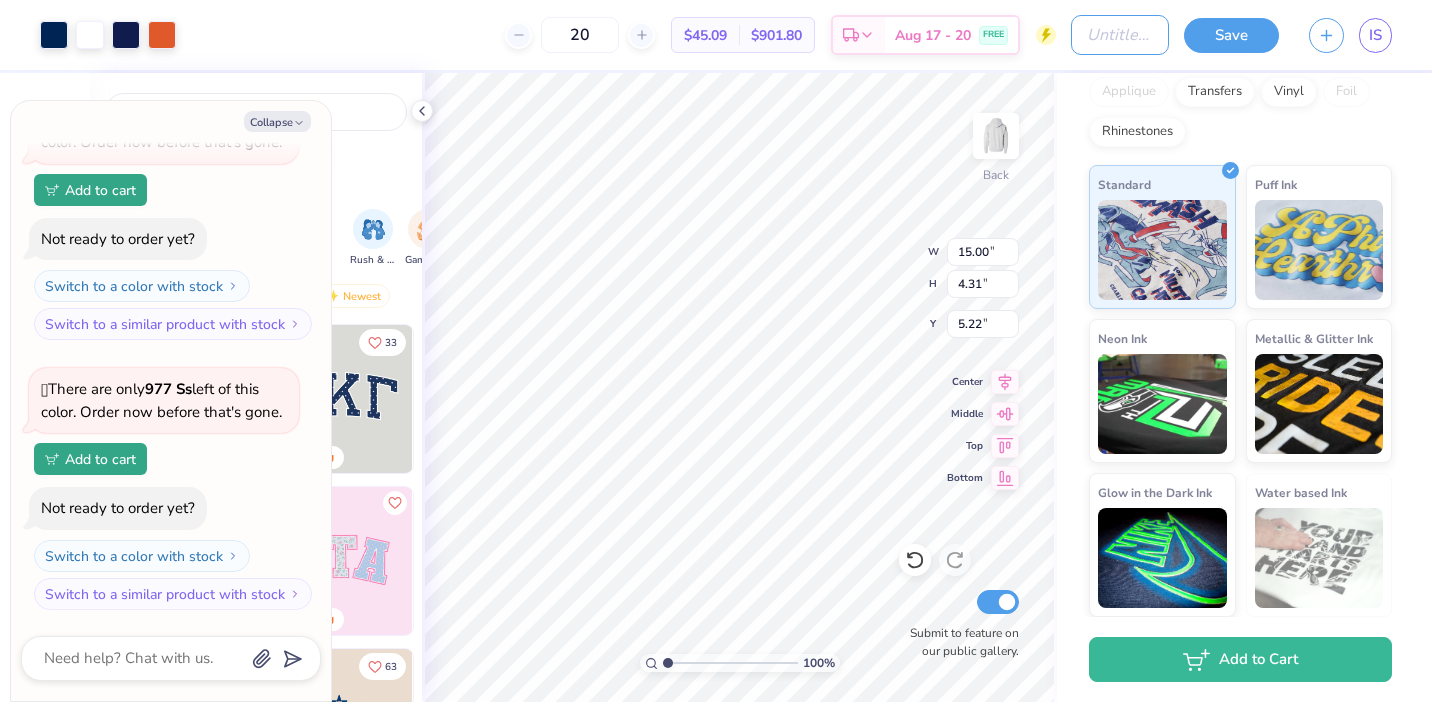 type on "P" 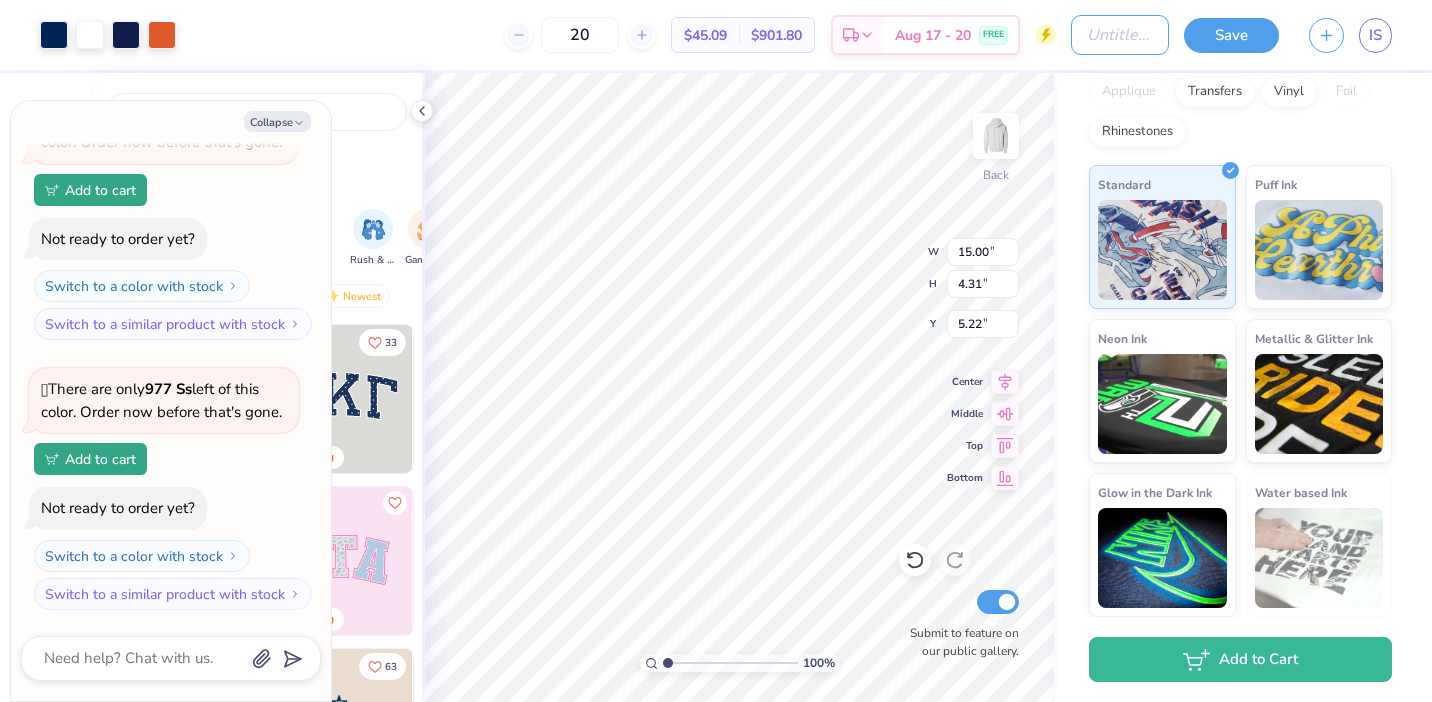 type on "x" 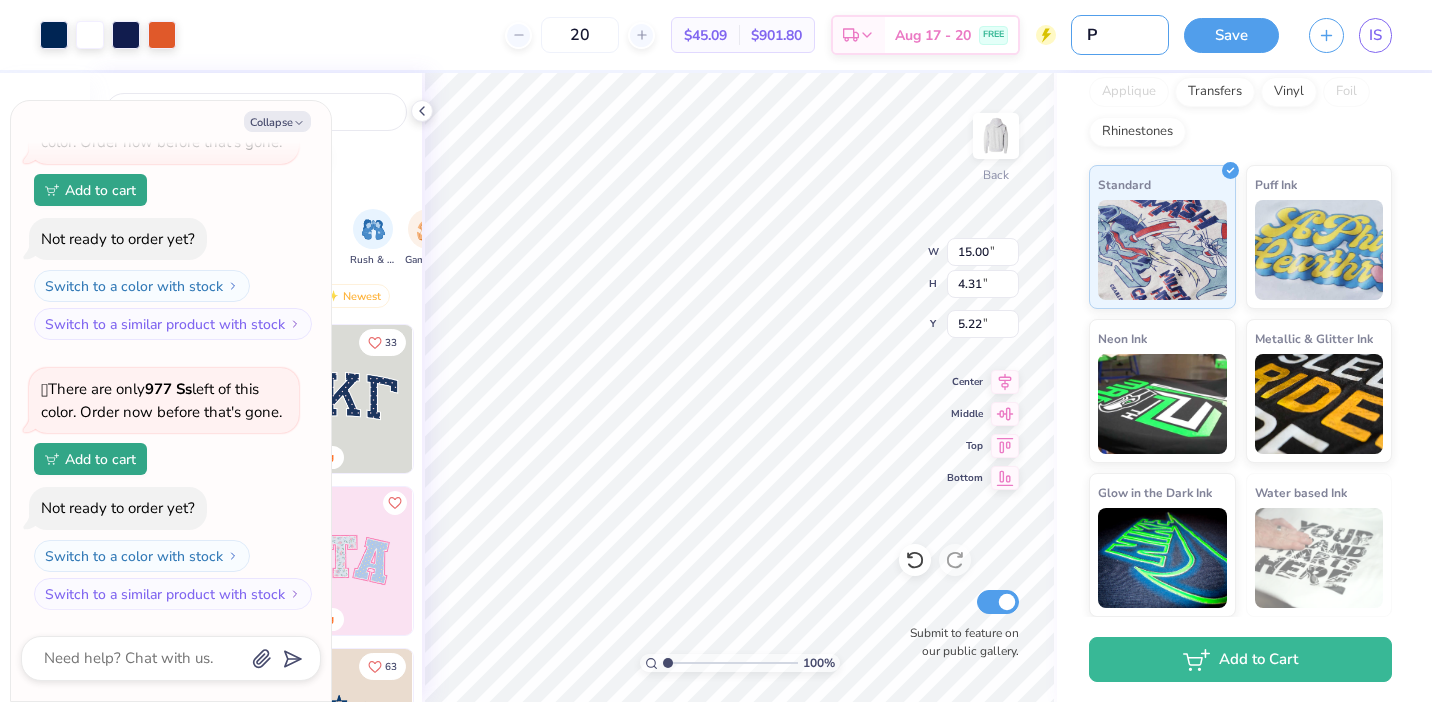 type on "PC" 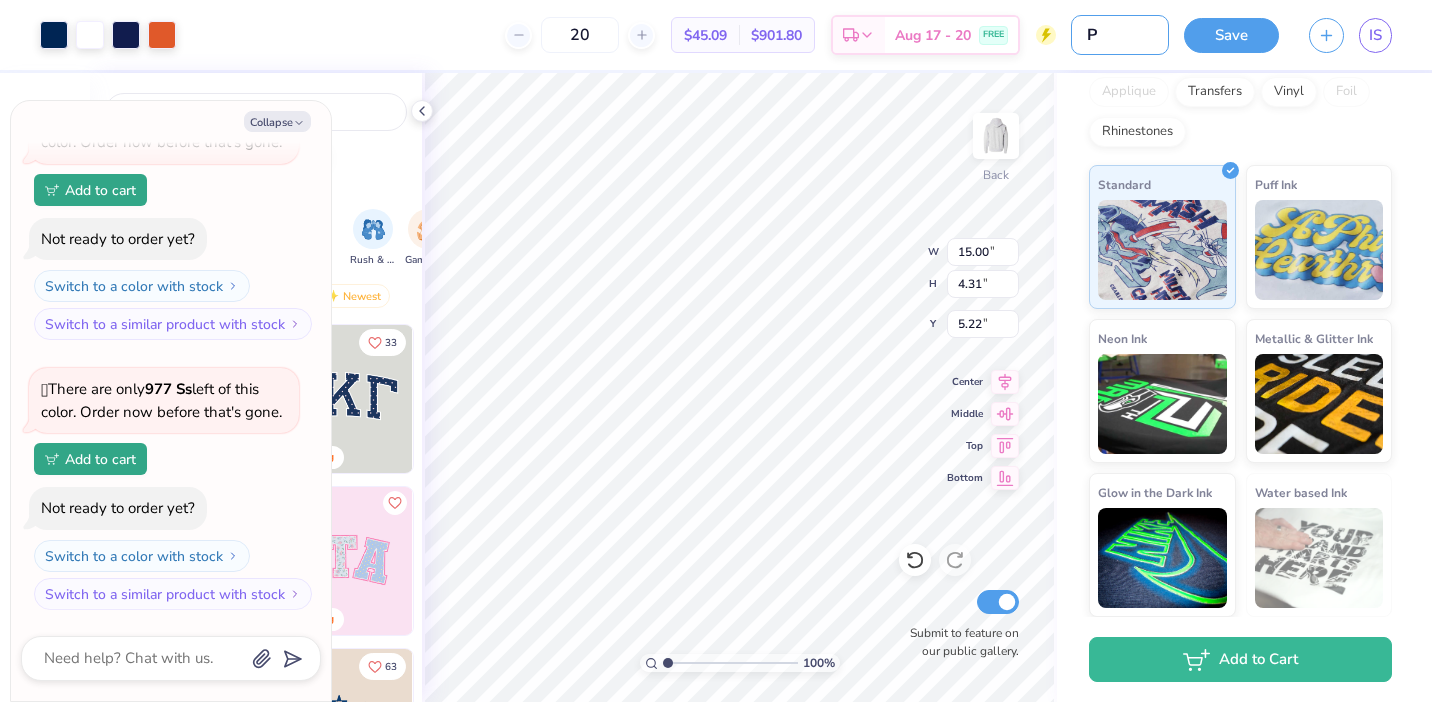 type on "x" 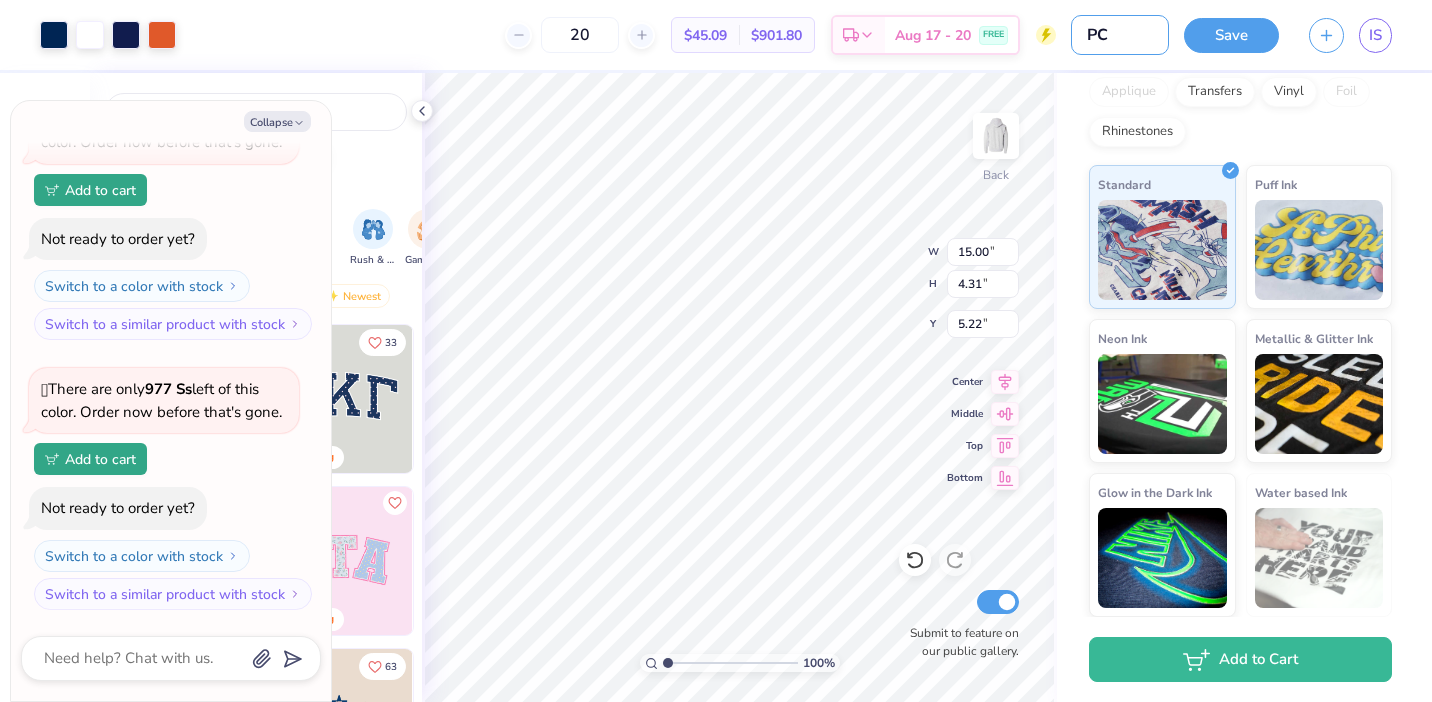 type on "PCH" 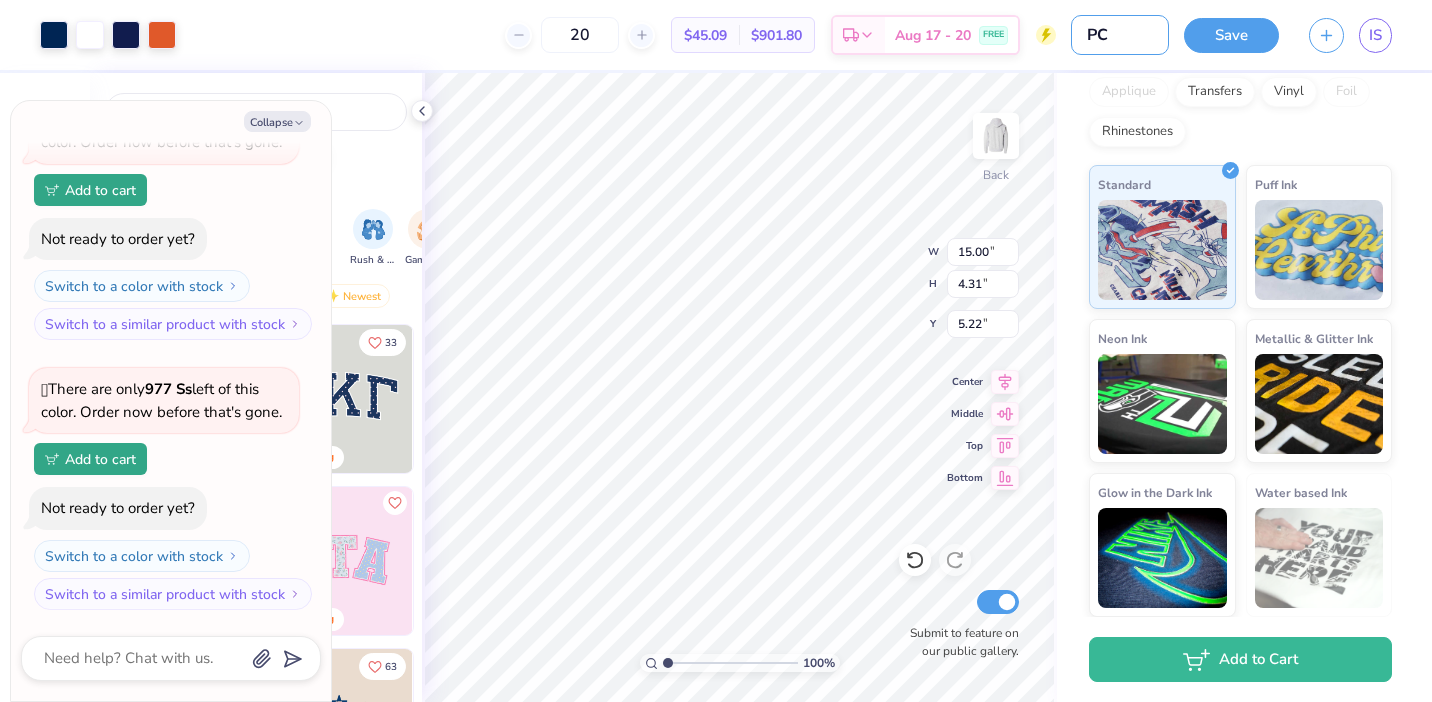type on "x" 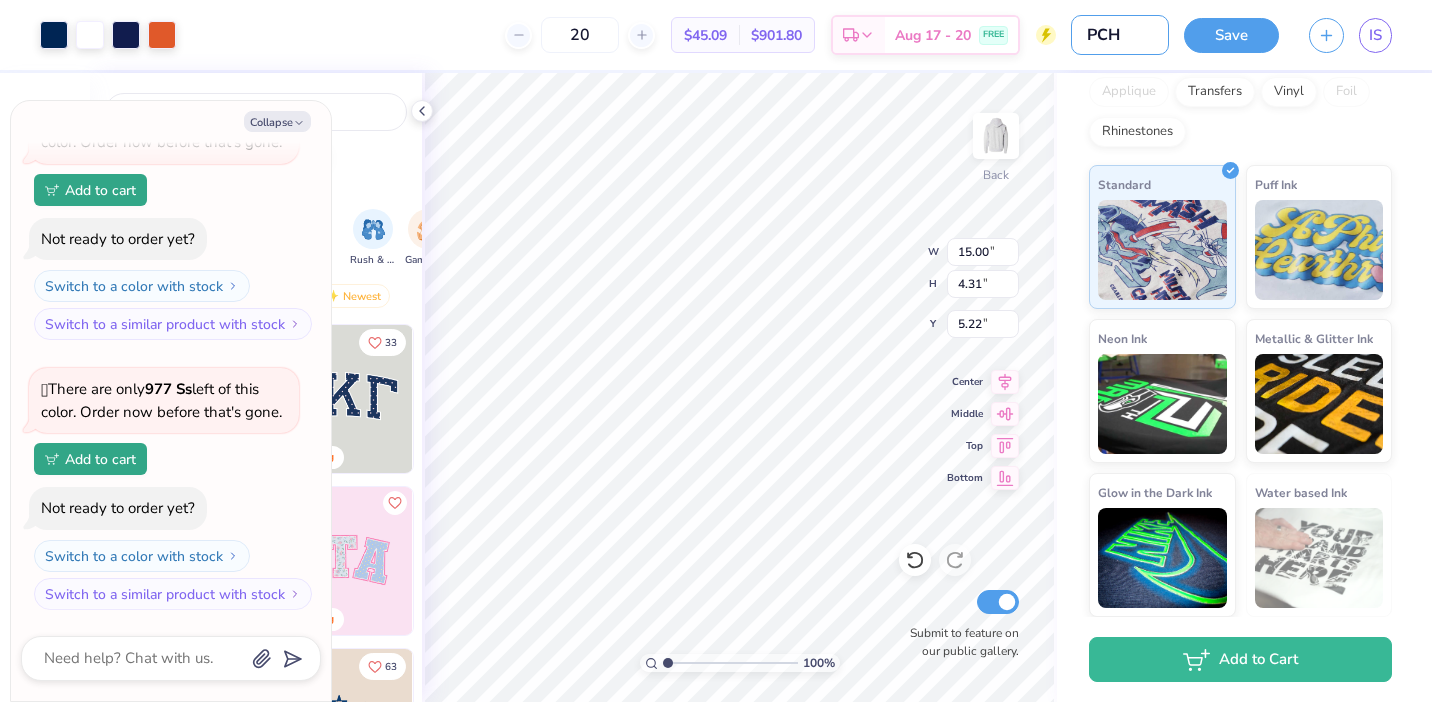 type on "PCHS" 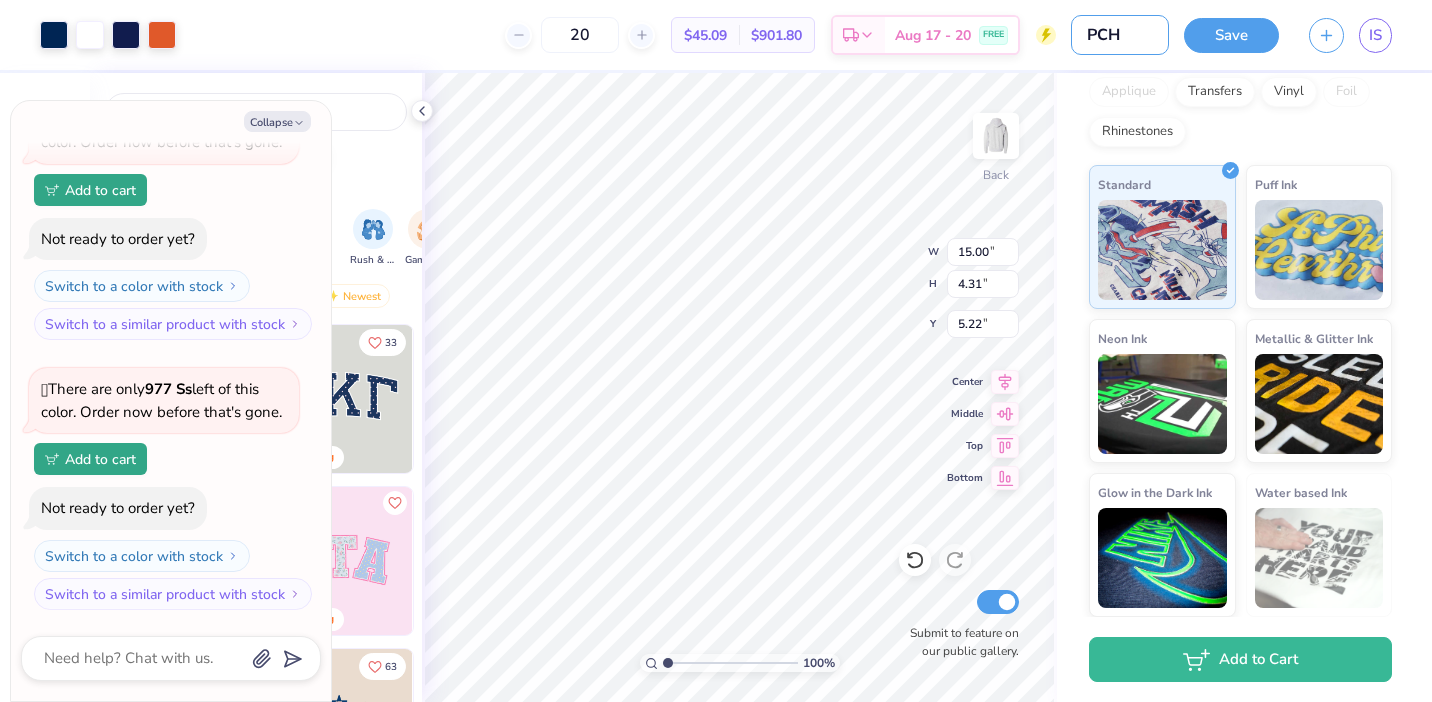 type on "x" 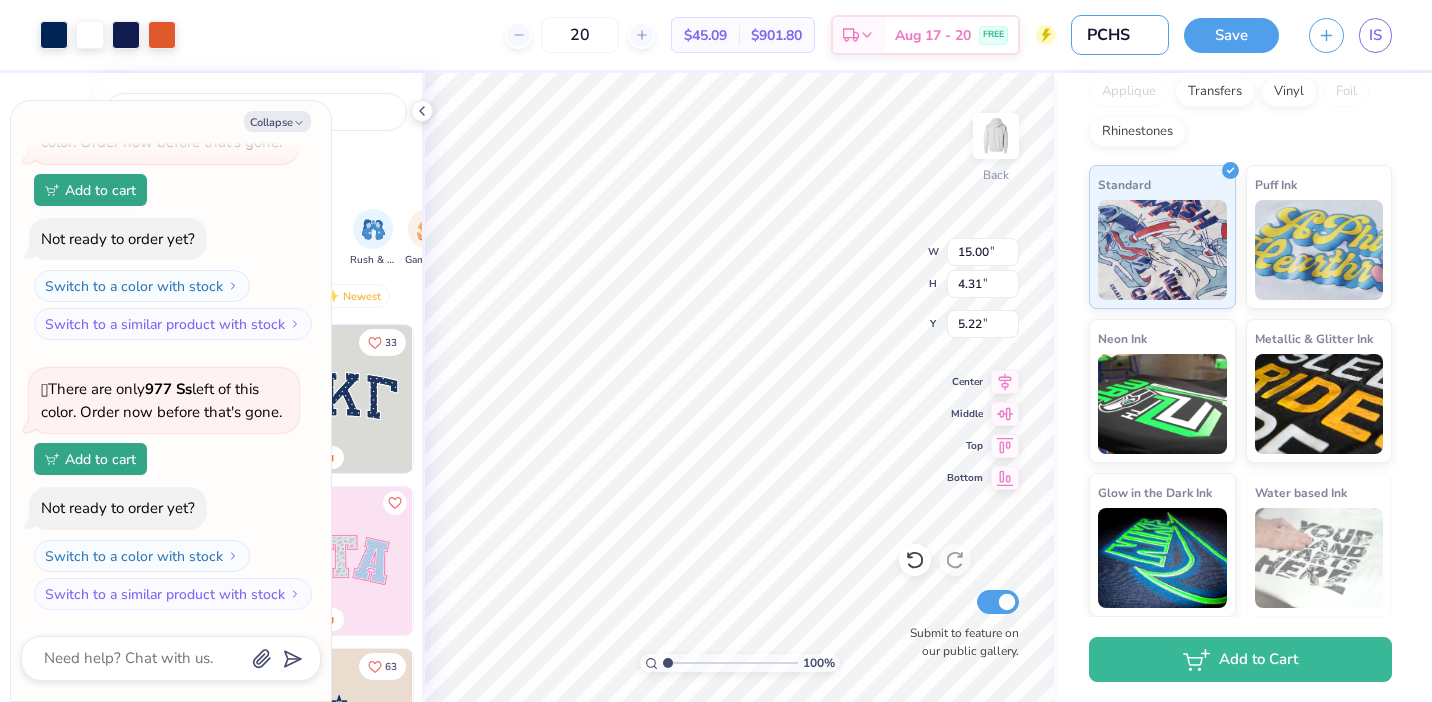 type on "PCHS" 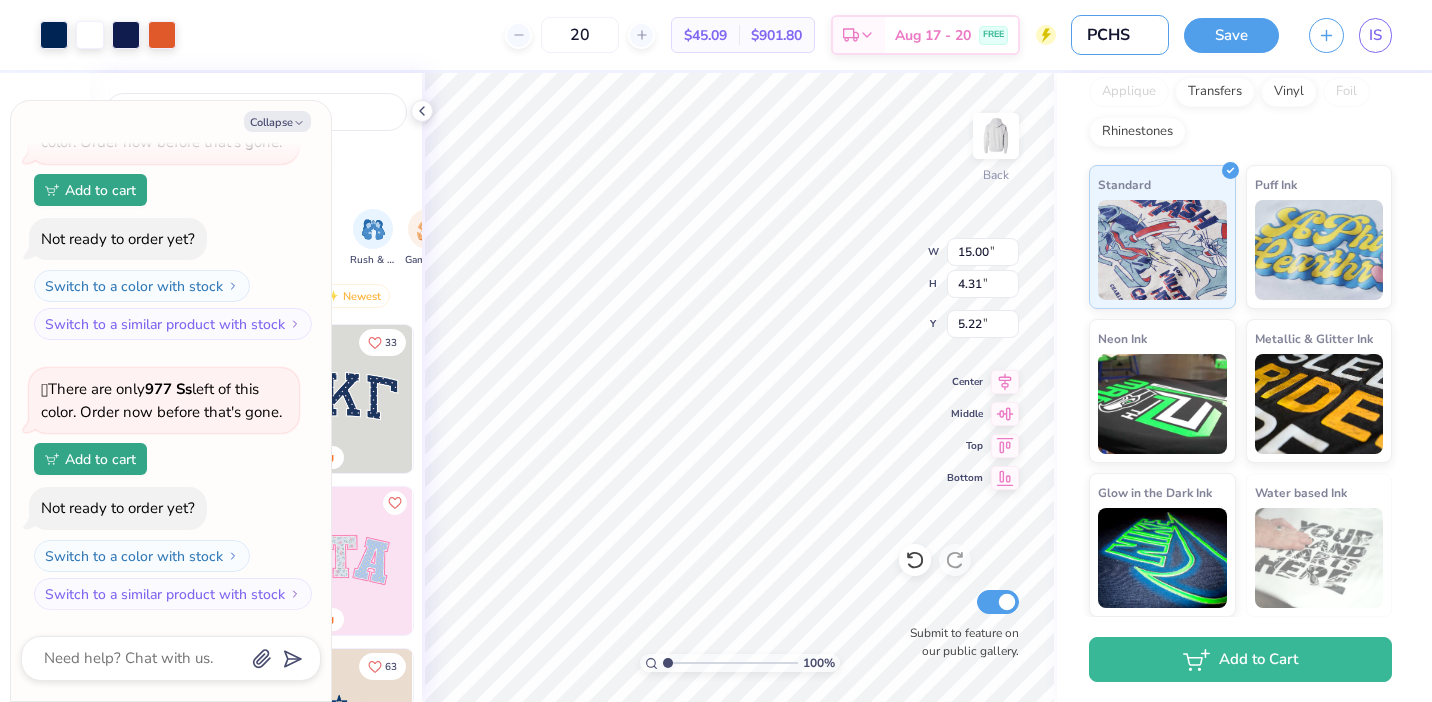 type on "x" 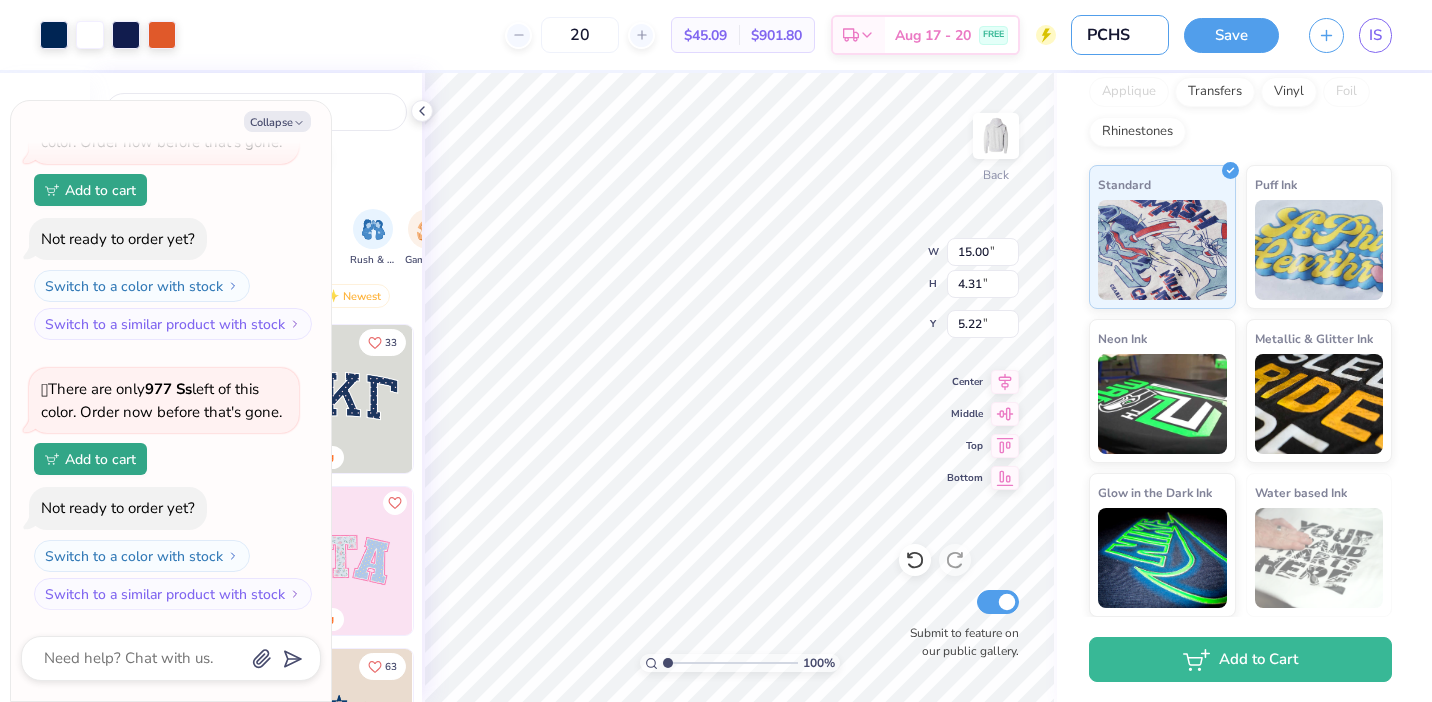 type on "PCHS H" 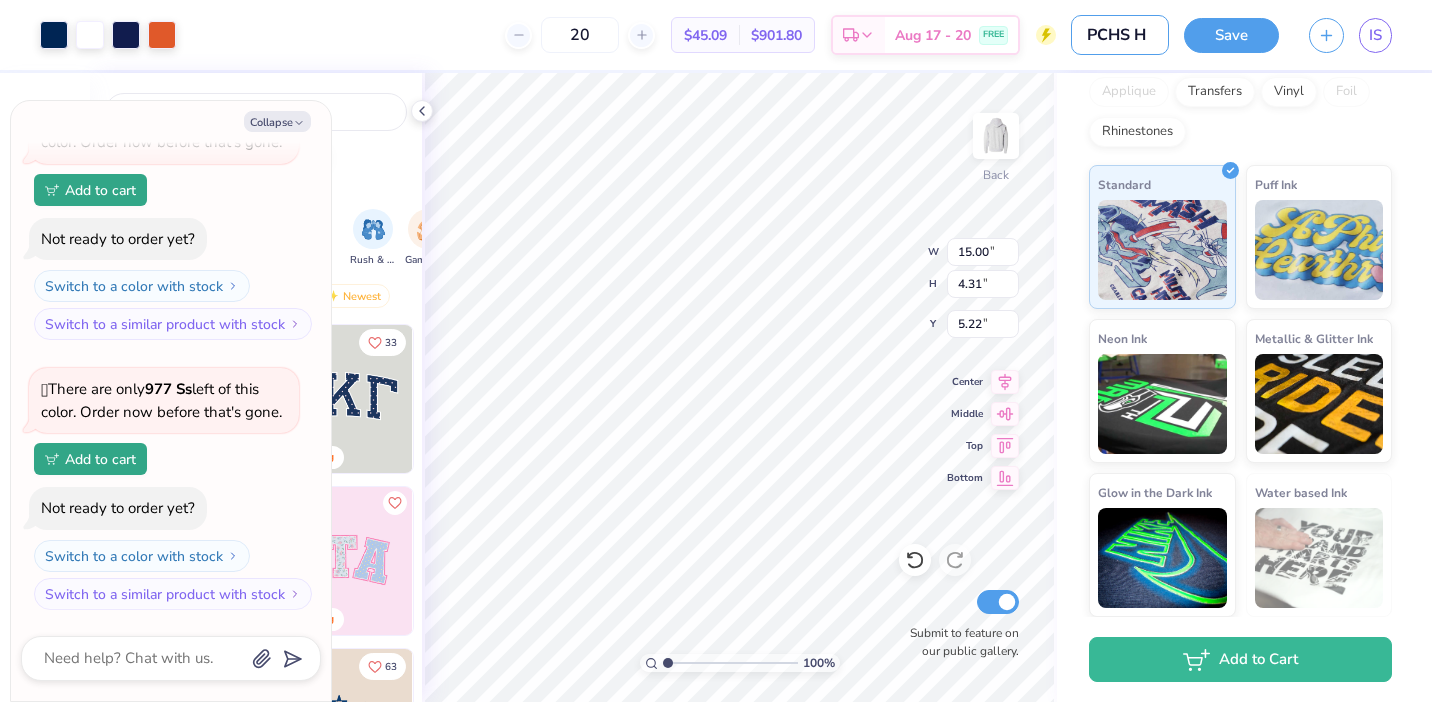 type on "x" 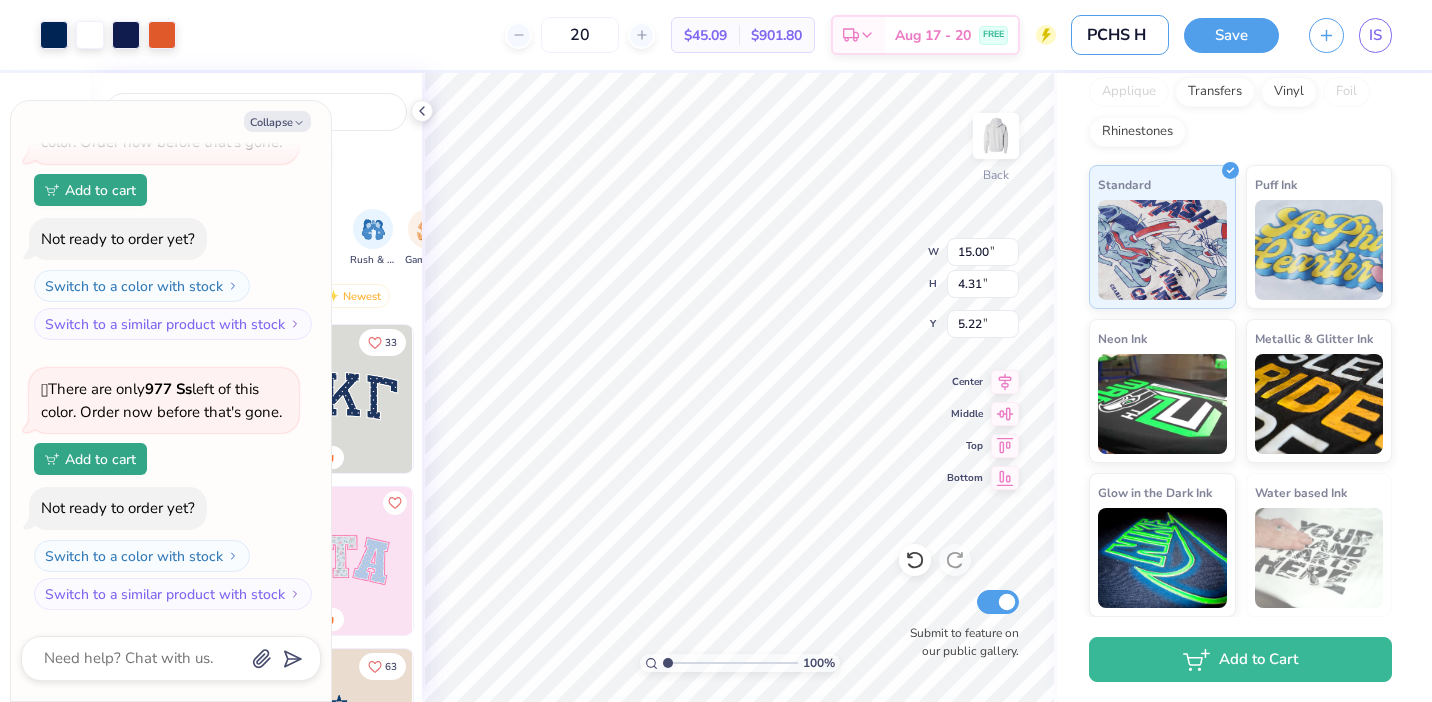 type on "PCHS Ho" 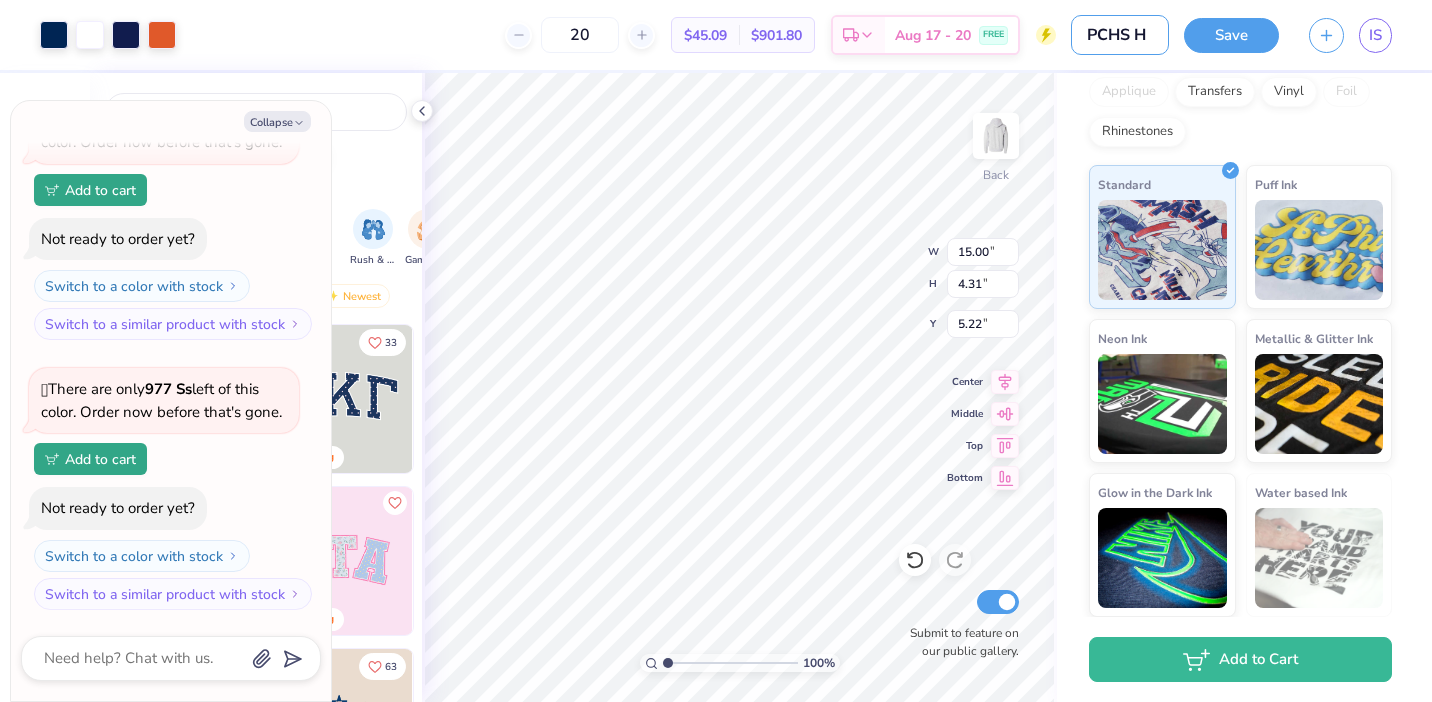type on "x" 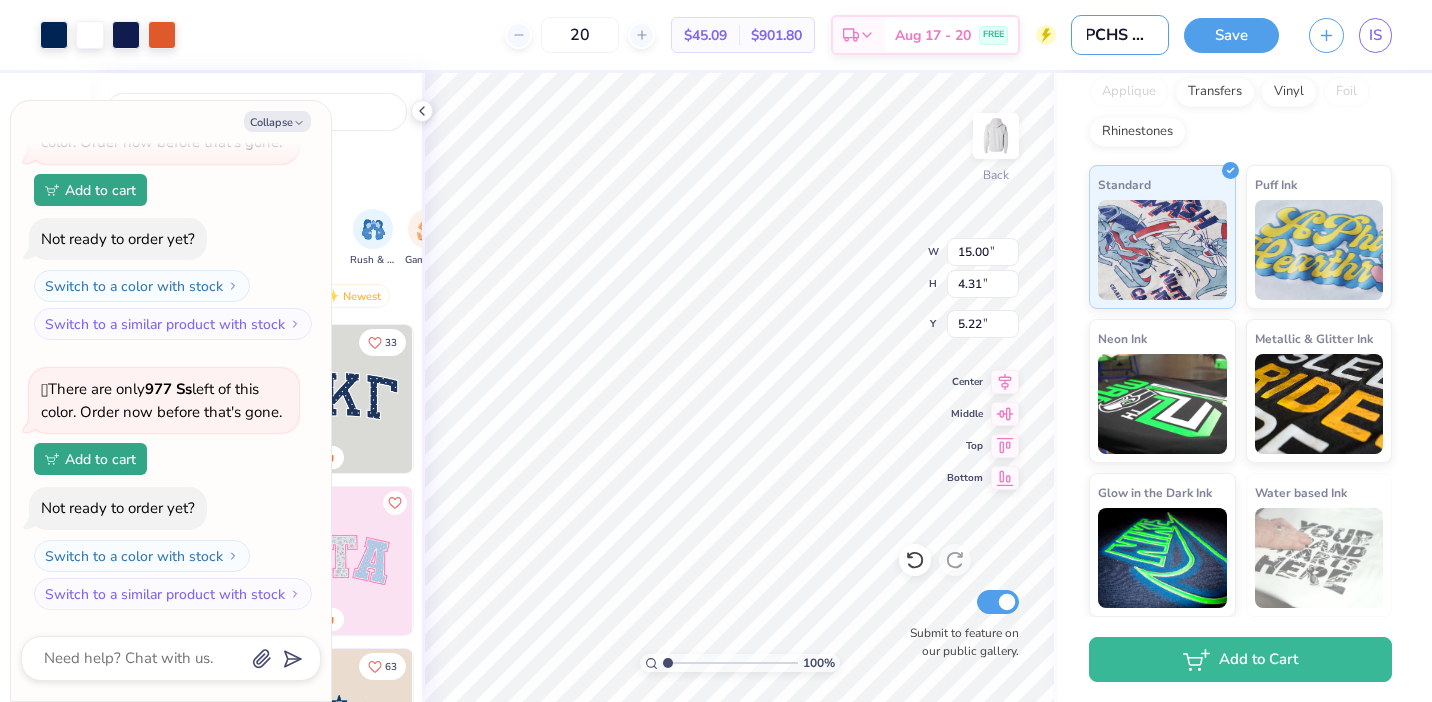type on "PCHS Hoo" 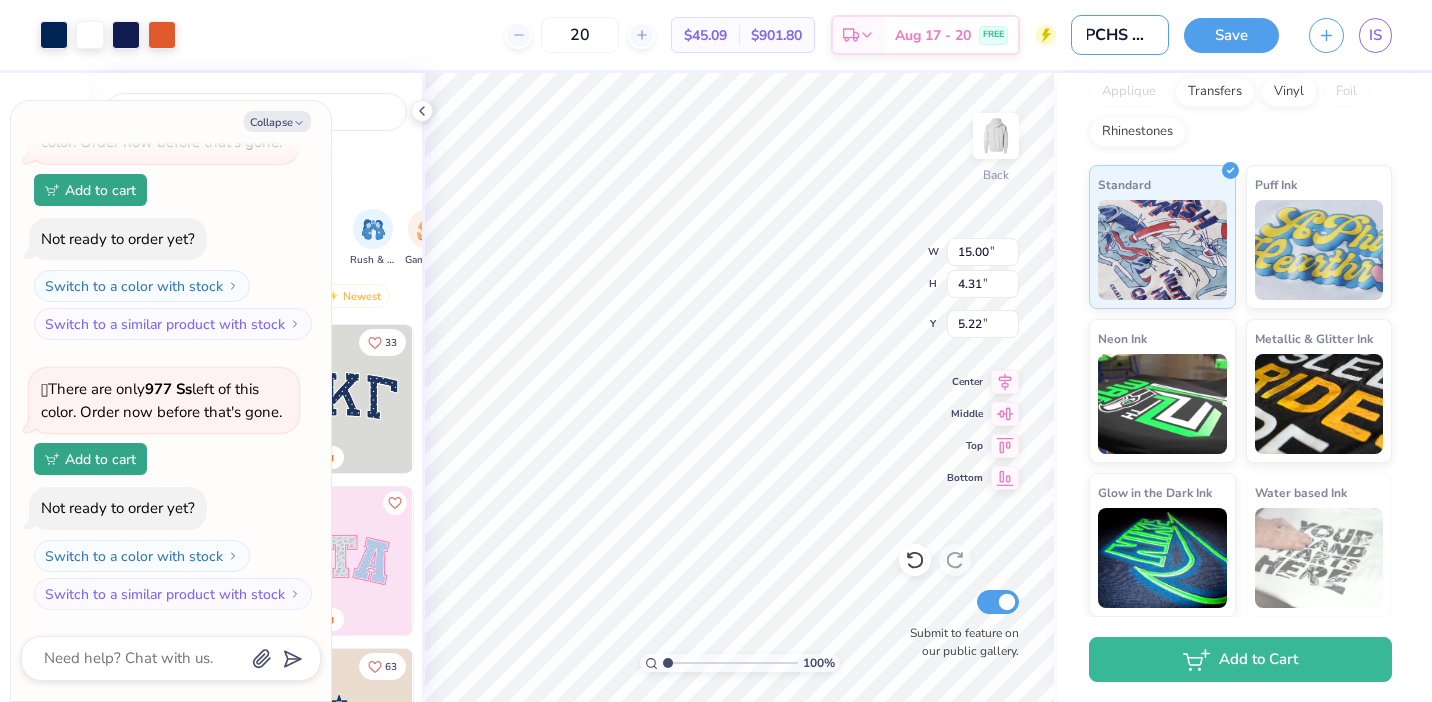 type on "x" 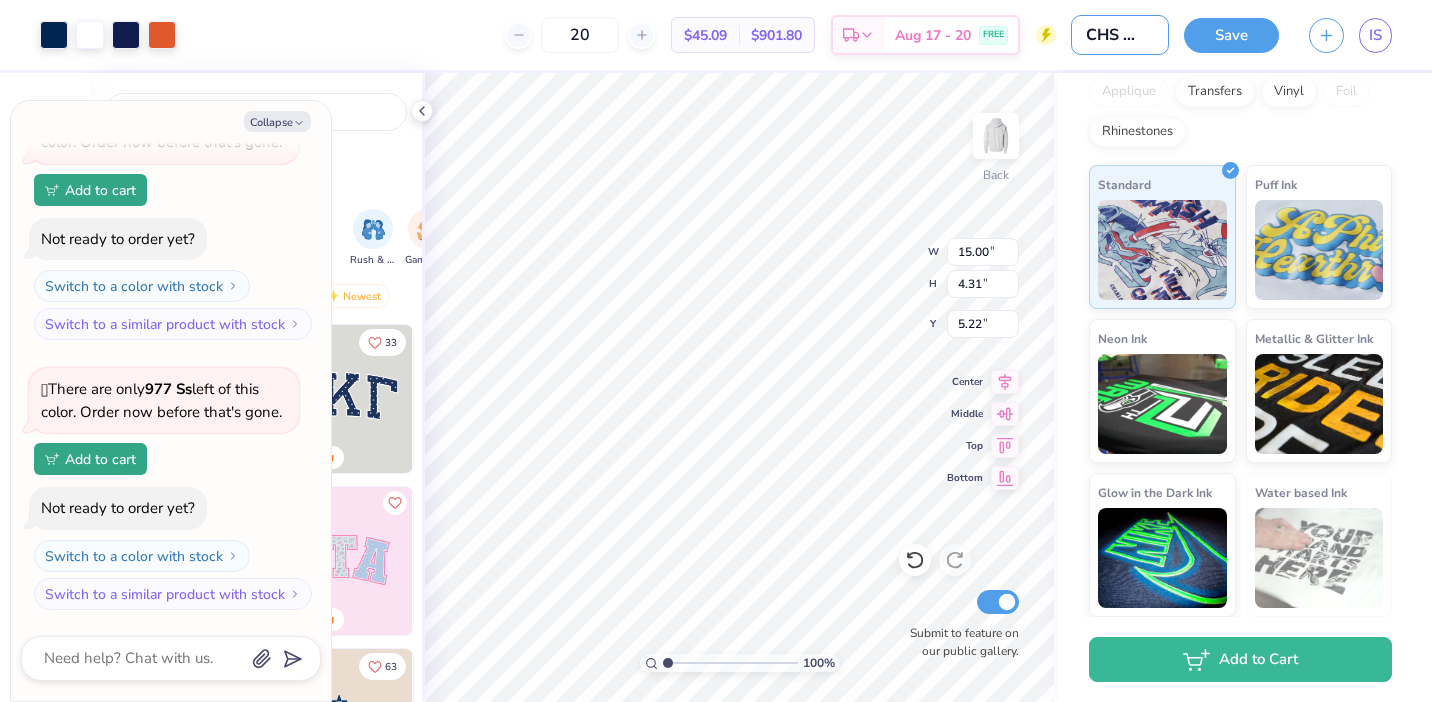 type on "PCHS Hood" 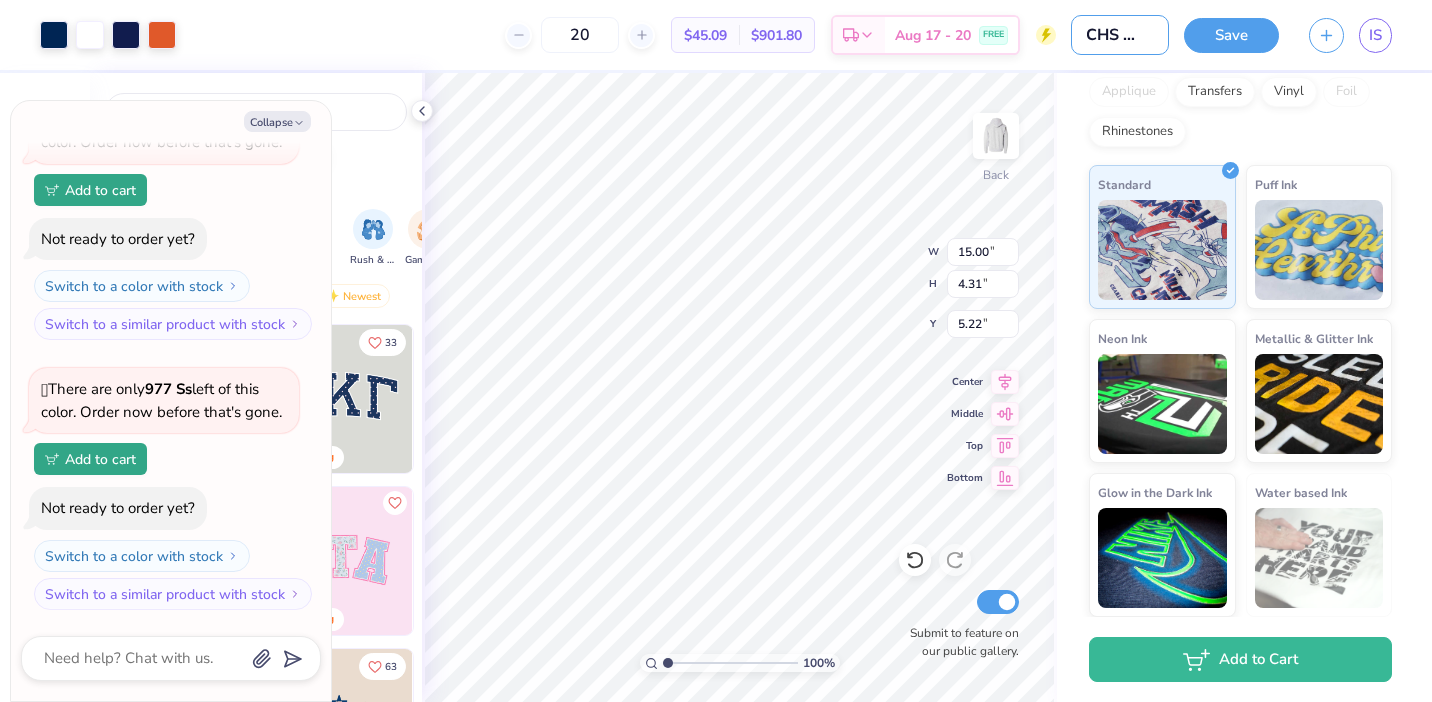 type on "x" 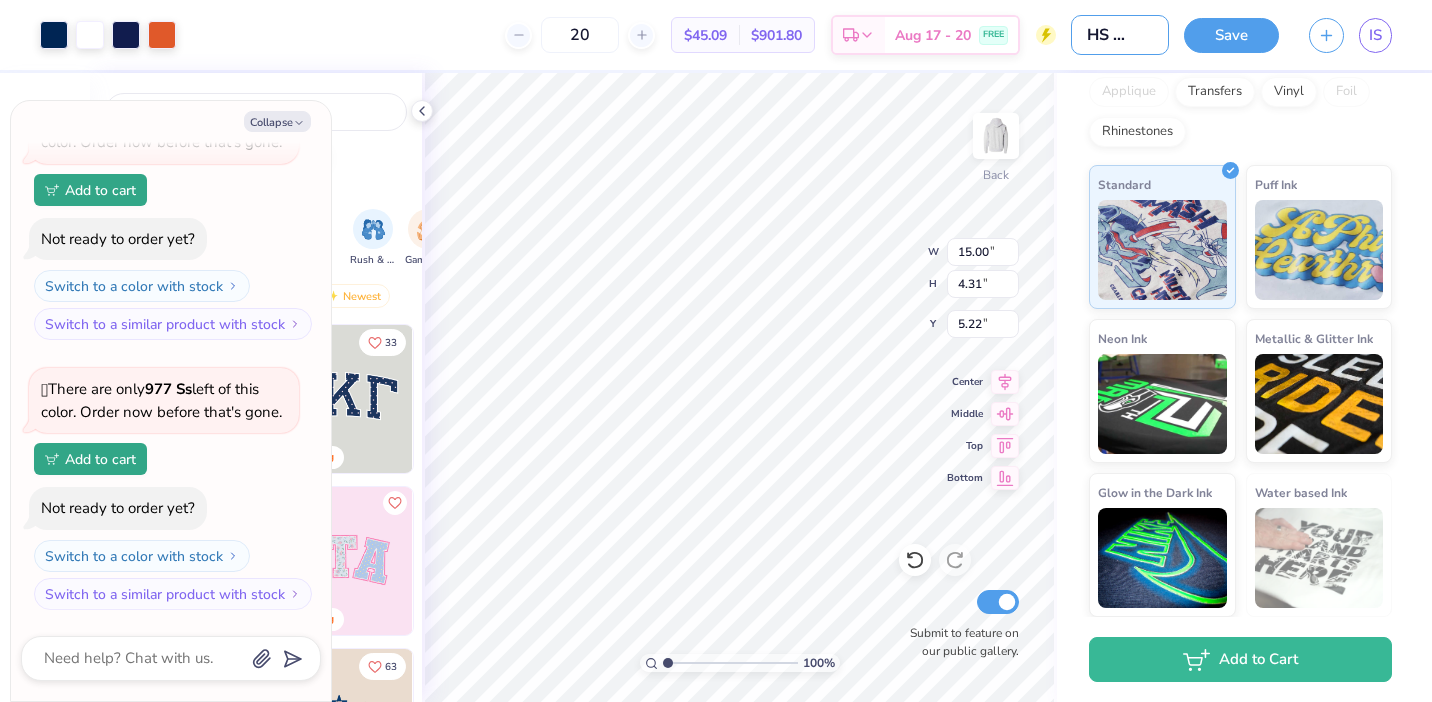 type on "PCHS Hoodi" 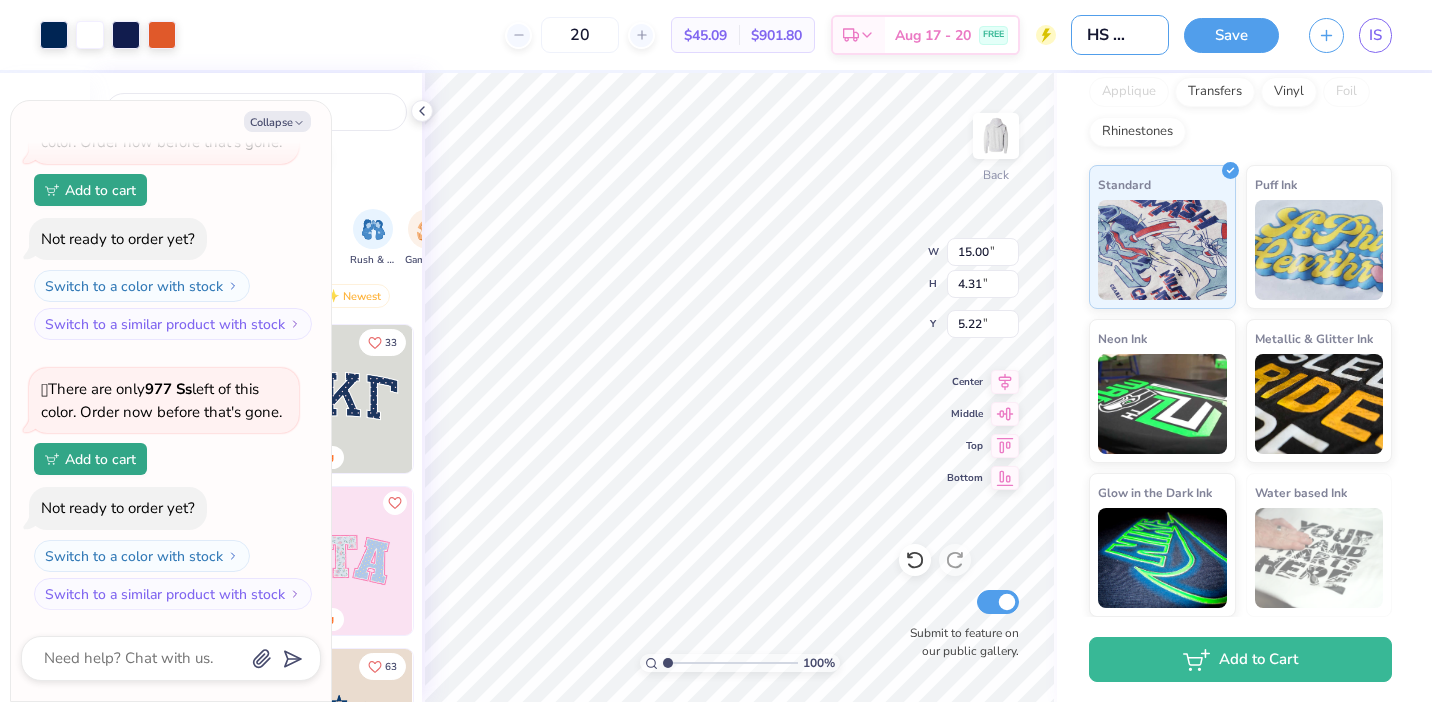 type on "x" 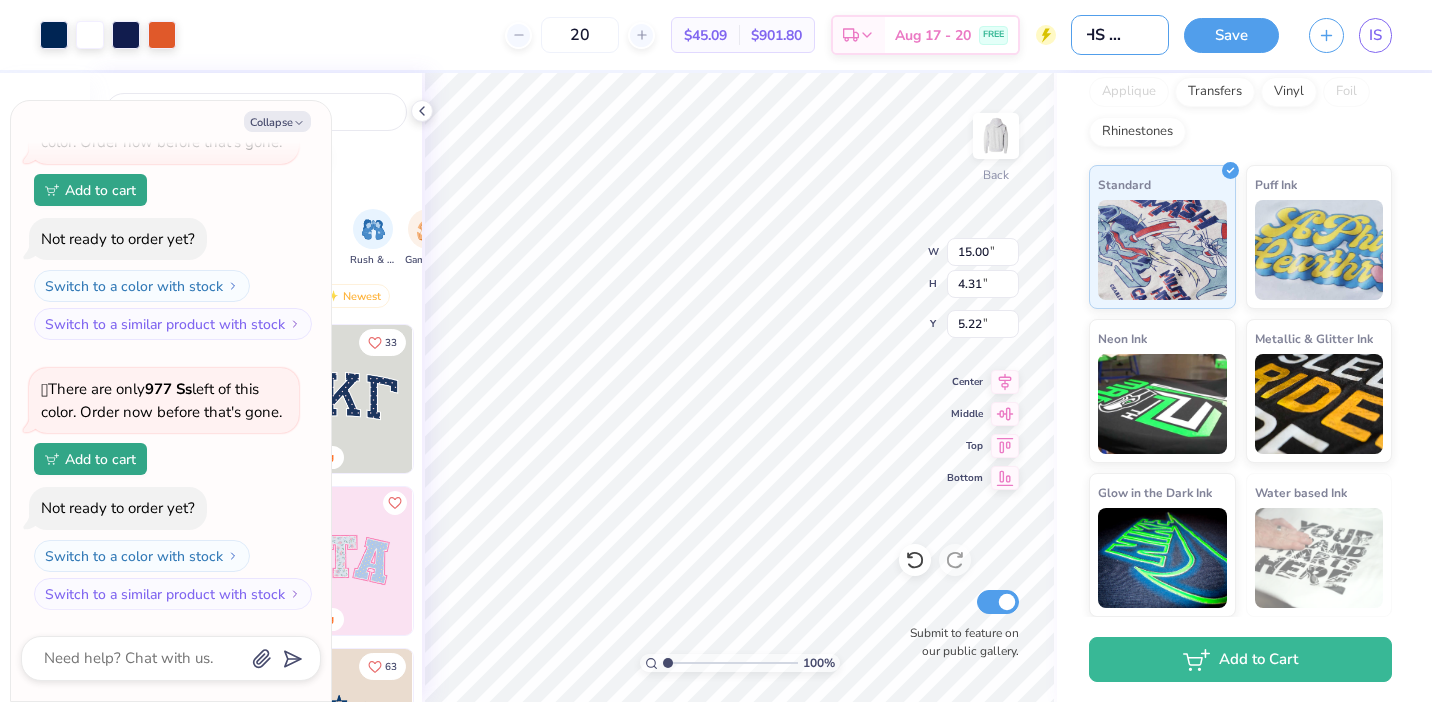type on "PCHS Hoodie" 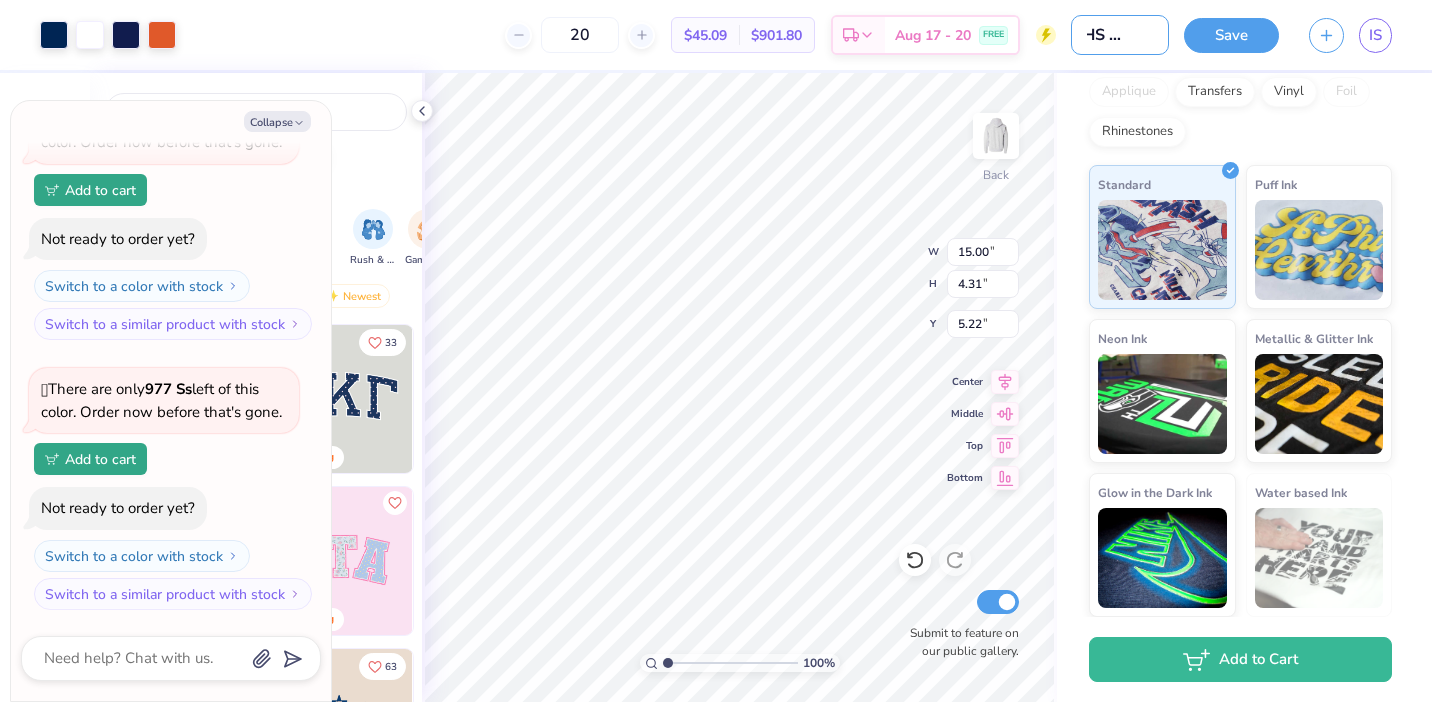 type on "x" 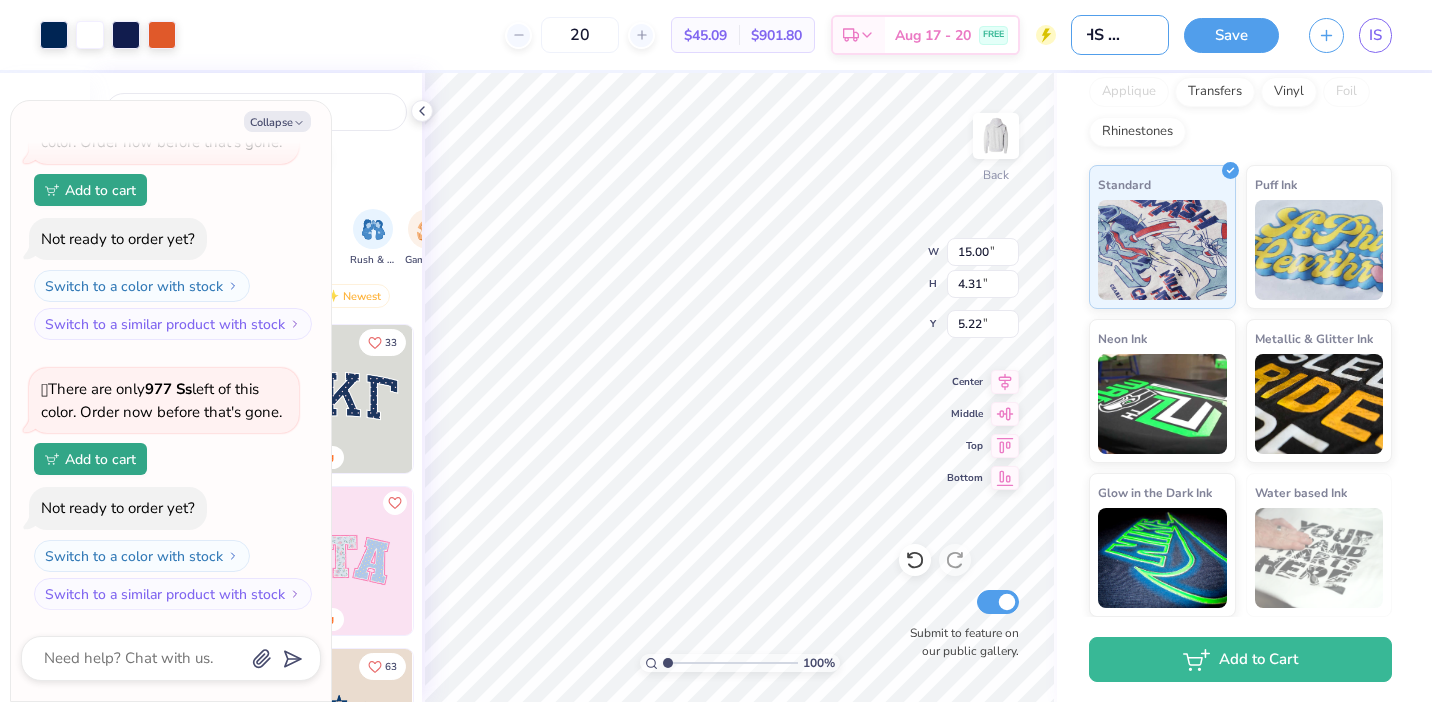 scroll, scrollTop: 0, scrollLeft: 35, axis: horizontal 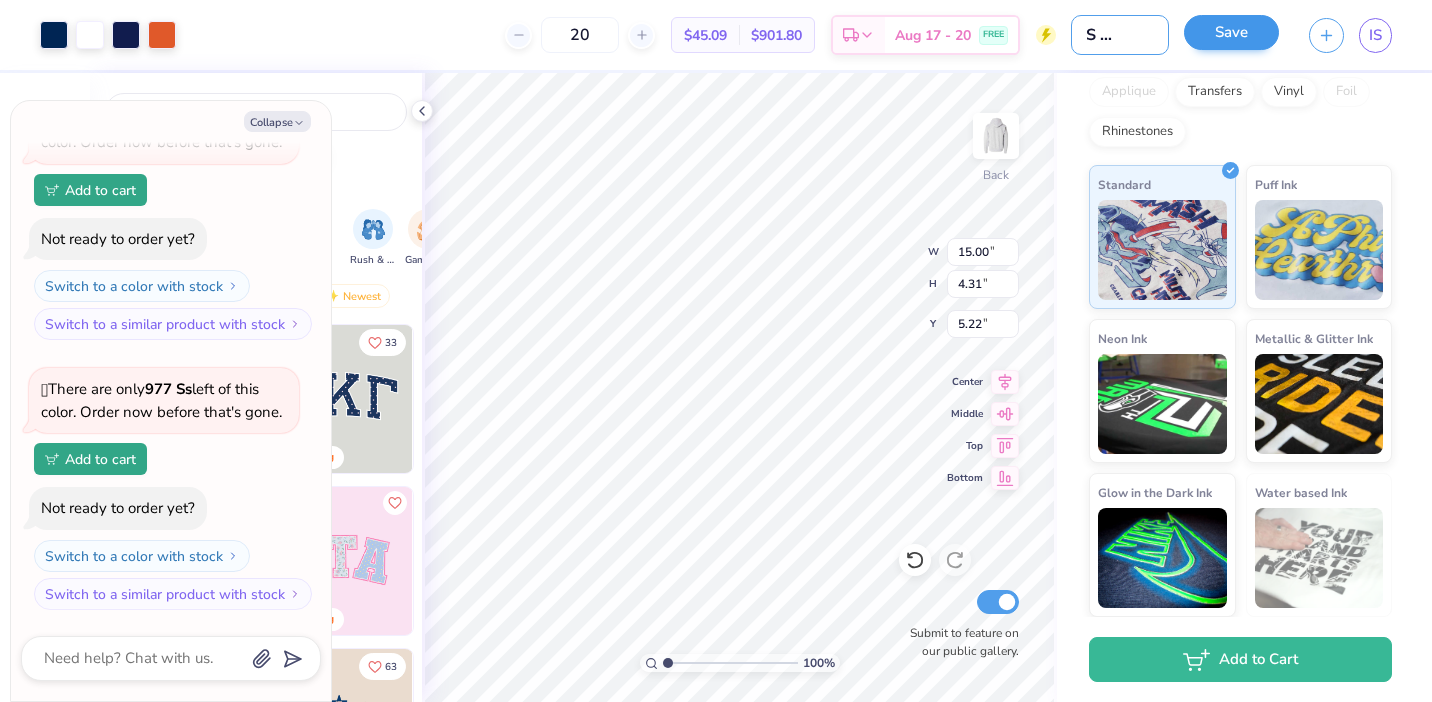 type on "PCHS Hoodie" 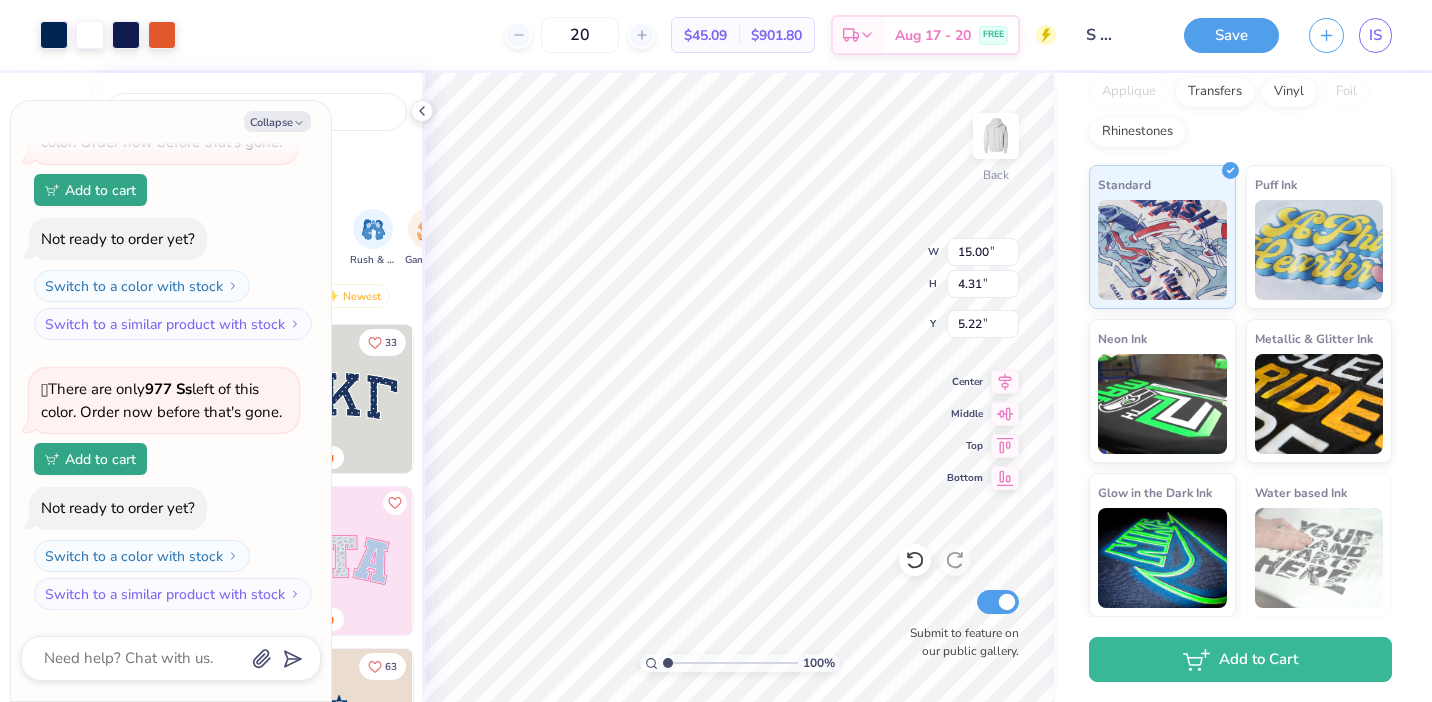 scroll, scrollTop: 0, scrollLeft: 0, axis: both 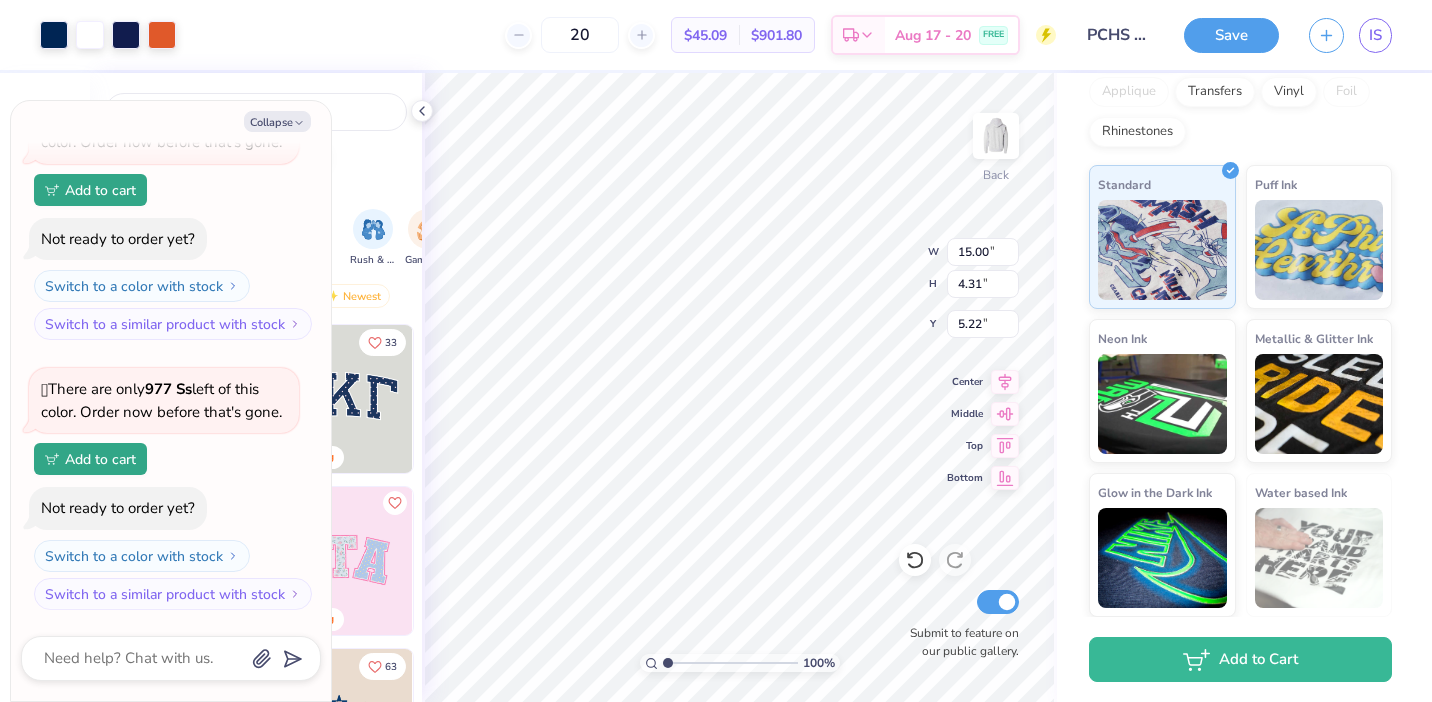 click on "Save" at bounding box center [1231, 35] 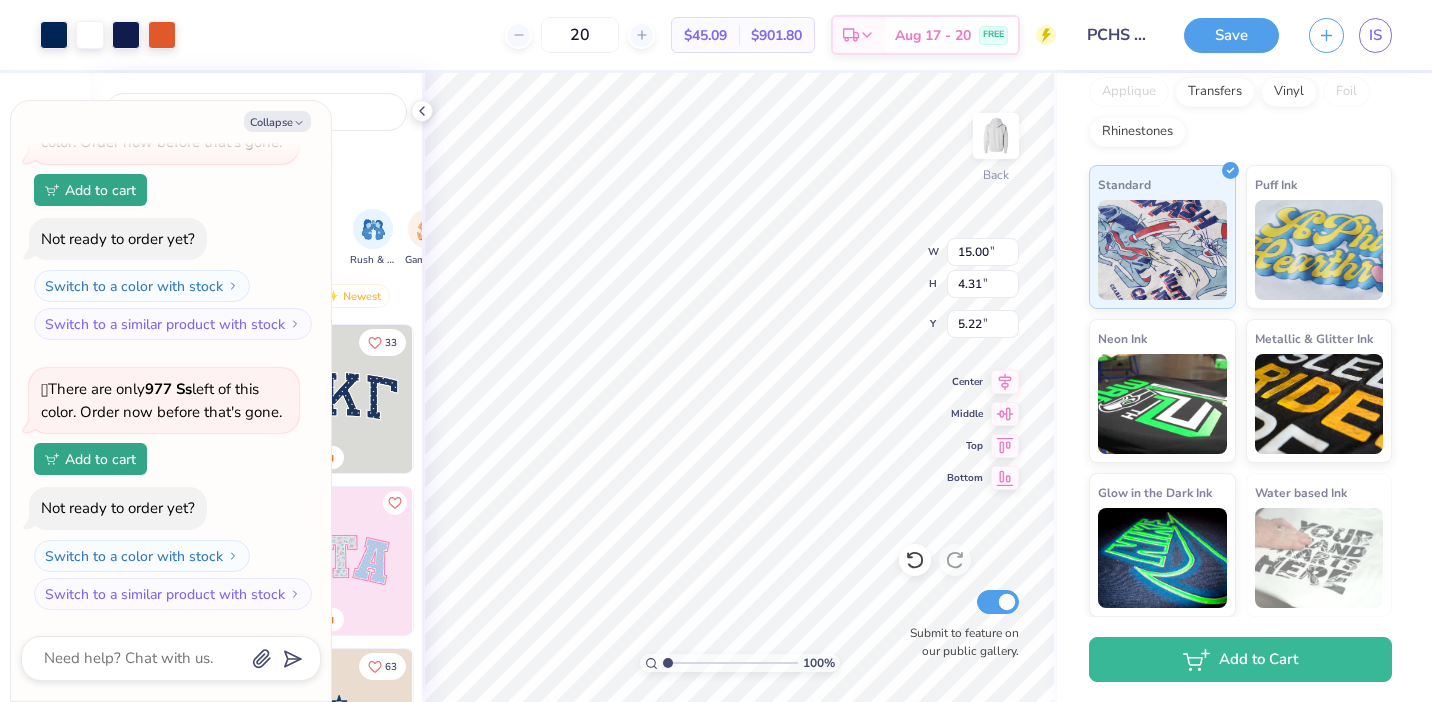 scroll, scrollTop: 66, scrollLeft: 0, axis: vertical 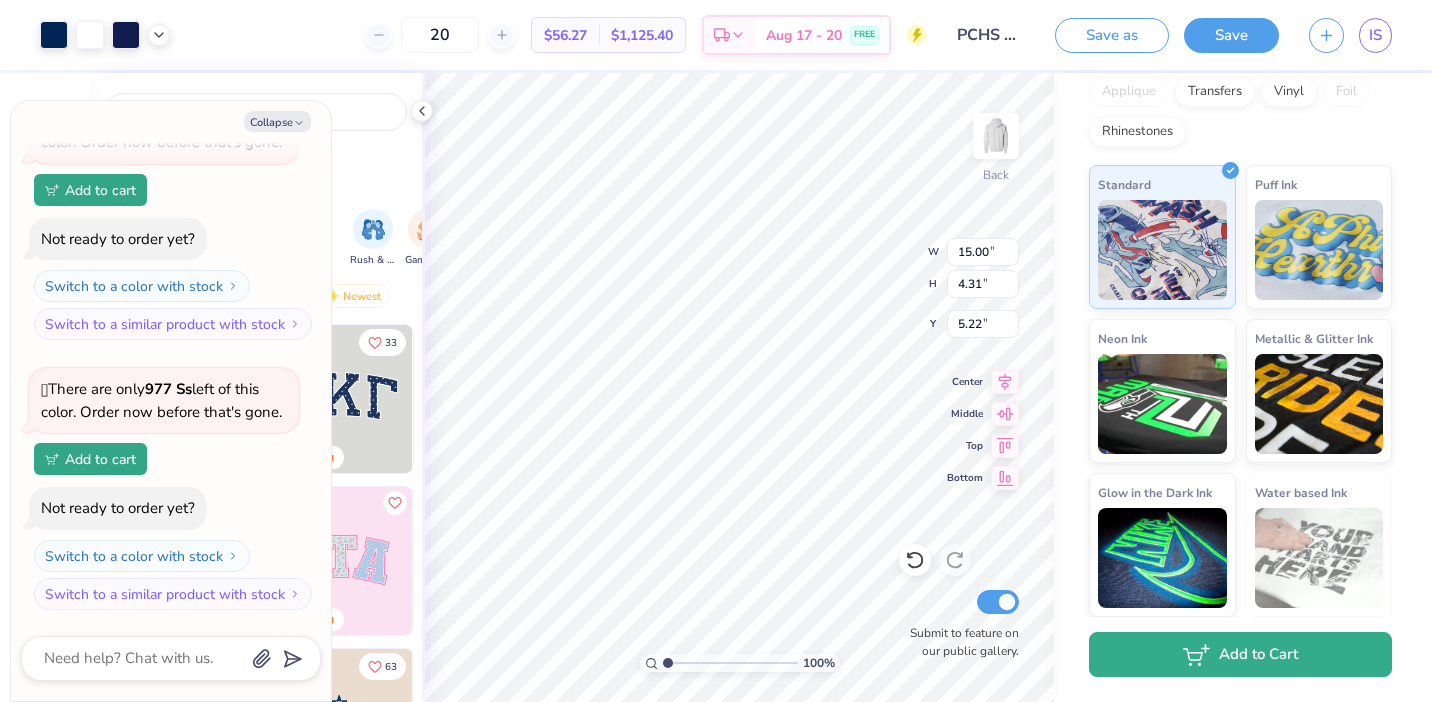 click on "Add to Cart" at bounding box center (1240, 654) 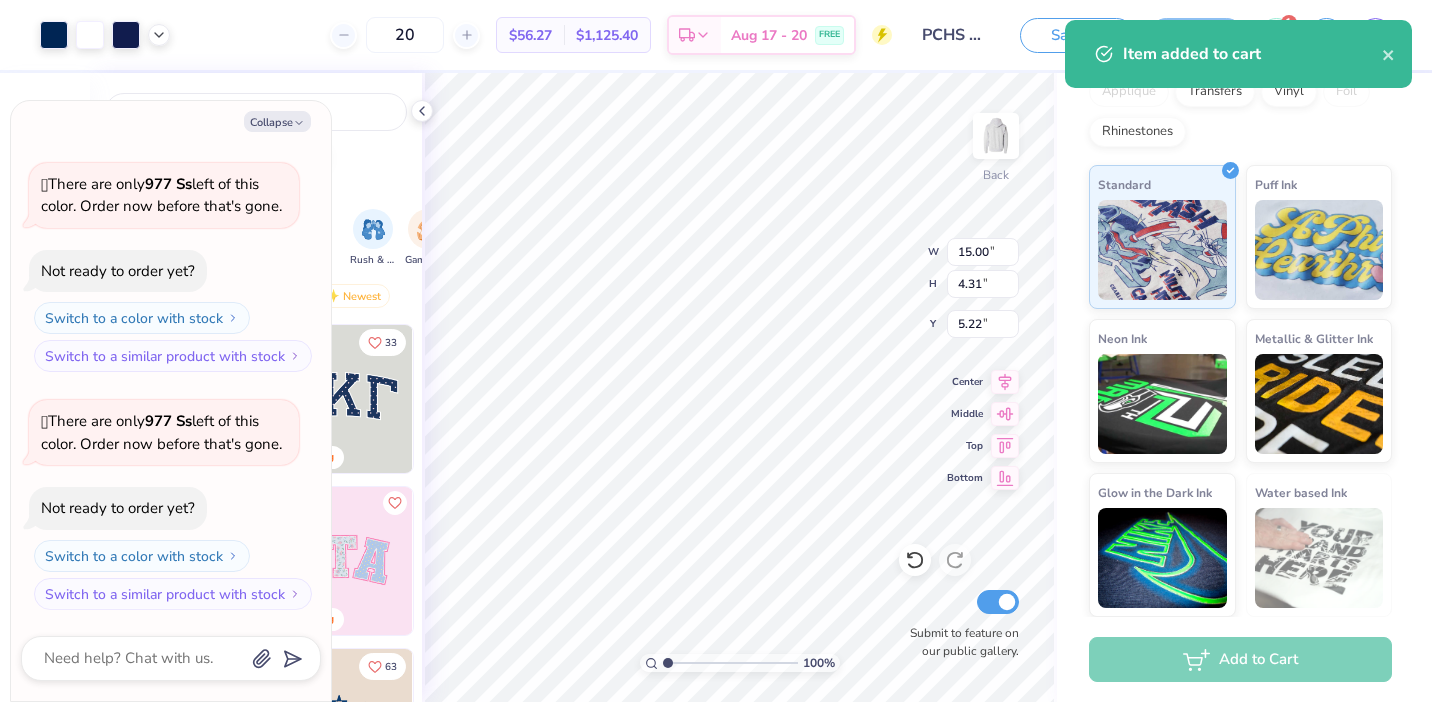 scroll, scrollTop: 66, scrollLeft: 0, axis: vertical 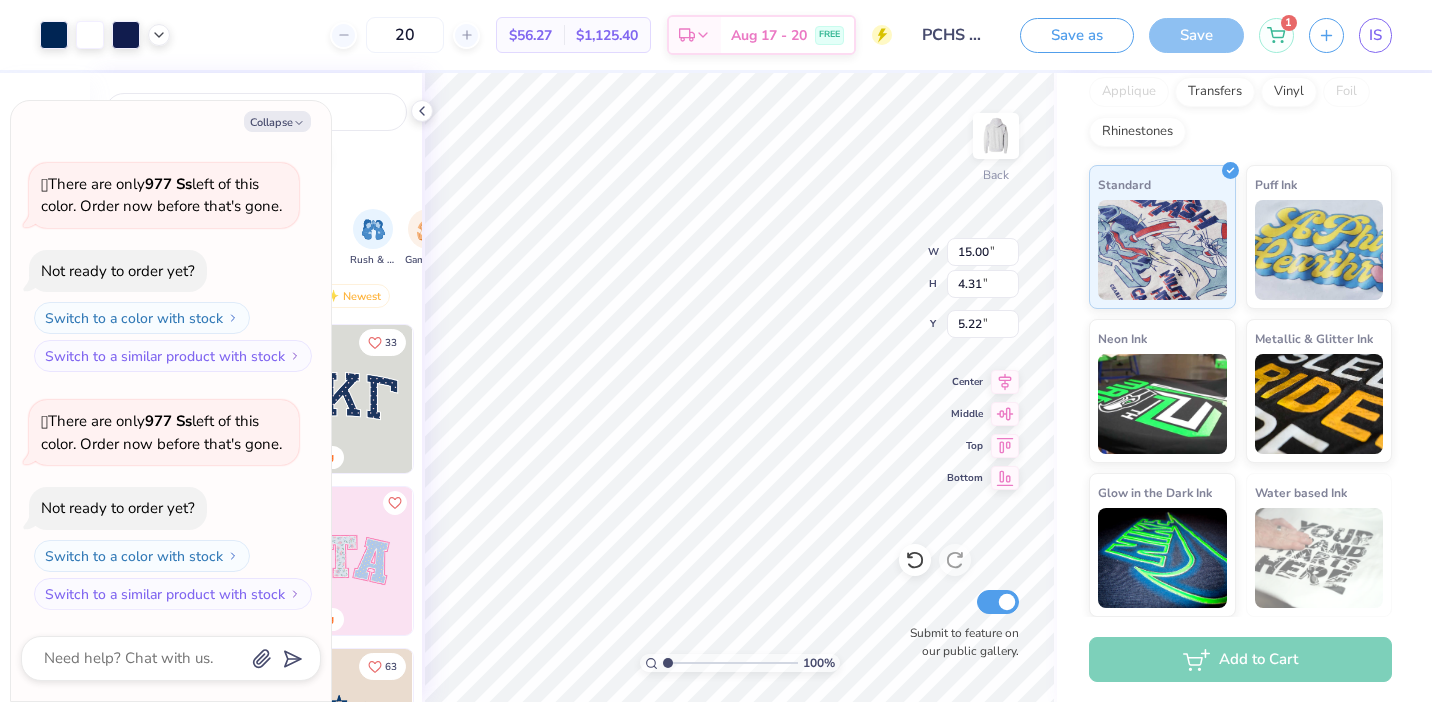 click on "Save as" at bounding box center [1077, 35] 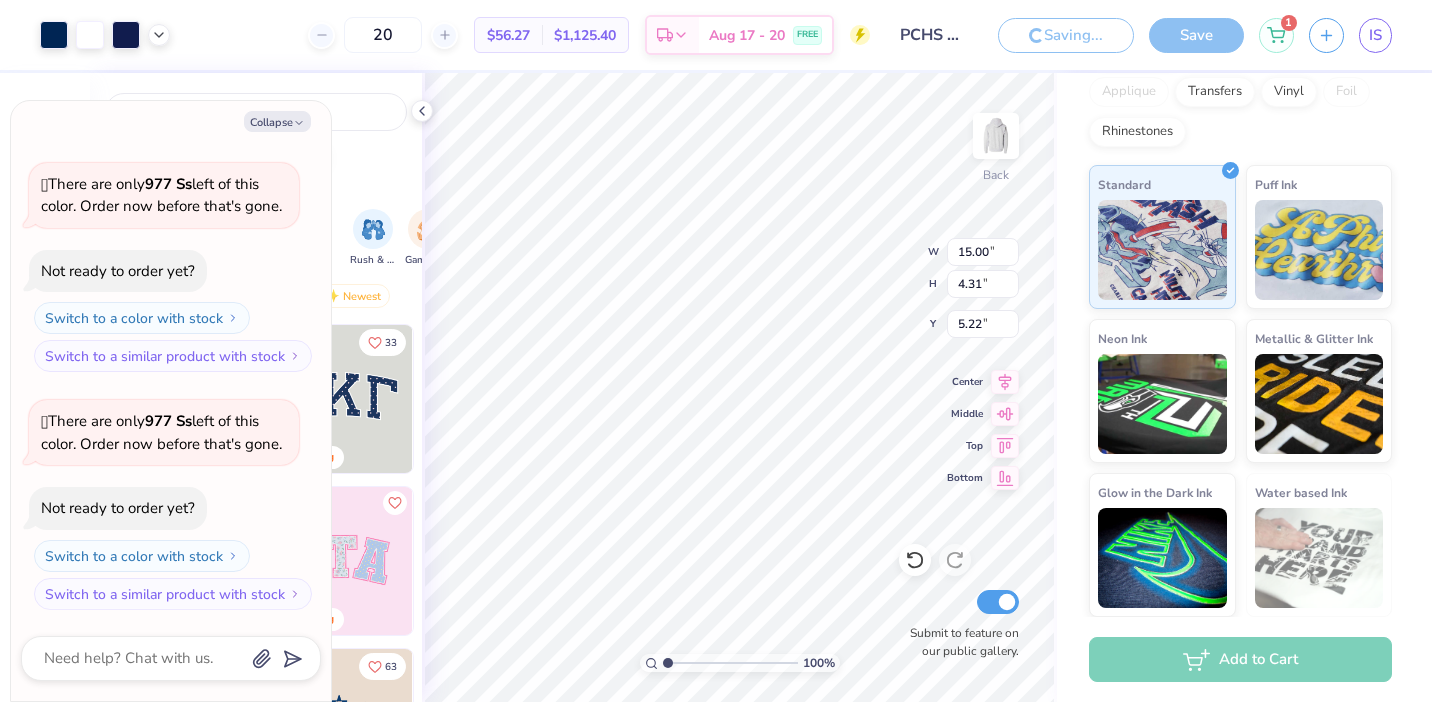 scroll, scrollTop: 130, scrollLeft: 0, axis: vertical 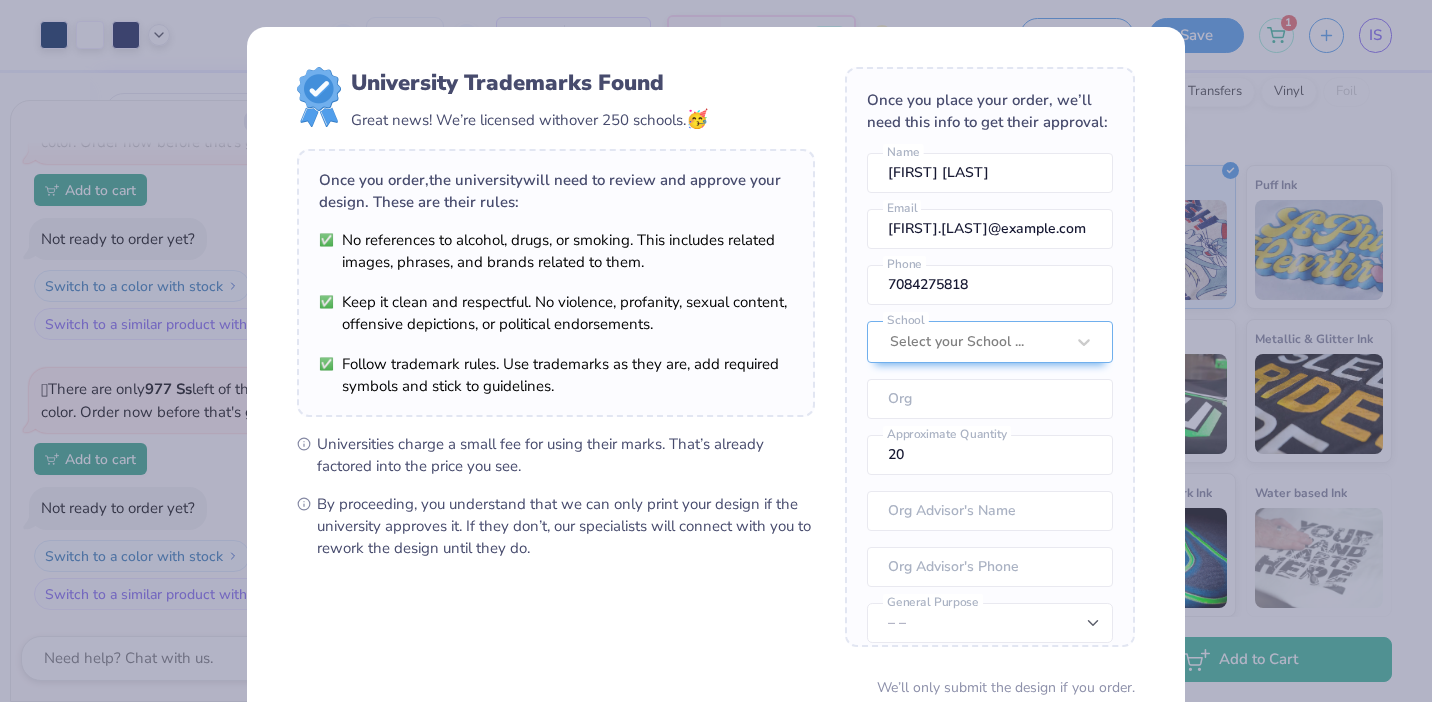 drag, startPoint x: 1119, startPoint y: 58, endPoint x: 1142, endPoint y: 59, distance: 23.021729 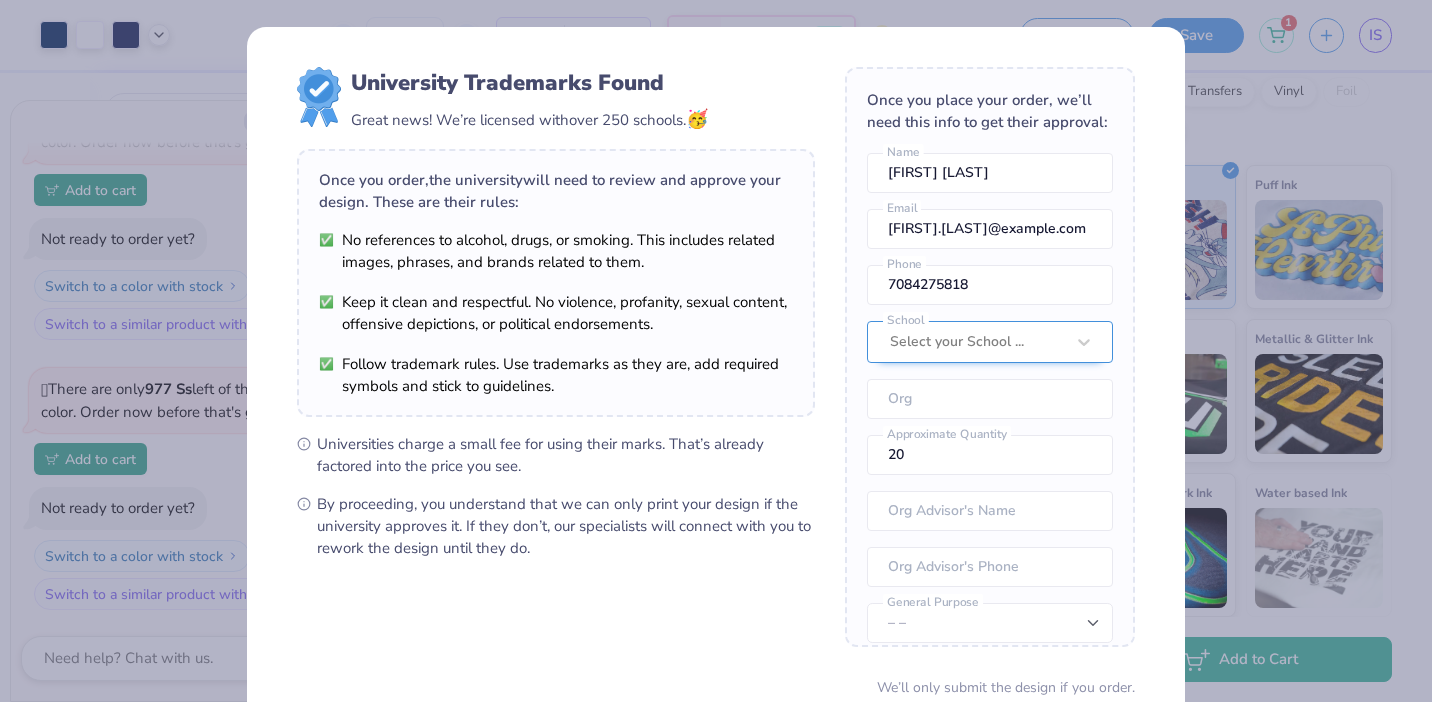 scroll, scrollTop: 74, scrollLeft: 0, axis: vertical 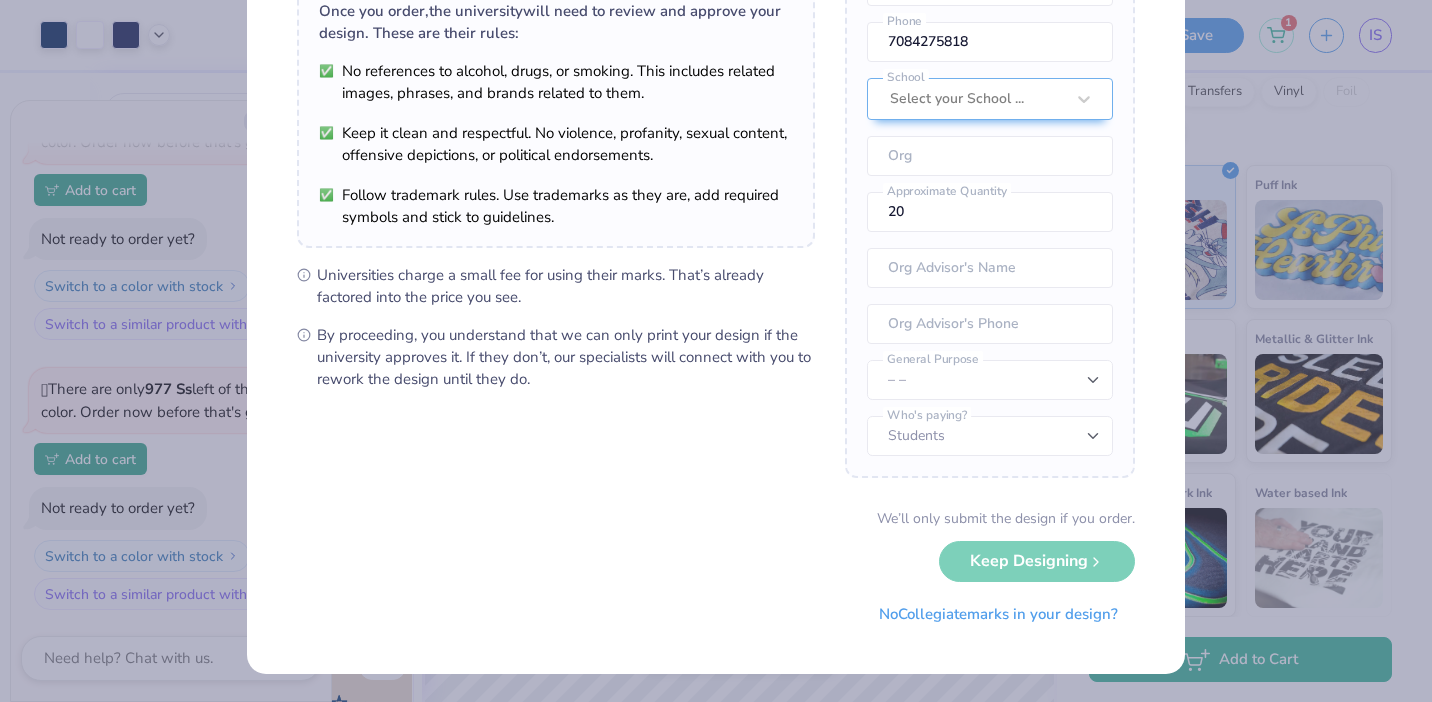 click on "No  Collegiate  marks in your design?" at bounding box center [998, 614] 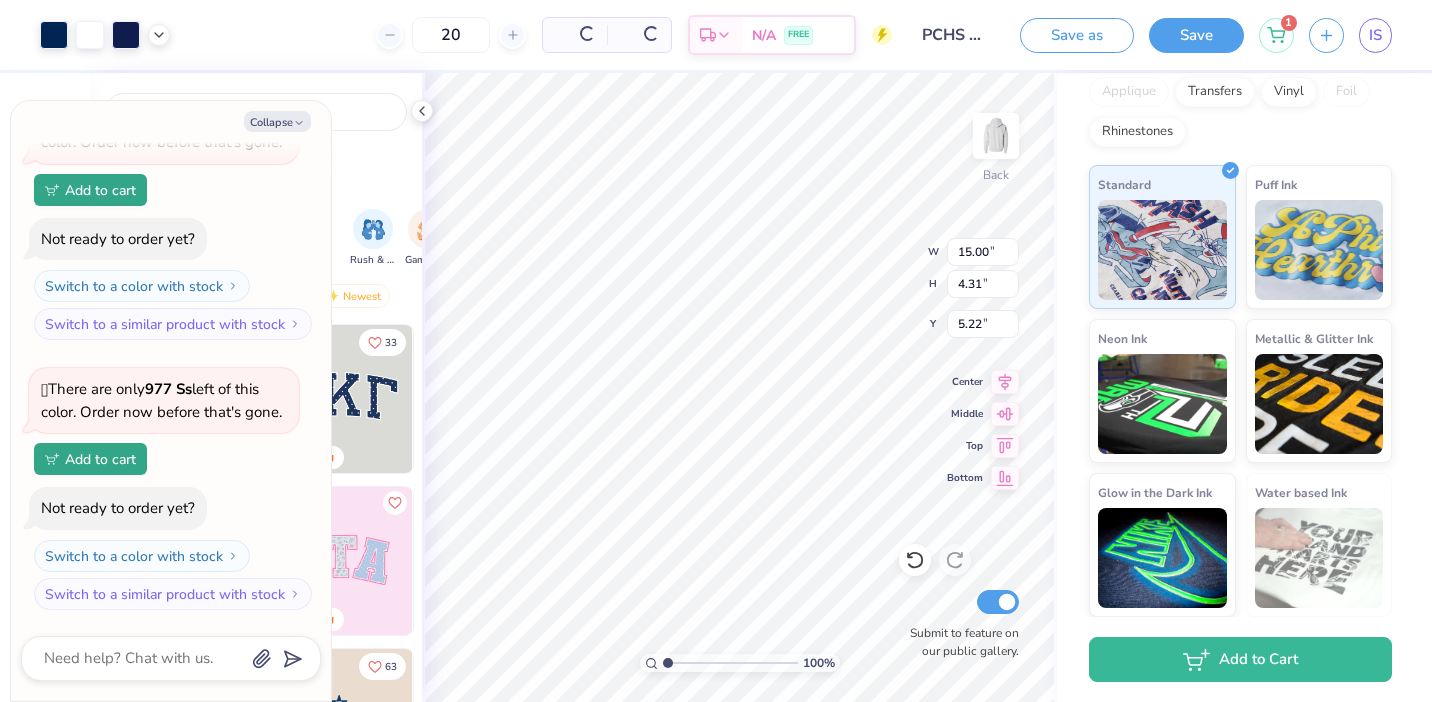 scroll, scrollTop: 0, scrollLeft: 0, axis: both 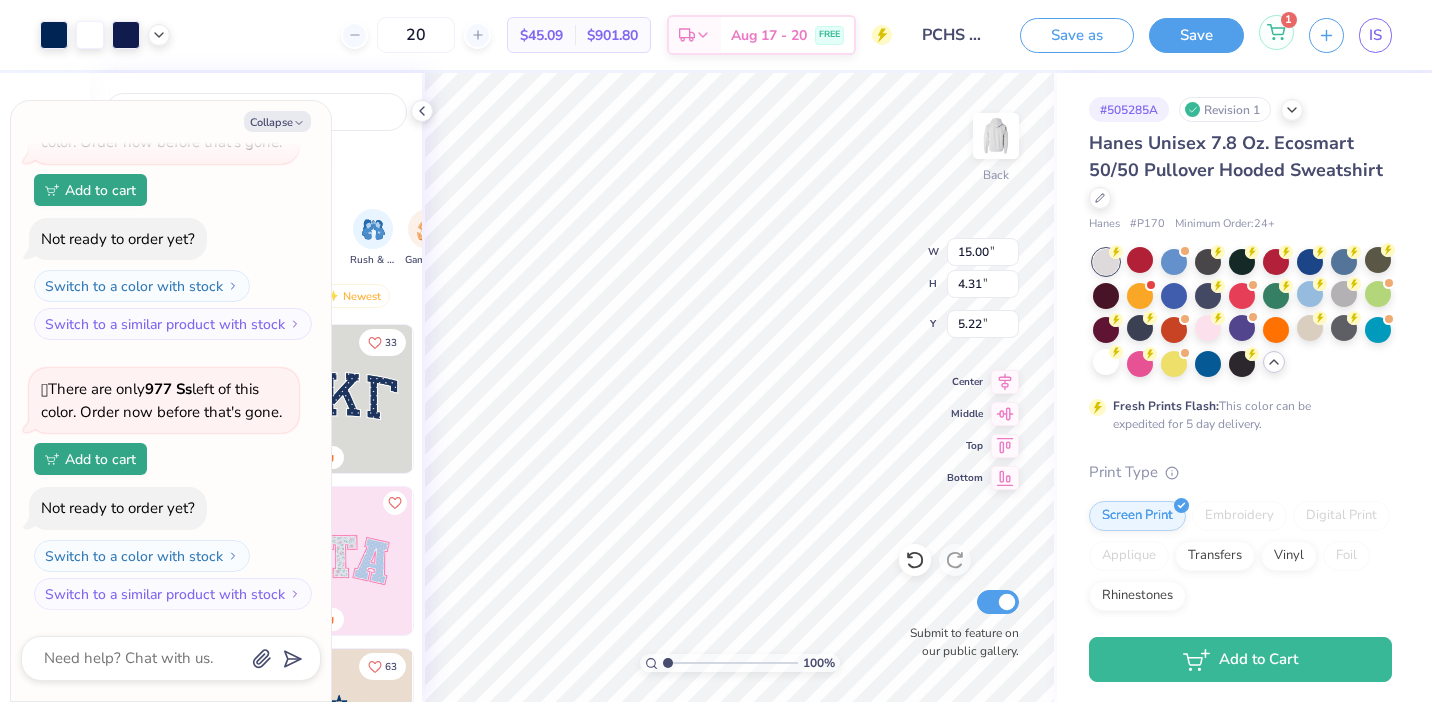 click 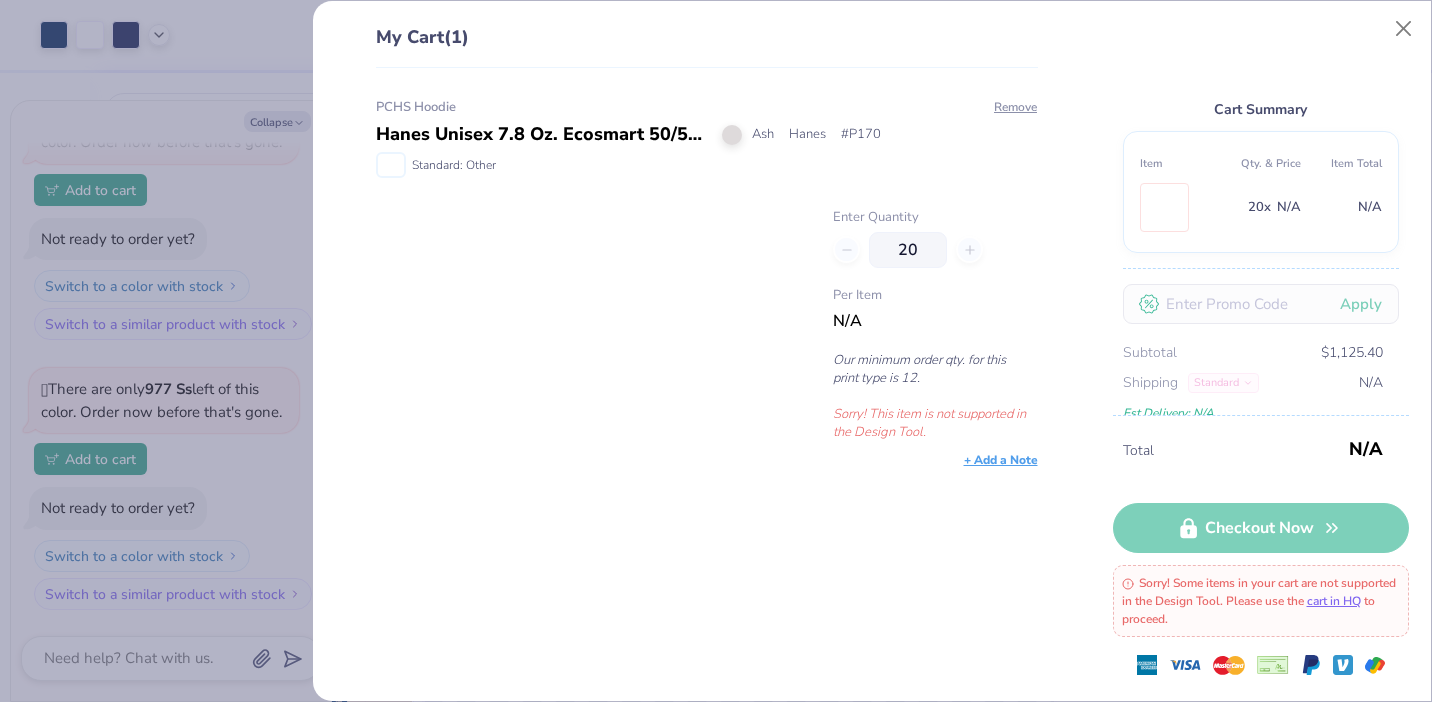 click on "Enter Quantity 20 Per Item N/A Our minimum order qty. for this print type is 12. Sorry! This item is not supported in the Design Tool." at bounding box center [935, 324] 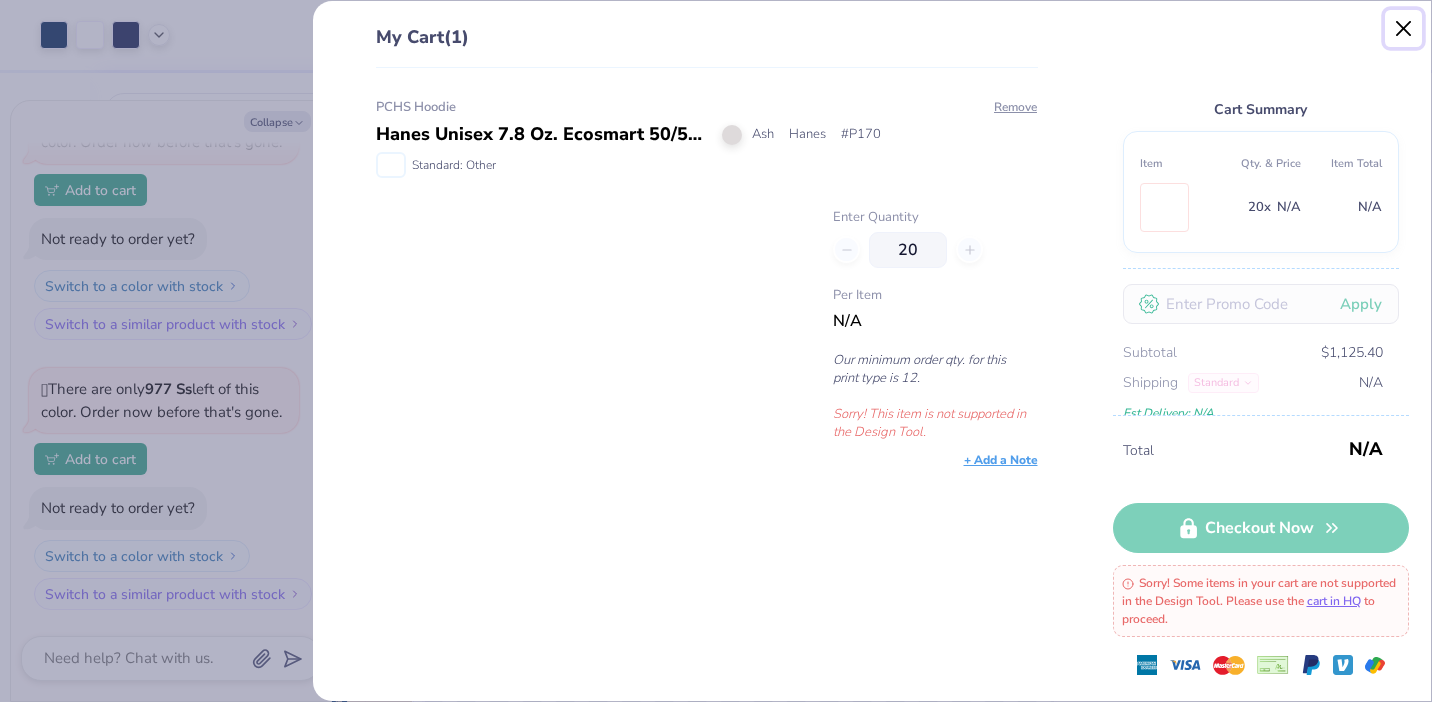 click at bounding box center (1404, 29) 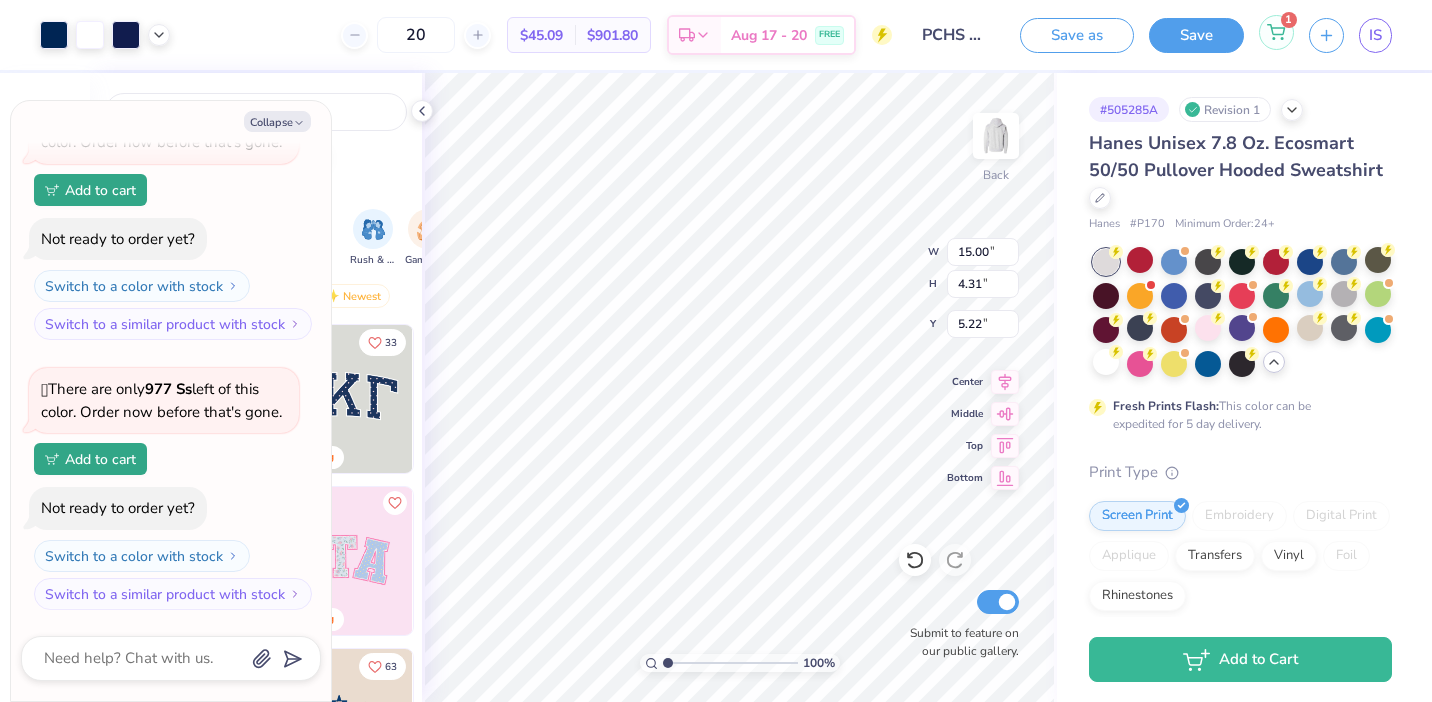 click 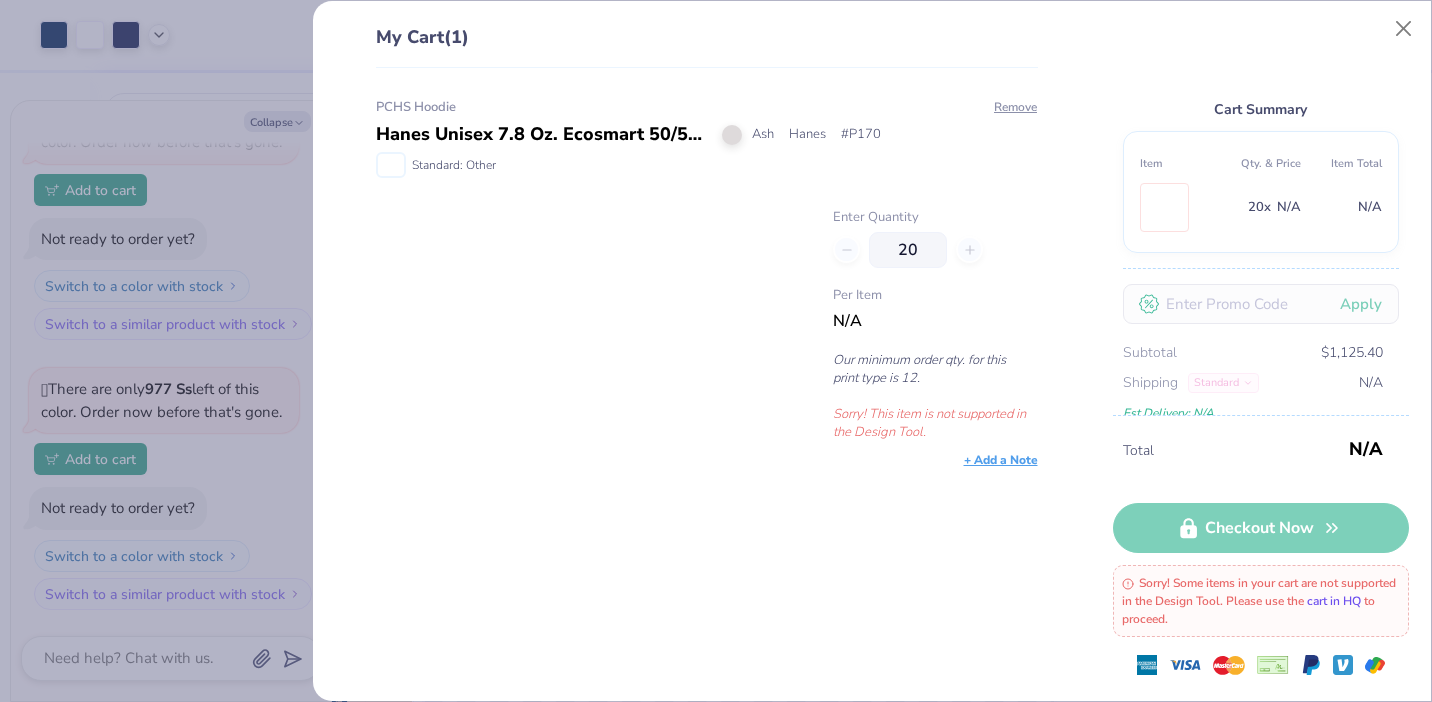 click on "cart in HQ" at bounding box center [1334, 601] 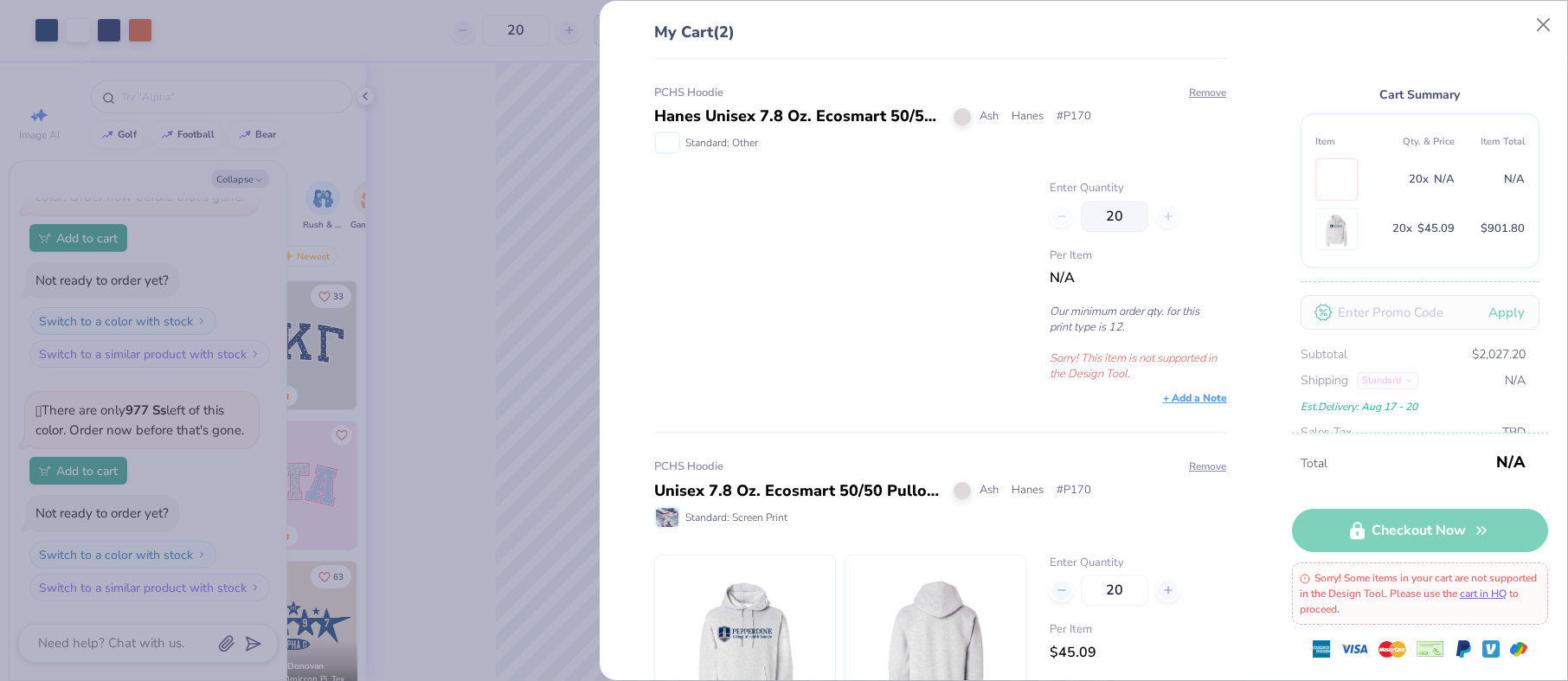 click on "N/A" at bounding box center (1444, 179) 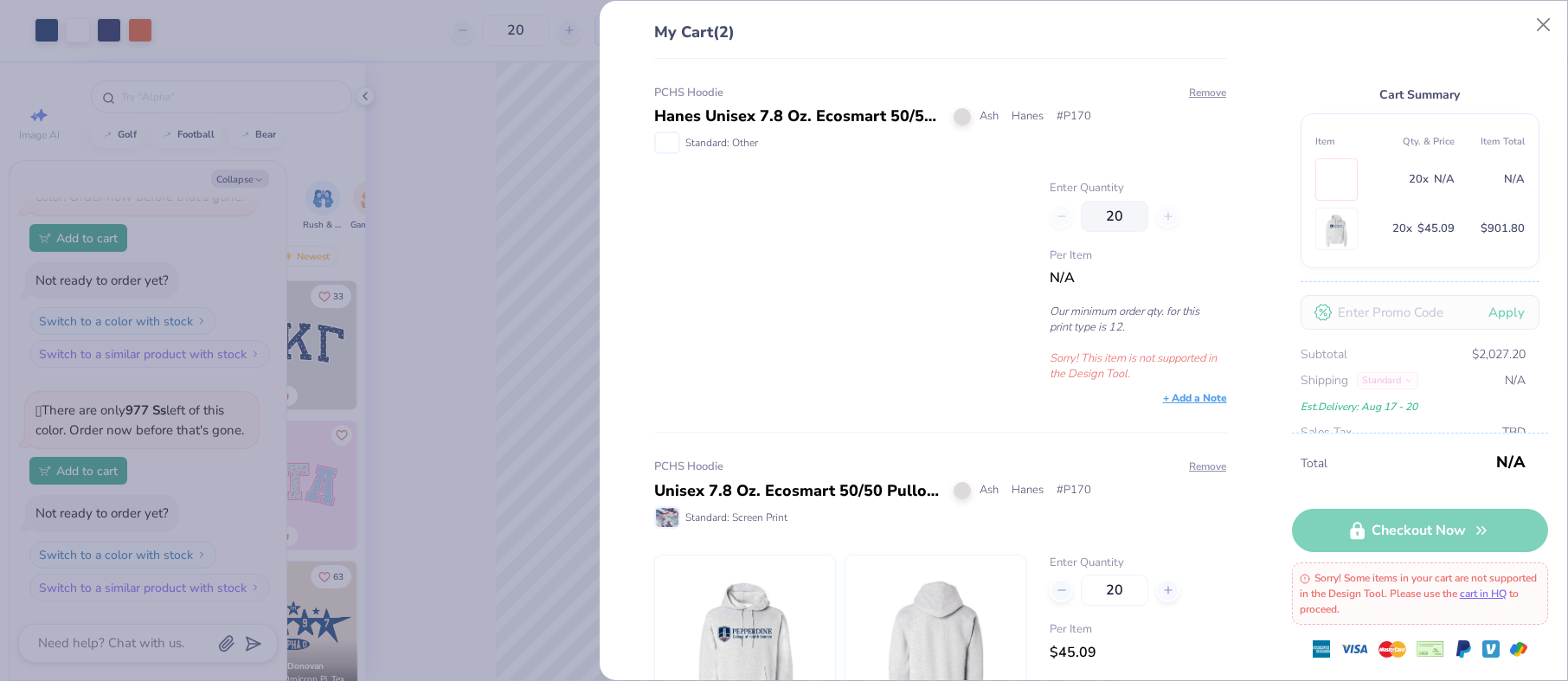 click on "N/A" at bounding box center (1444, 179) 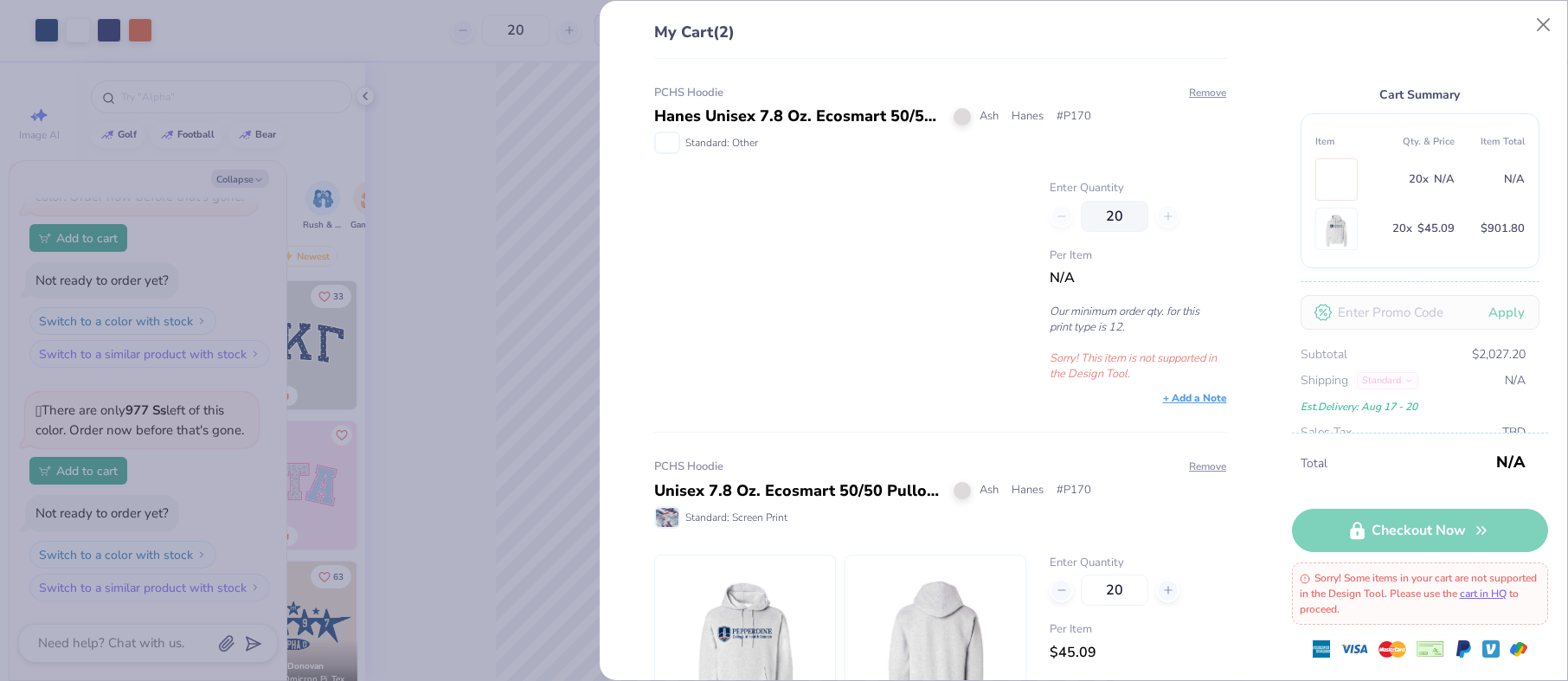 drag, startPoint x: 1071, startPoint y: 279, endPoint x: 1087, endPoint y: 285, distance: 17.088007 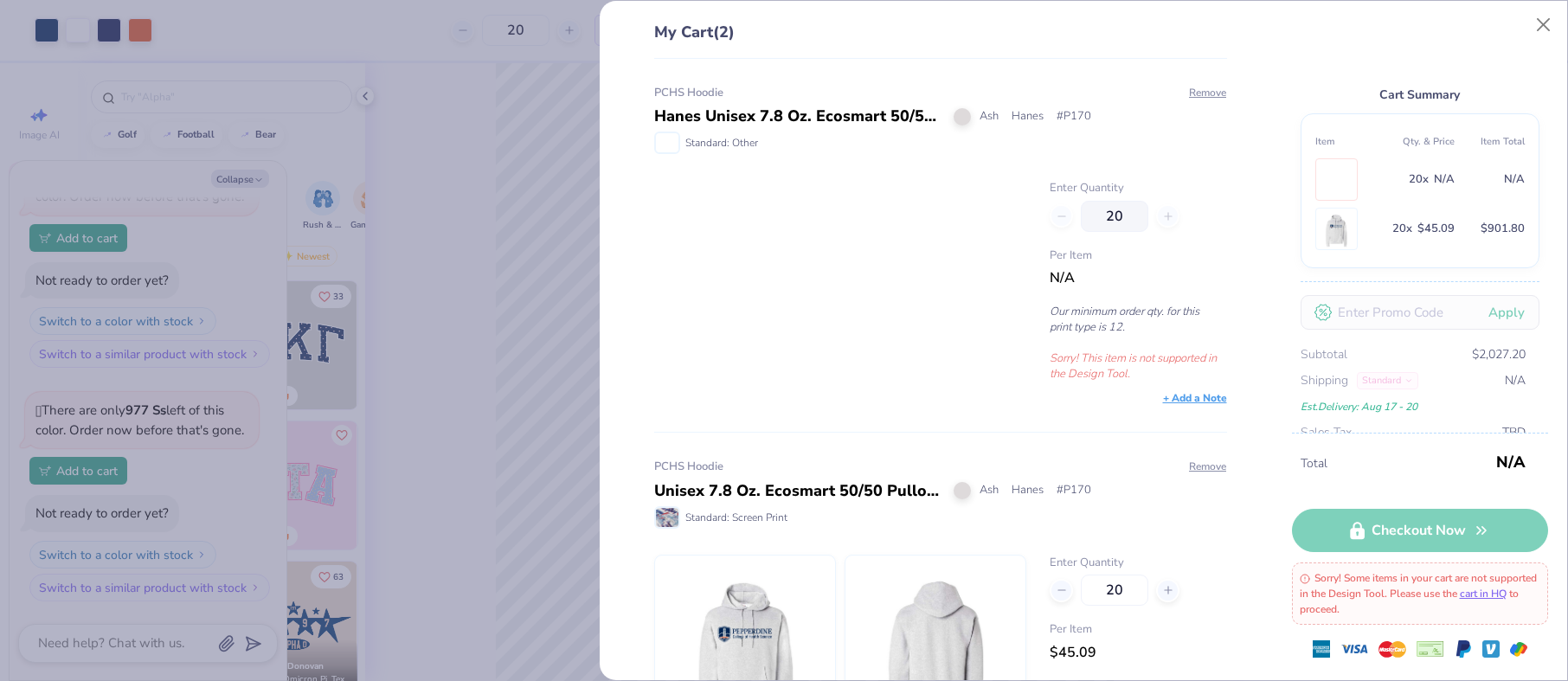 click on "N/A" at bounding box center (1062, 278) 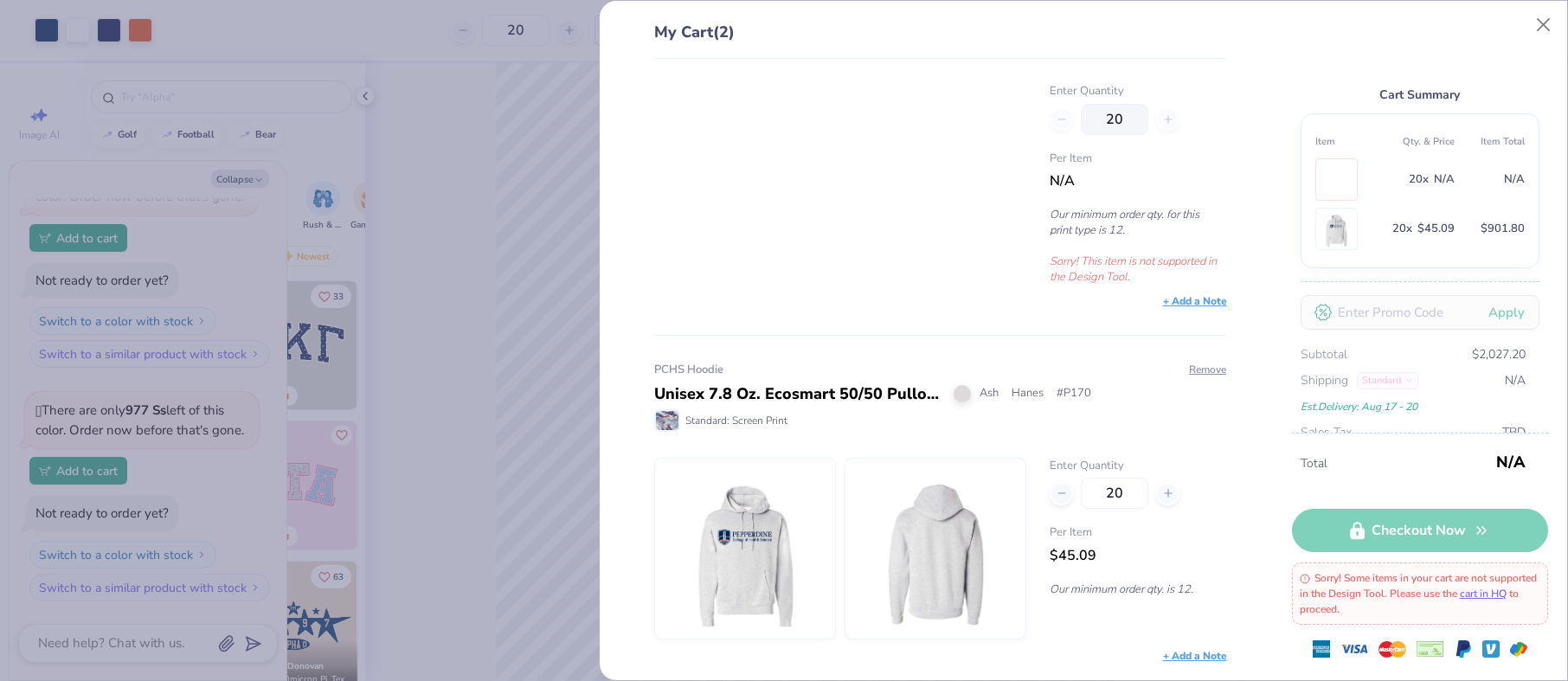 scroll, scrollTop: 0, scrollLeft: 0, axis: both 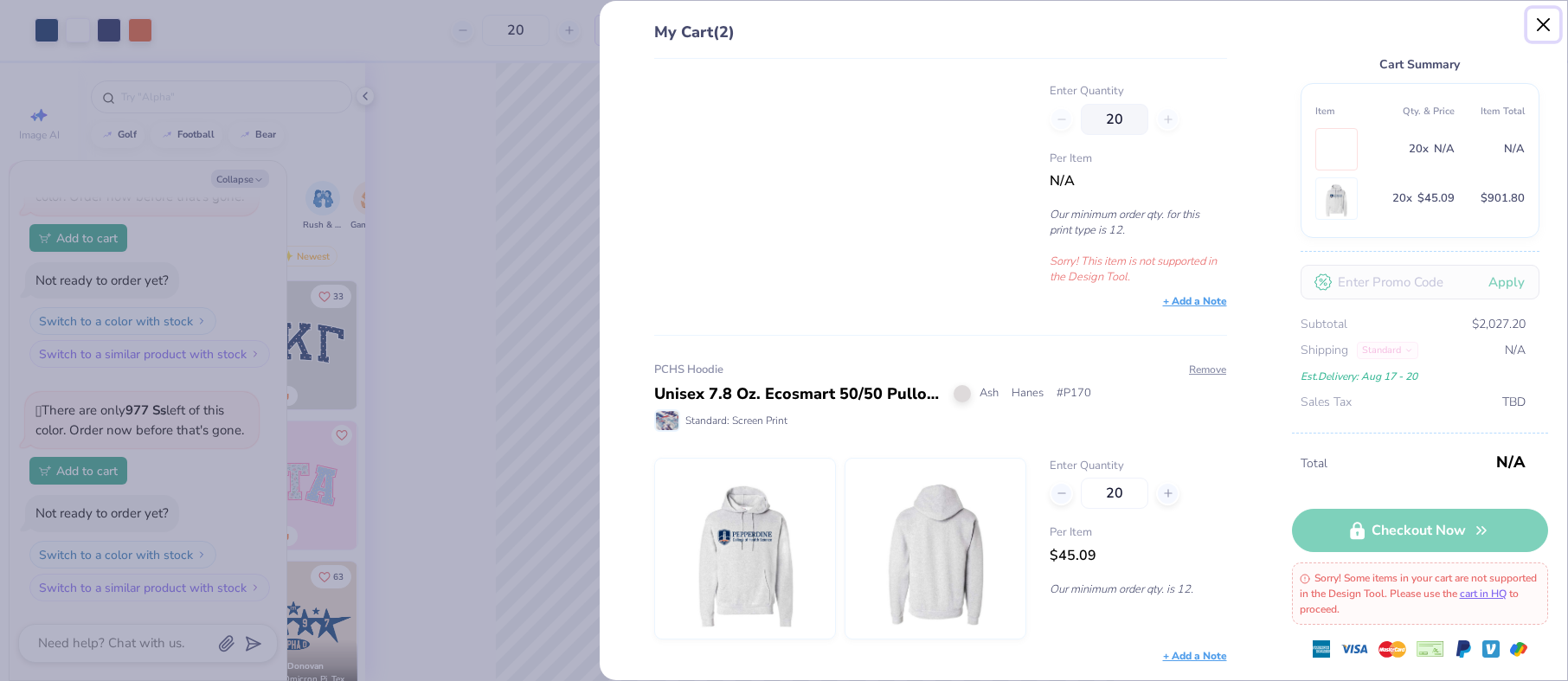 click at bounding box center (1544, 25) 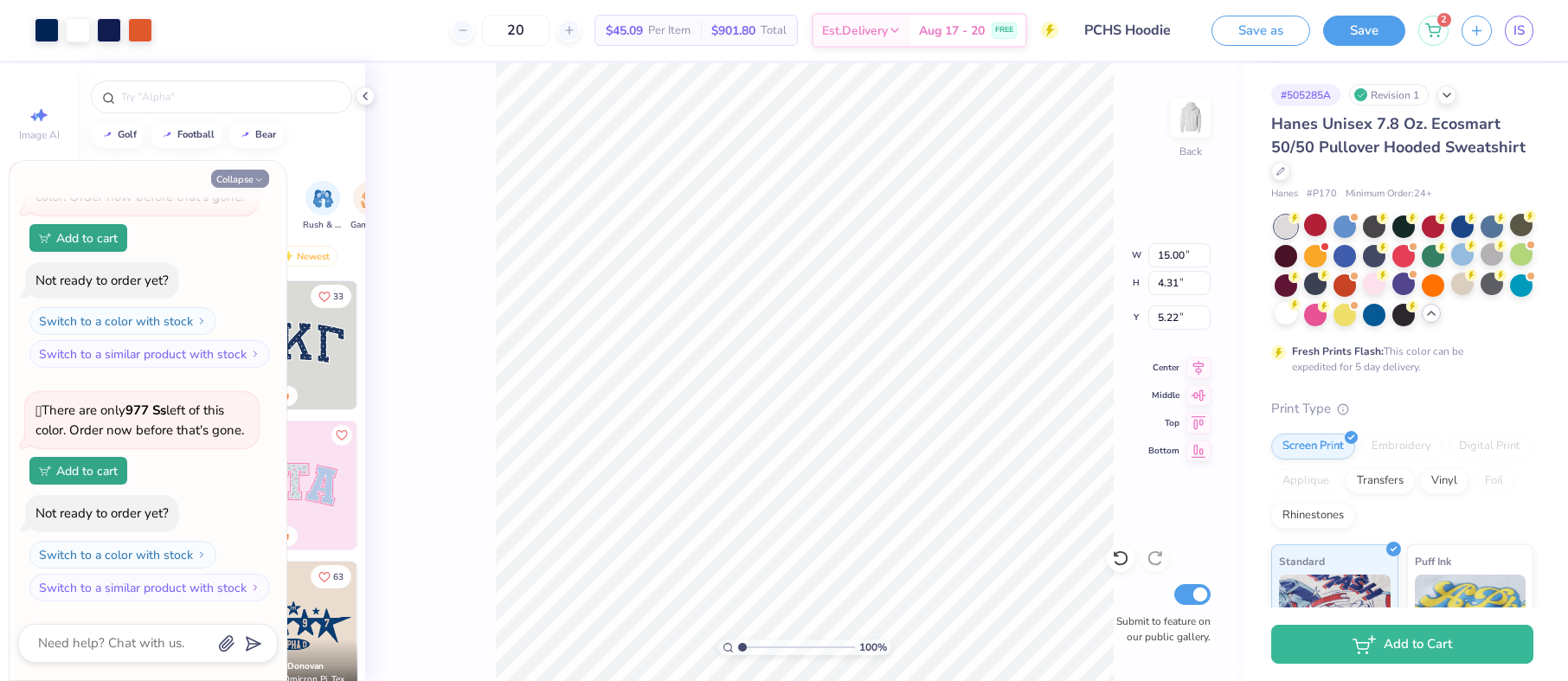 click 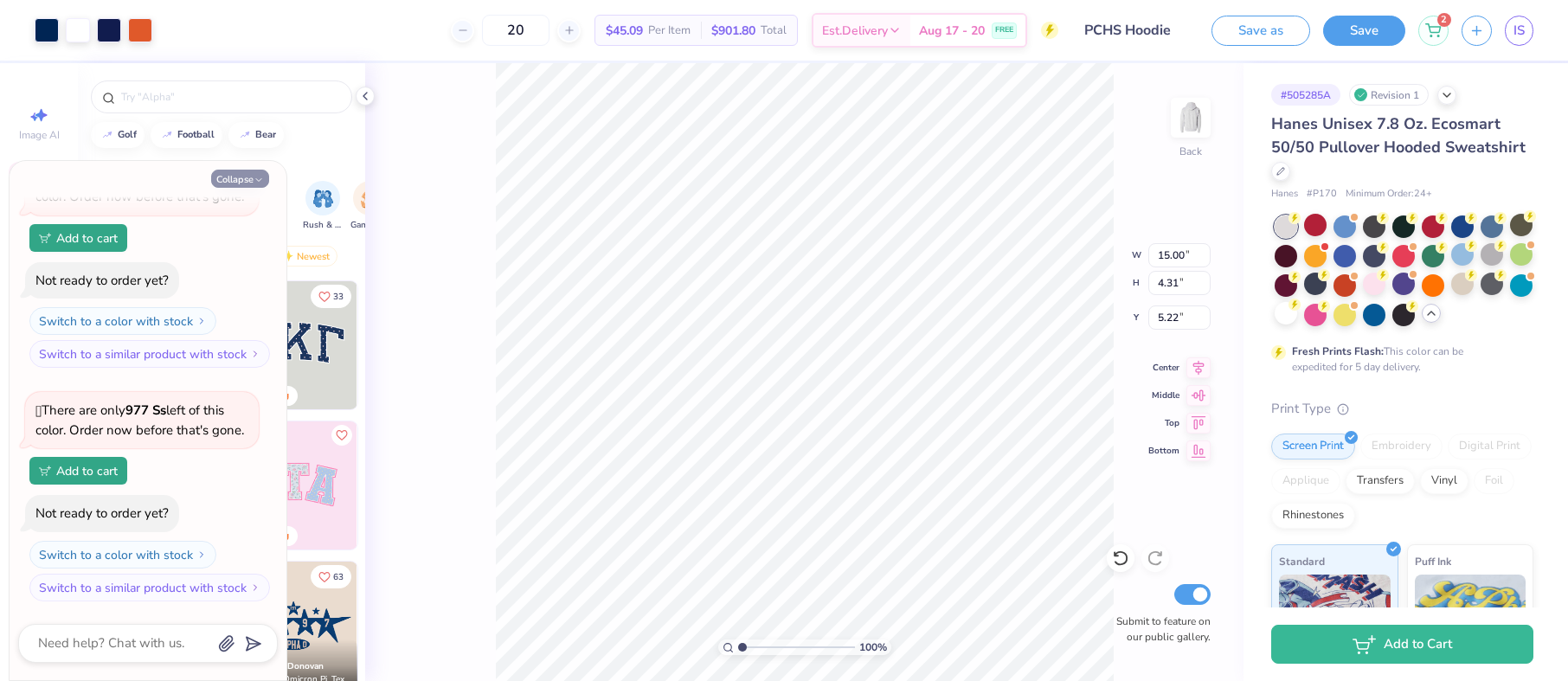 type on "x" 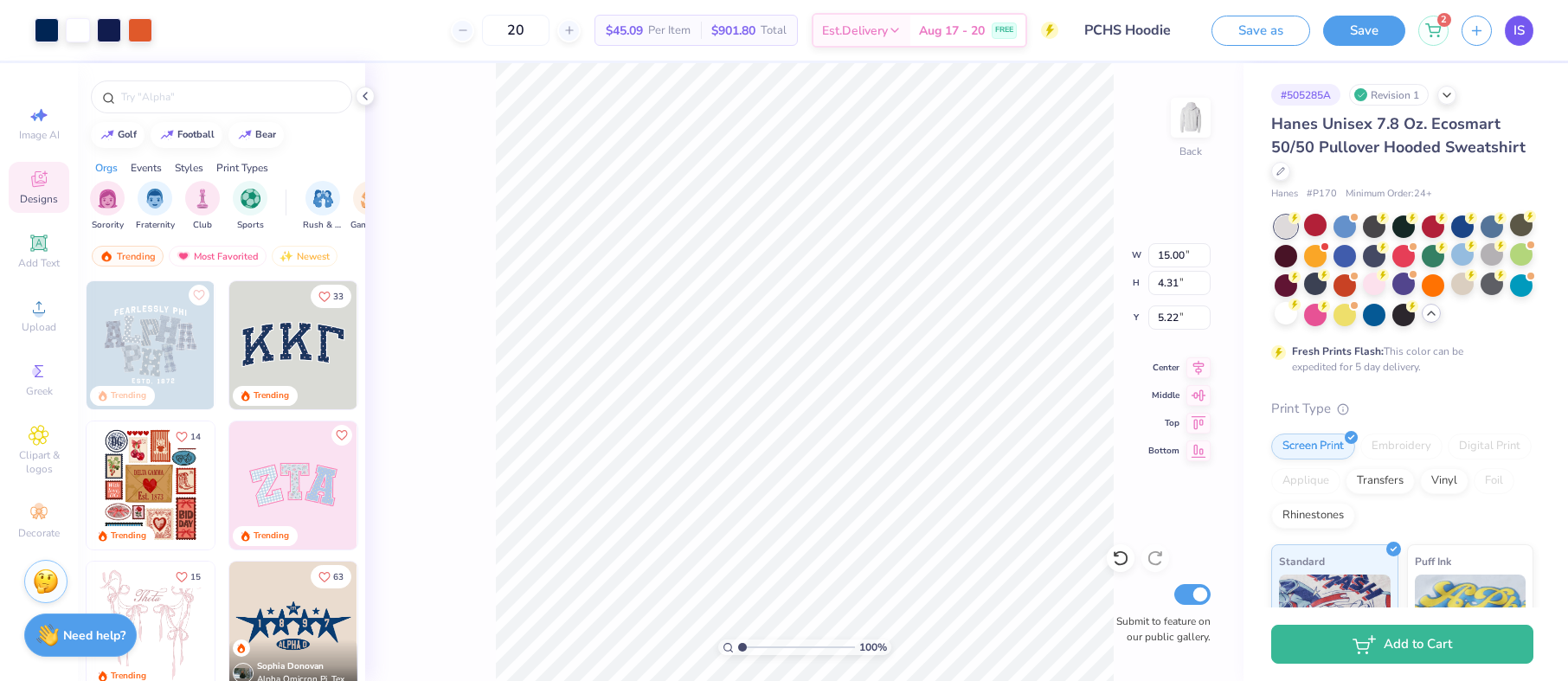 click on "IS" at bounding box center (1519, 30) 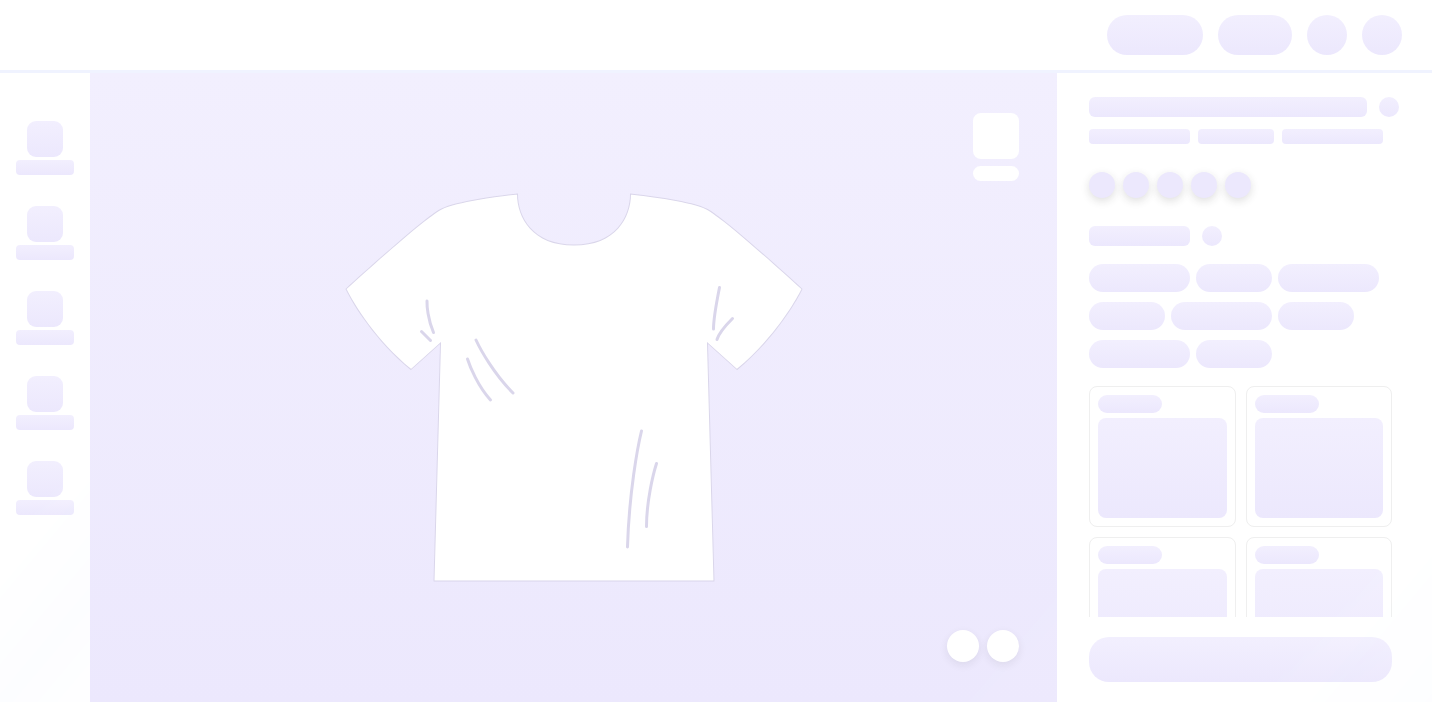 scroll, scrollTop: 0, scrollLeft: 0, axis: both 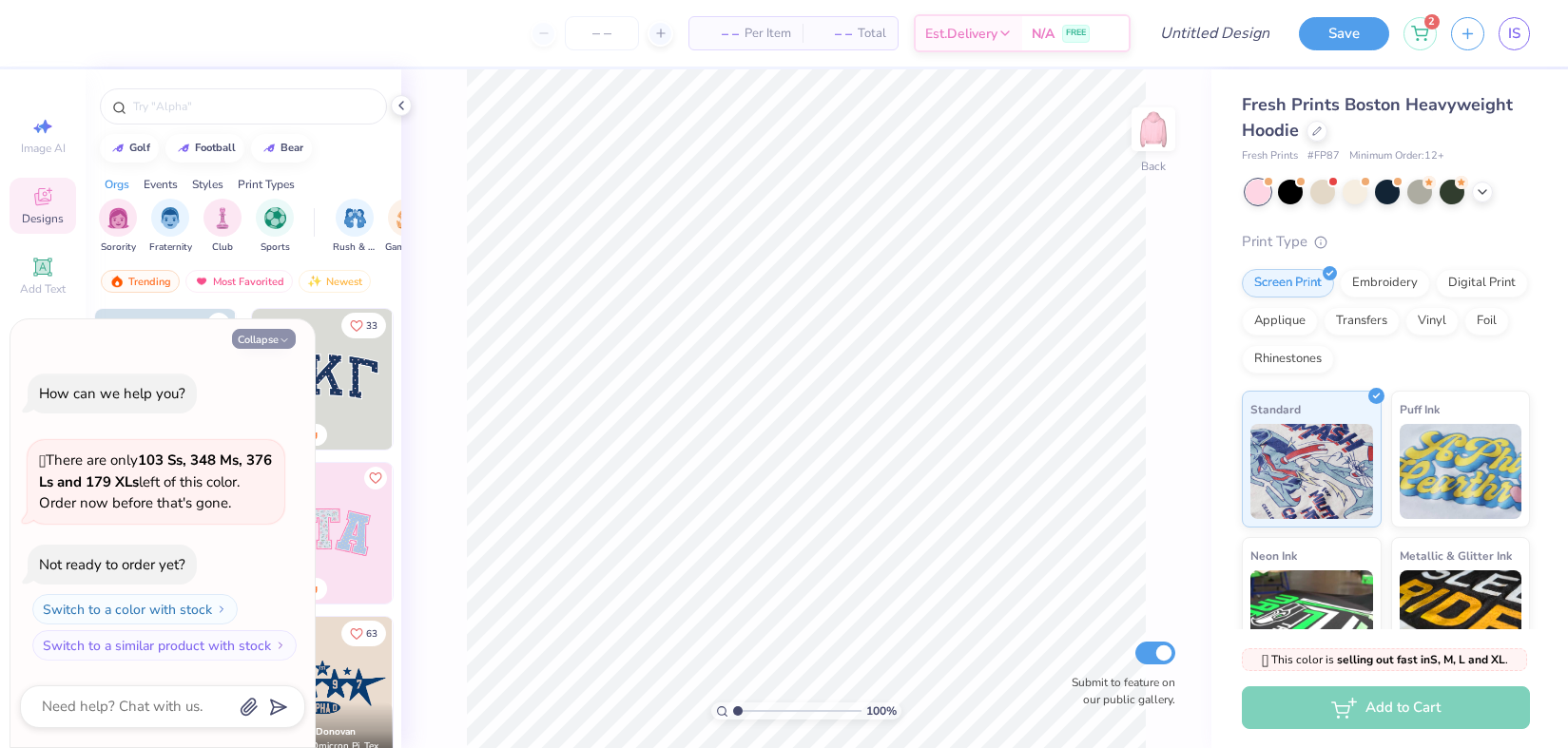 drag, startPoint x: 251, startPoint y: 336, endPoint x: 272, endPoint y: 336, distance: 21 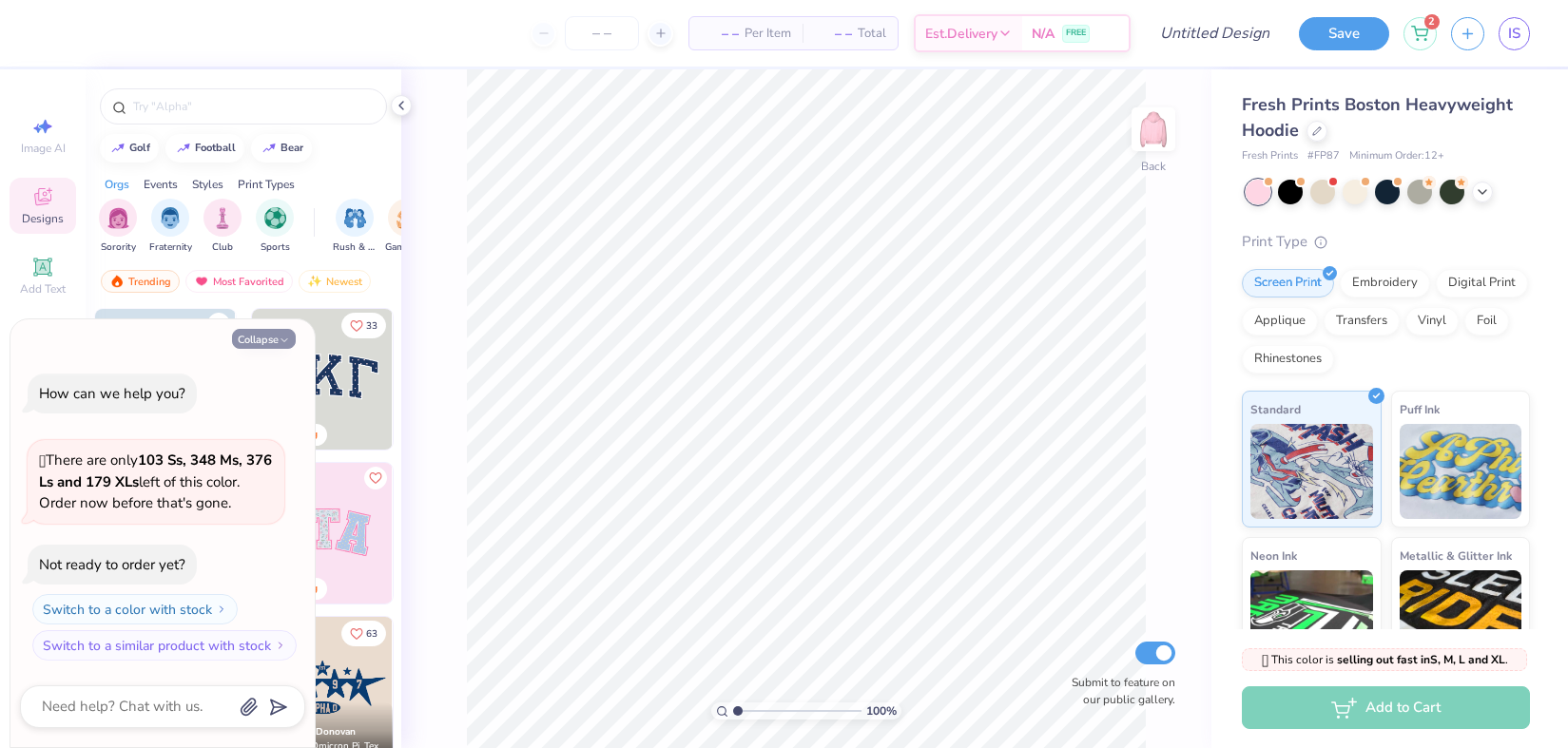 click on "Collapse" at bounding box center [263, 338] 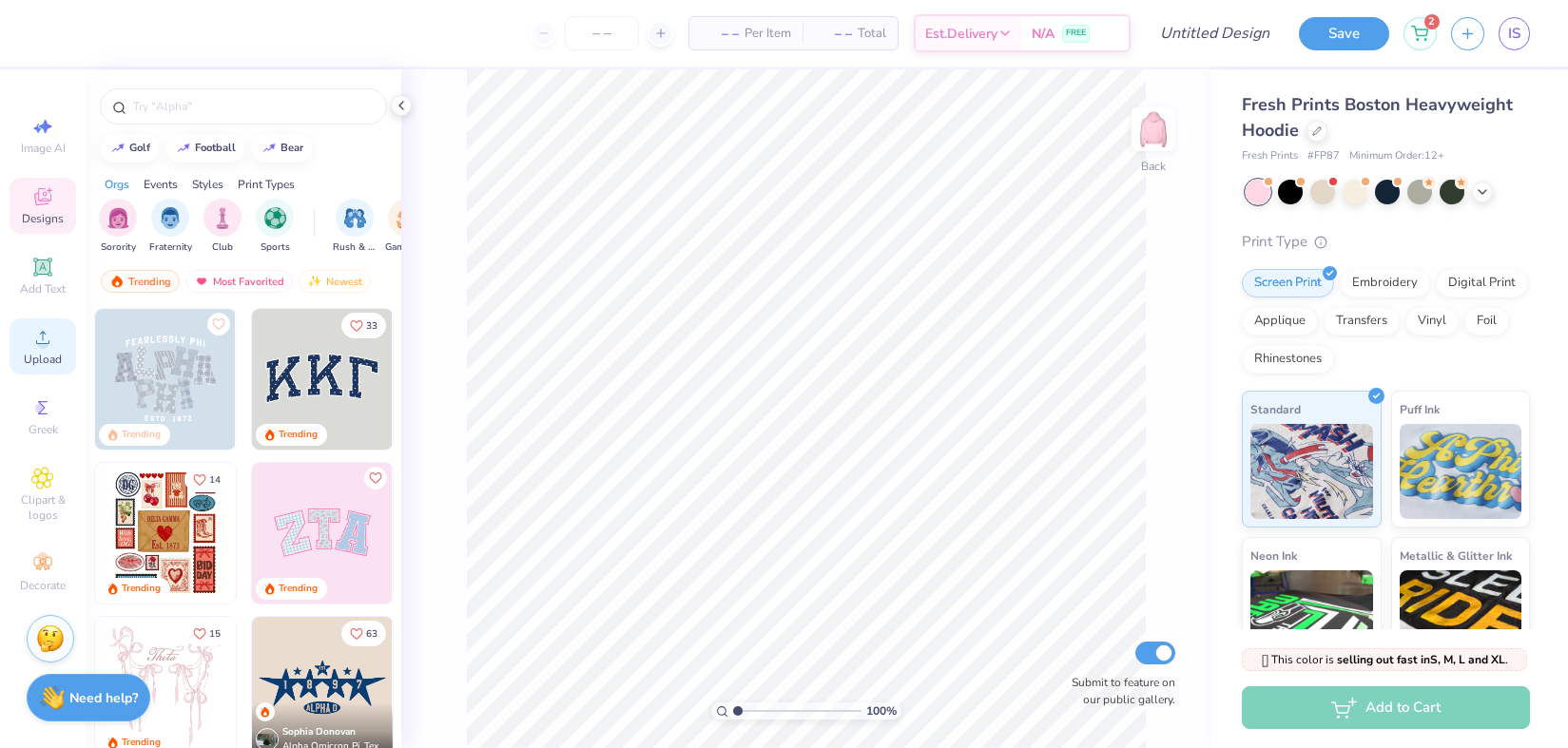 click on "Upload" at bounding box center [43, 359] 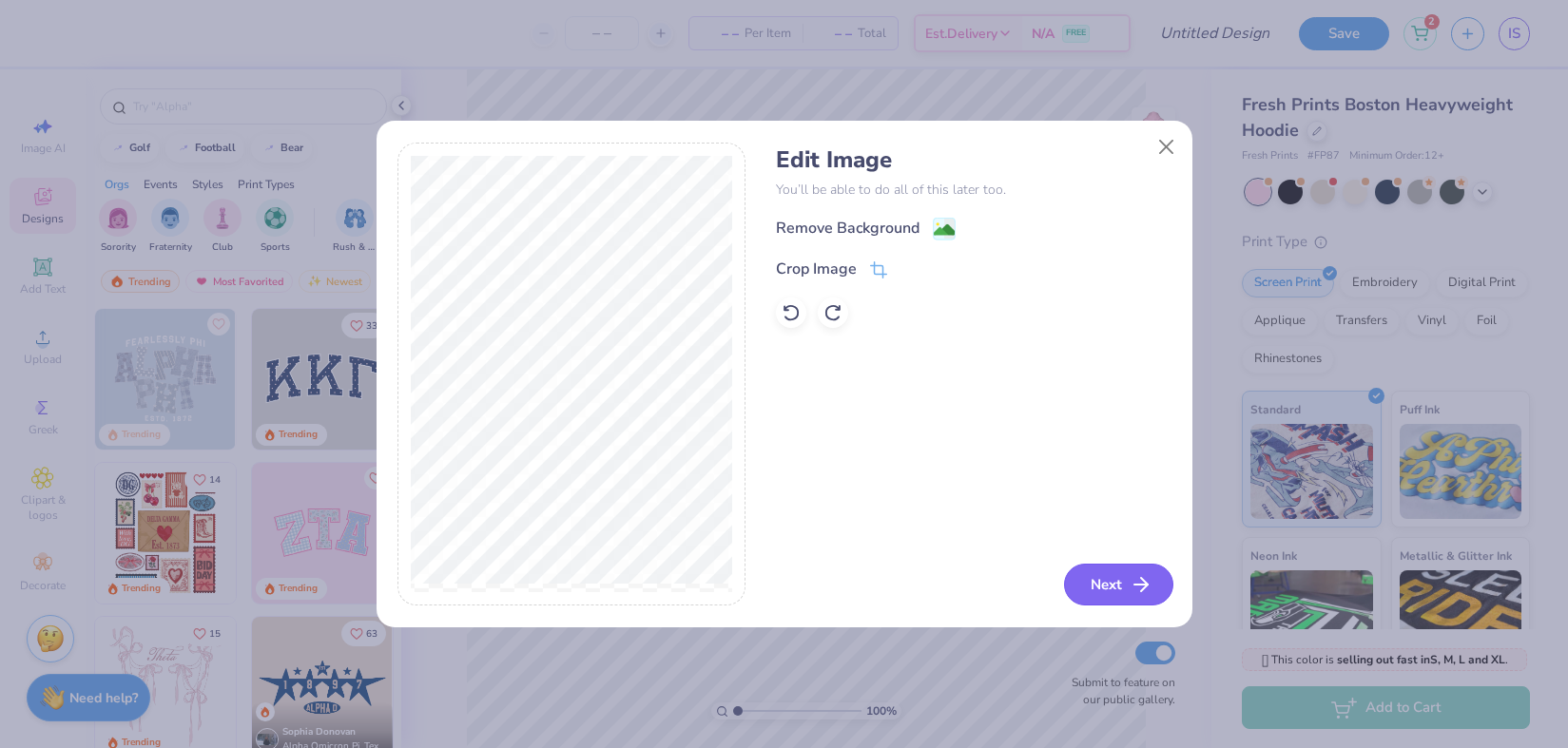 click on "Next" at bounding box center (1118, 585) 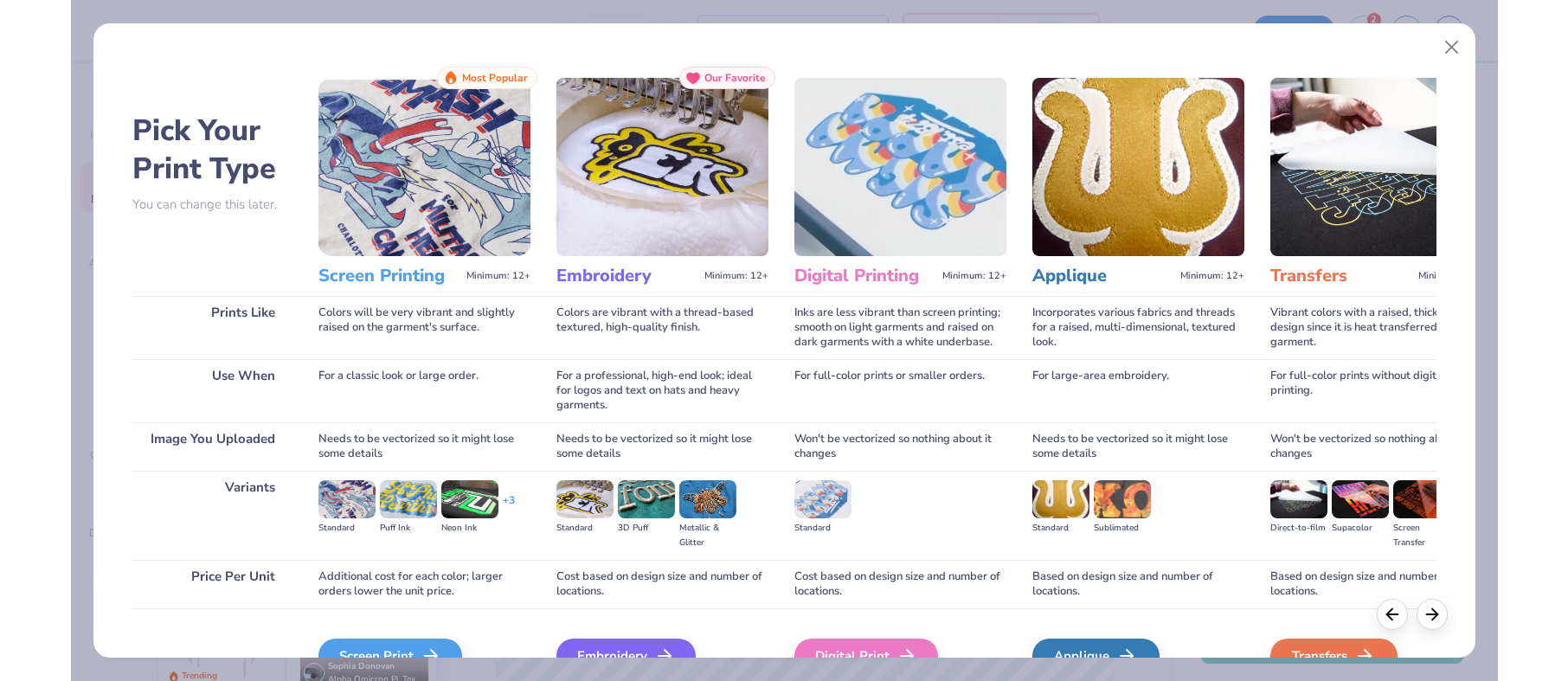 scroll, scrollTop: 95, scrollLeft: 0, axis: vertical 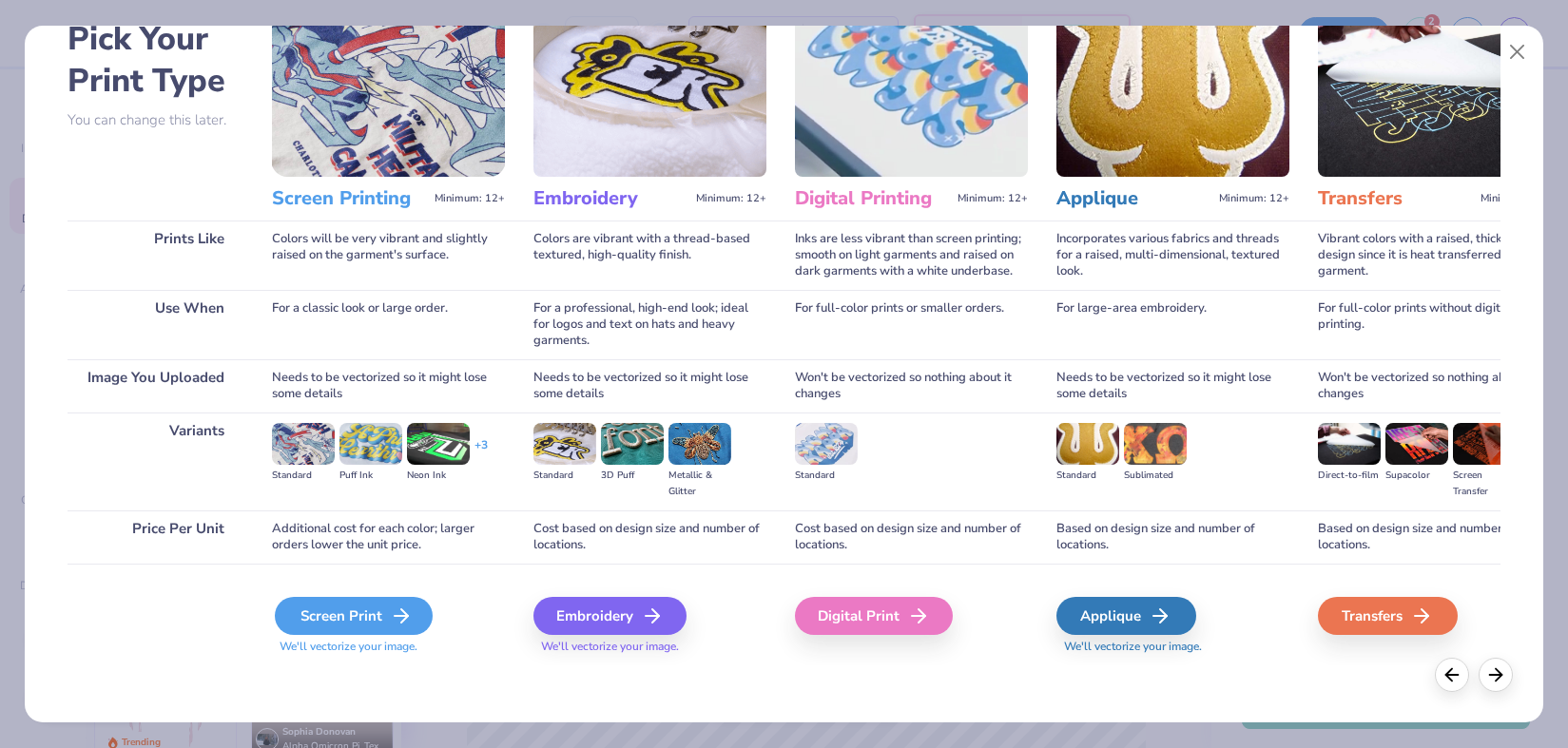 click on "Screen Print" at bounding box center (354, 616) 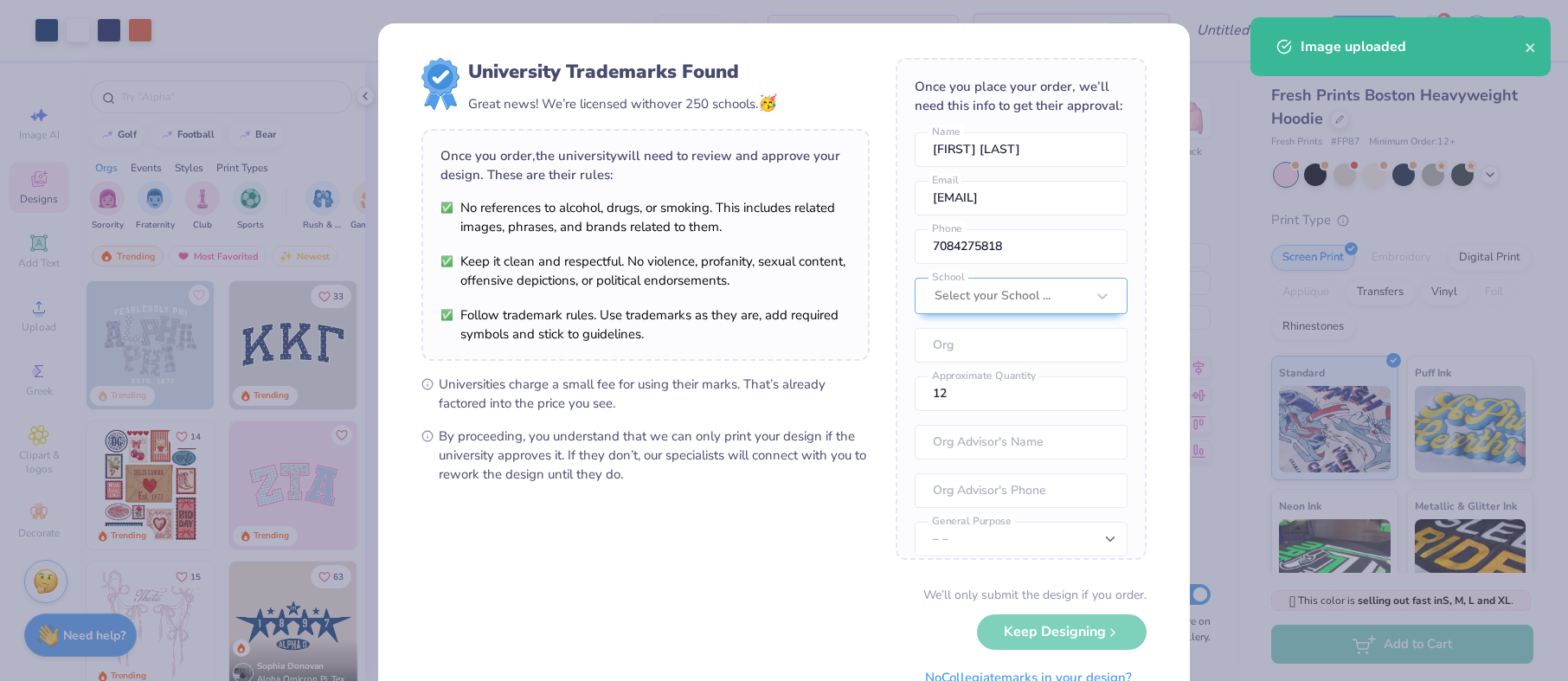 scroll, scrollTop: 73, scrollLeft: 0, axis: vertical 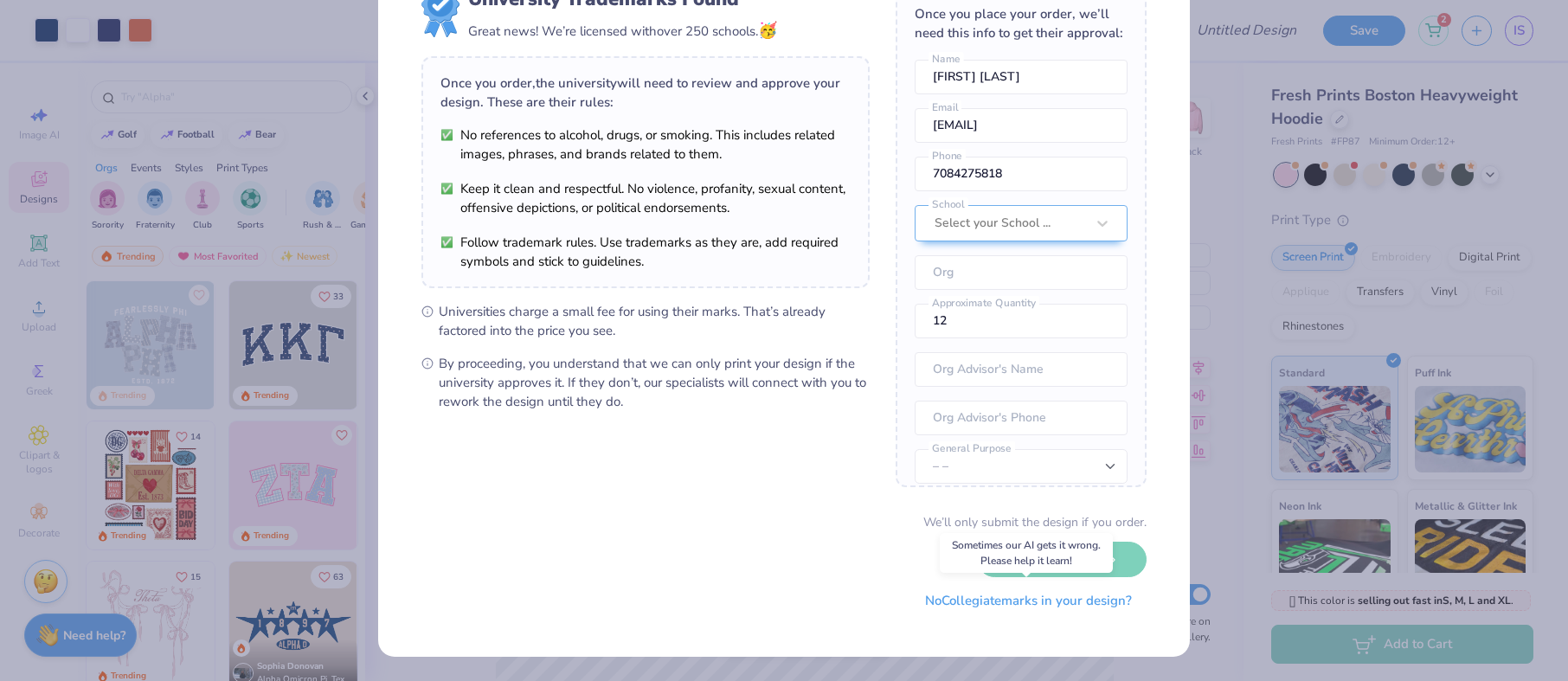 click on "No  Collegiate  marks in your design?" at bounding box center [1028, 601] 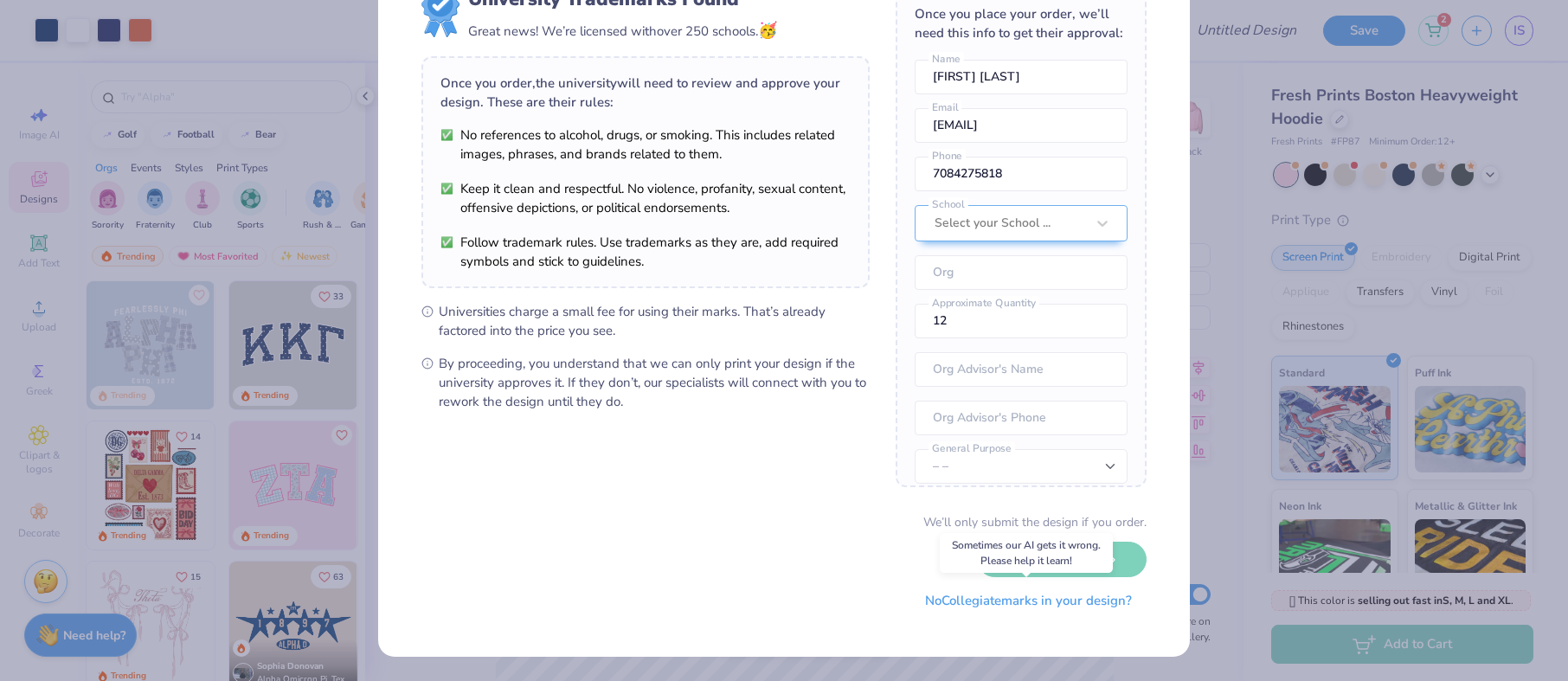 scroll, scrollTop: 0, scrollLeft: 0, axis: both 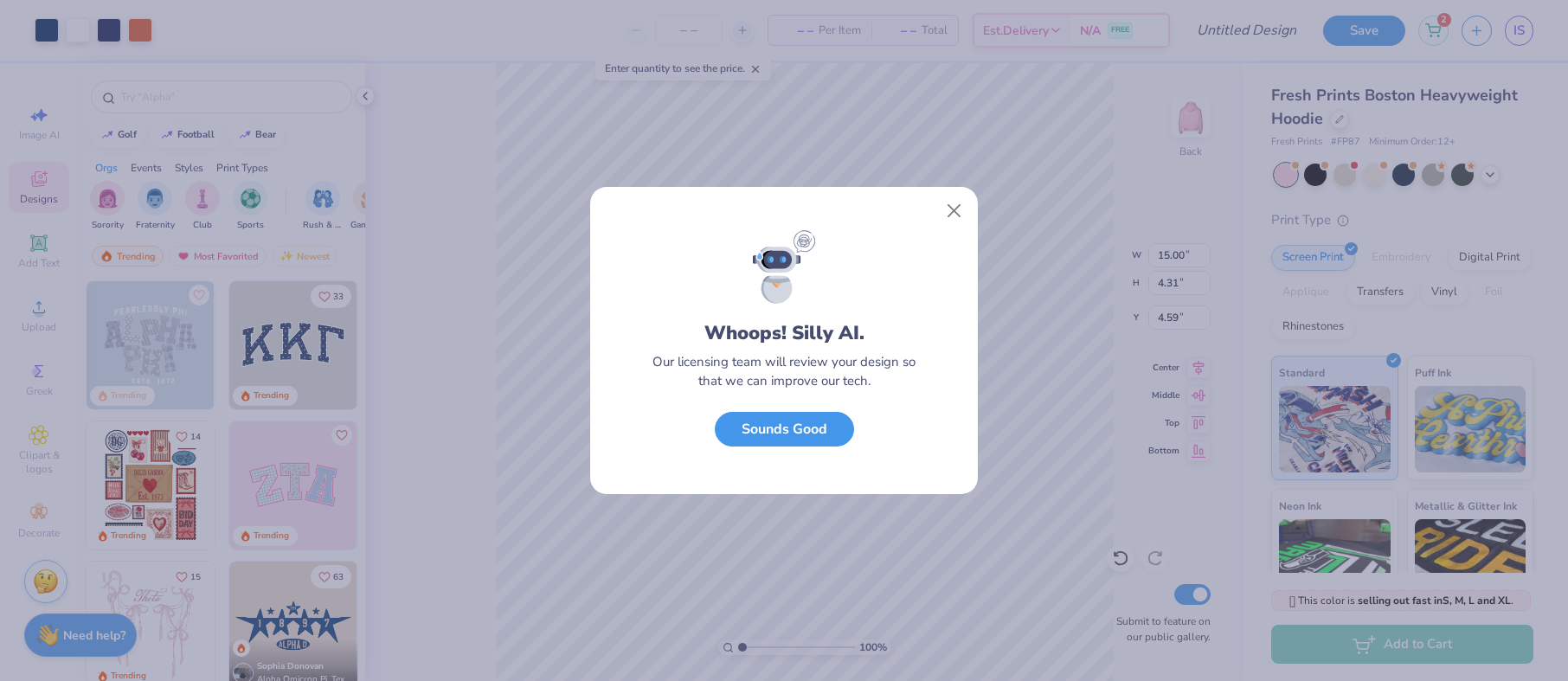 click on "Sounds Good" at bounding box center [784, 429] 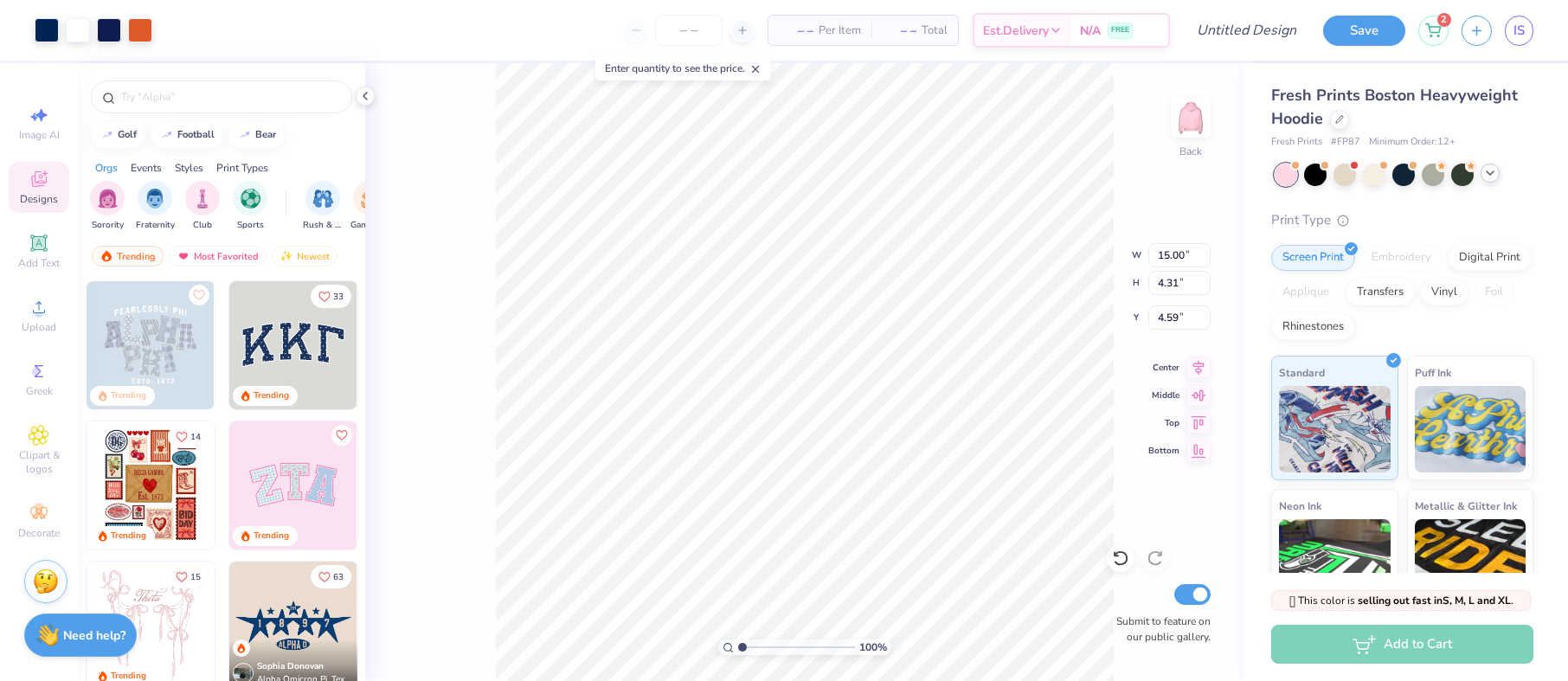 click 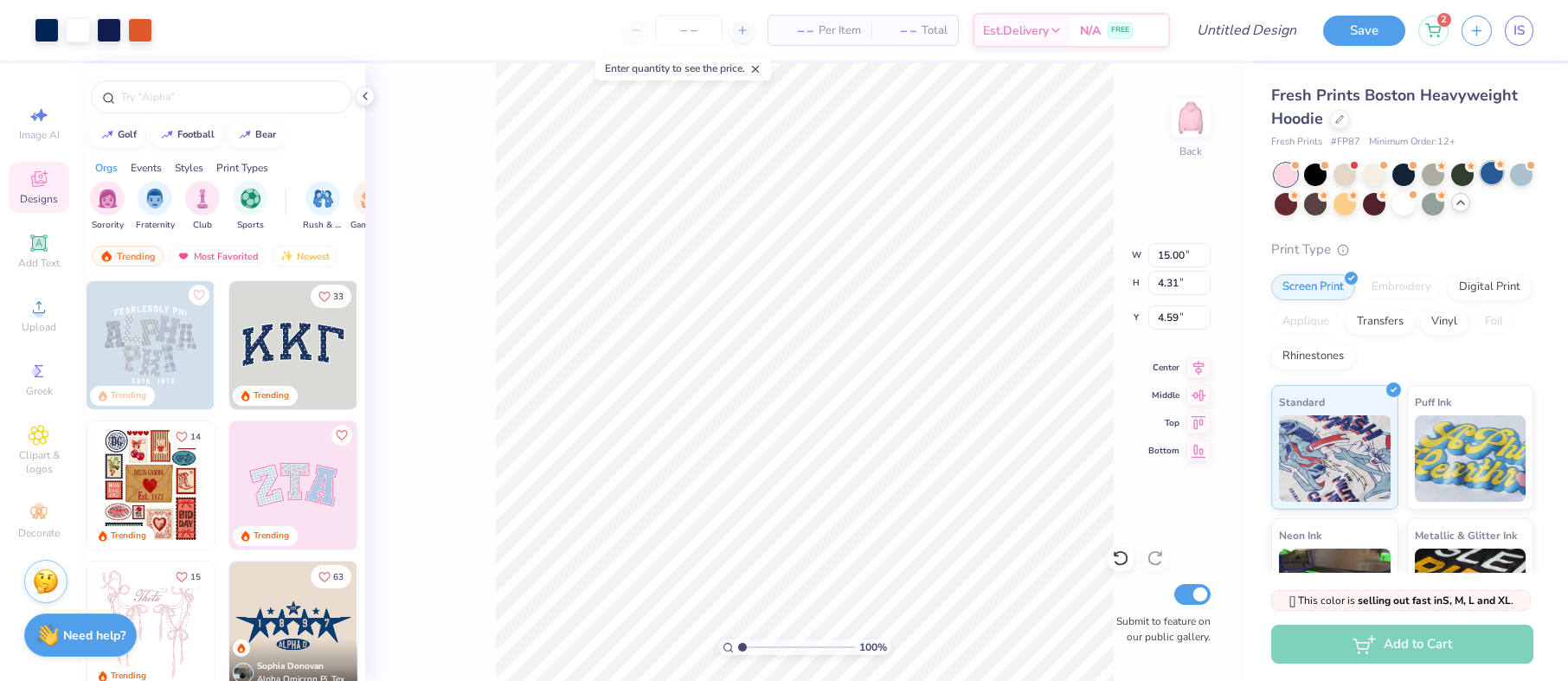 click at bounding box center (1492, 173) 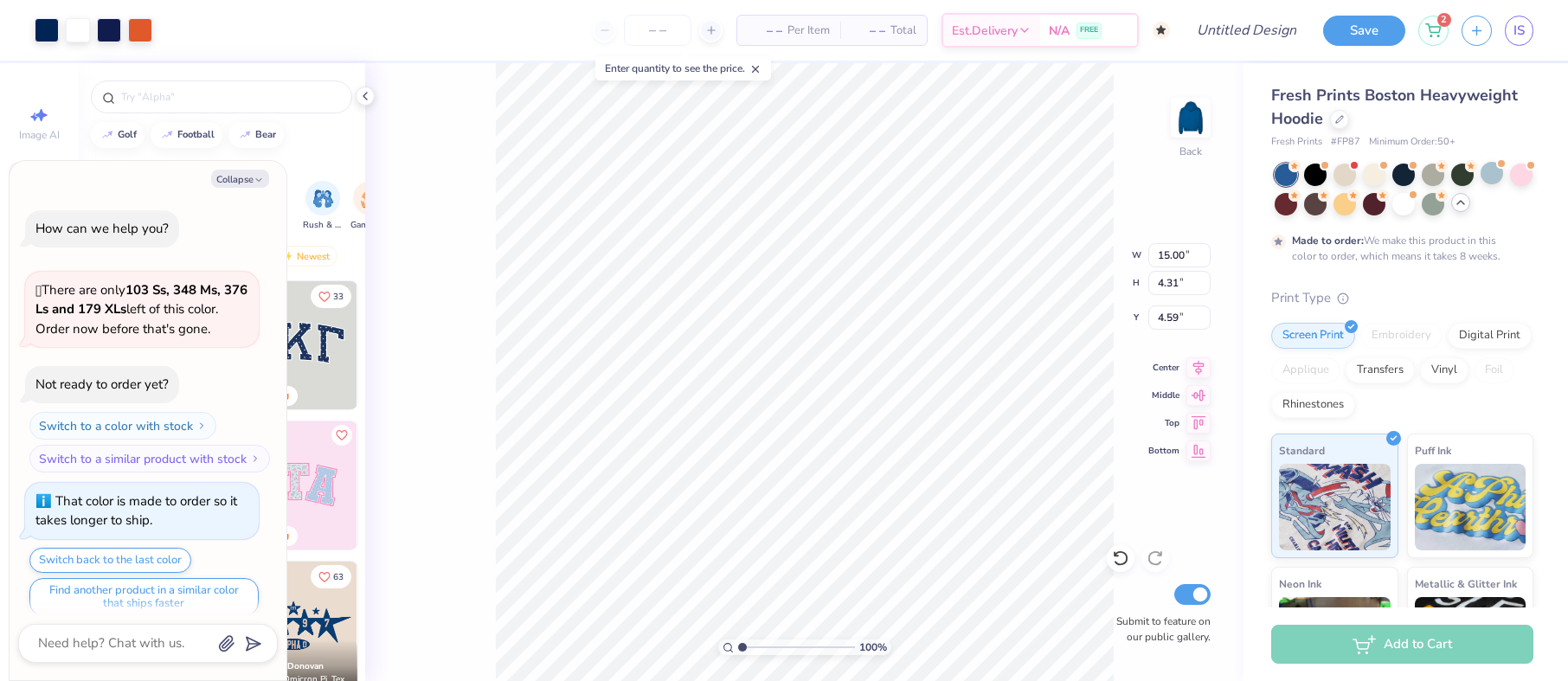 scroll, scrollTop: 15, scrollLeft: 0, axis: vertical 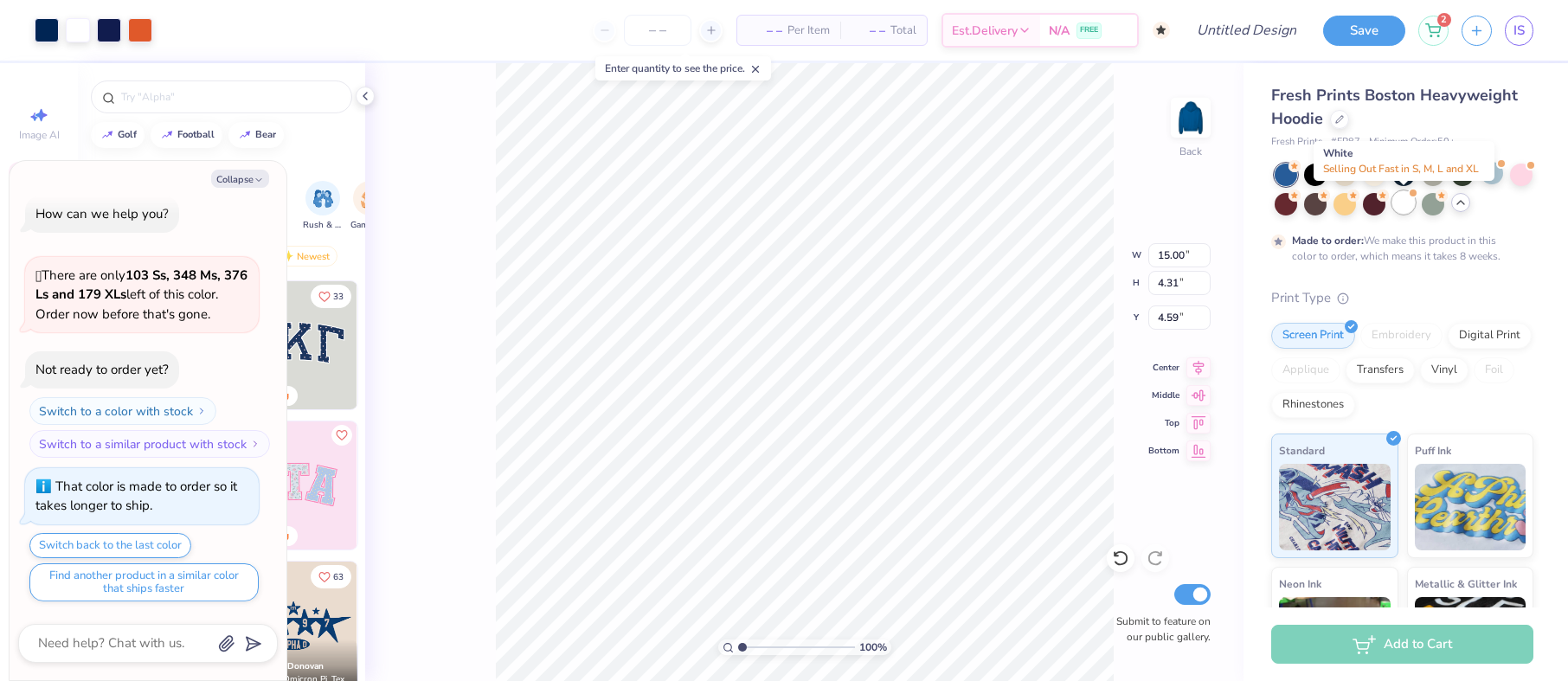 click at bounding box center [1404, 202] 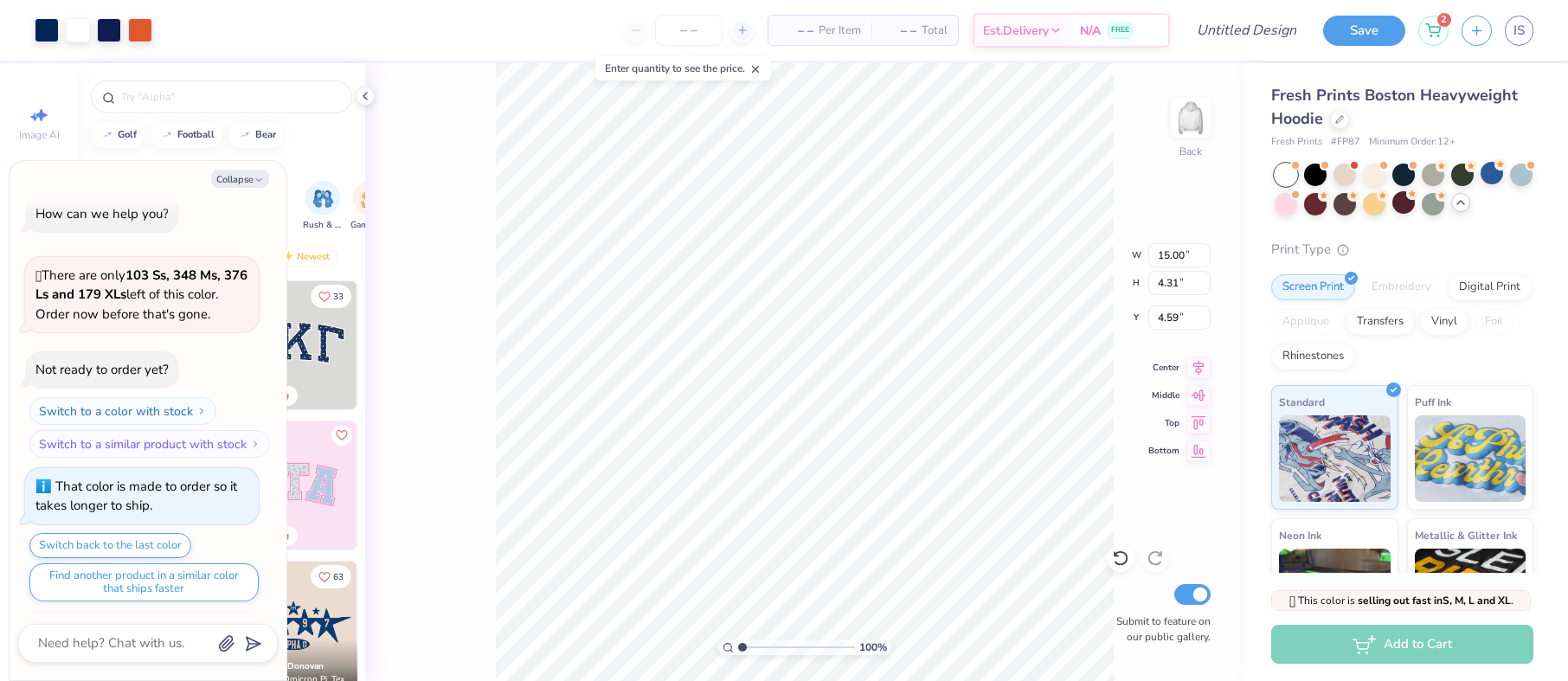 scroll, scrollTop: 325, scrollLeft: 0, axis: vertical 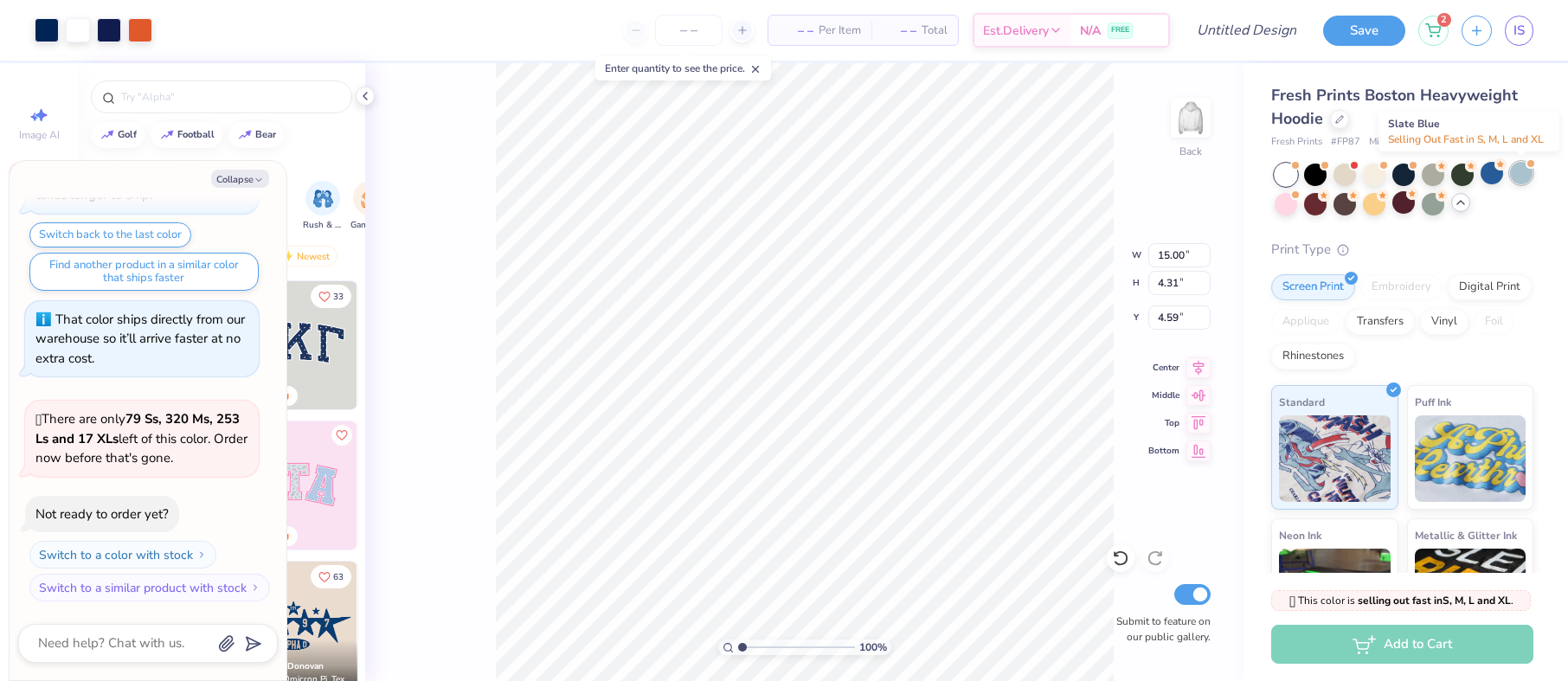 click at bounding box center (1521, 173) 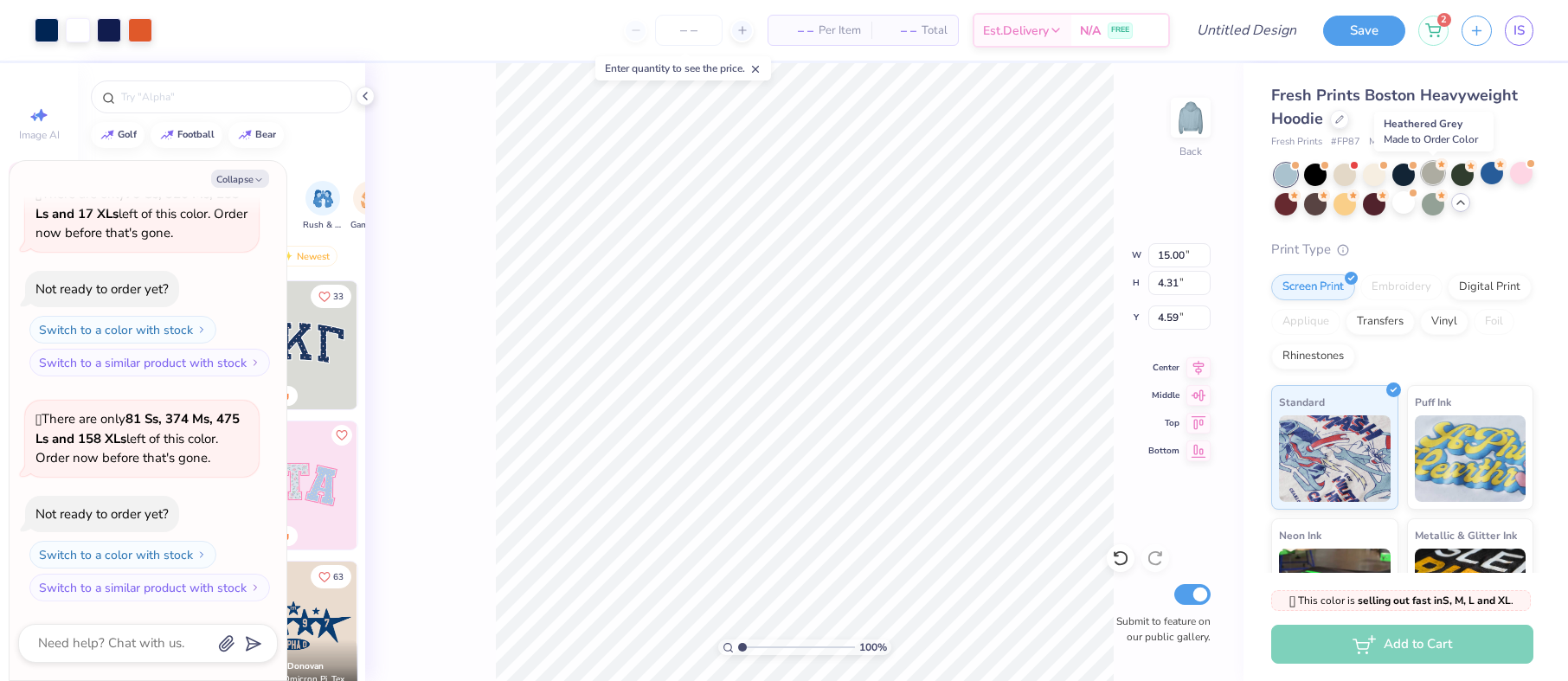 click at bounding box center [1433, 173] 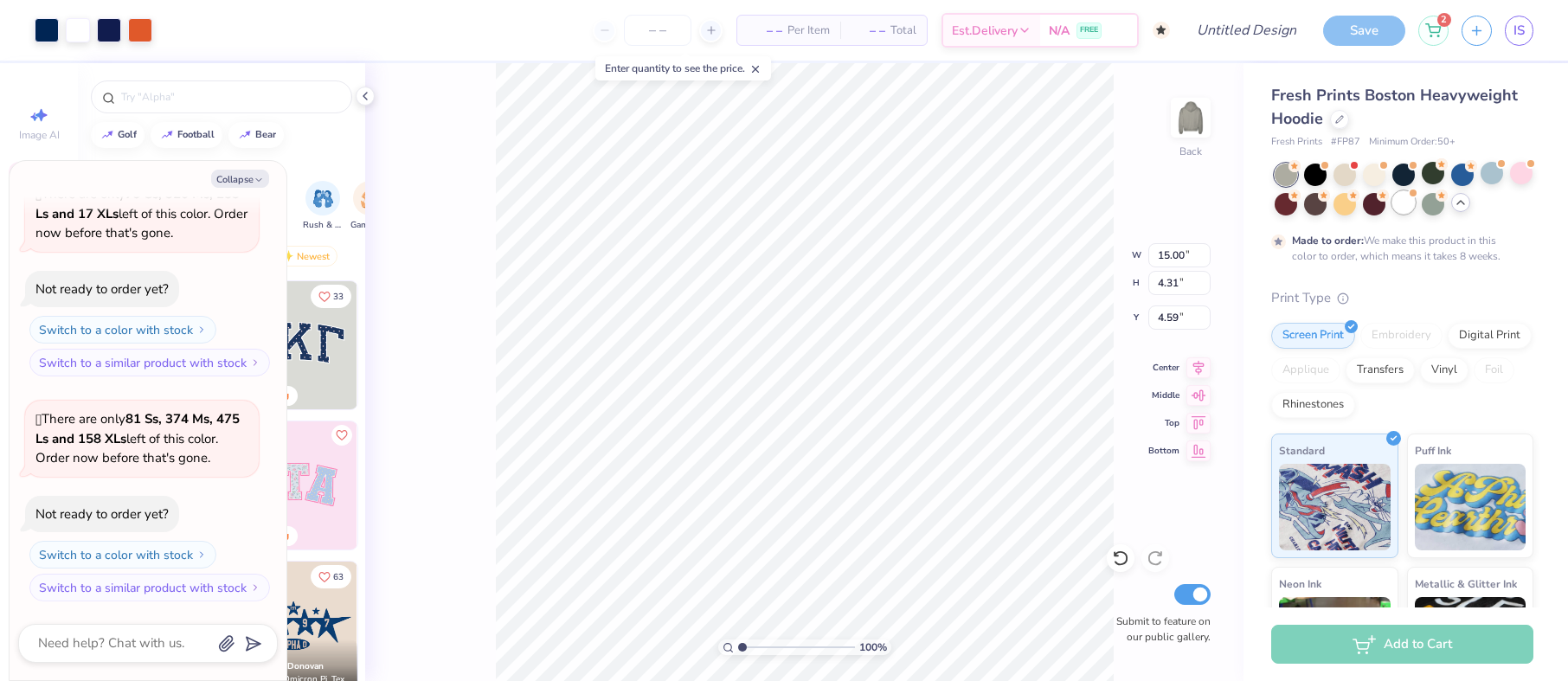 scroll, scrollTop: 694, scrollLeft: 0, axis: vertical 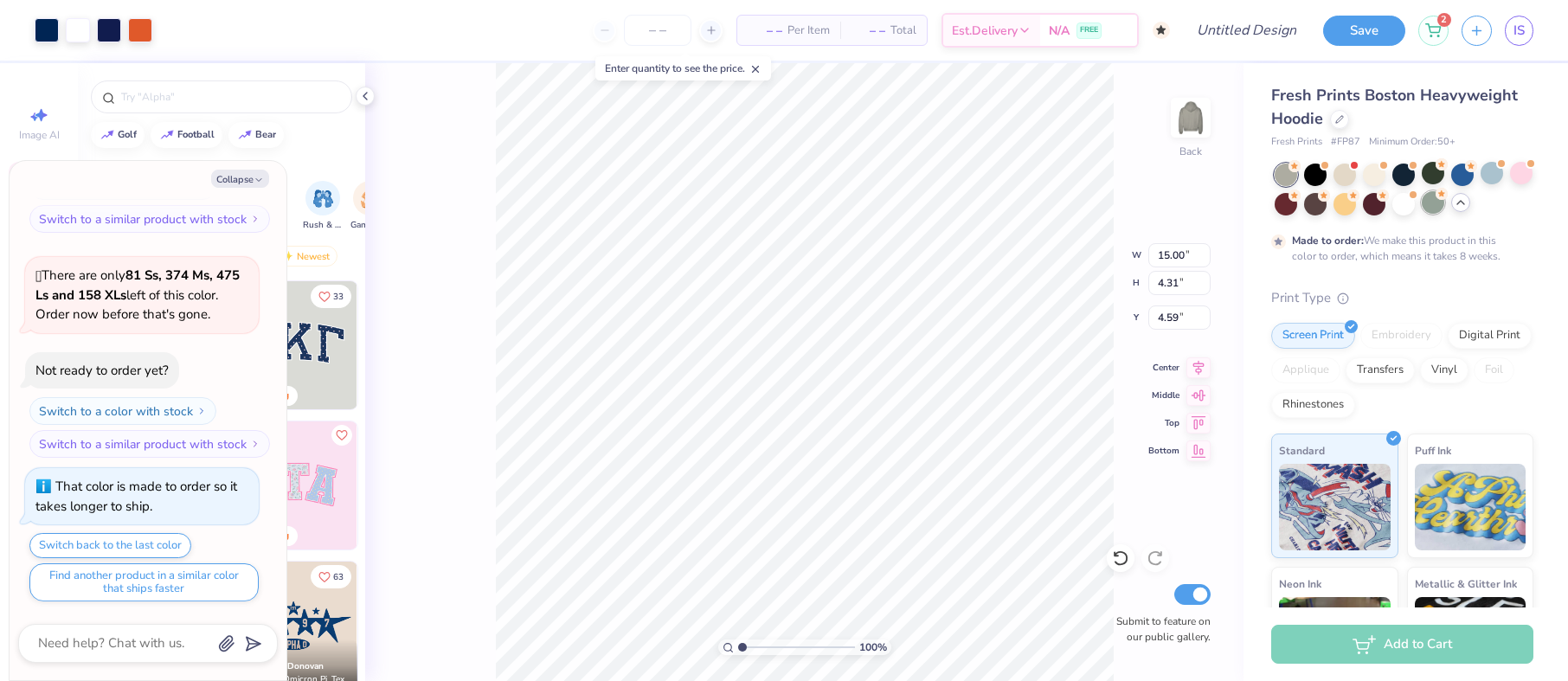 click at bounding box center [1433, 202] 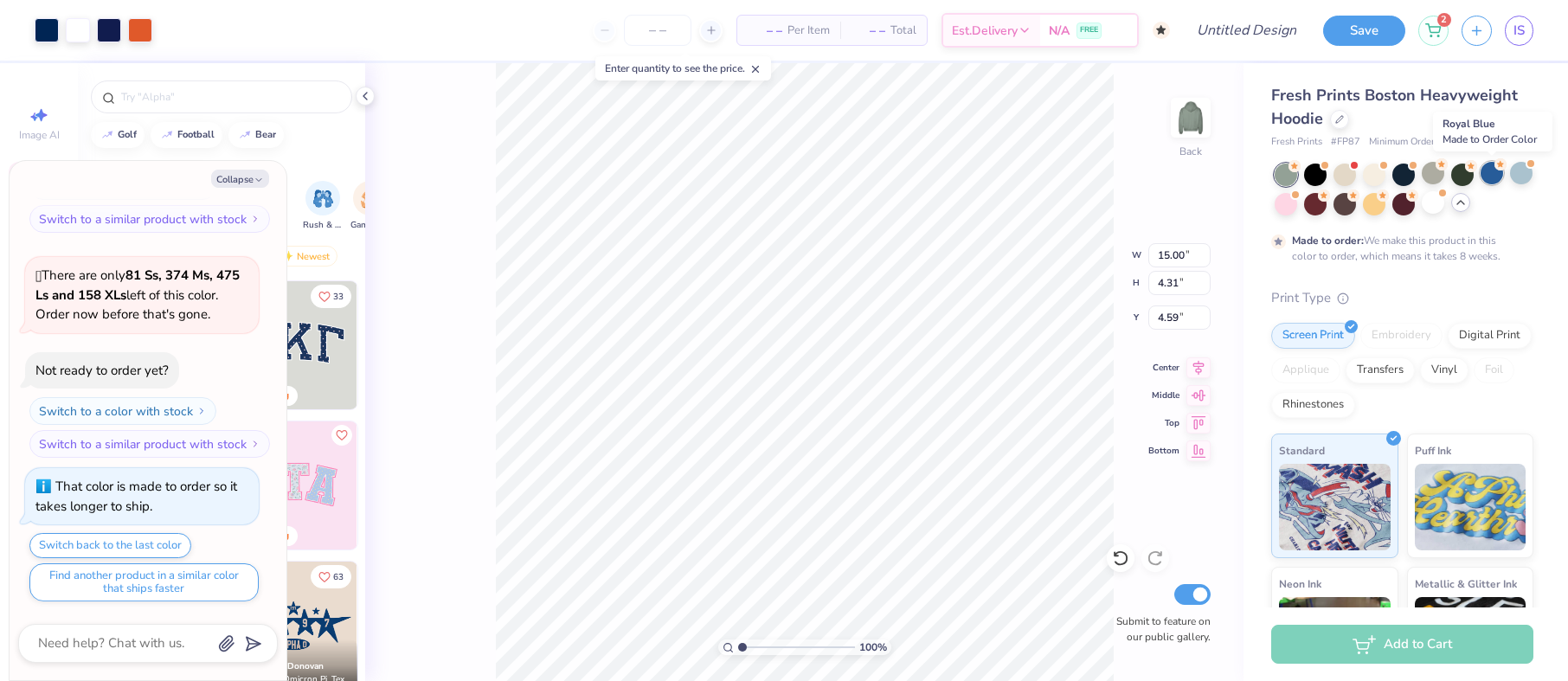 click at bounding box center (1492, 173) 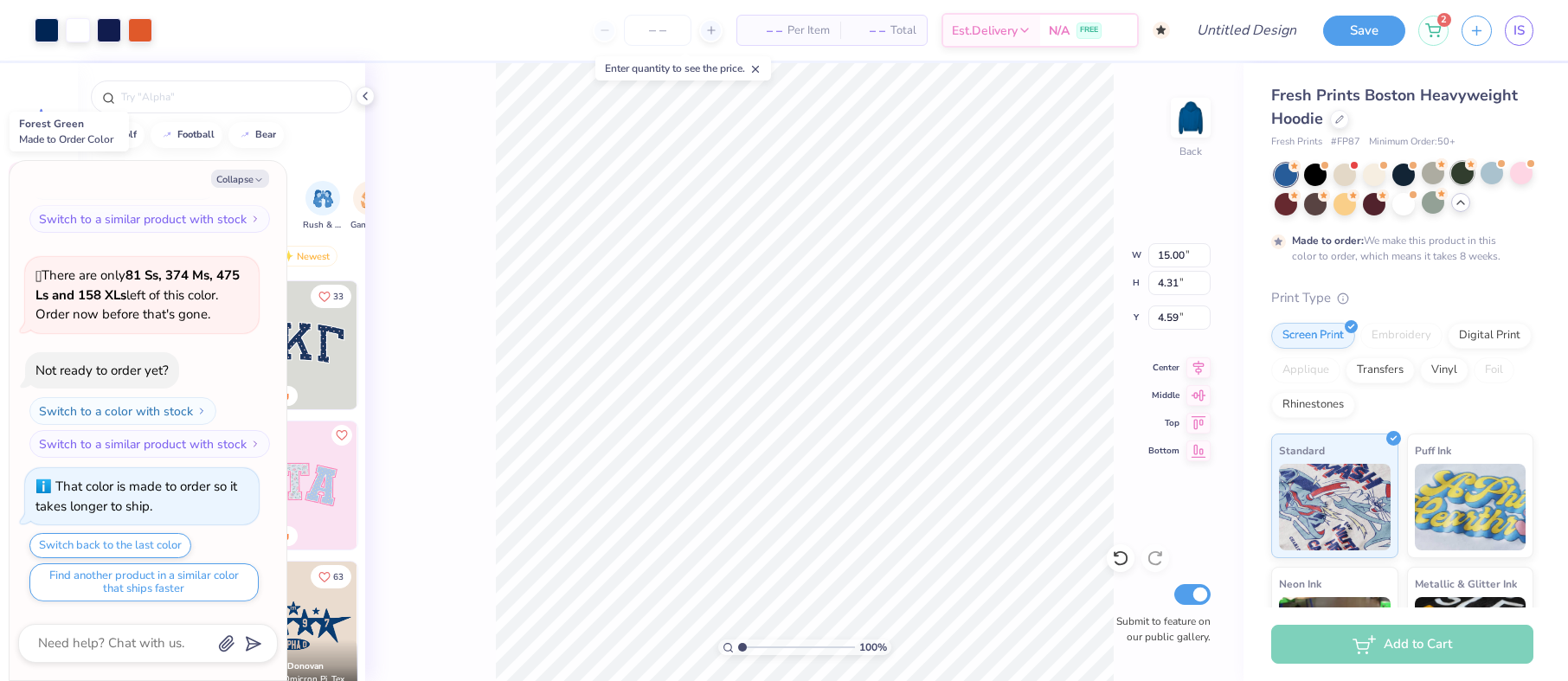 click at bounding box center [1462, 173] 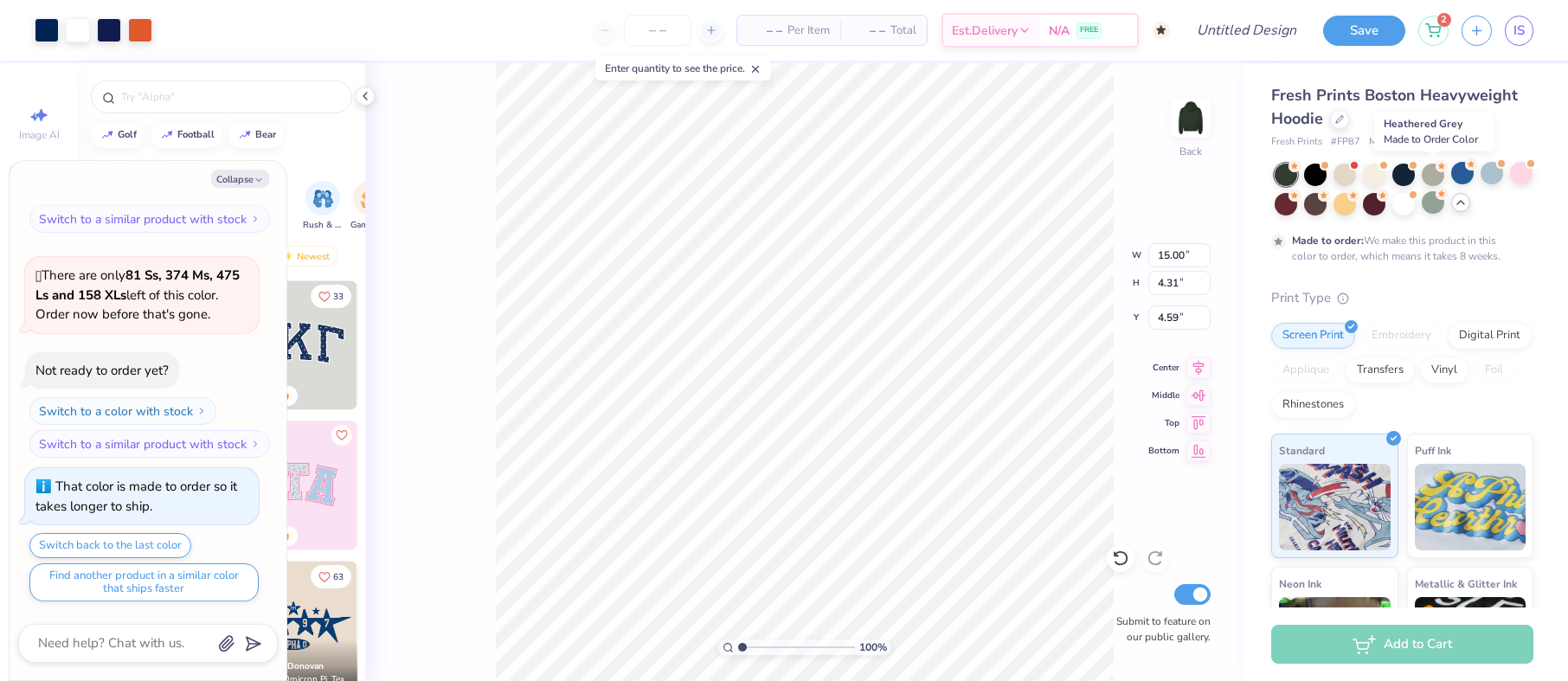 drag, startPoint x: 1428, startPoint y: 179, endPoint x: 1423, endPoint y: 190, distance: 12.083046 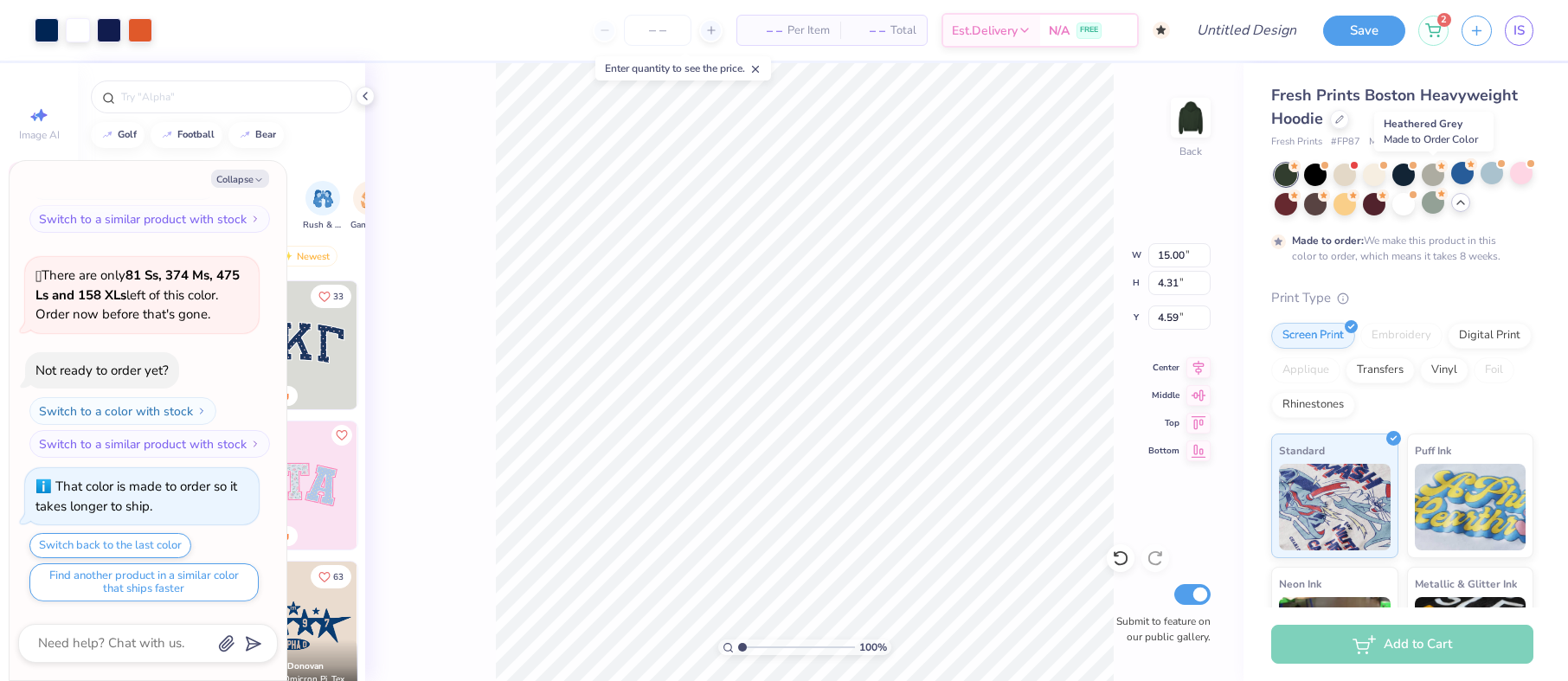 click at bounding box center (1433, 175) 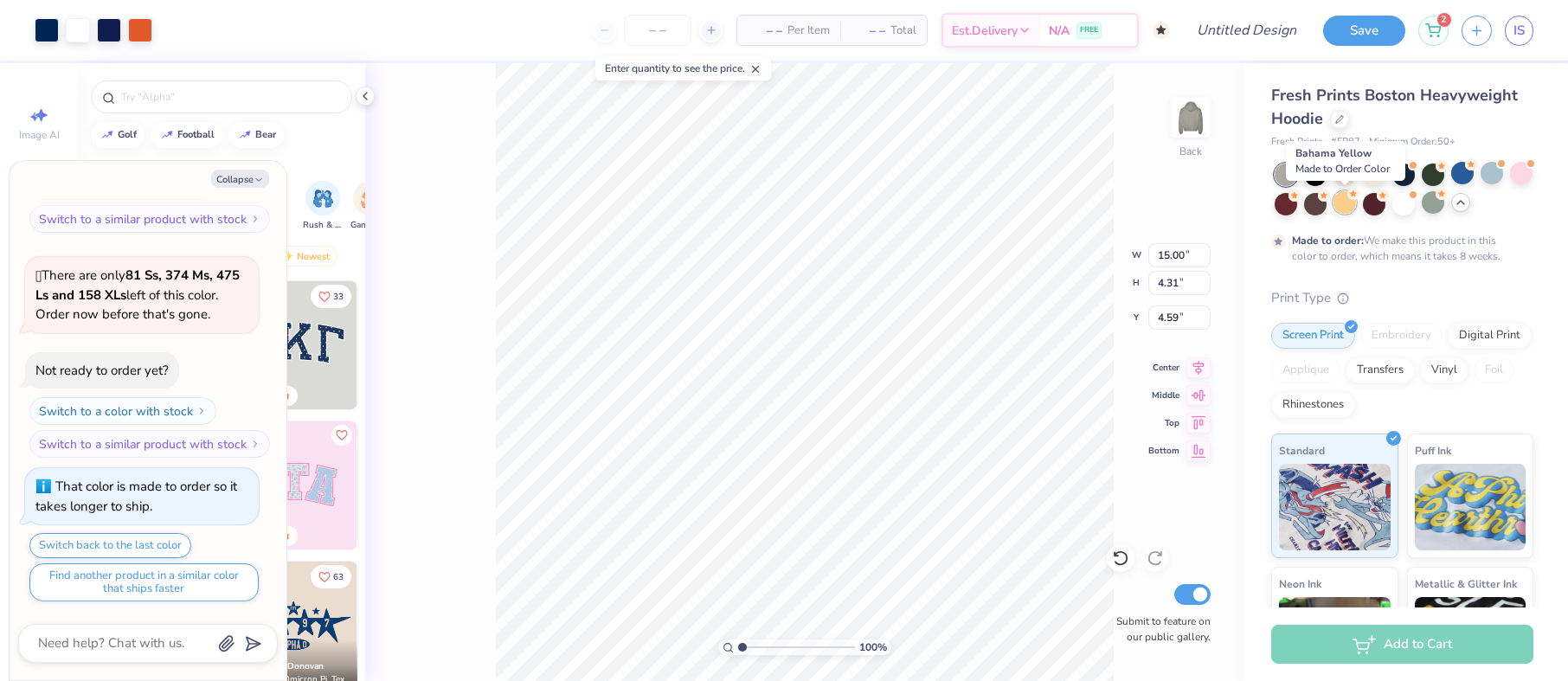 click at bounding box center (1345, 202) 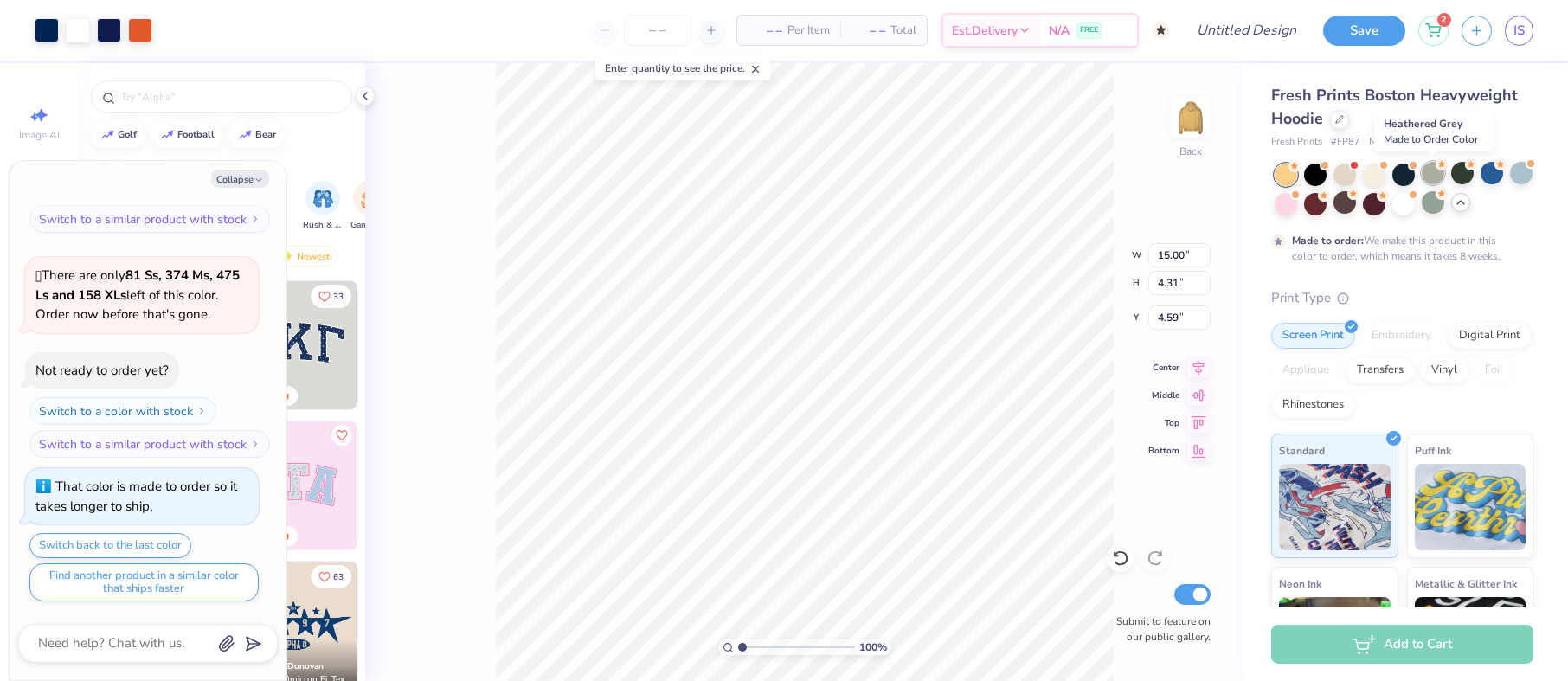 click at bounding box center [1433, 173] 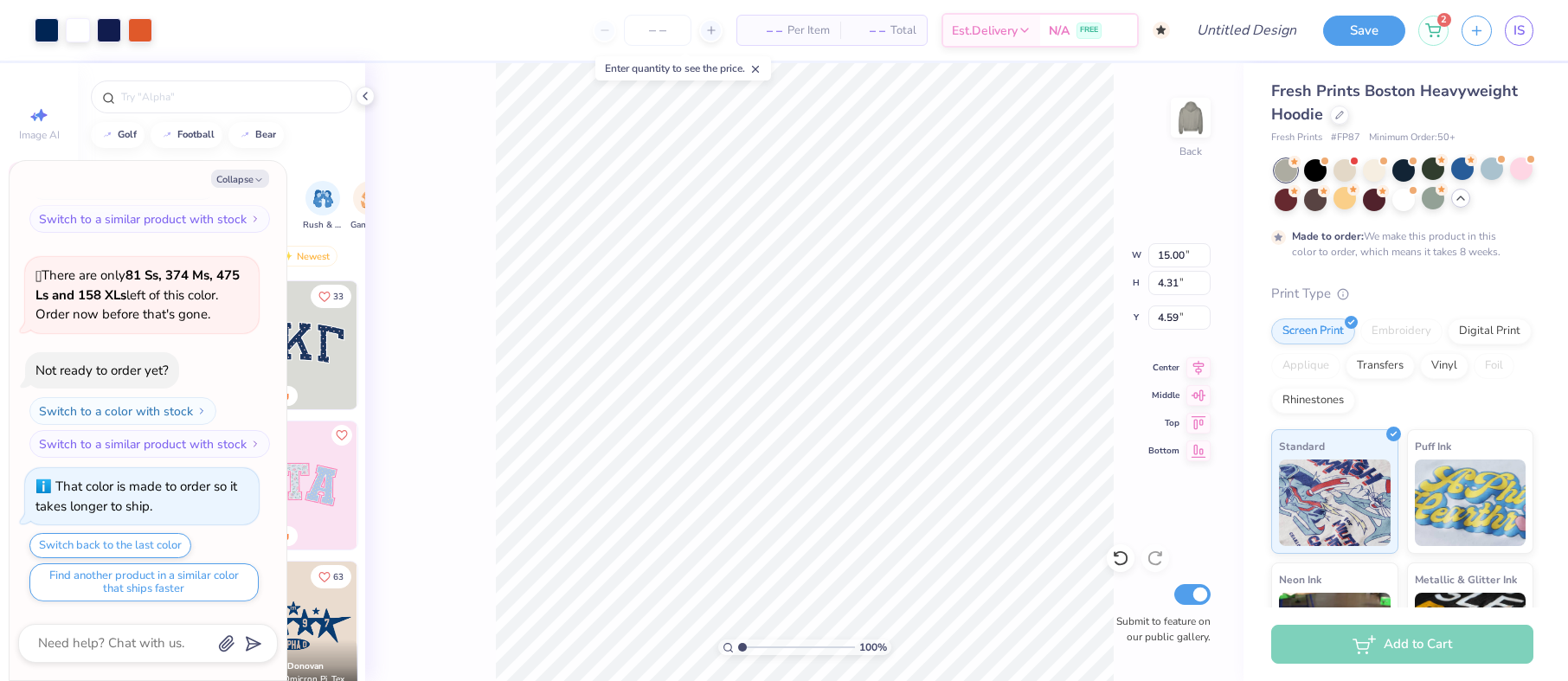 scroll, scrollTop: 0, scrollLeft: 0, axis: both 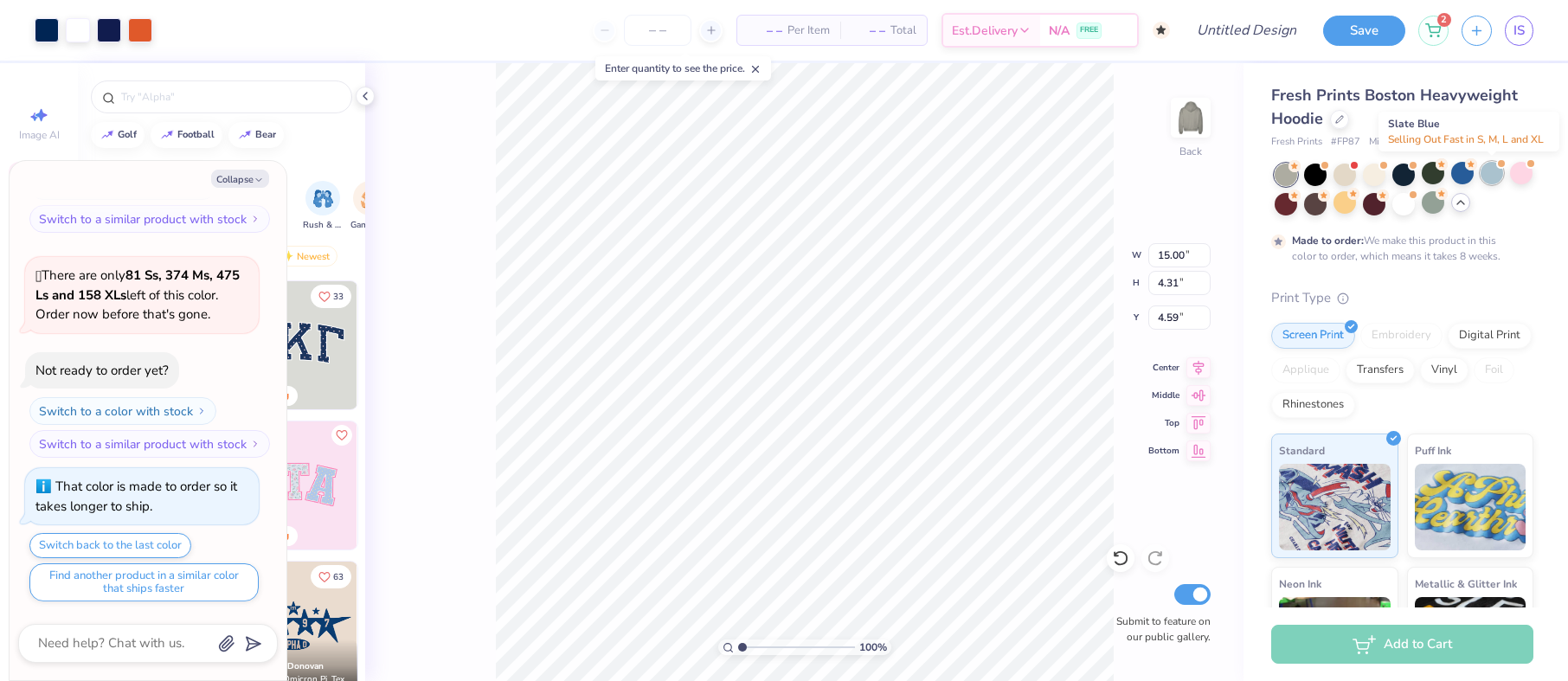 click at bounding box center [1492, 173] 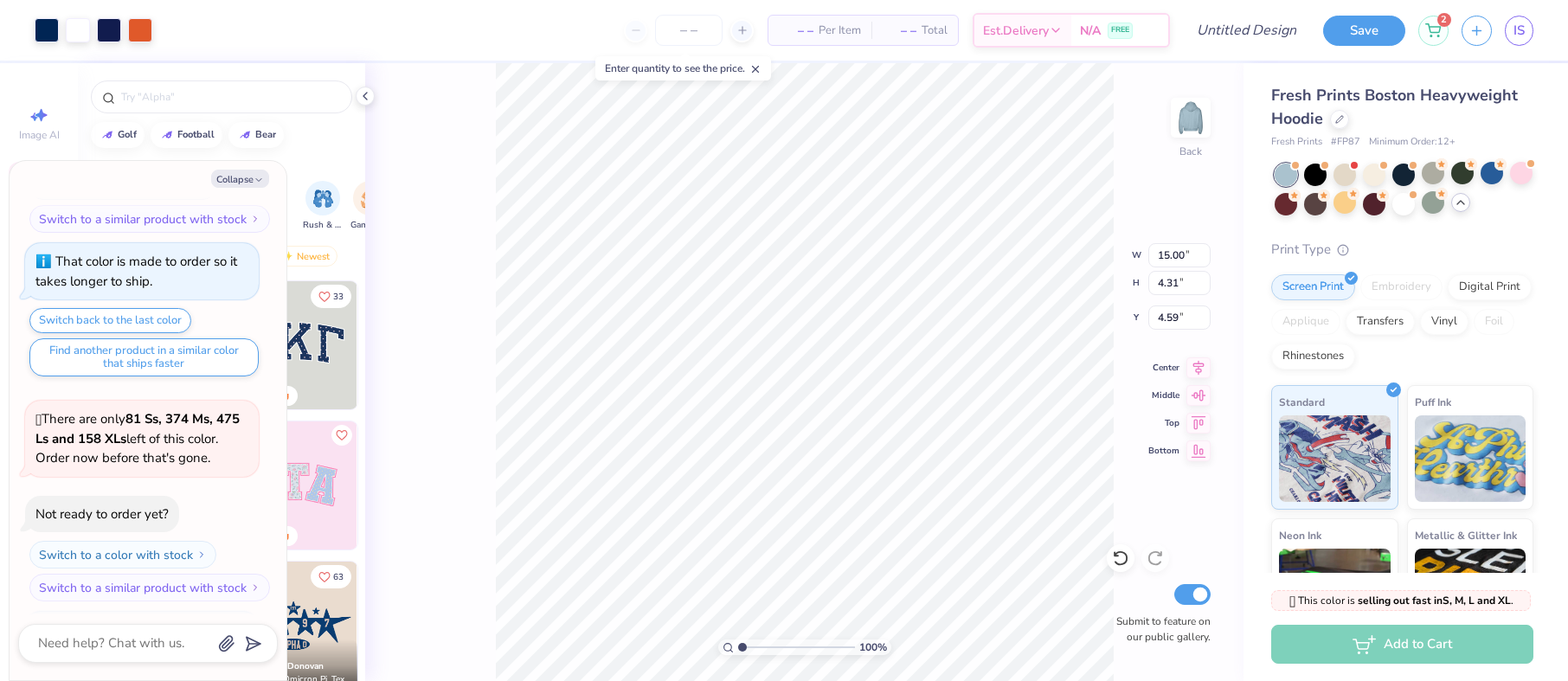 scroll, scrollTop: 1005, scrollLeft: 0, axis: vertical 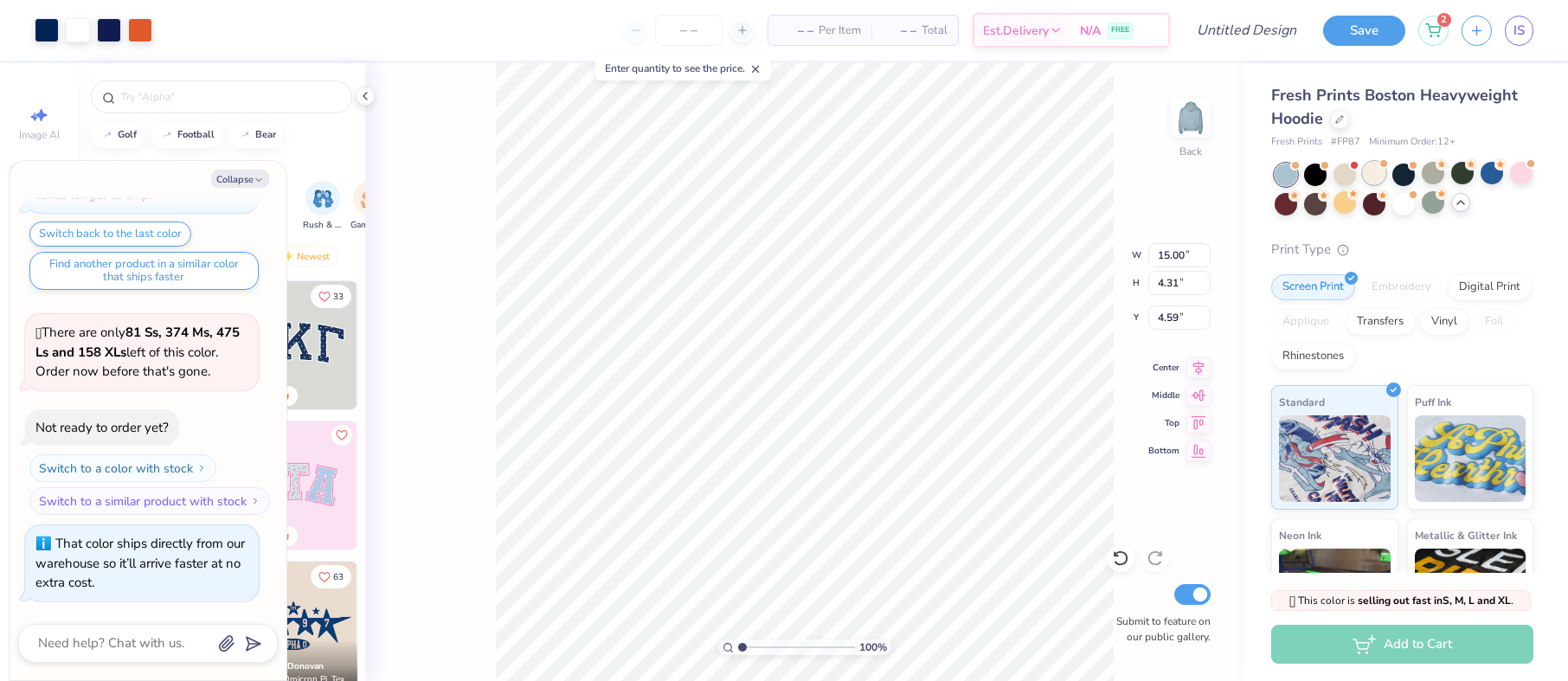 click at bounding box center [1374, 173] 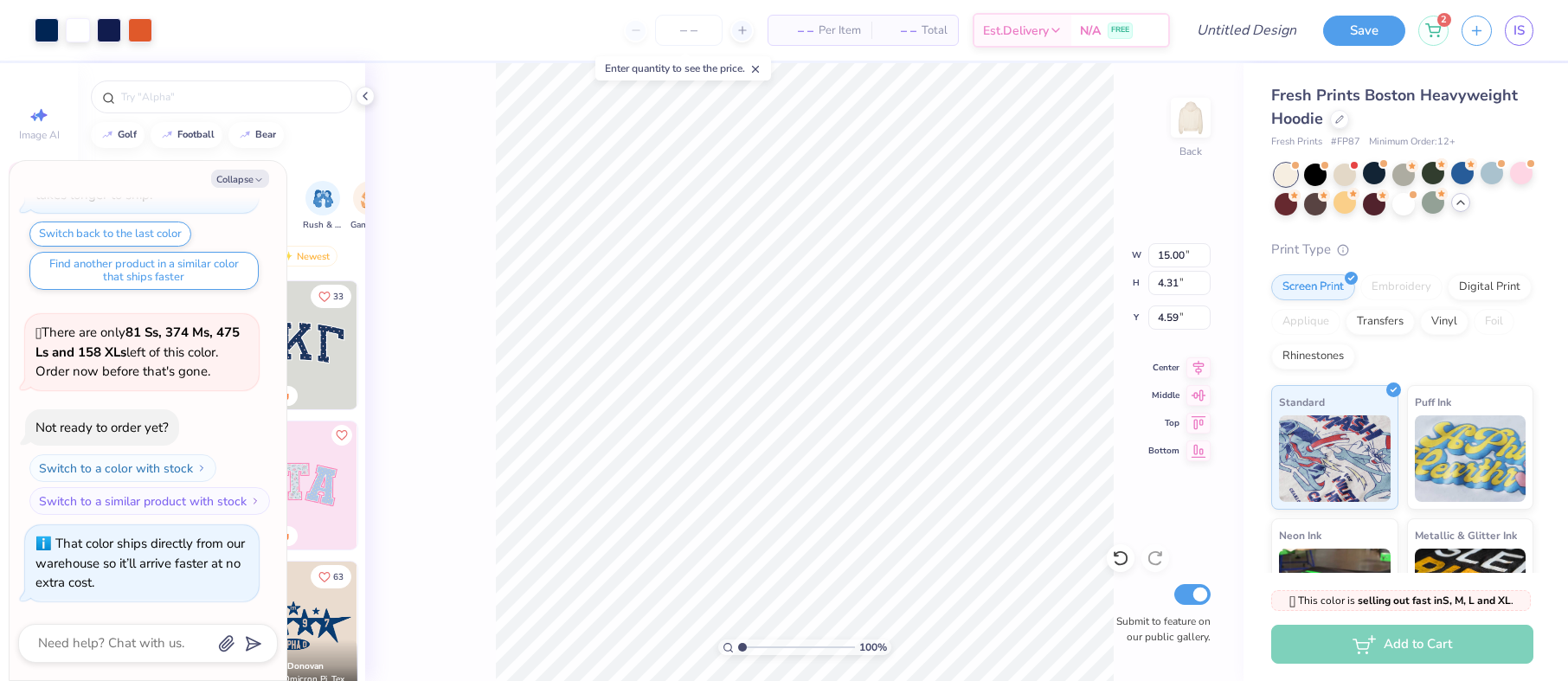 scroll, scrollTop: 1230, scrollLeft: 0, axis: vertical 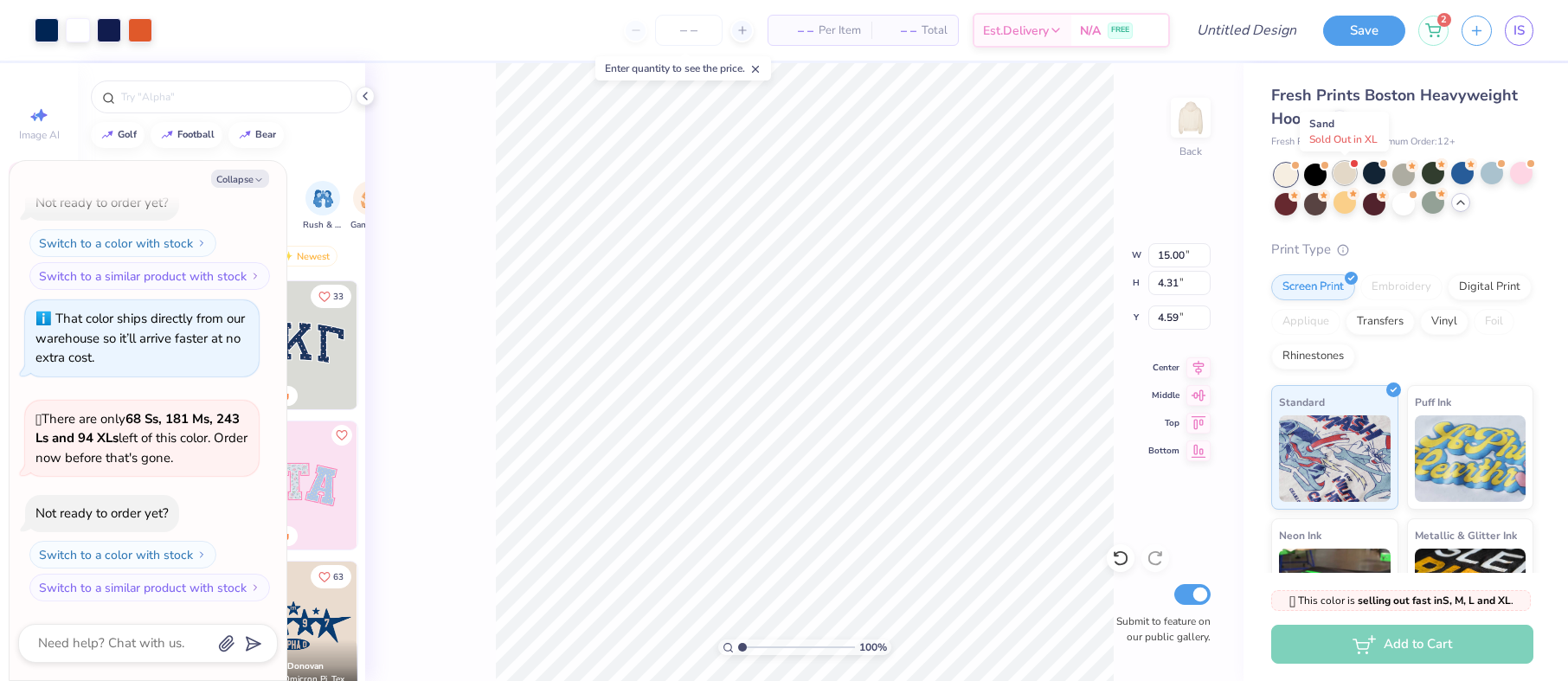 click at bounding box center [1345, 173] 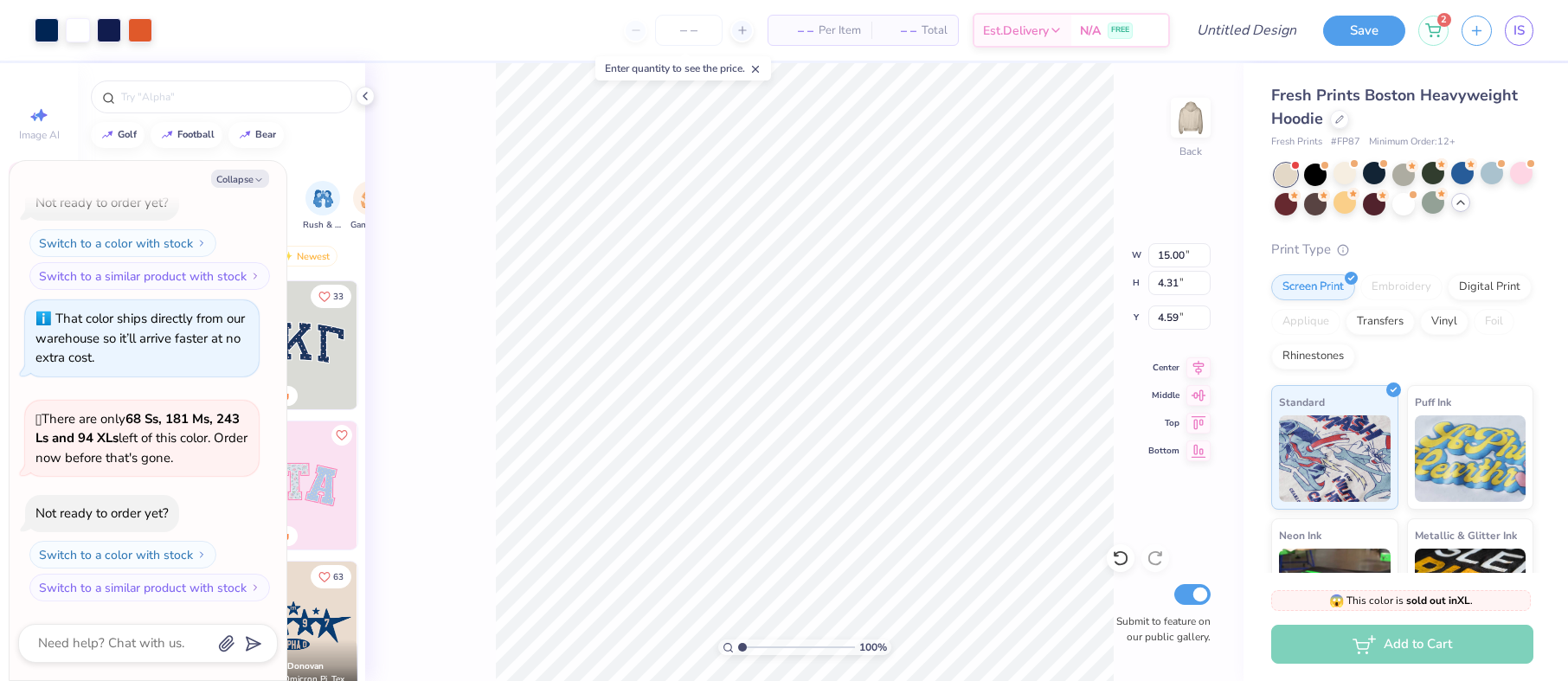 scroll, scrollTop: 1474, scrollLeft: 0, axis: vertical 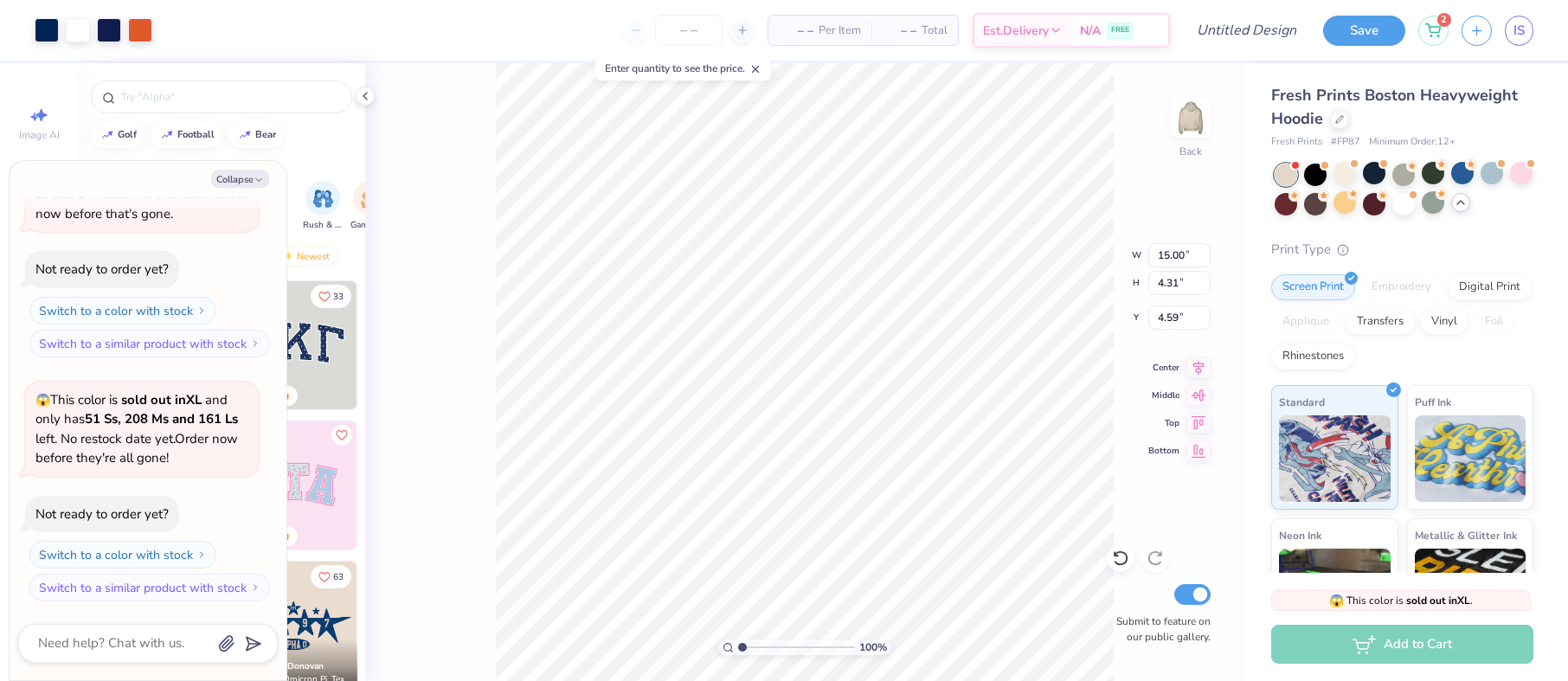 click at bounding box center [1286, 175] 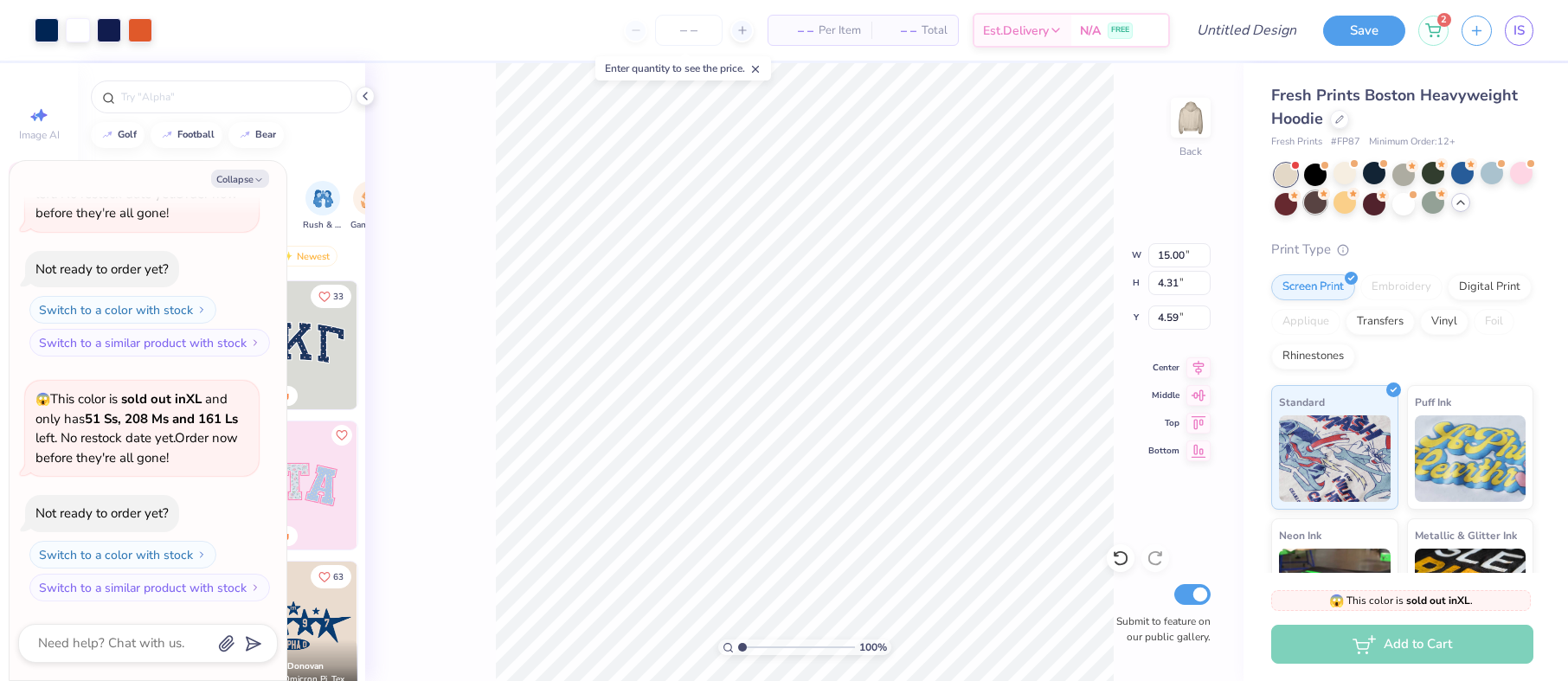 click at bounding box center (1315, 202) 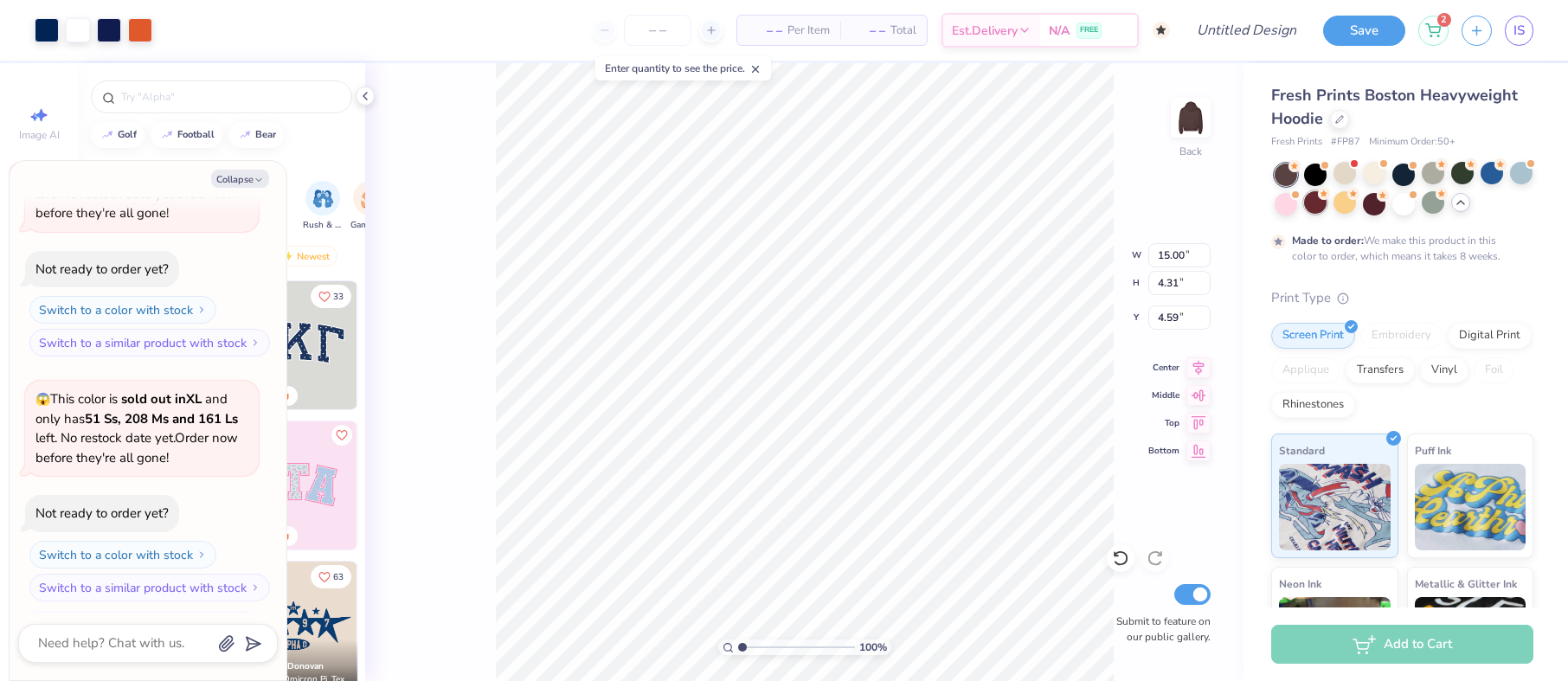 scroll, scrollTop: 1863, scrollLeft: 0, axis: vertical 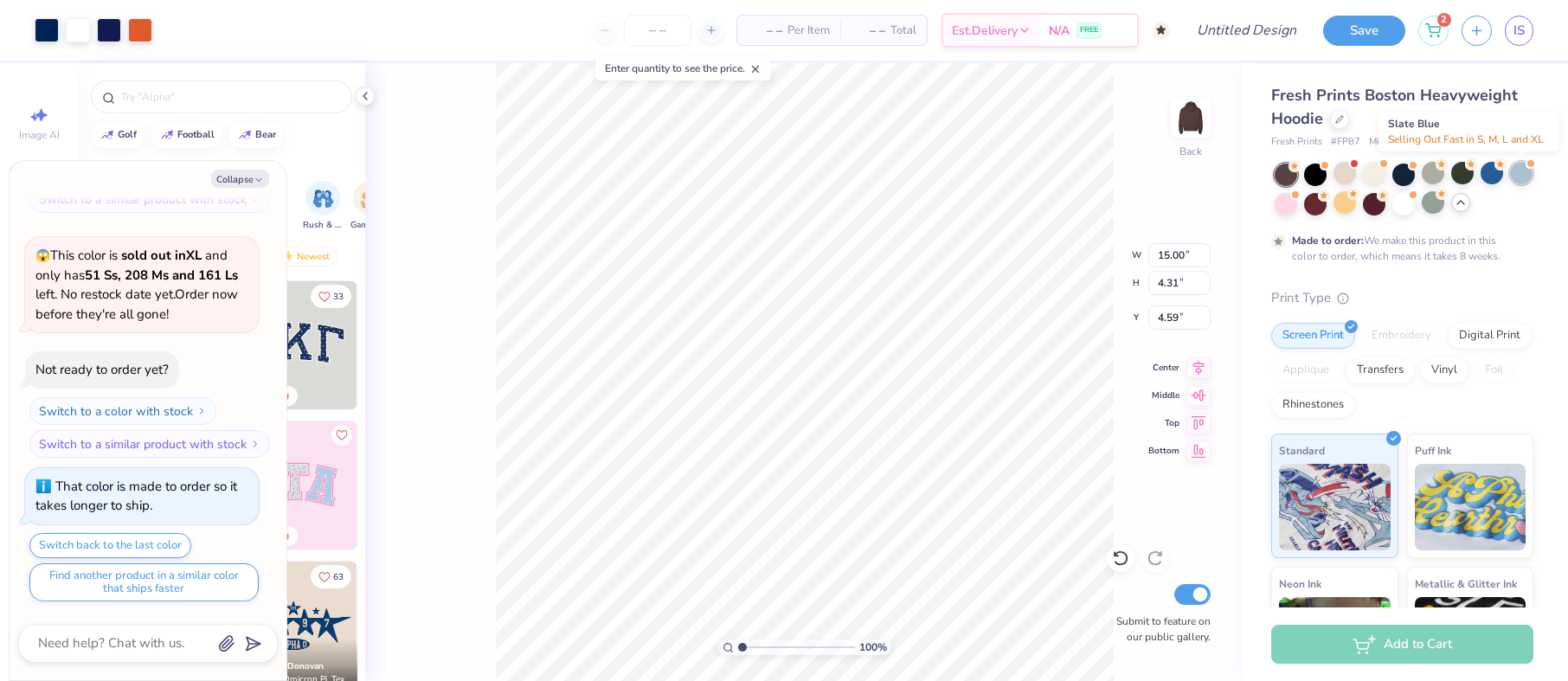 click at bounding box center (1521, 173) 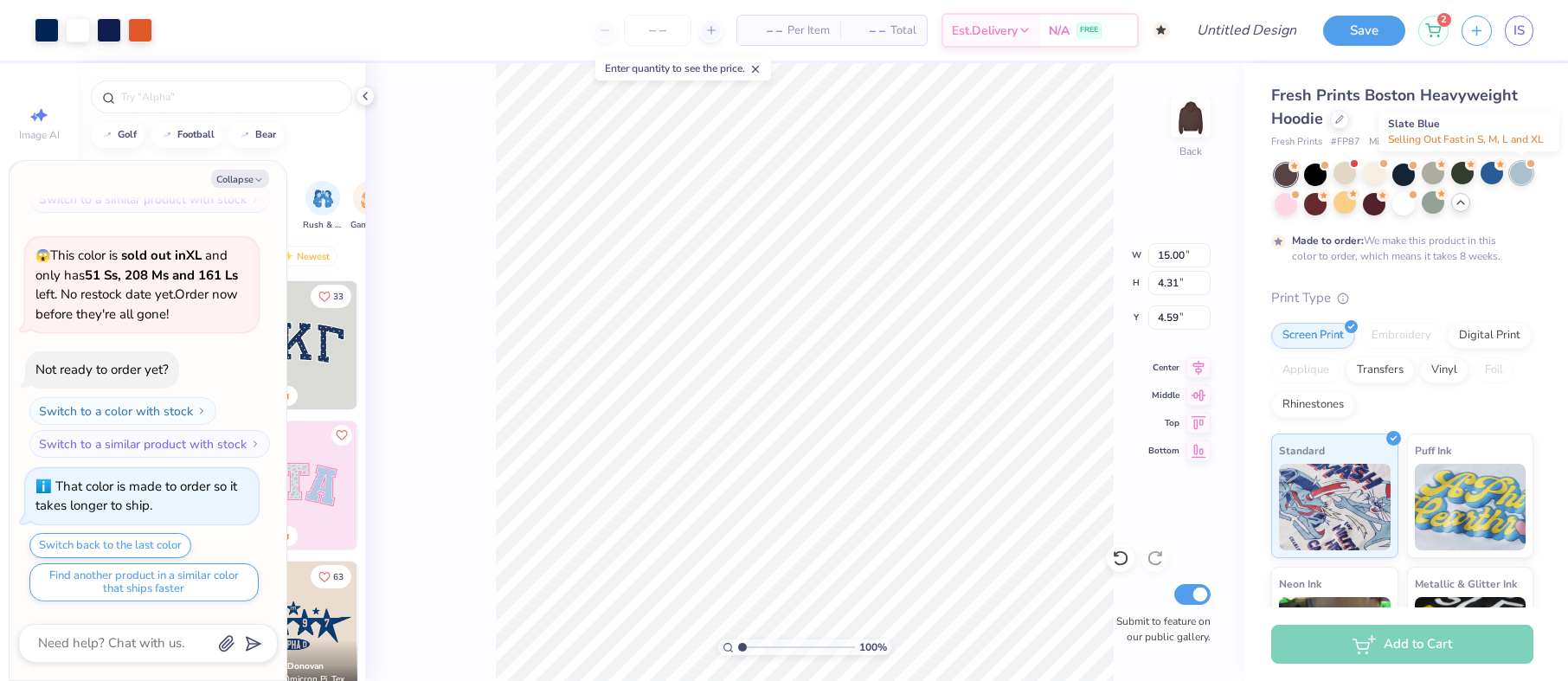 type on "x" 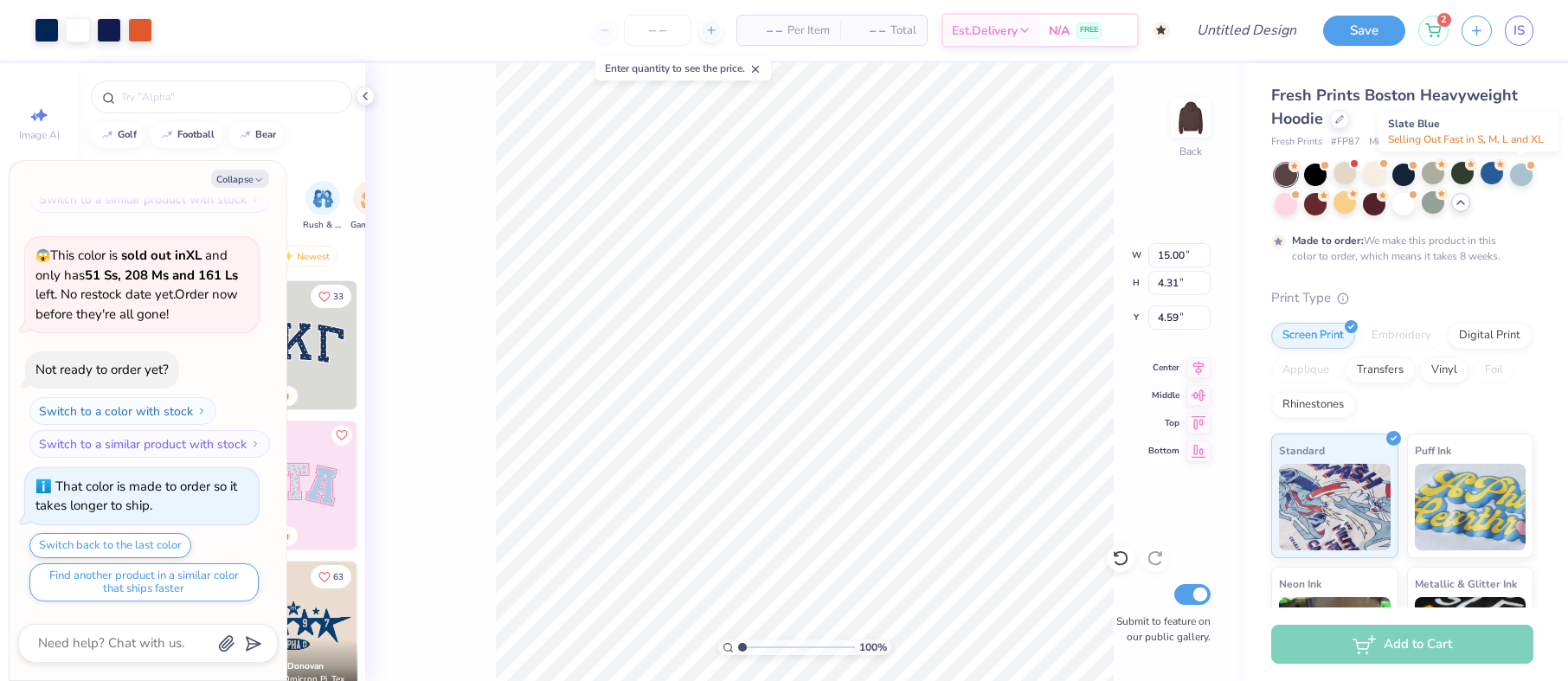 scroll, scrollTop: 2174, scrollLeft: 0, axis: vertical 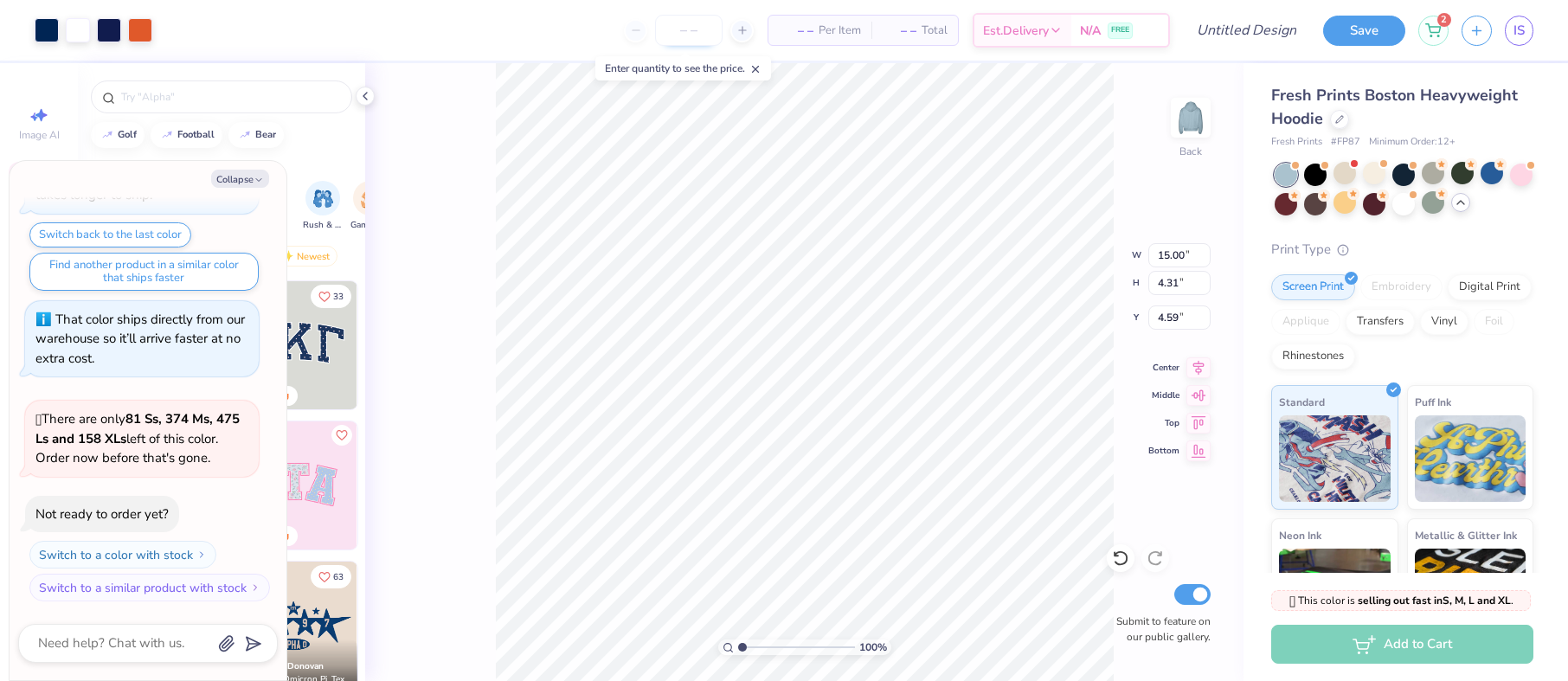 click at bounding box center [689, 30] 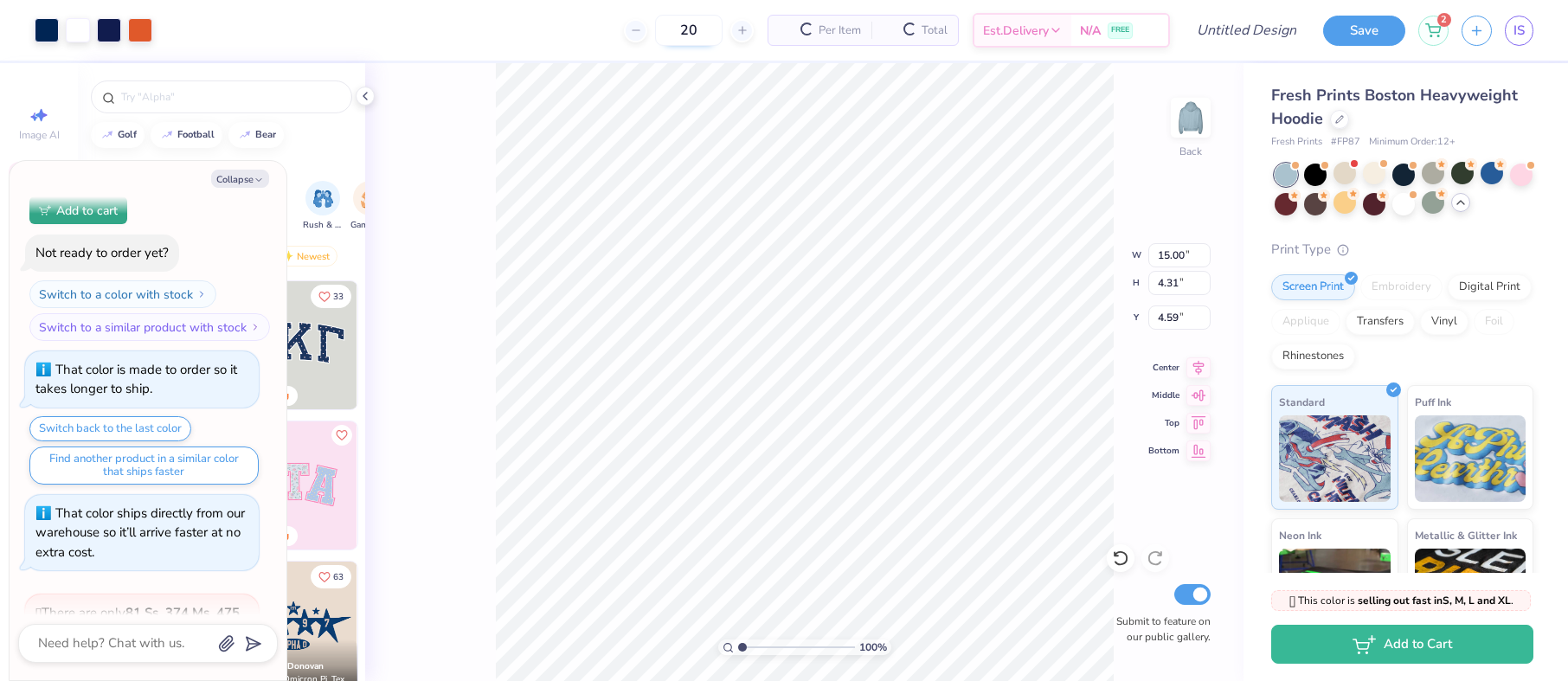 scroll, scrollTop: 2367, scrollLeft: 0, axis: vertical 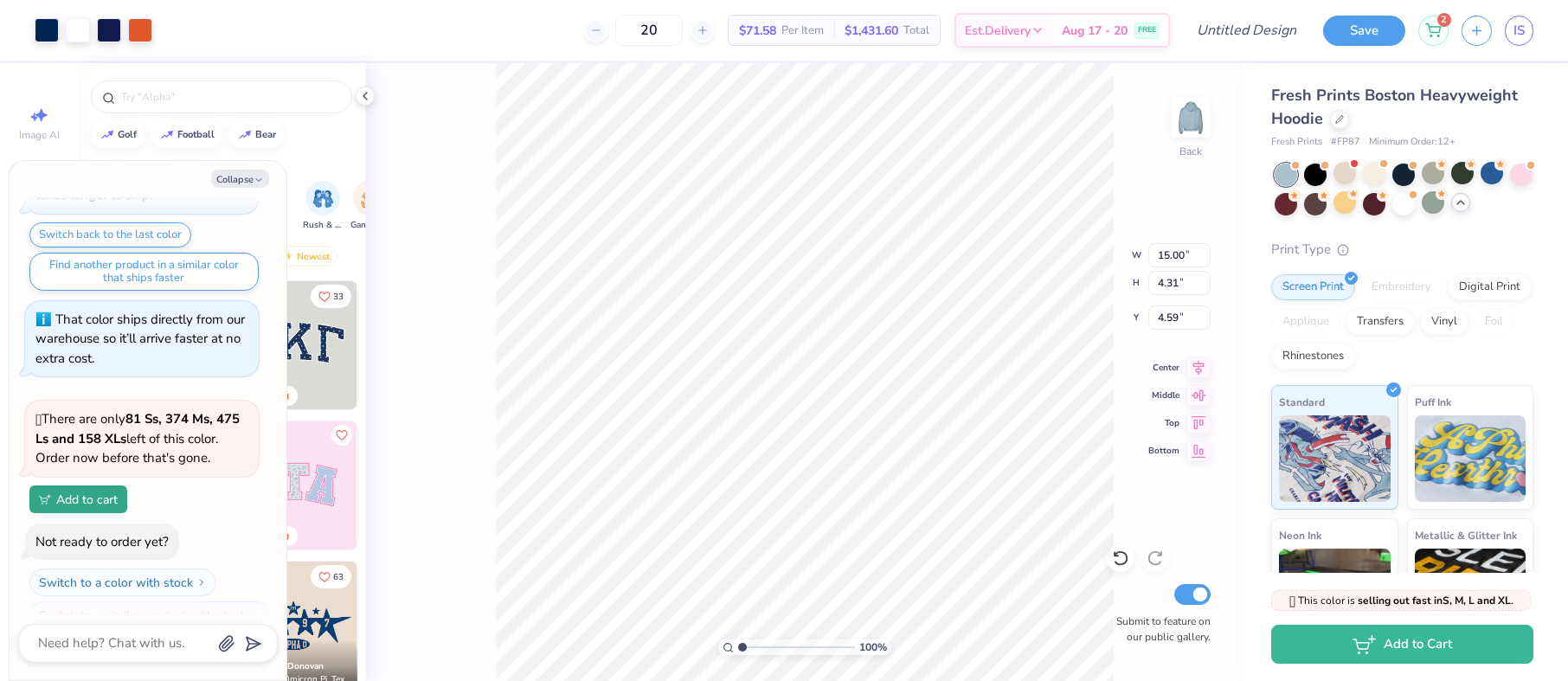 type on "20" 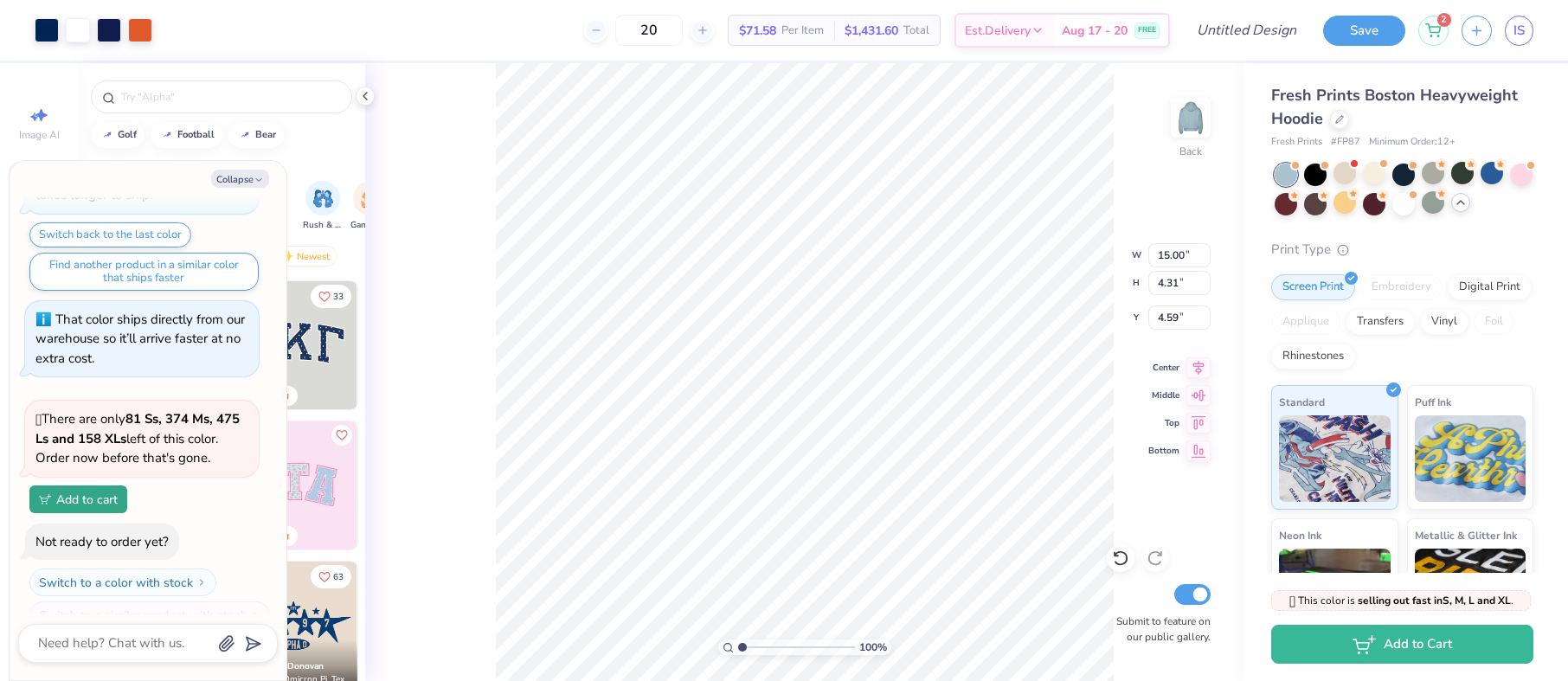 drag, startPoint x: 319, startPoint y: 132, endPoint x: 334, endPoint y: 131, distance: 15.033296 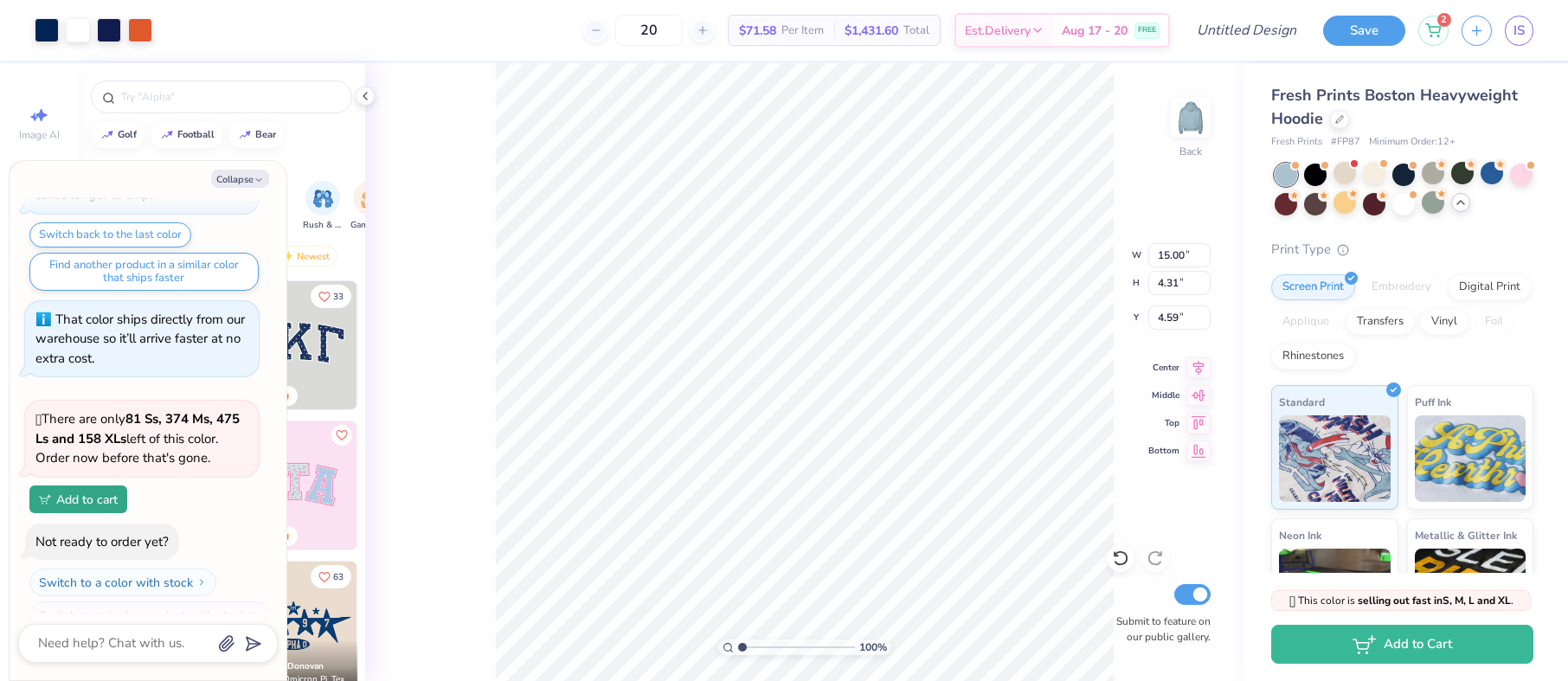 click on "golf football bear" at bounding box center [222, 135] 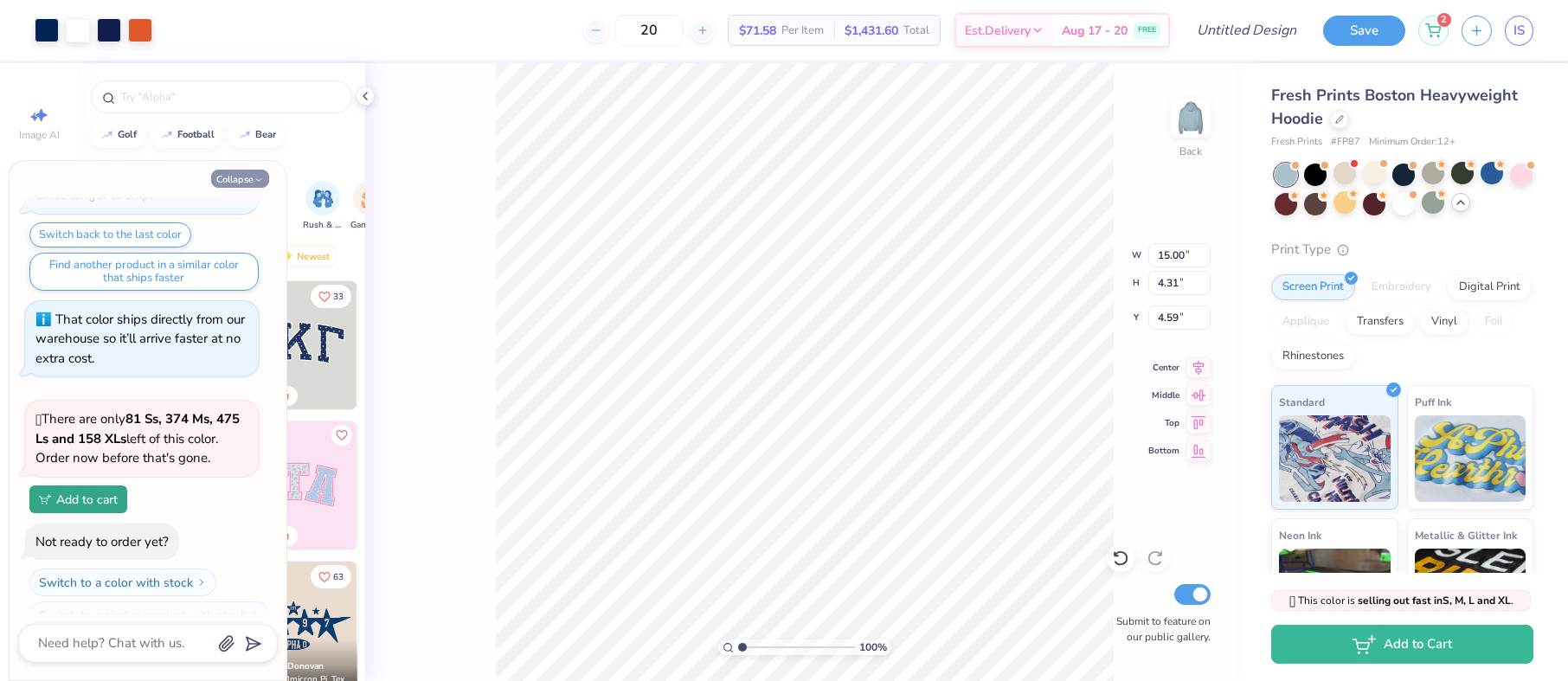 click 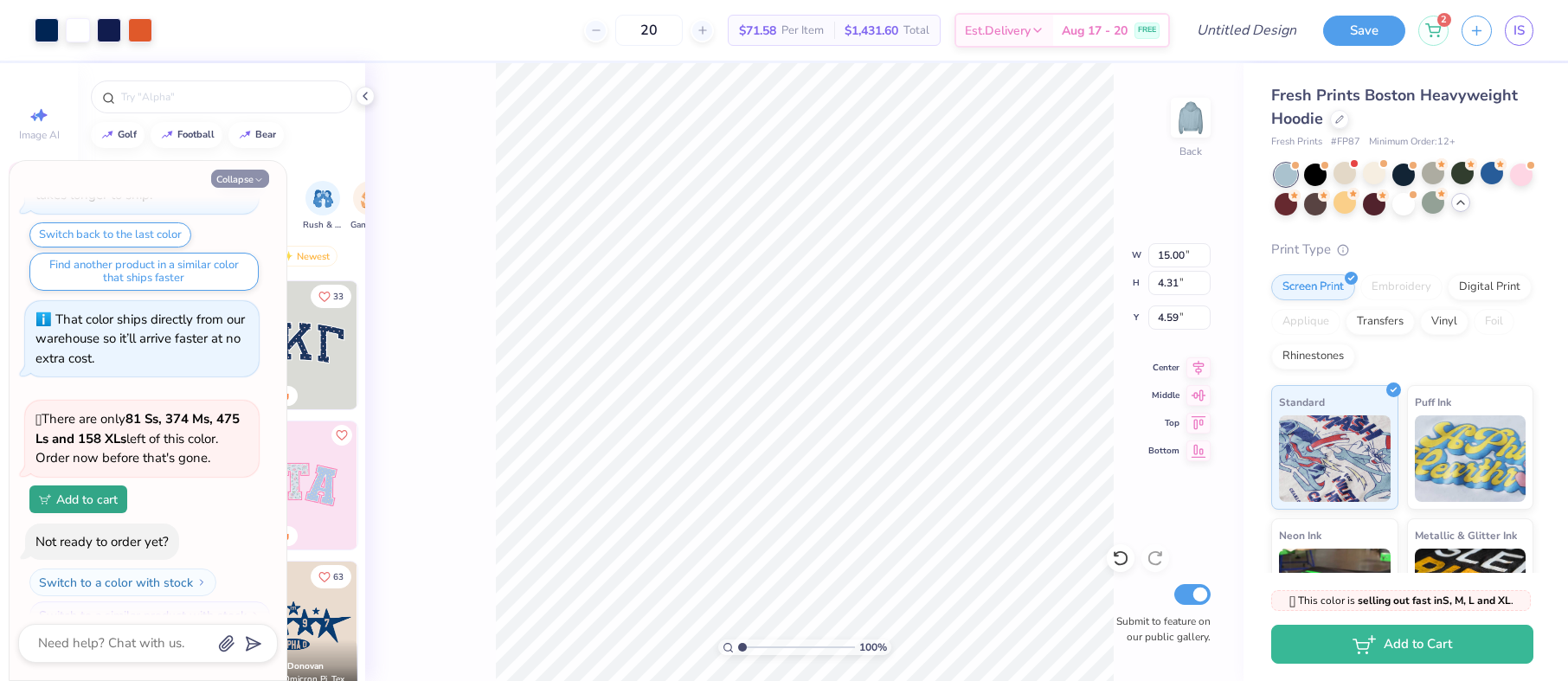 type on "x" 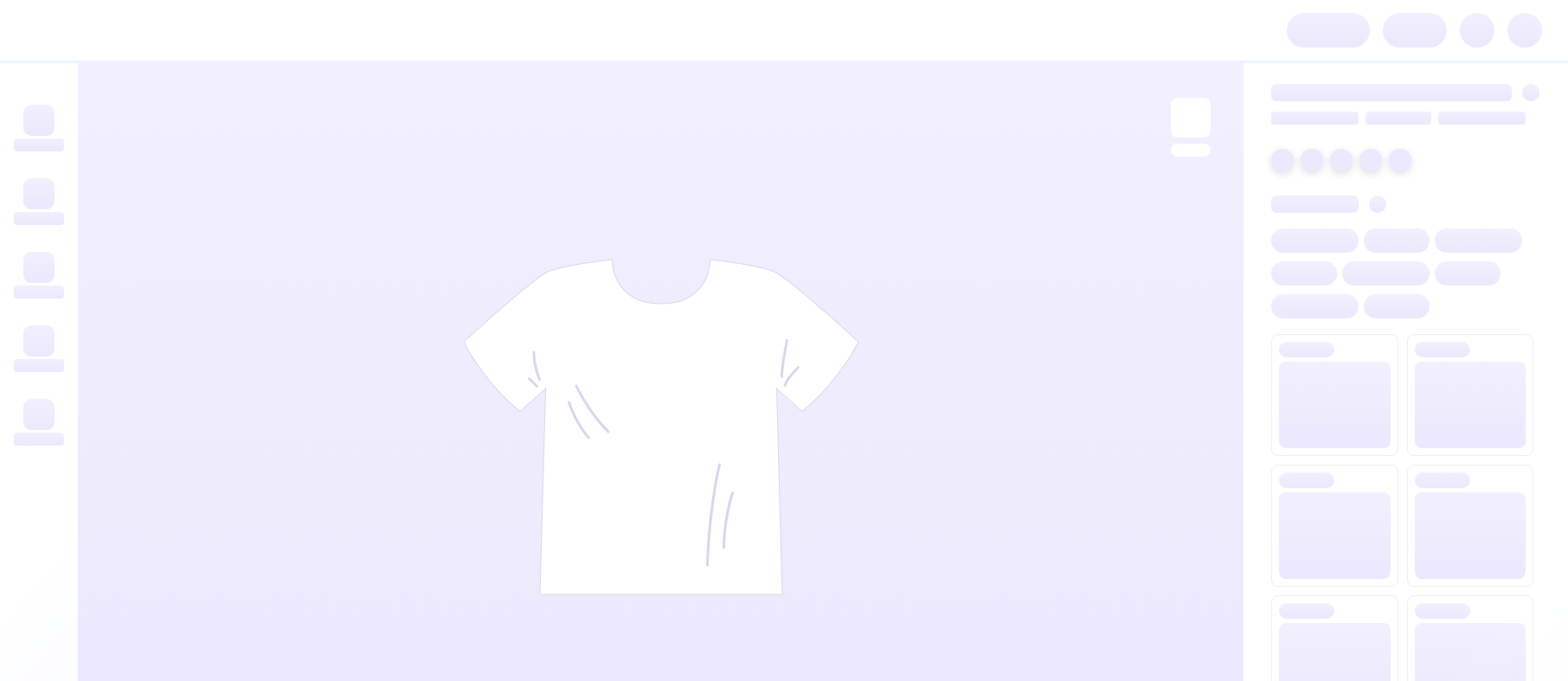 scroll, scrollTop: 0, scrollLeft: 0, axis: both 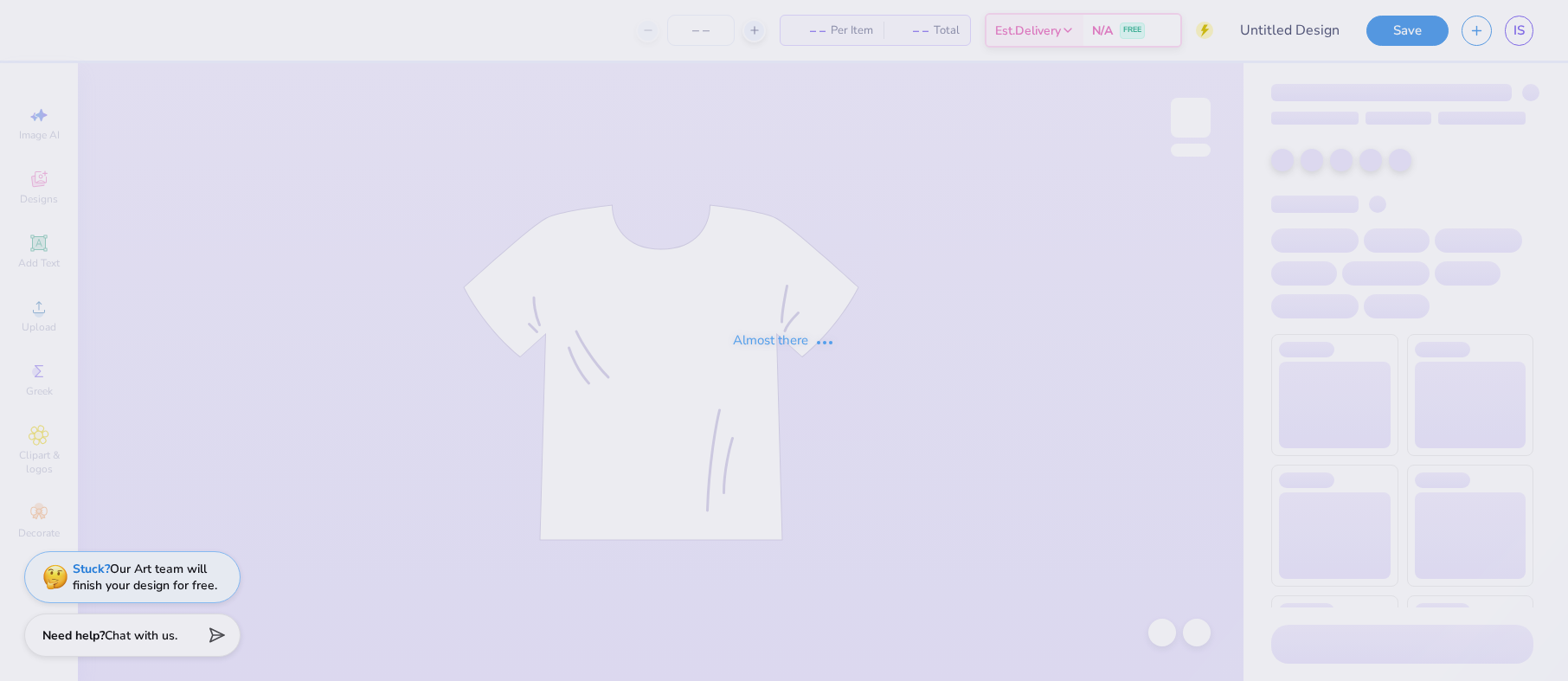 type on "PCHS Hoodie" 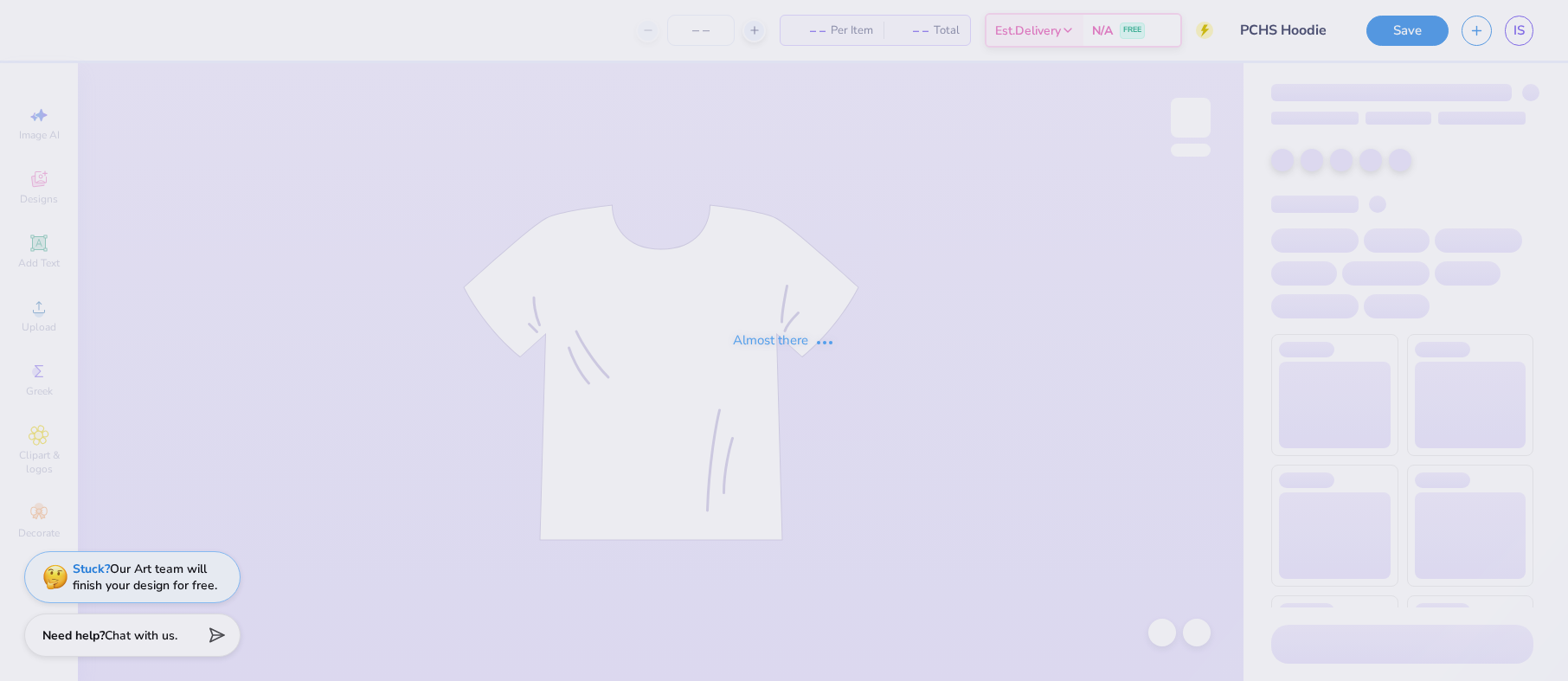 type on "20" 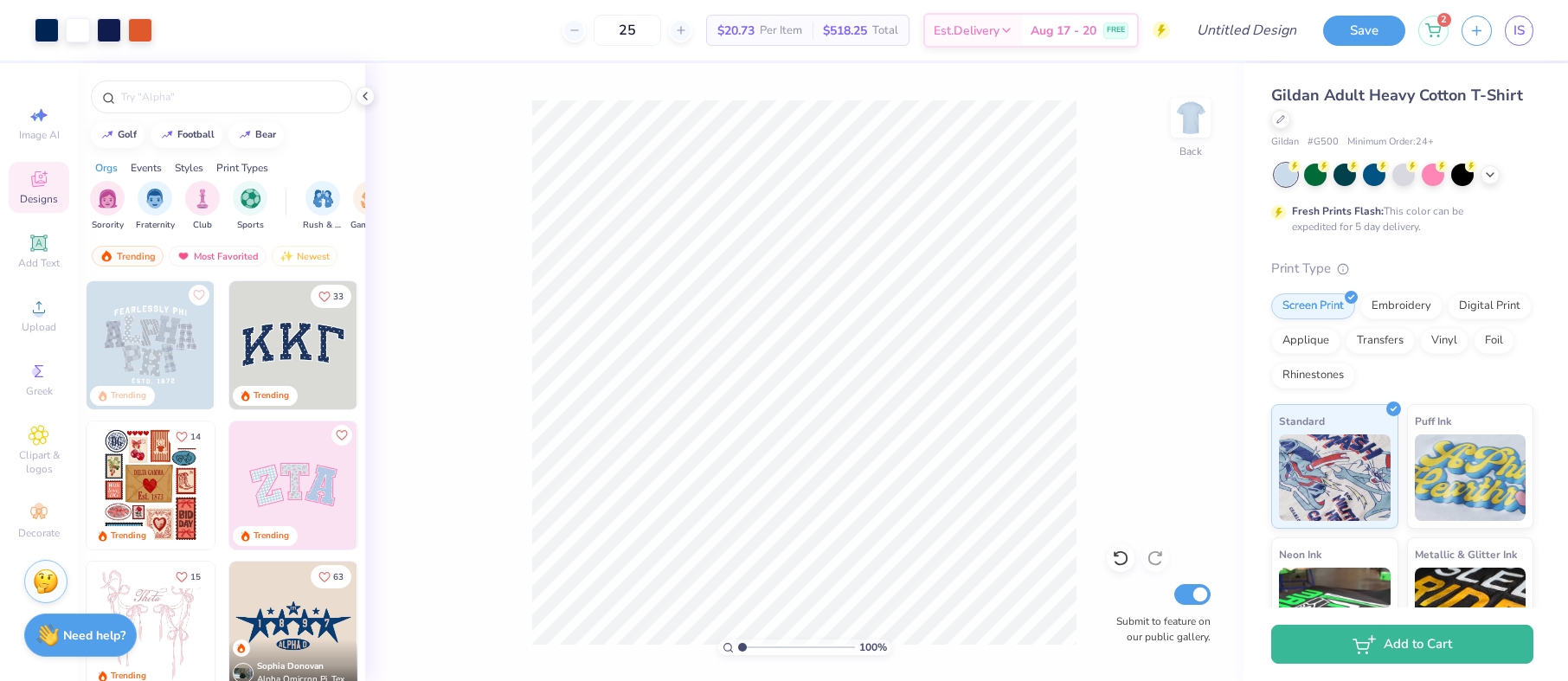 scroll, scrollTop: 0, scrollLeft: 0, axis: both 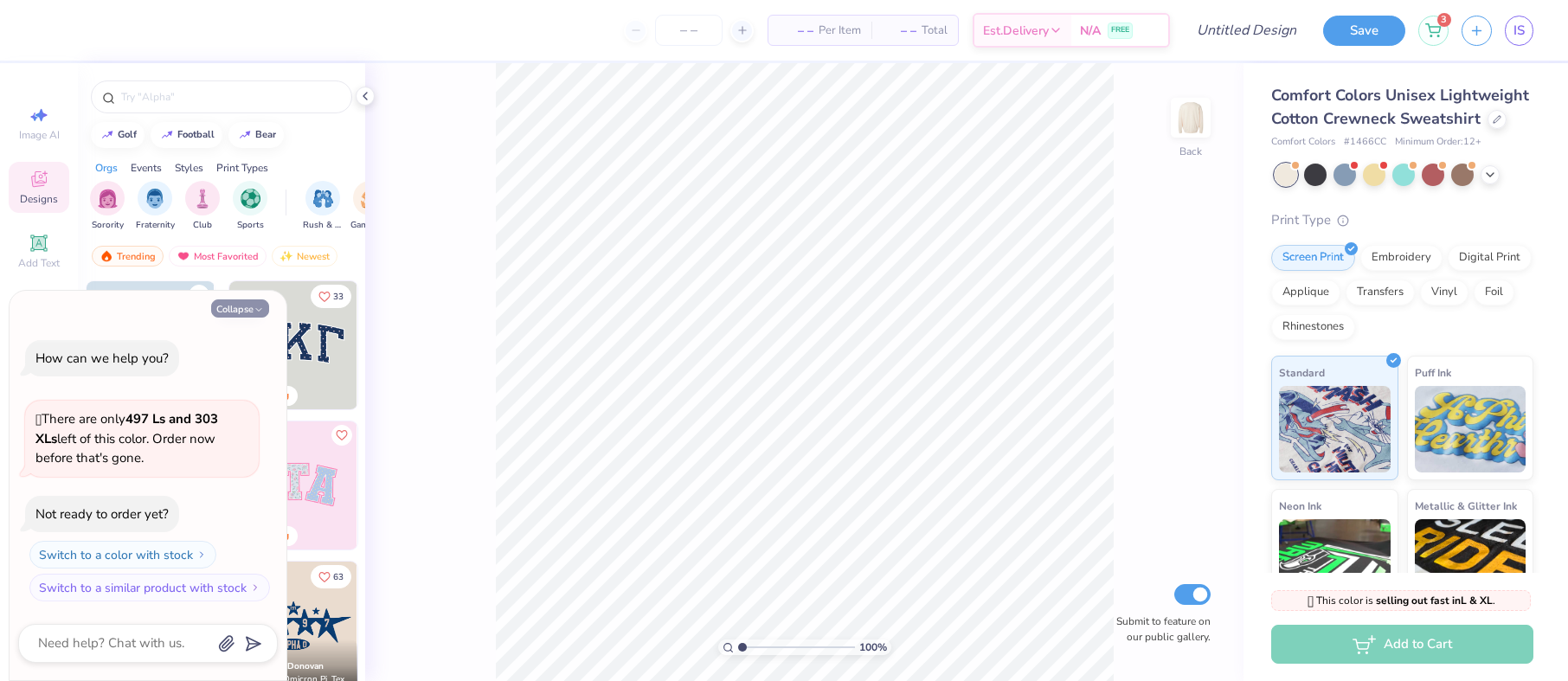 click on "Collapse" at bounding box center [240, 308] 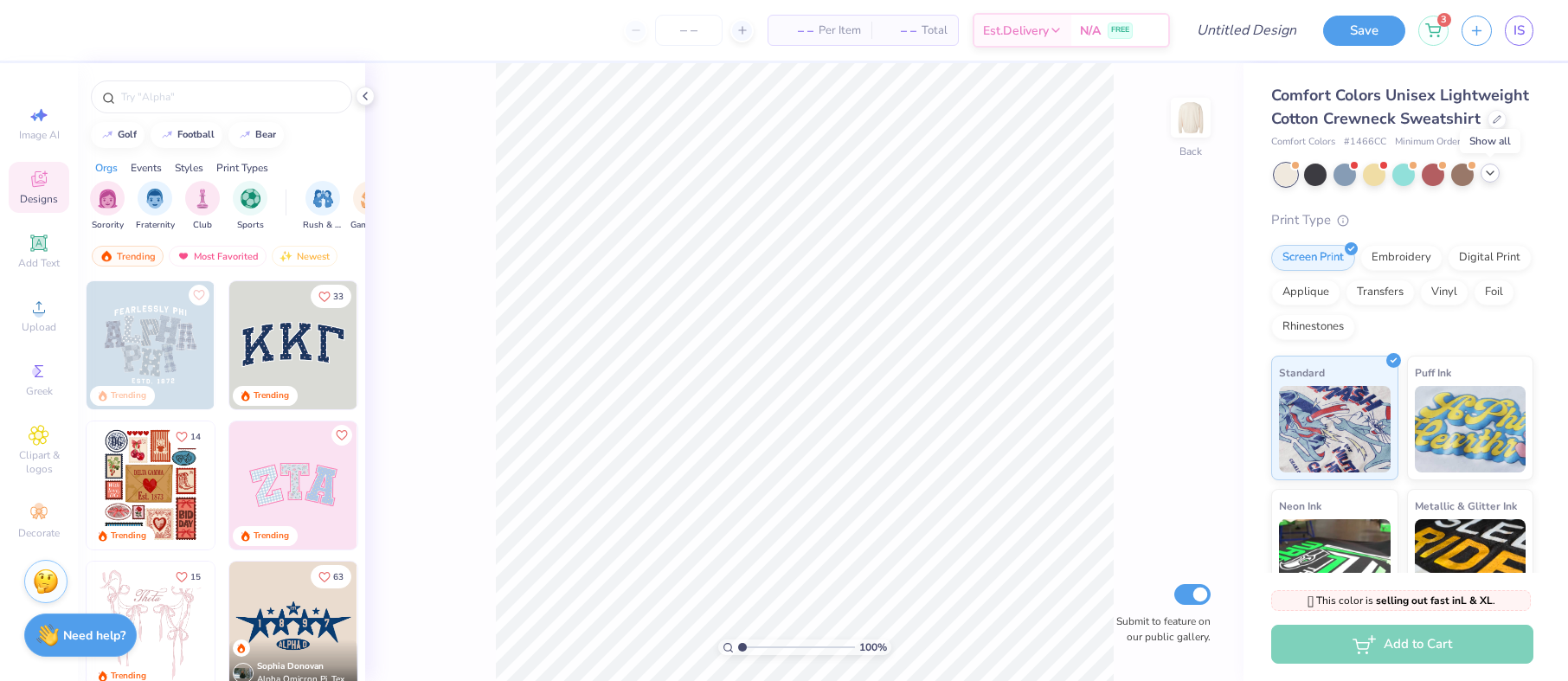 click 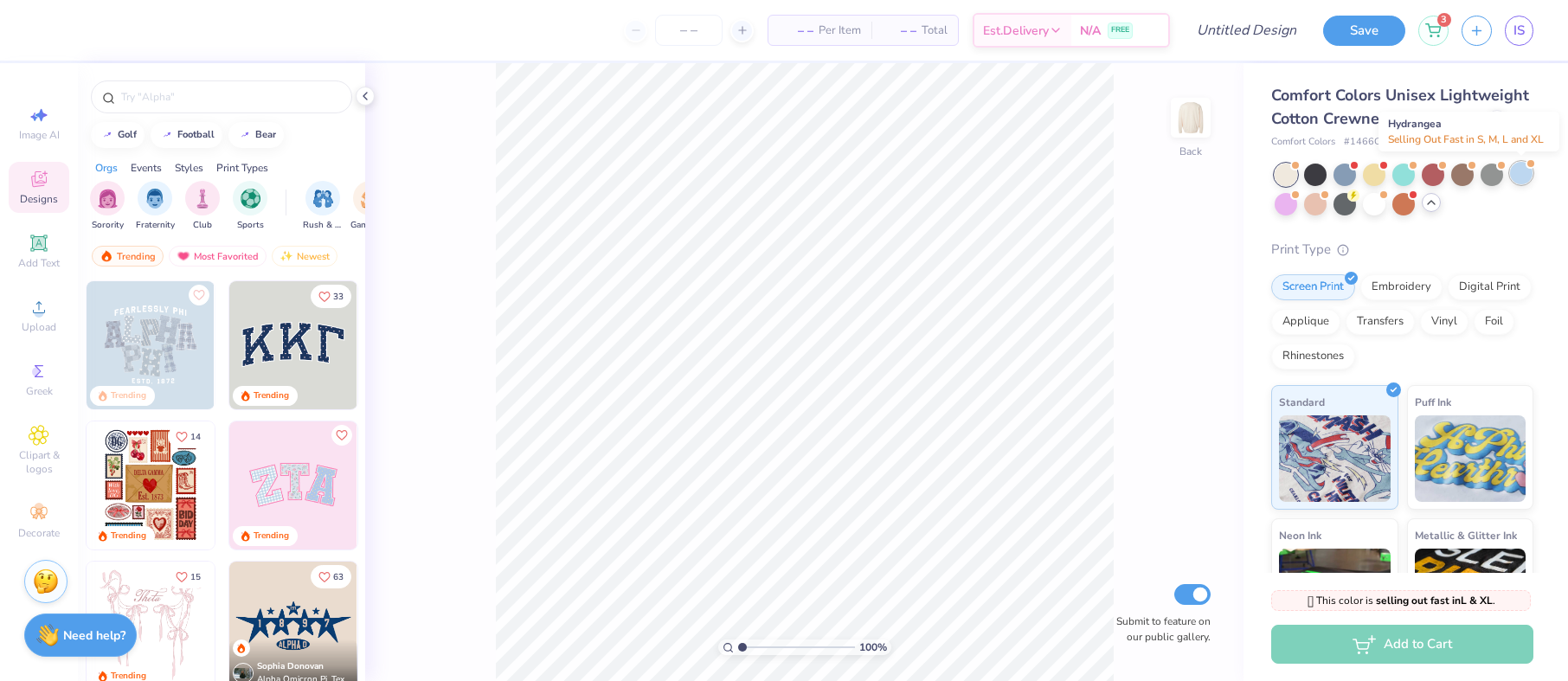 click at bounding box center [1521, 173] 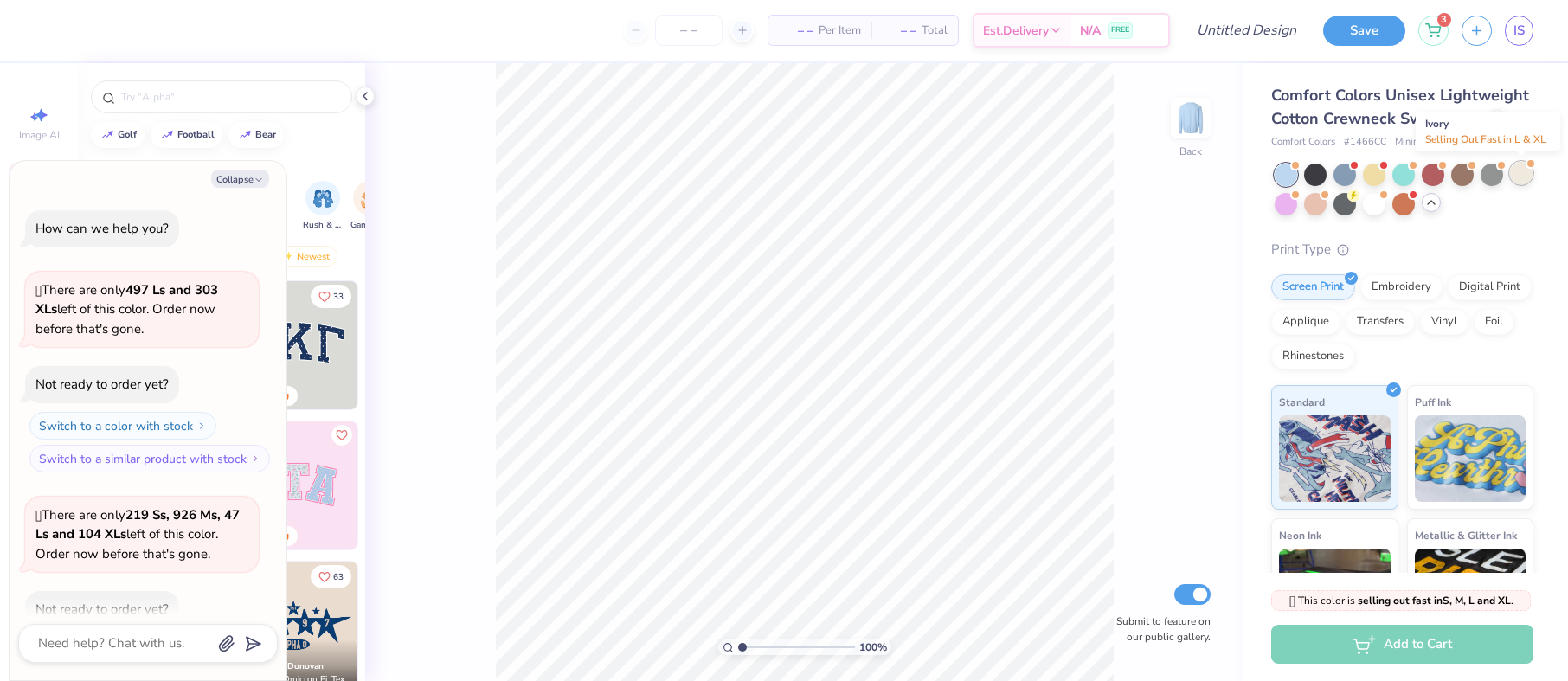 scroll, scrollTop: 96, scrollLeft: 0, axis: vertical 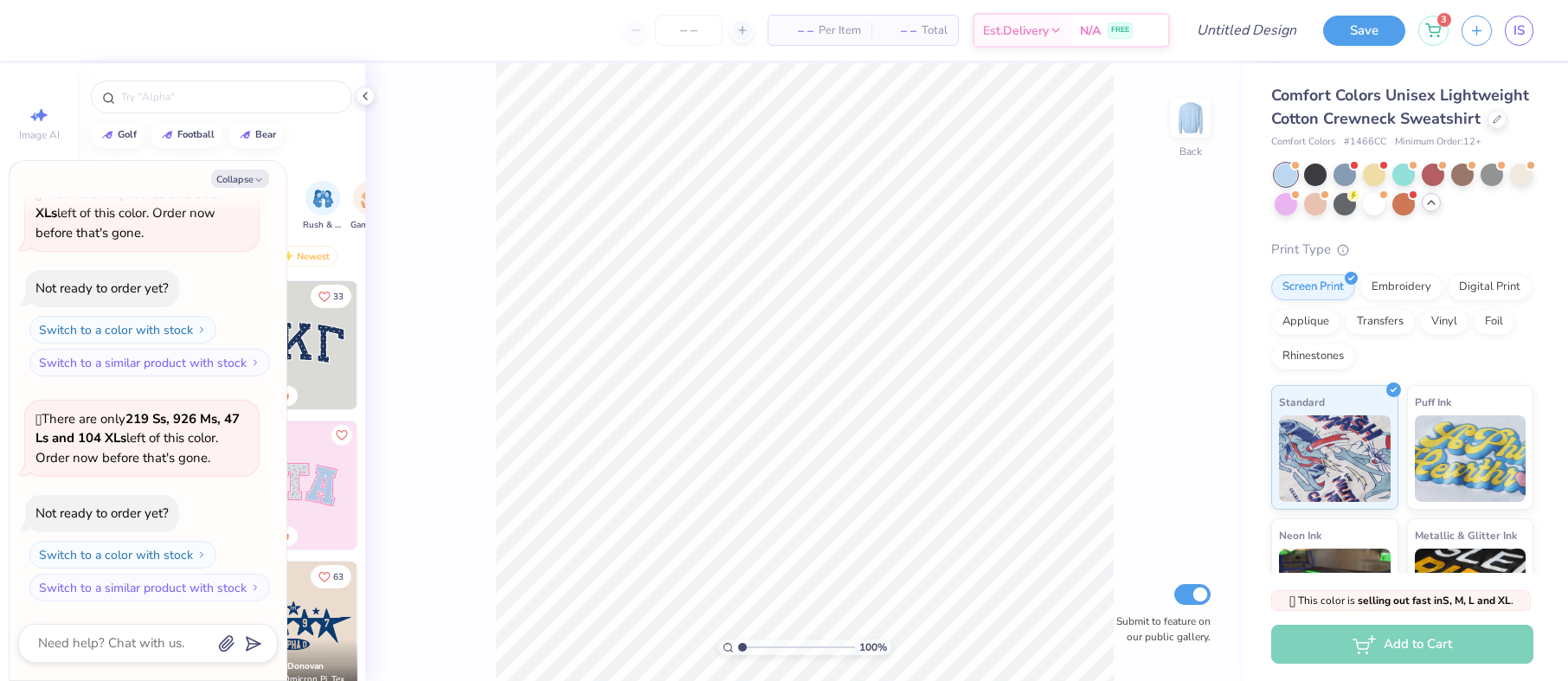 drag, startPoint x: 250, startPoint y: 179, endPoint x: 251, endPoint y: 188, distance: 9.055385 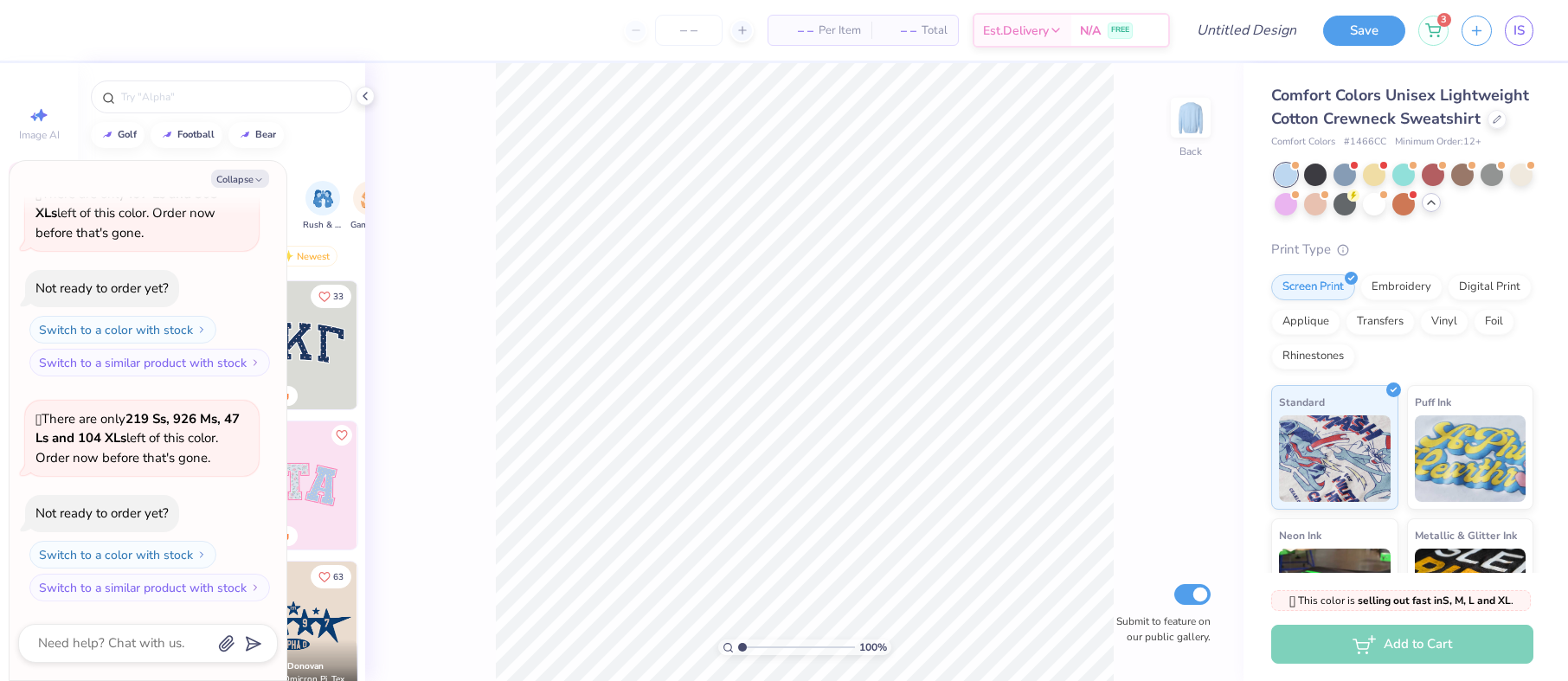 click on "Collapse" at bounding box center [240, 178] 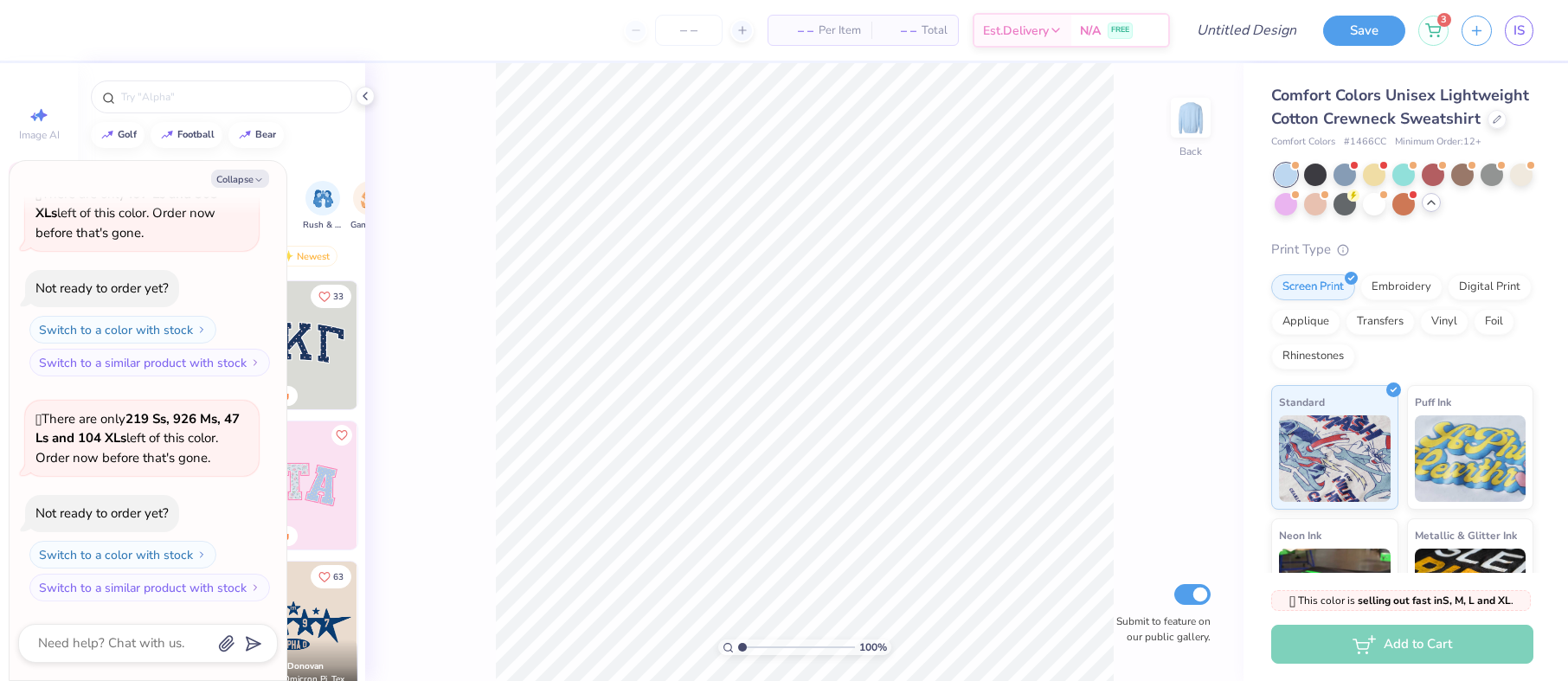 type on "x" 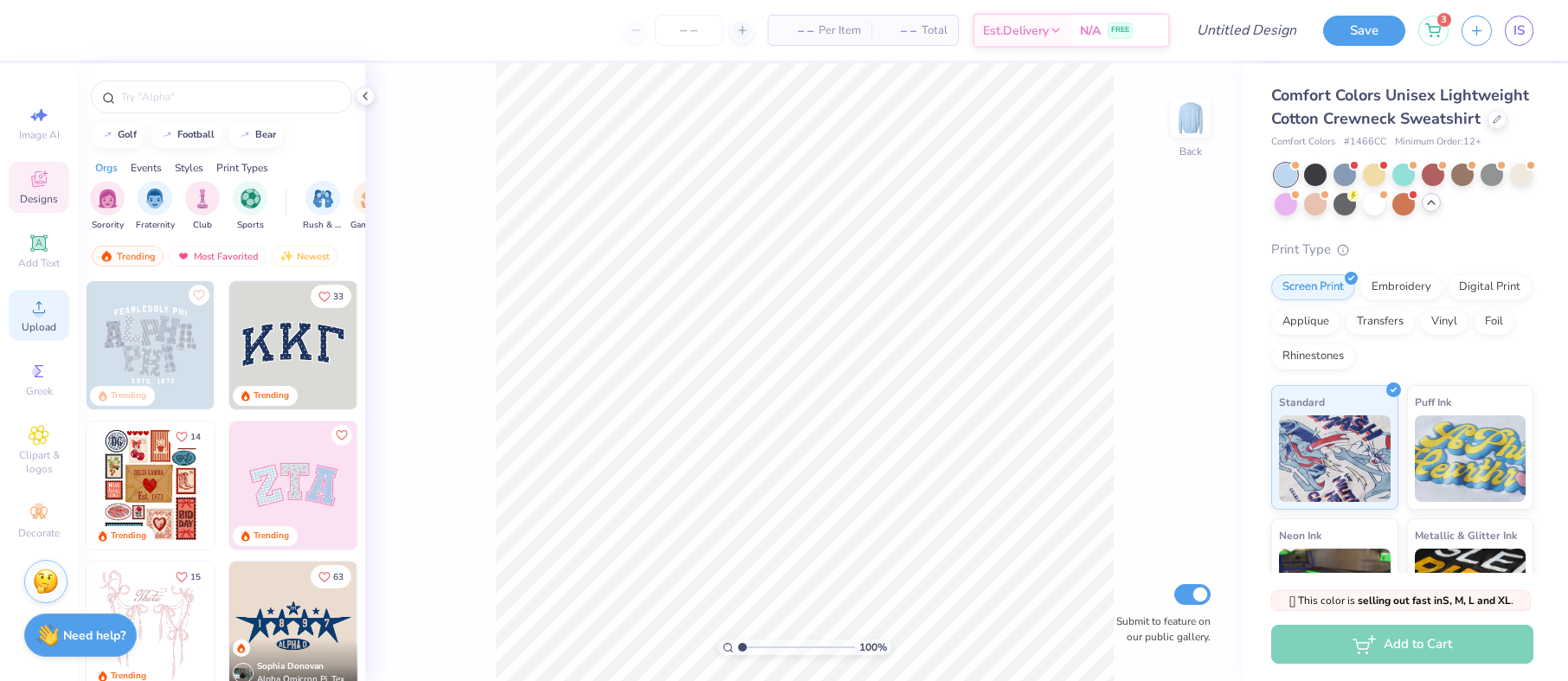 click 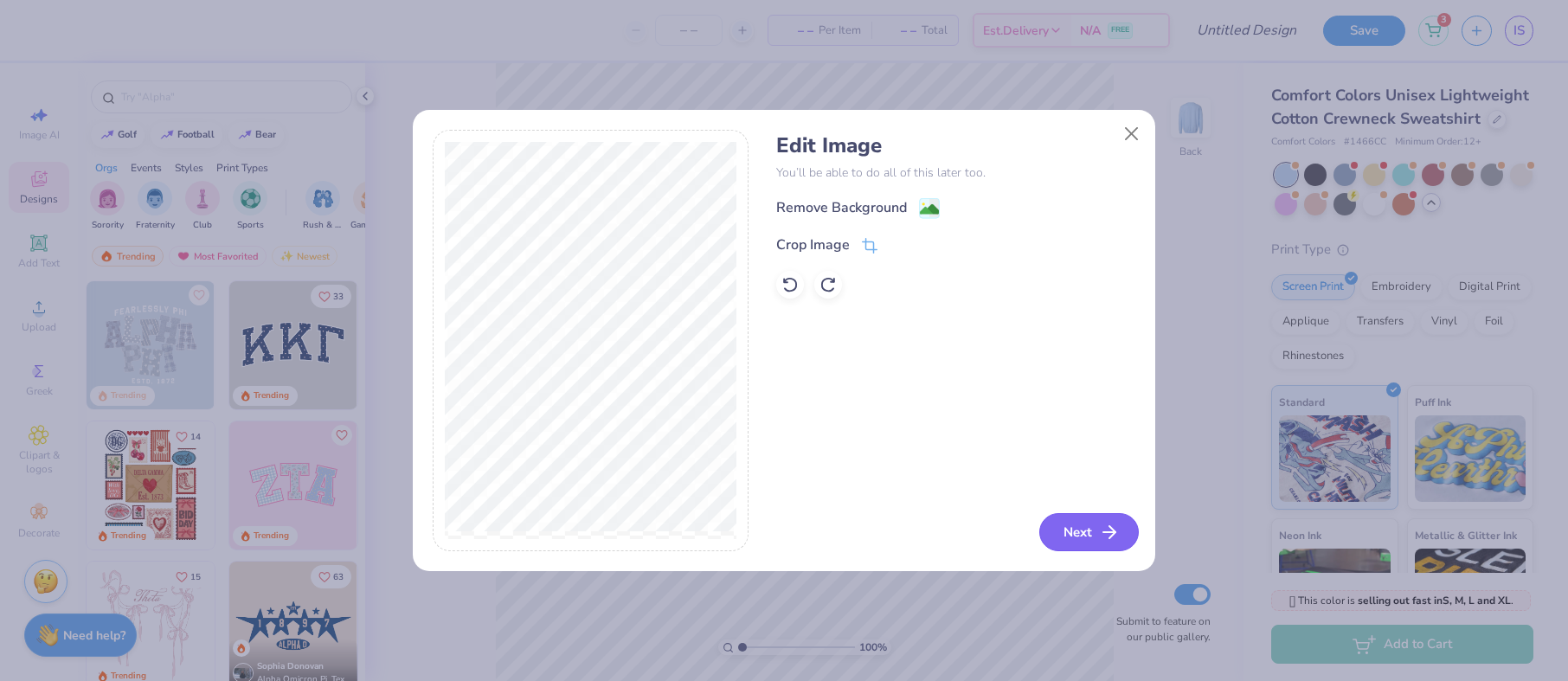 click on "Next" at bounding box center [1089, 532] 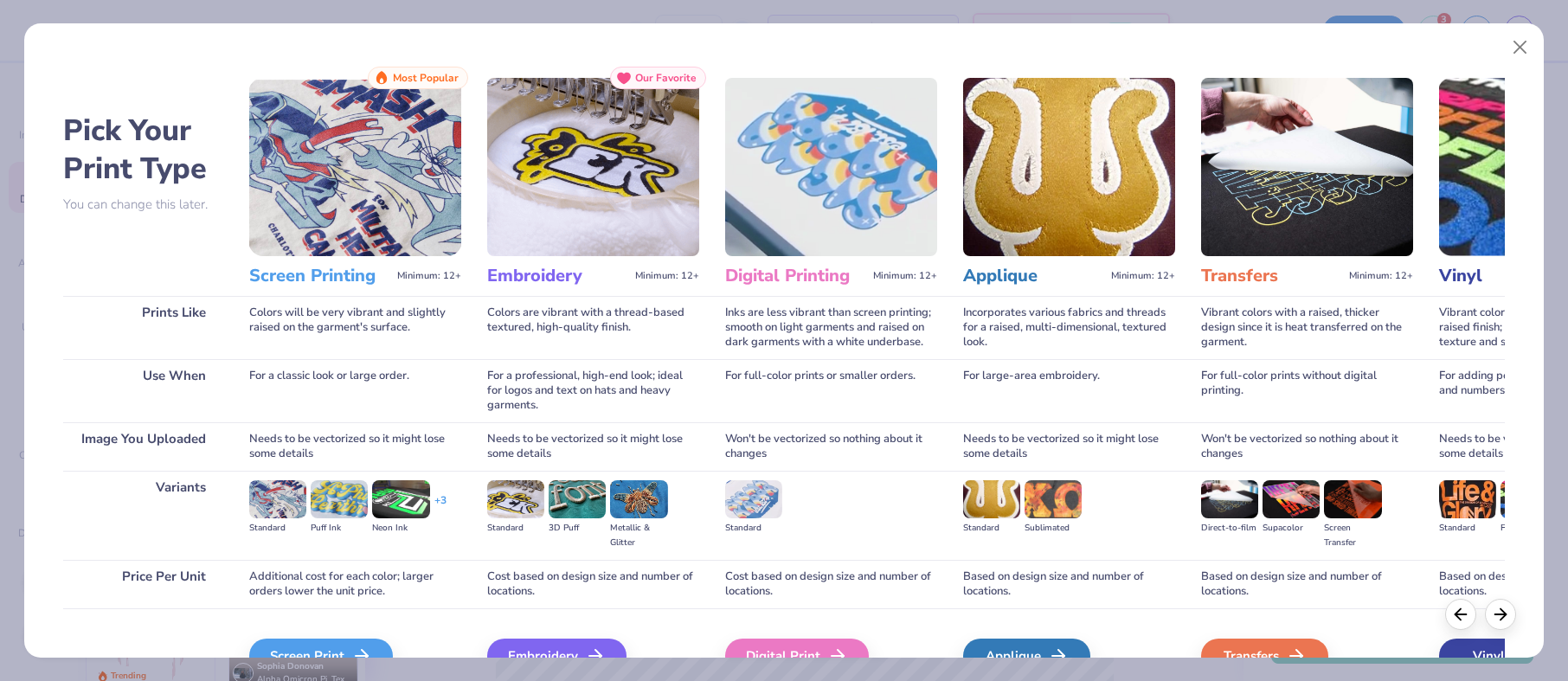 scroll, scrollTop: 95, scrollLeft: 0, axis: vertical 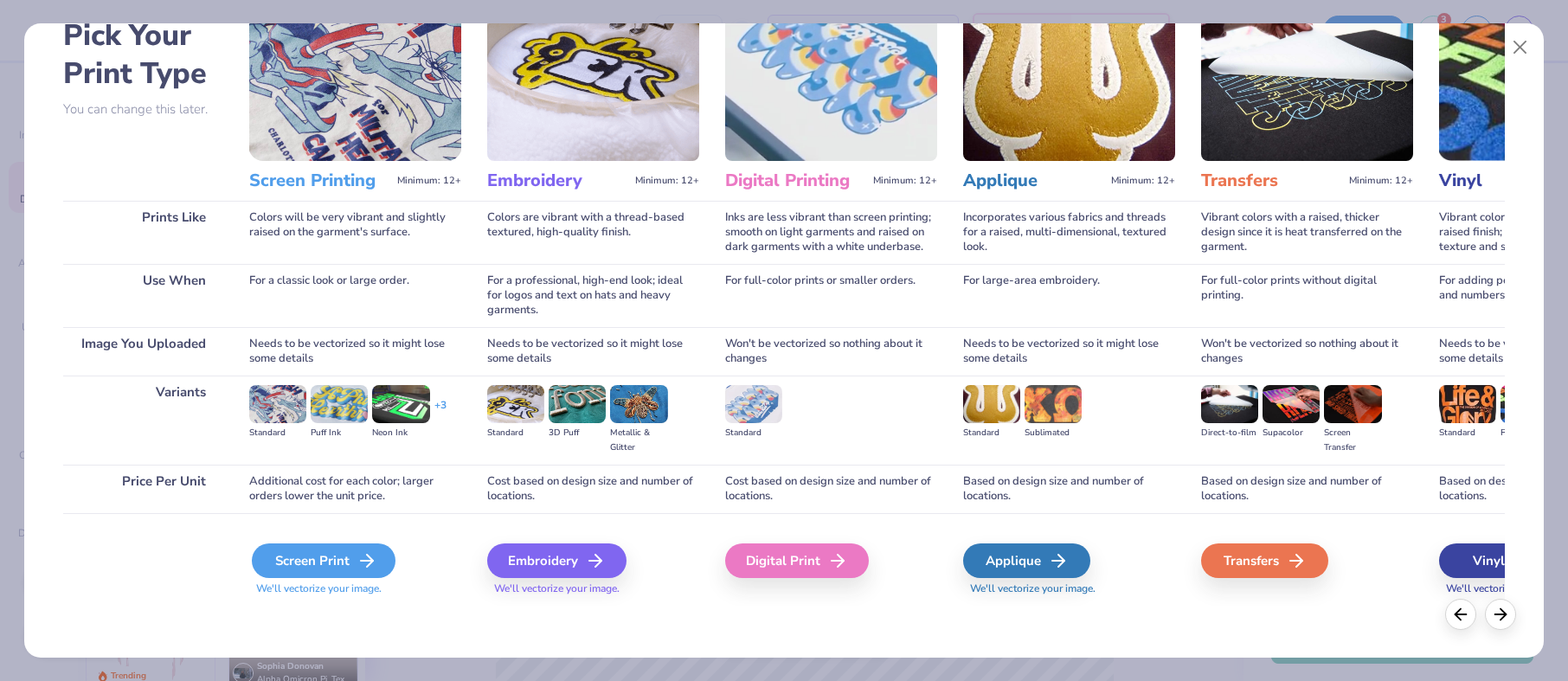 click on "Screen Print" at bounding box center [324, 561] 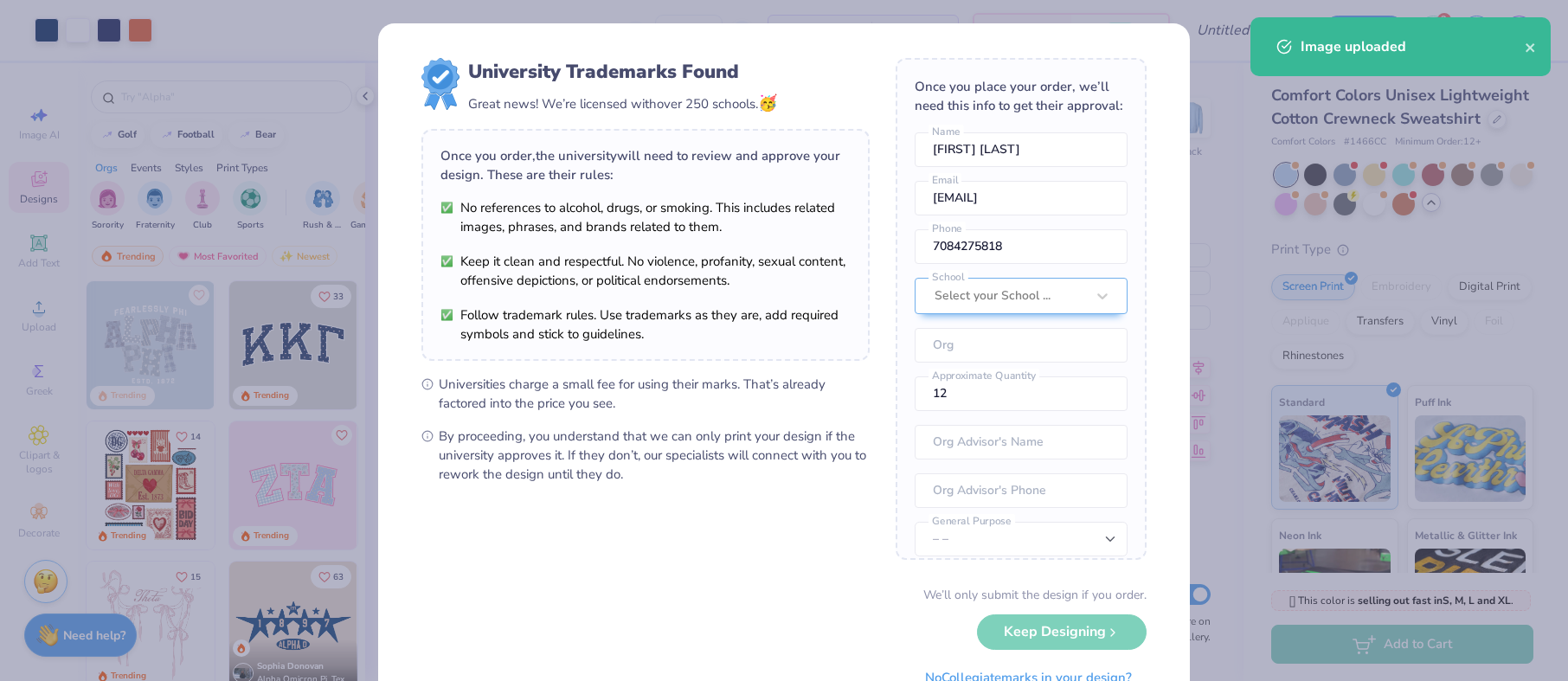 scroll, scrollTop: 73, scrollLeft: 0, axis: vertical 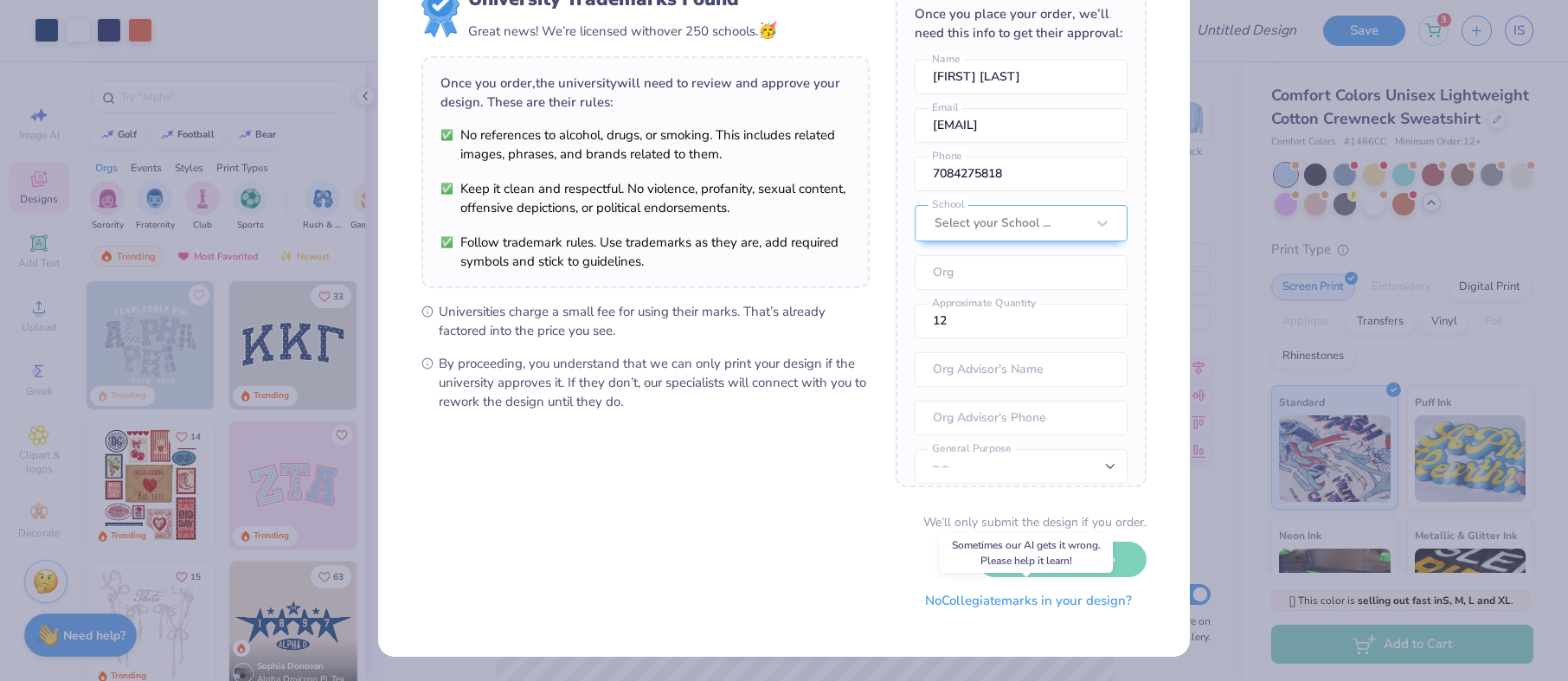 click on "No  Collegiate  marks in your design?" at bounding box center (1028, 601) 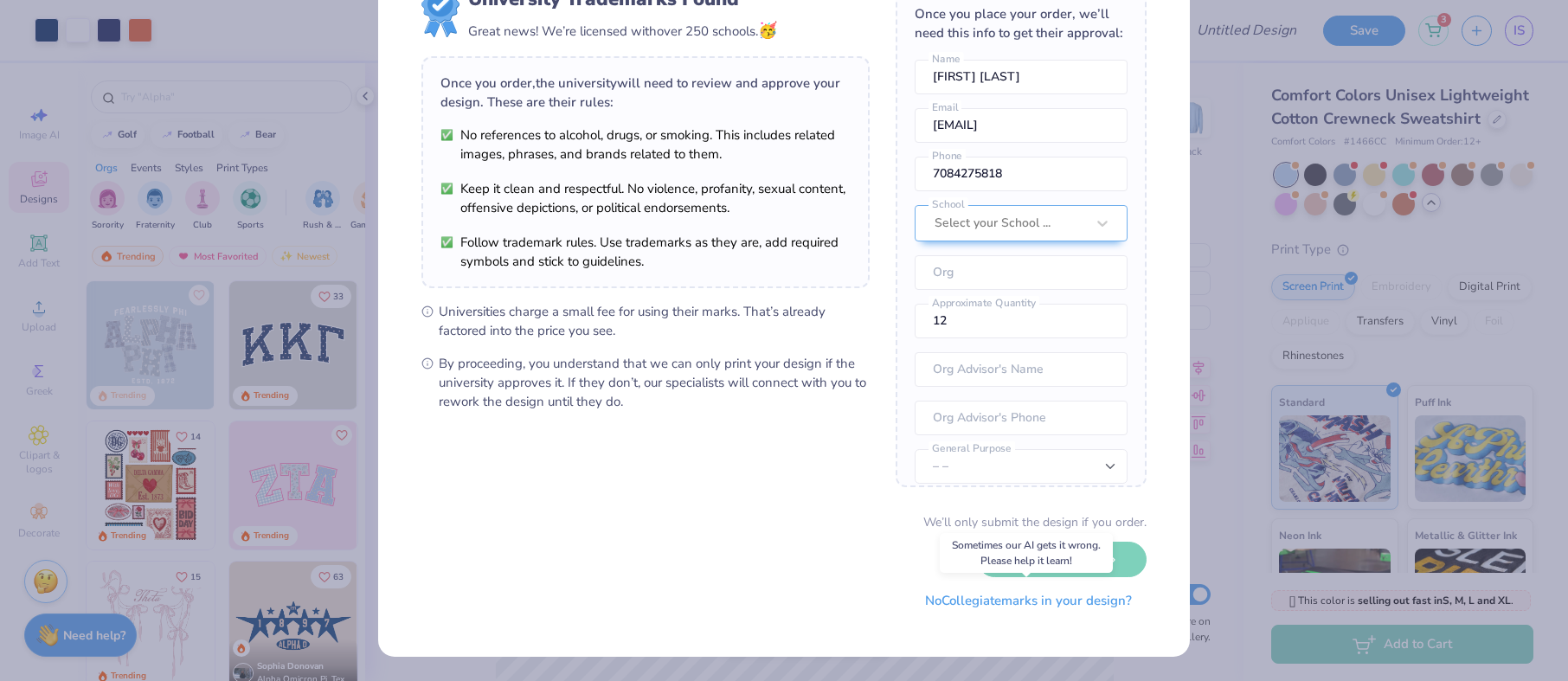 scroll, scrollTop: 0, scrollLeft: 0, axis: both 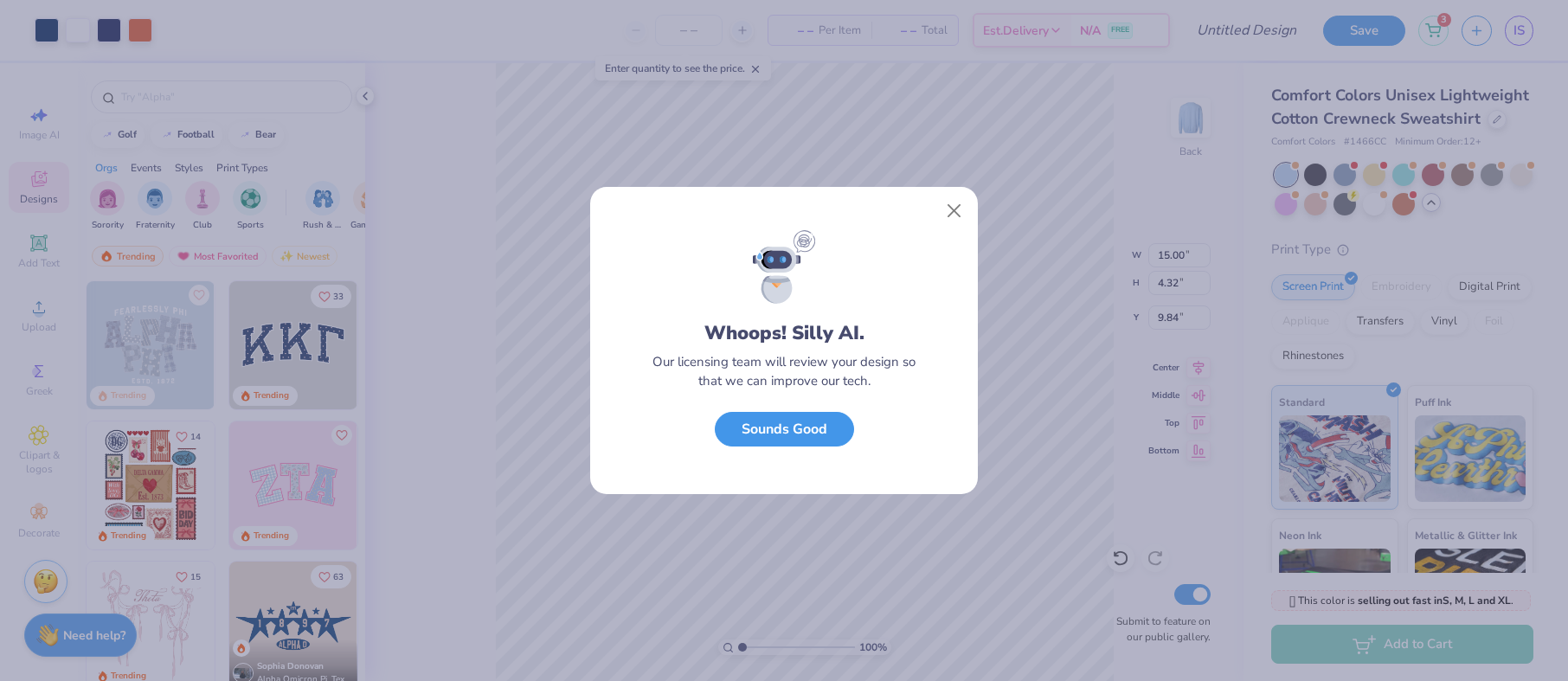 click on "Sounds Good" at bounding box center [784, 429] 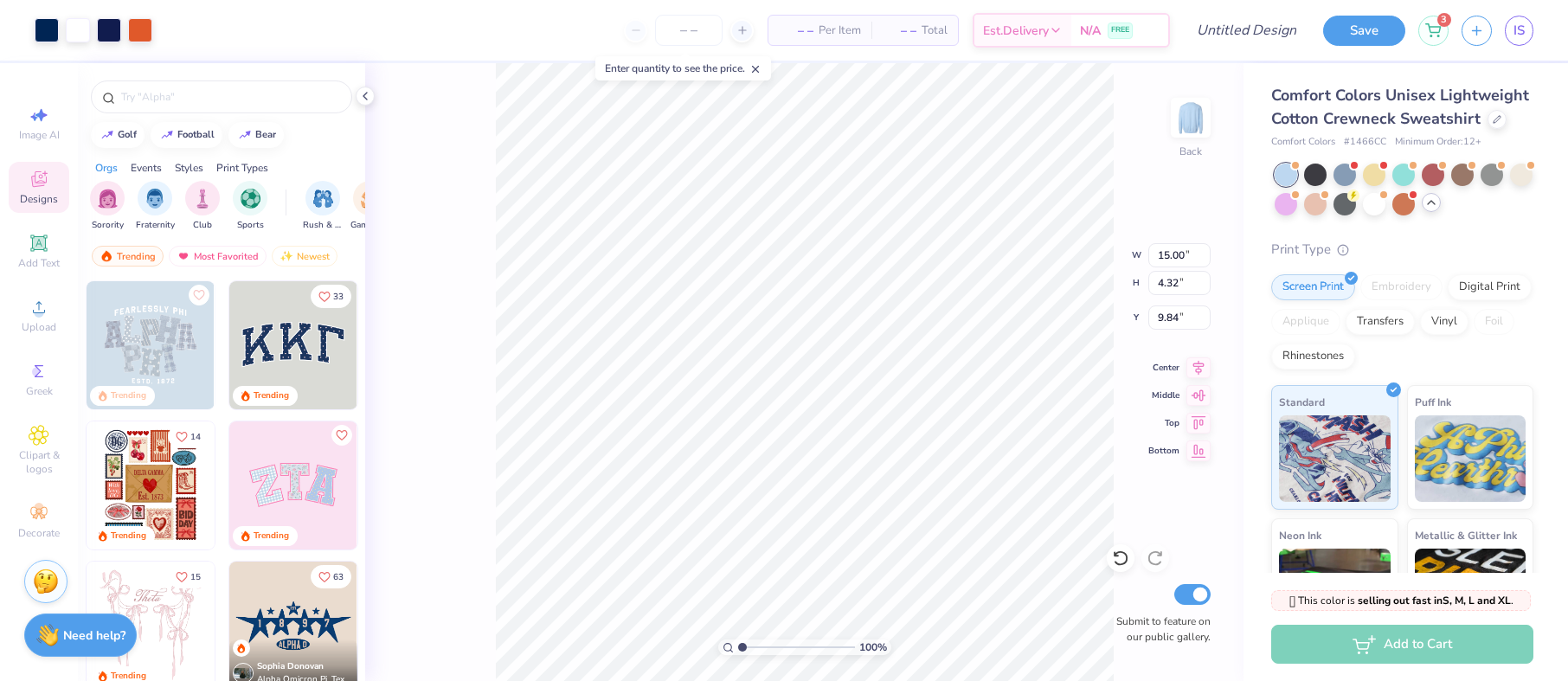 type on "3.00" 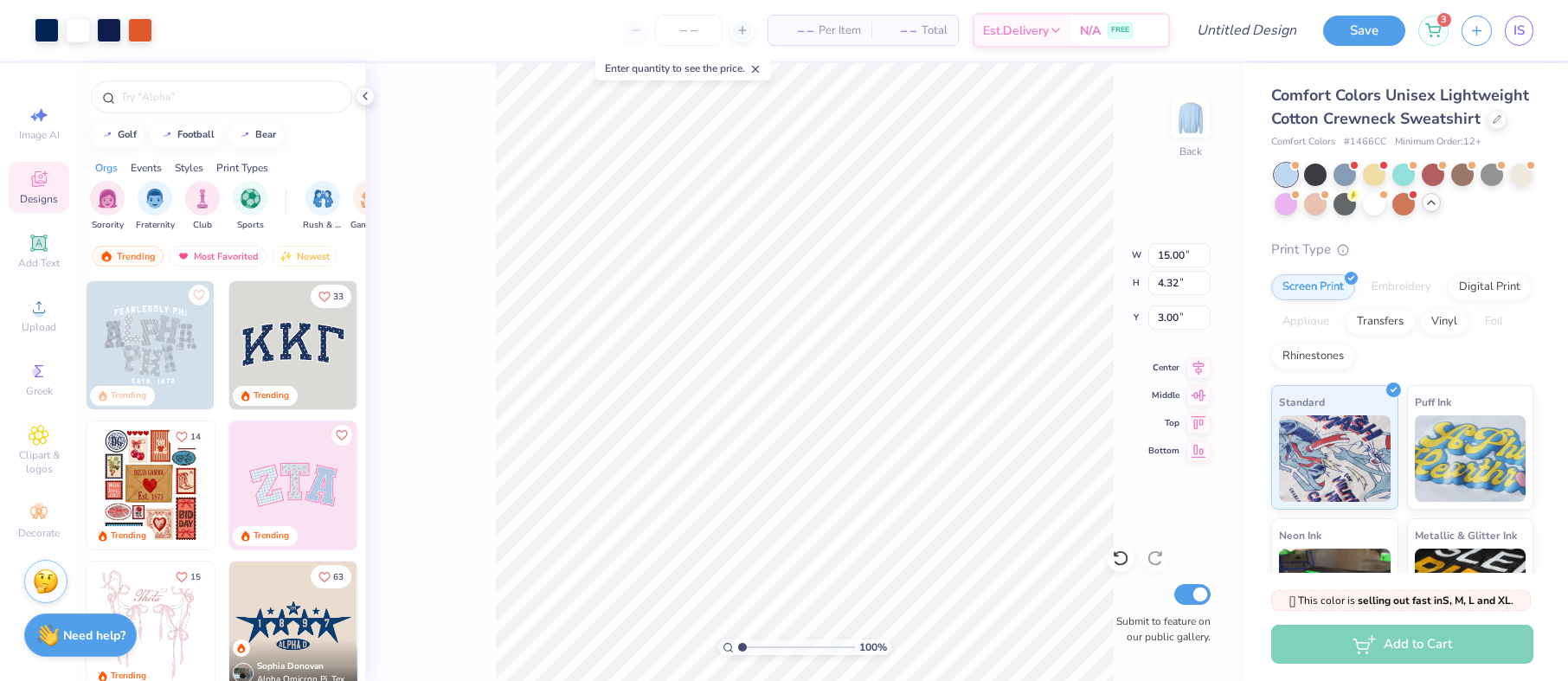 type on "11.60" 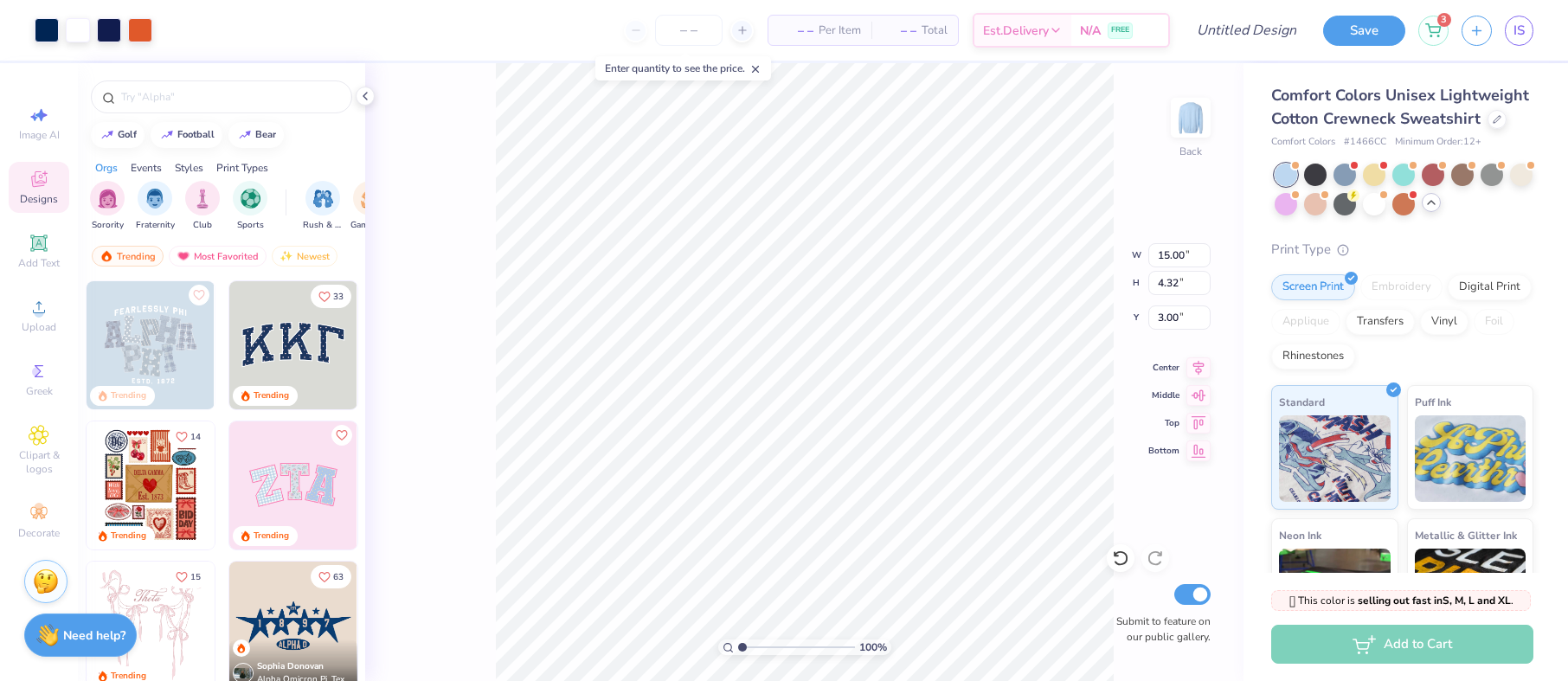 type on "3.34" 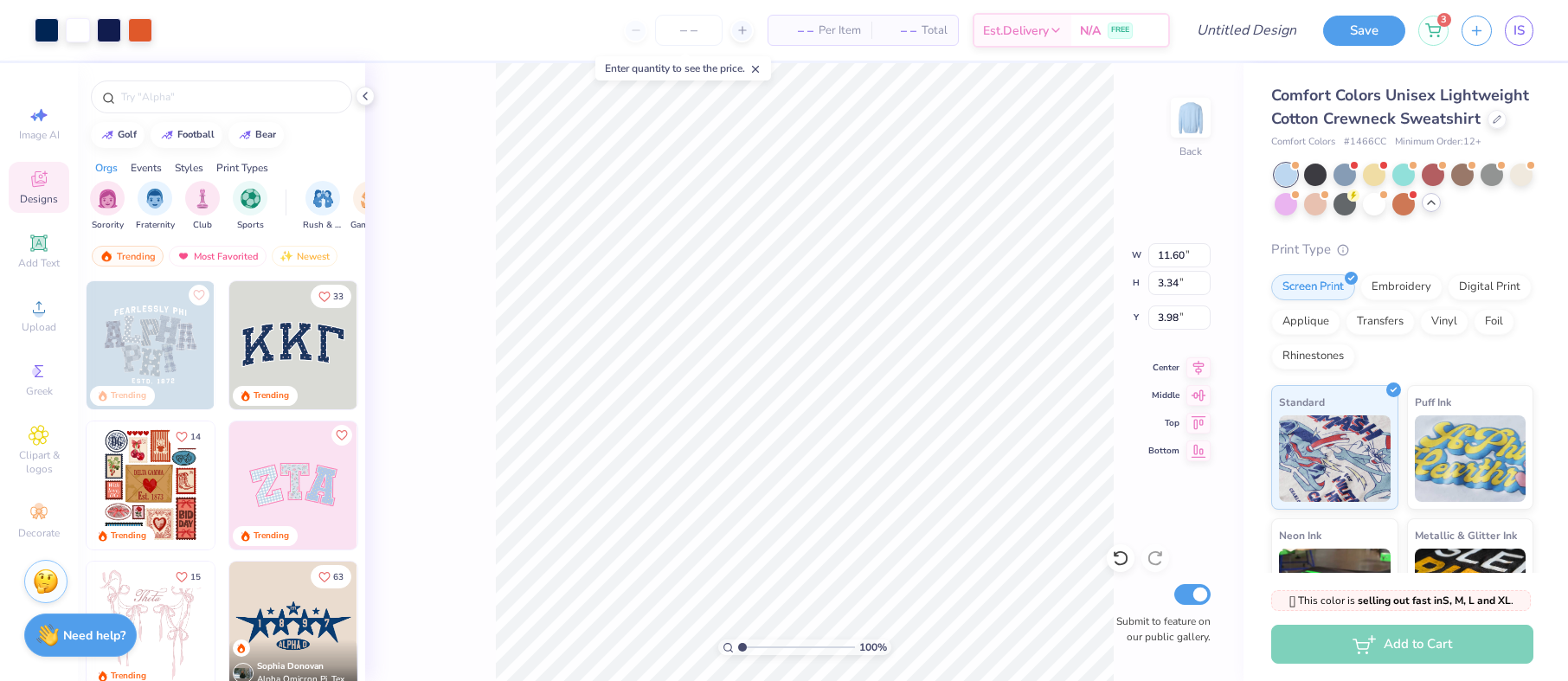 type on "3.00" 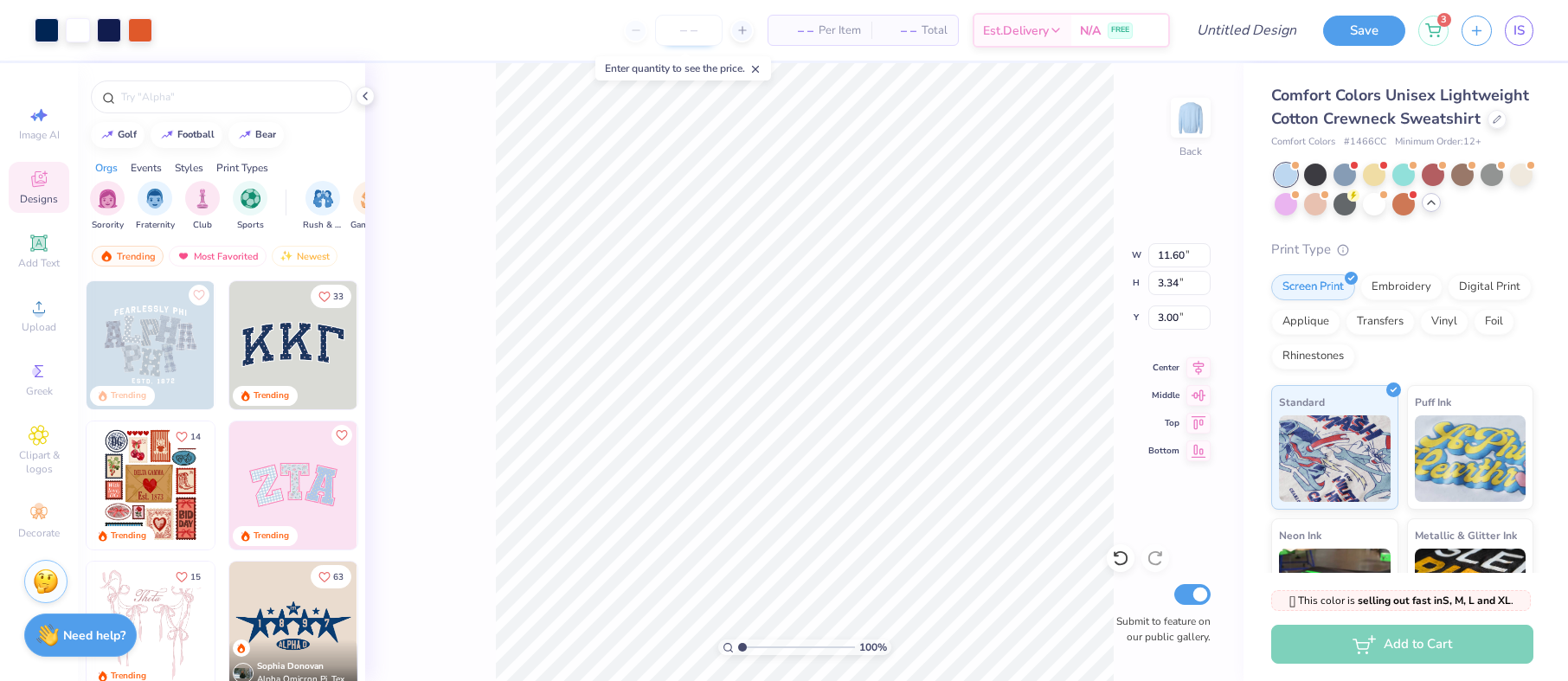click at bounding box center (689, 30) 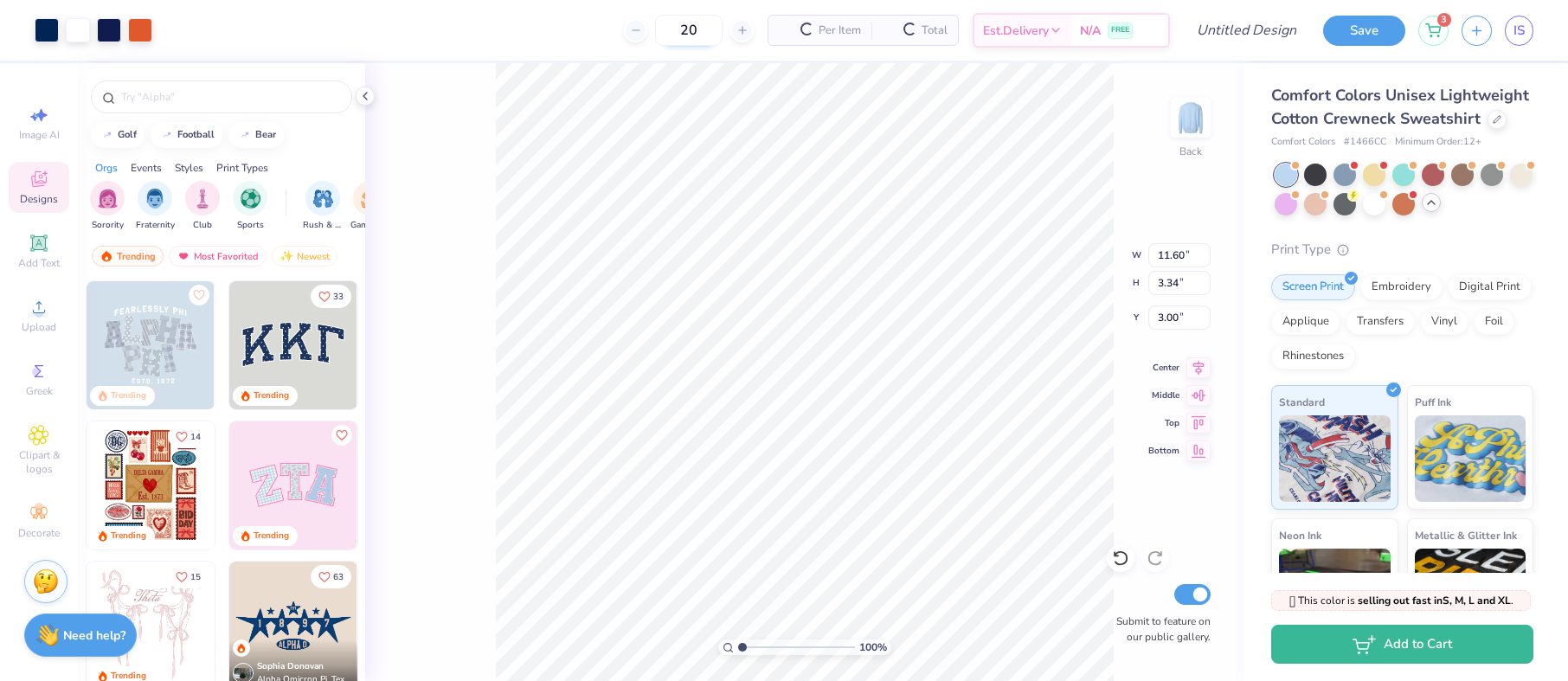 type on "2" 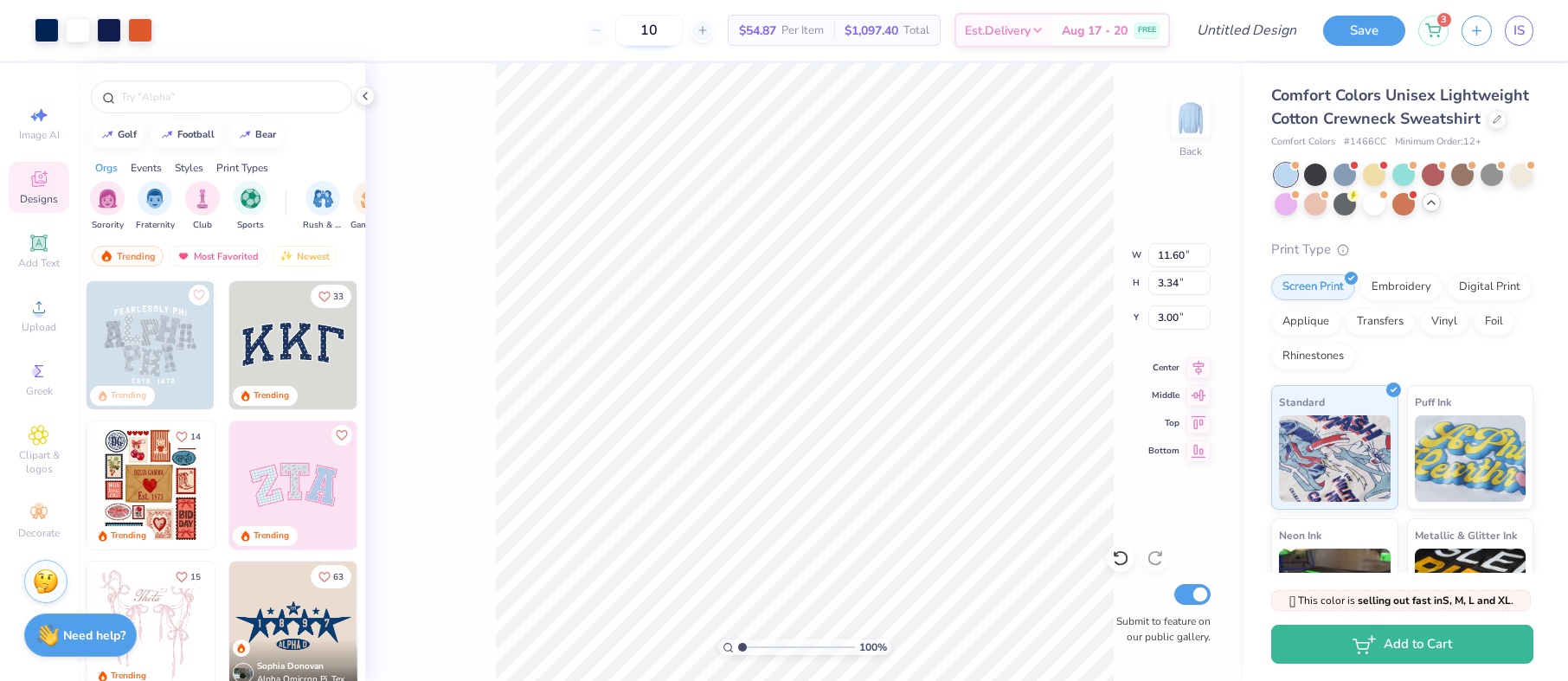 type on "1" 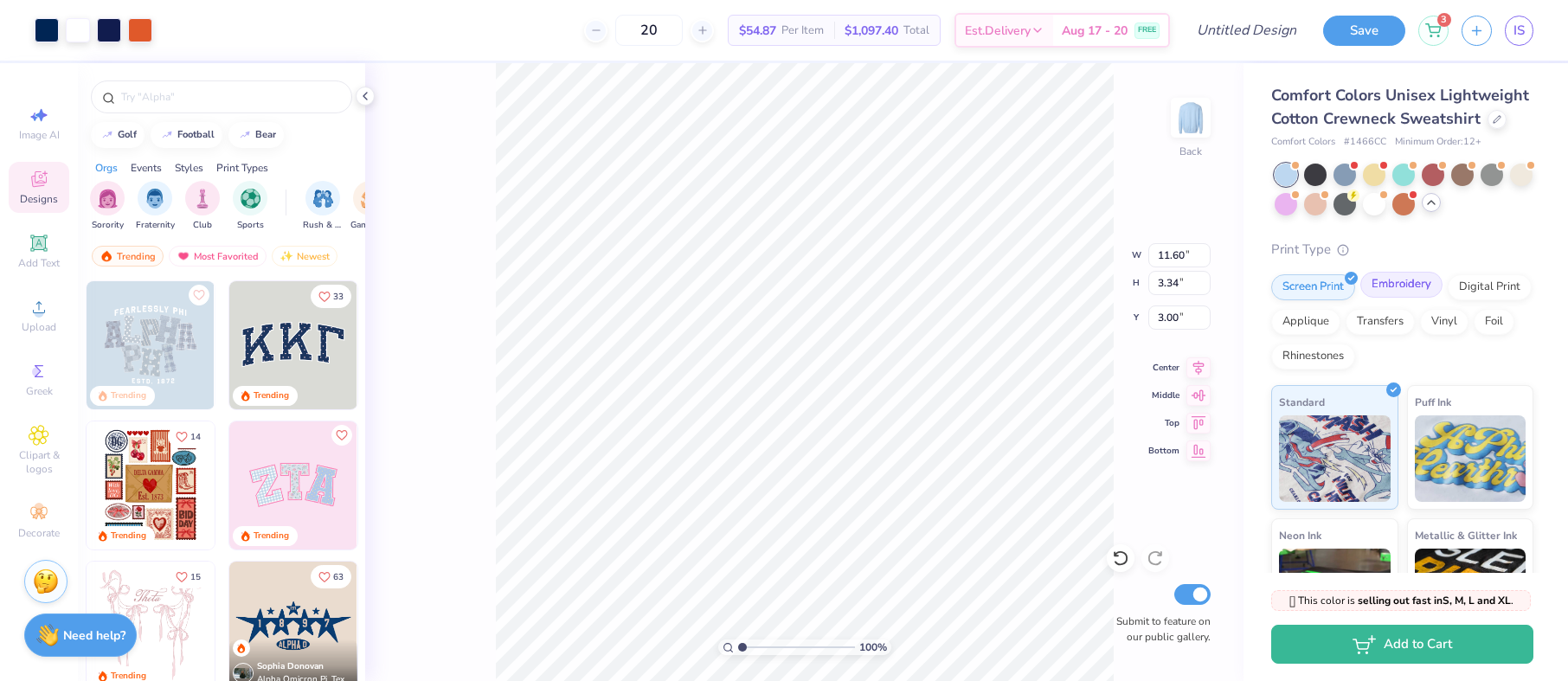 click on "Embroidery" at bounding box center (1401, 285) 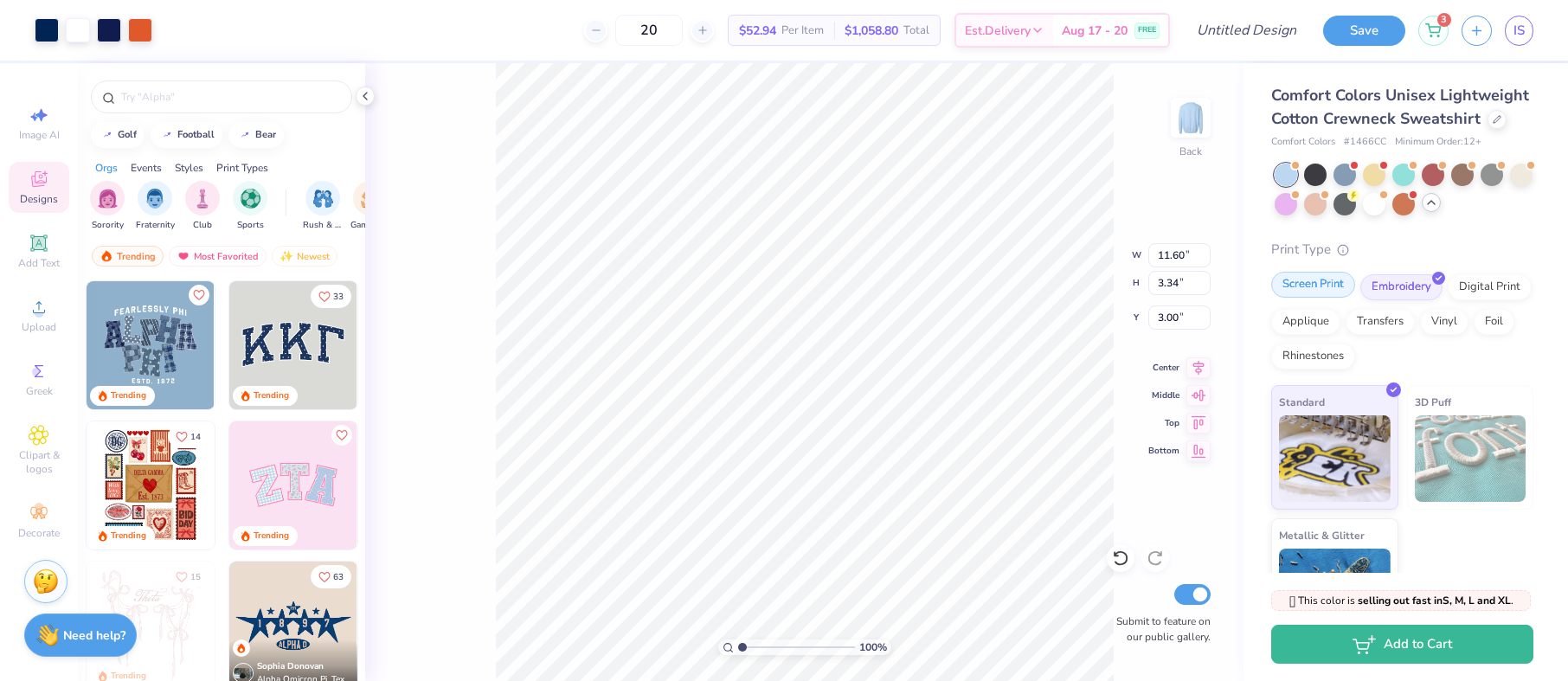 click on "Screen Print" at bounding box center (1313, 285) 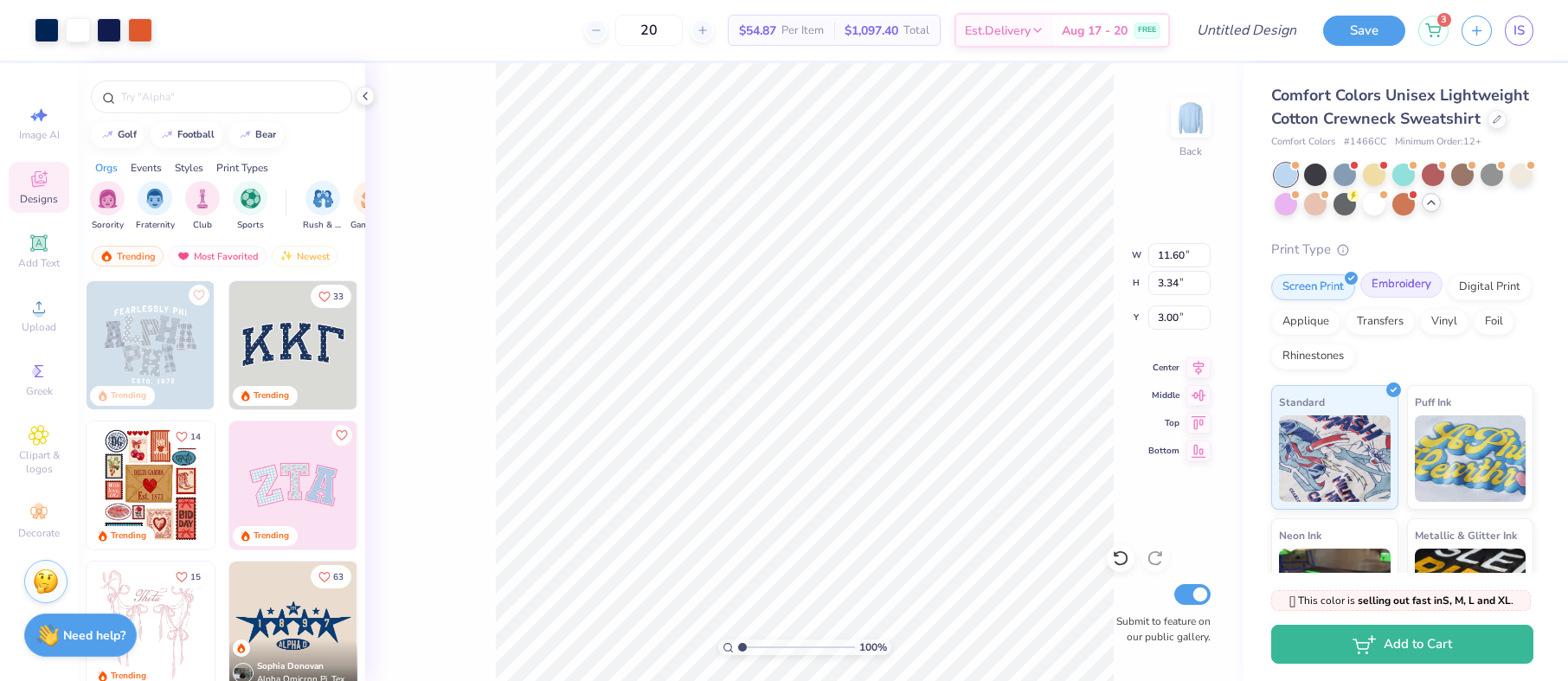 click on "Embroidery" at bounding box center (1401, 285) 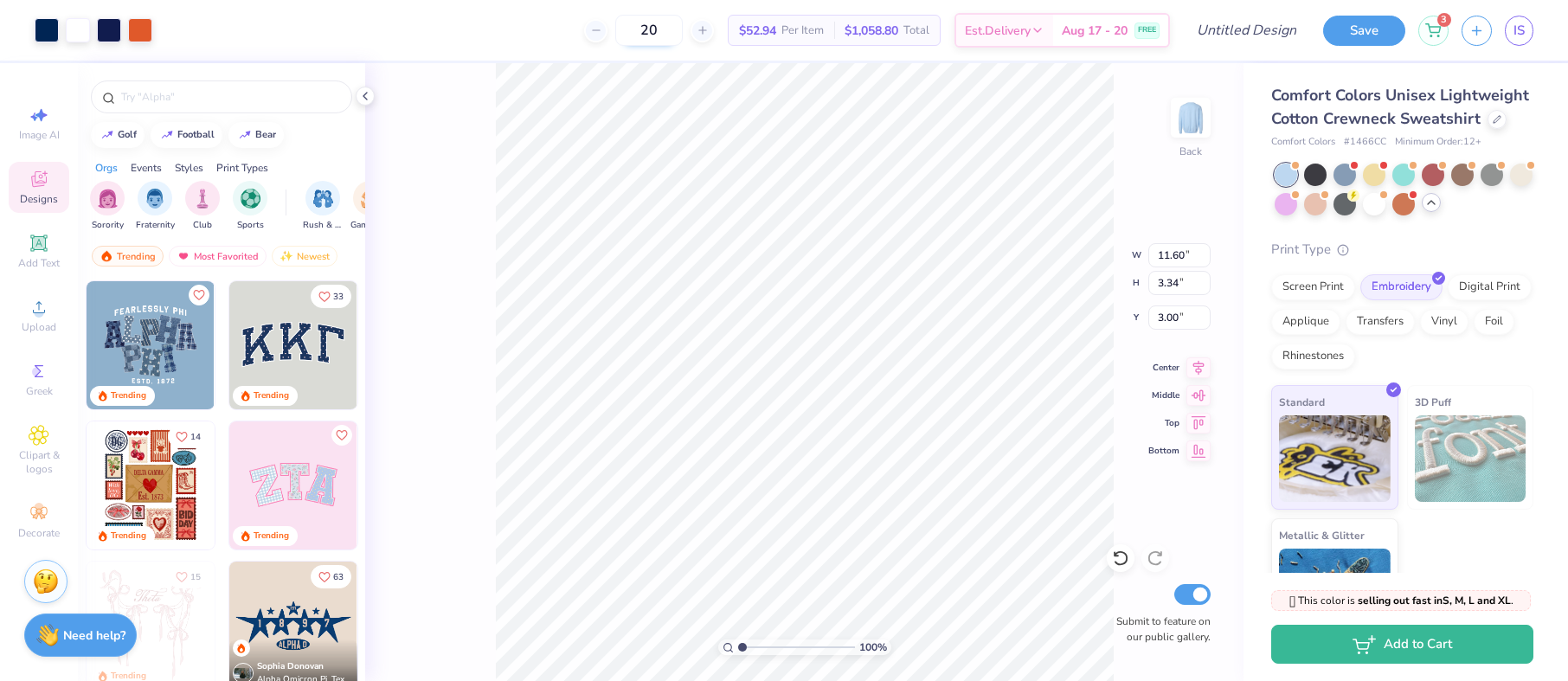 click on "20" at bounding box center [649, 30] 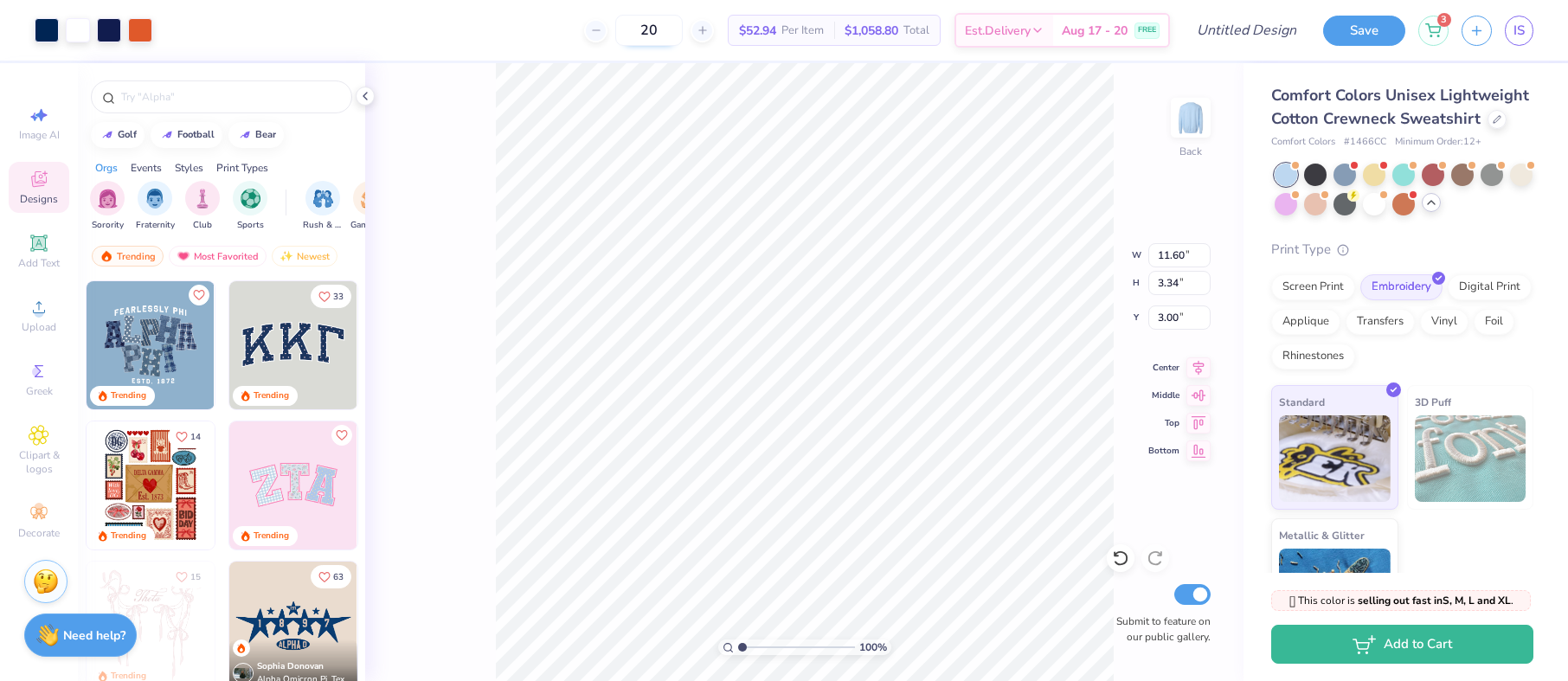 type on "2" 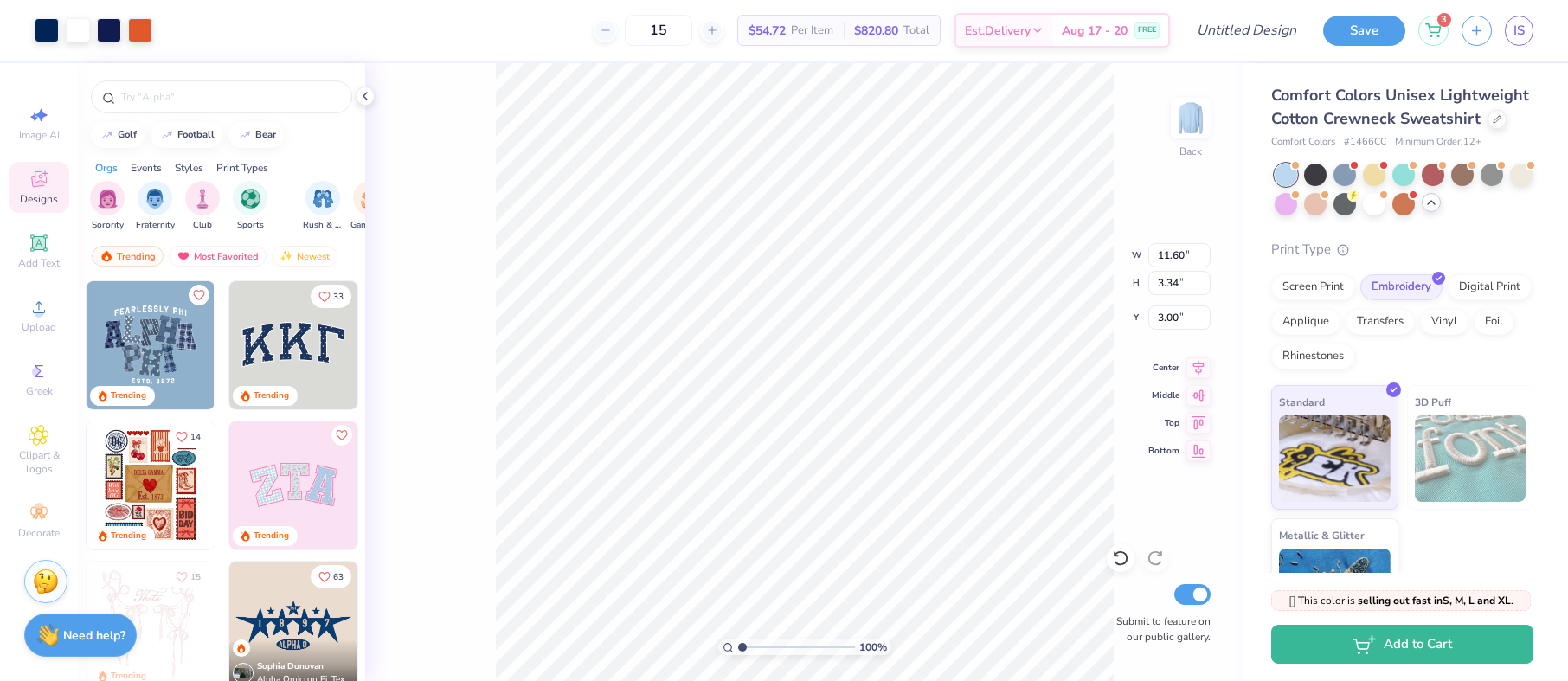 type on "15" 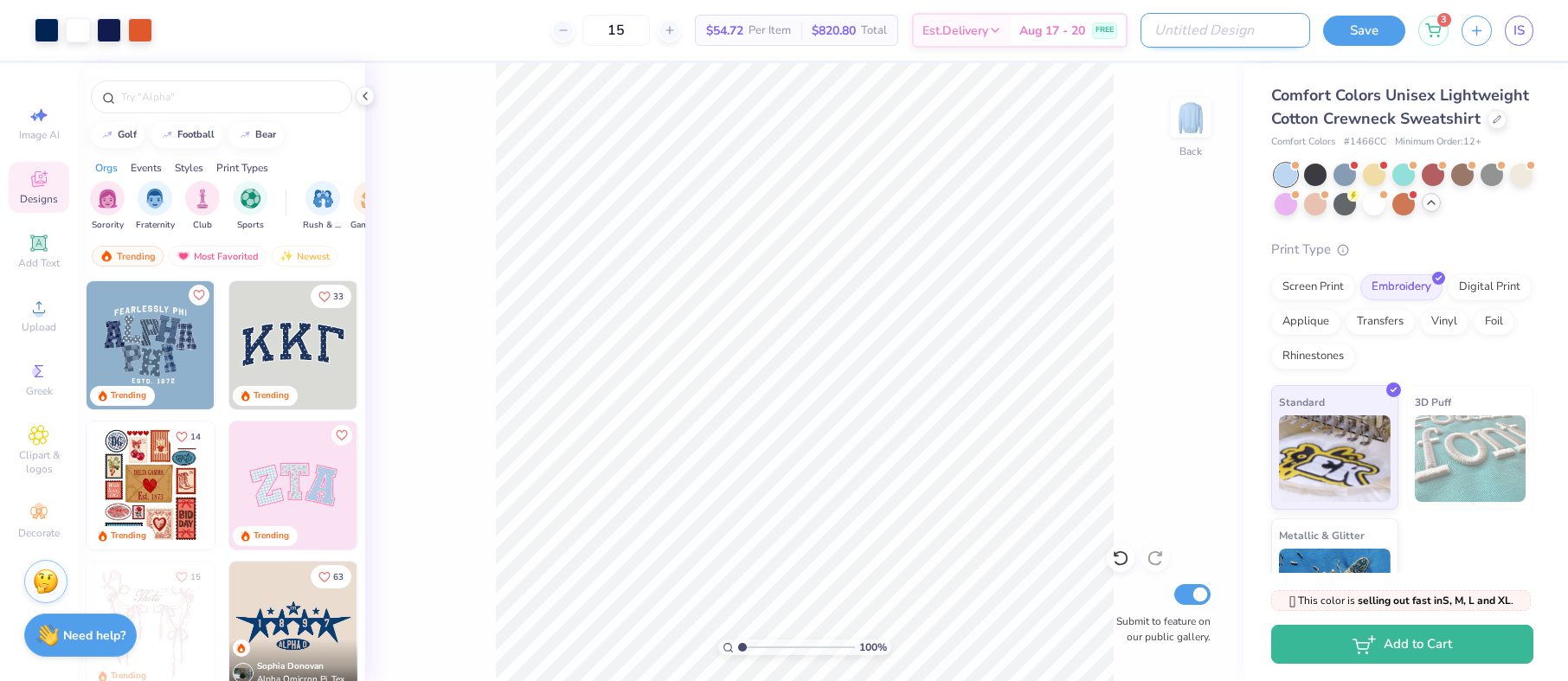 click on "Design Title" at bounding box center [1225, 30] 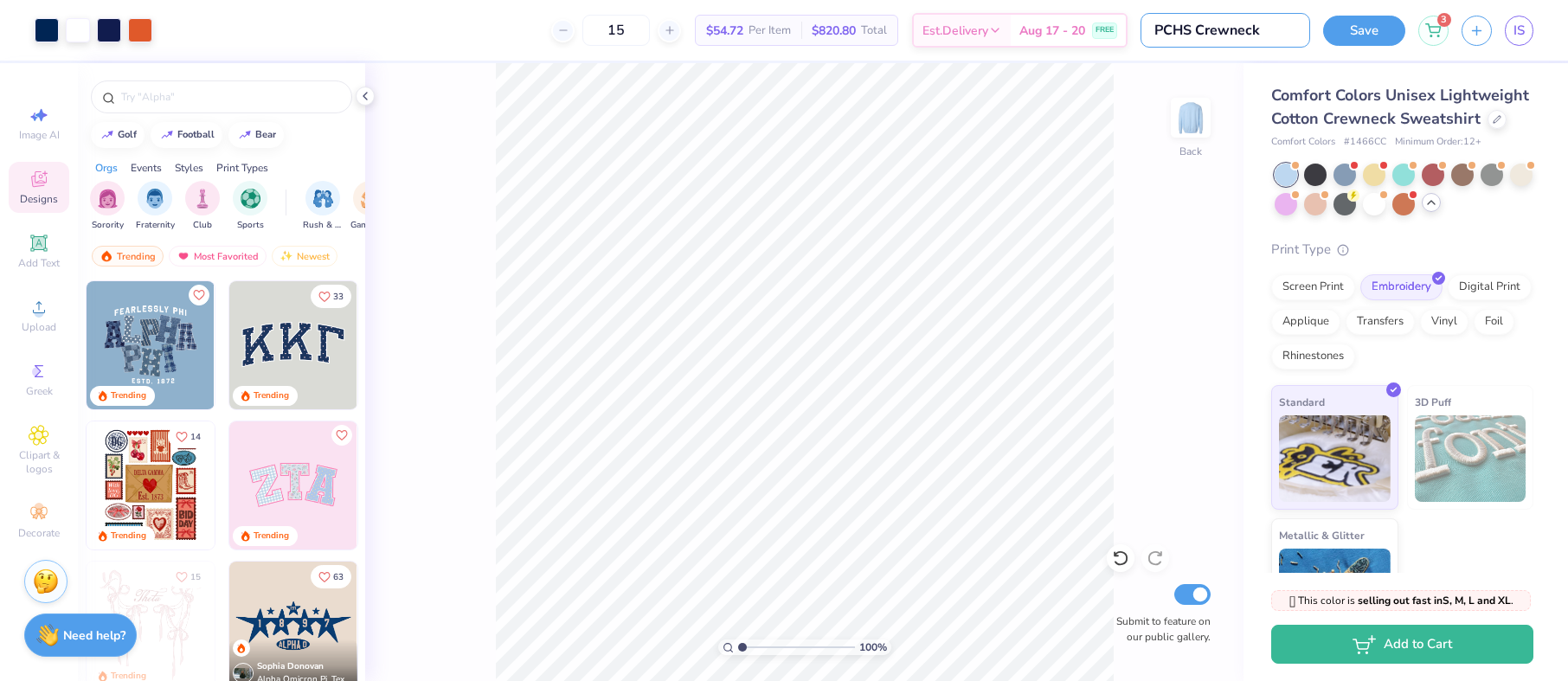 type on "PCHS Crewneck" 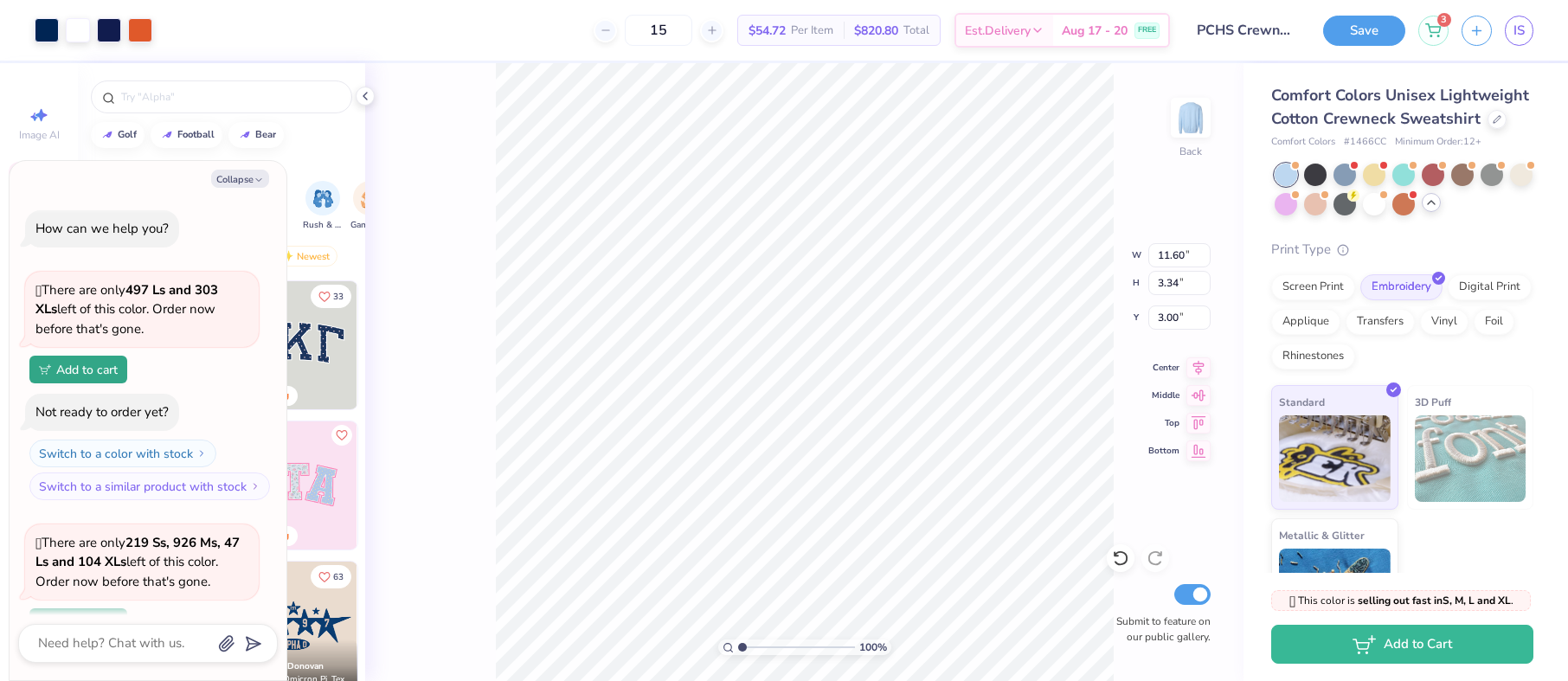 scroll, scrollTop: 295, scrollLeft: 0, axis: vertical 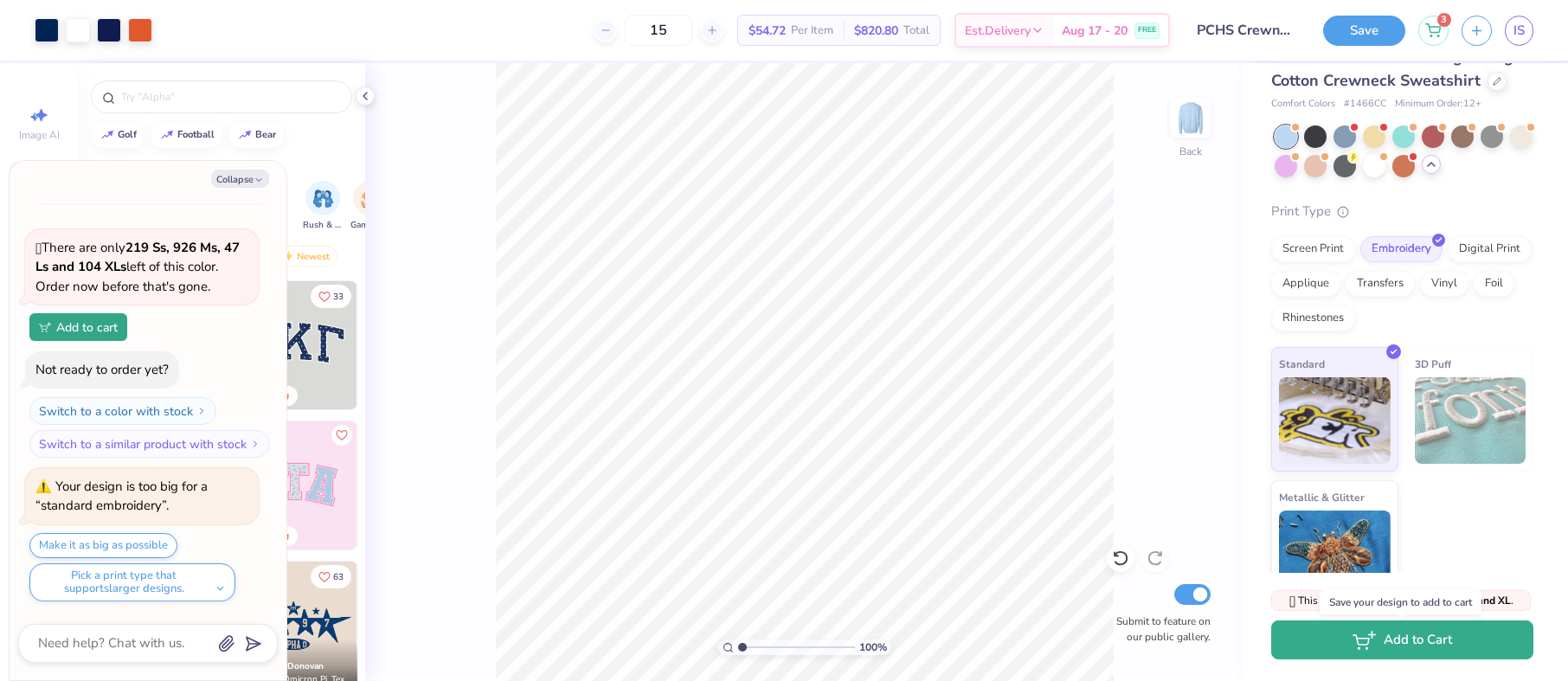 click on "Add to Cart" at bounding box center (1402, 639) 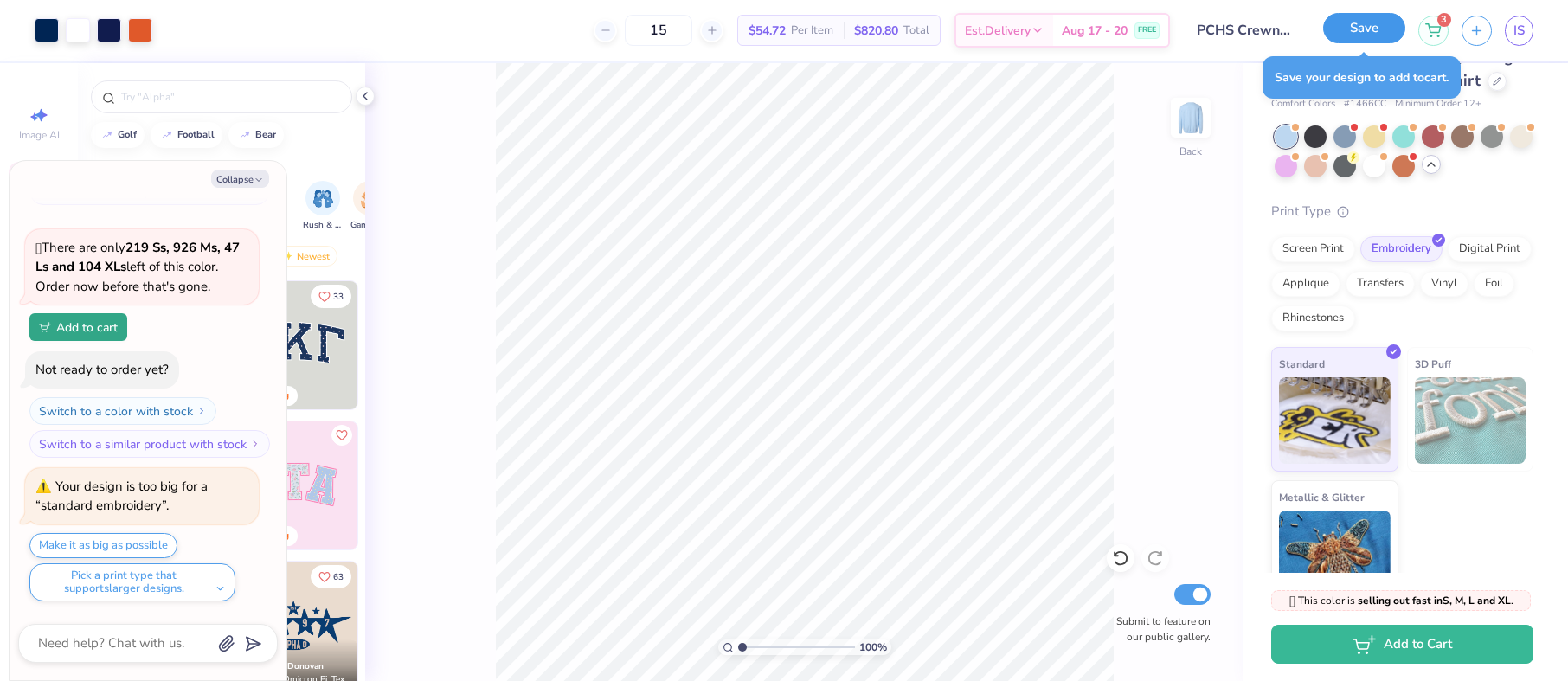 click on "Save" at bounding box center [1364, 28] 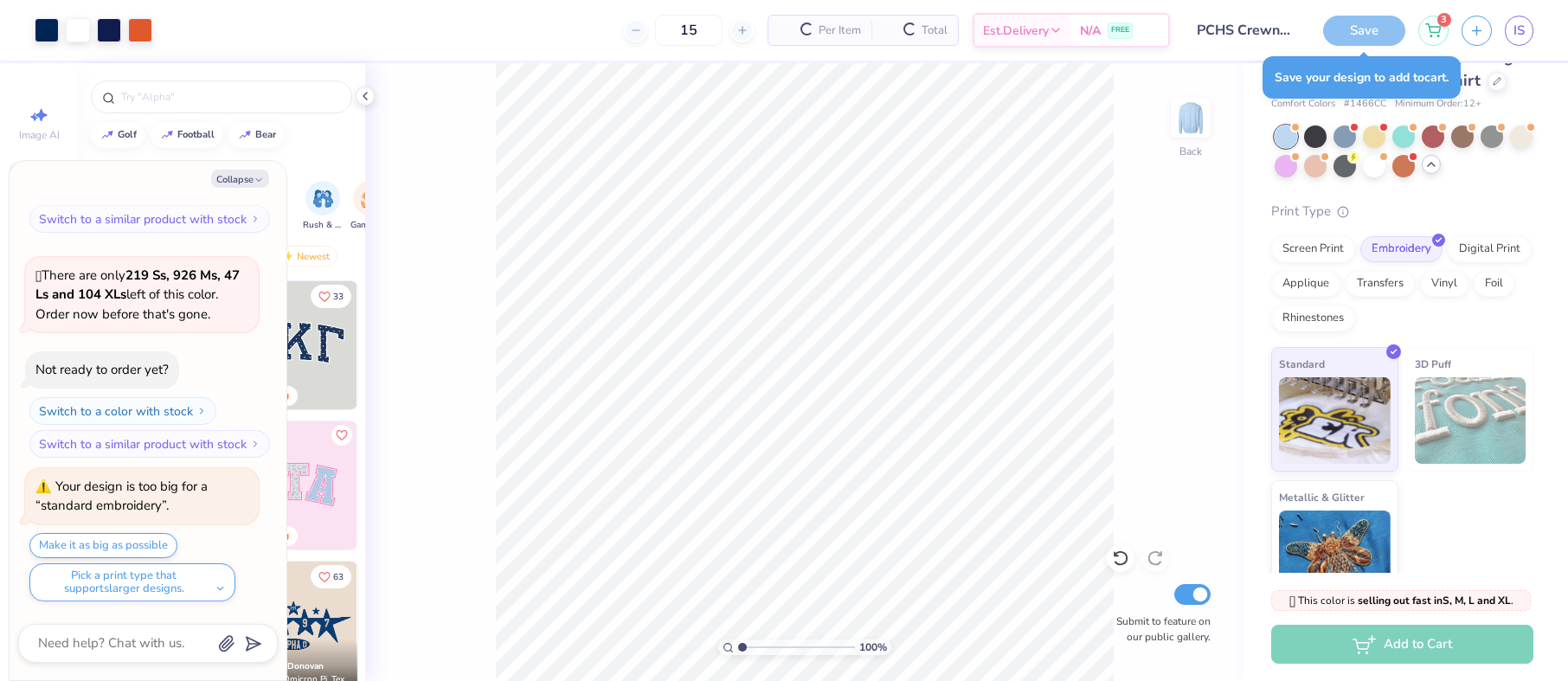 scroll, scrollTop: 240, scrollLeft: 0, axis: vertical 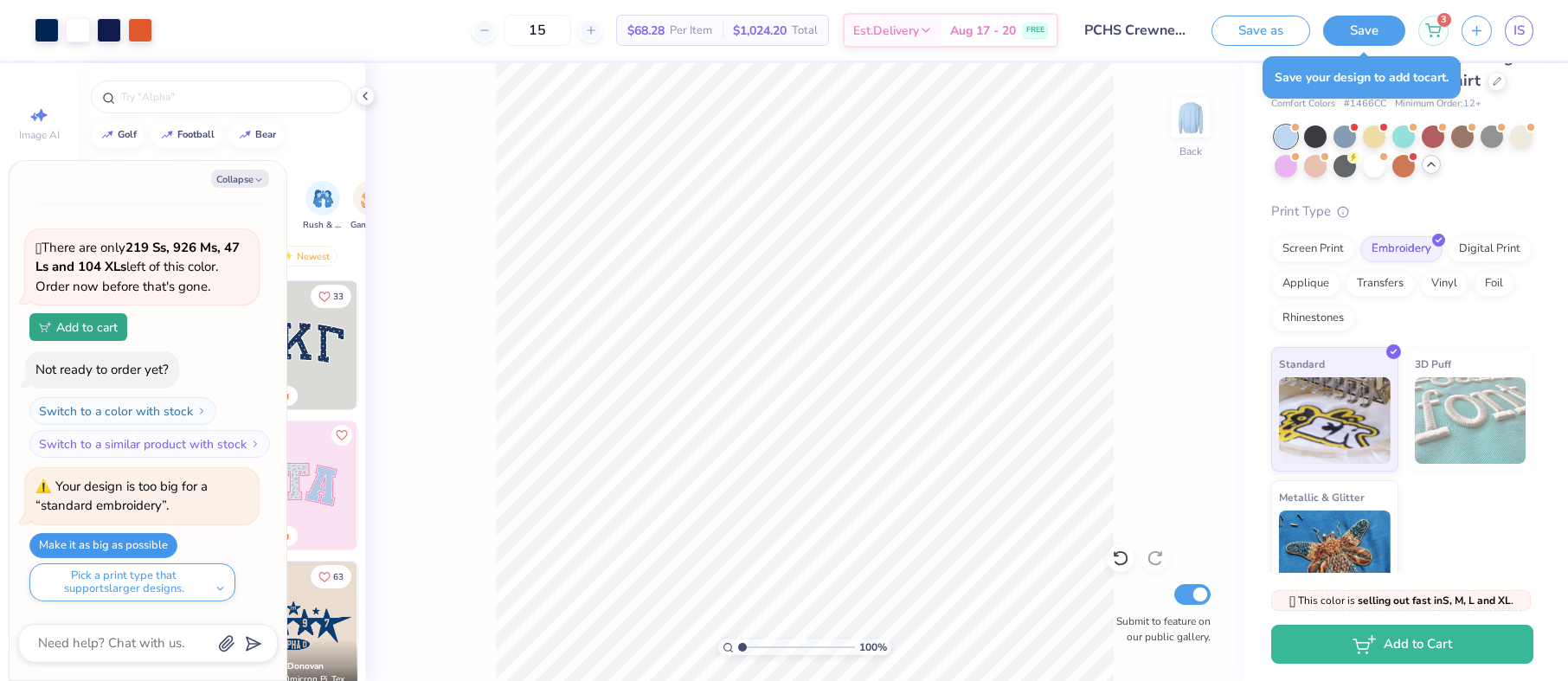 click on "Make it as big as possible" at bounding box center [103, 545] 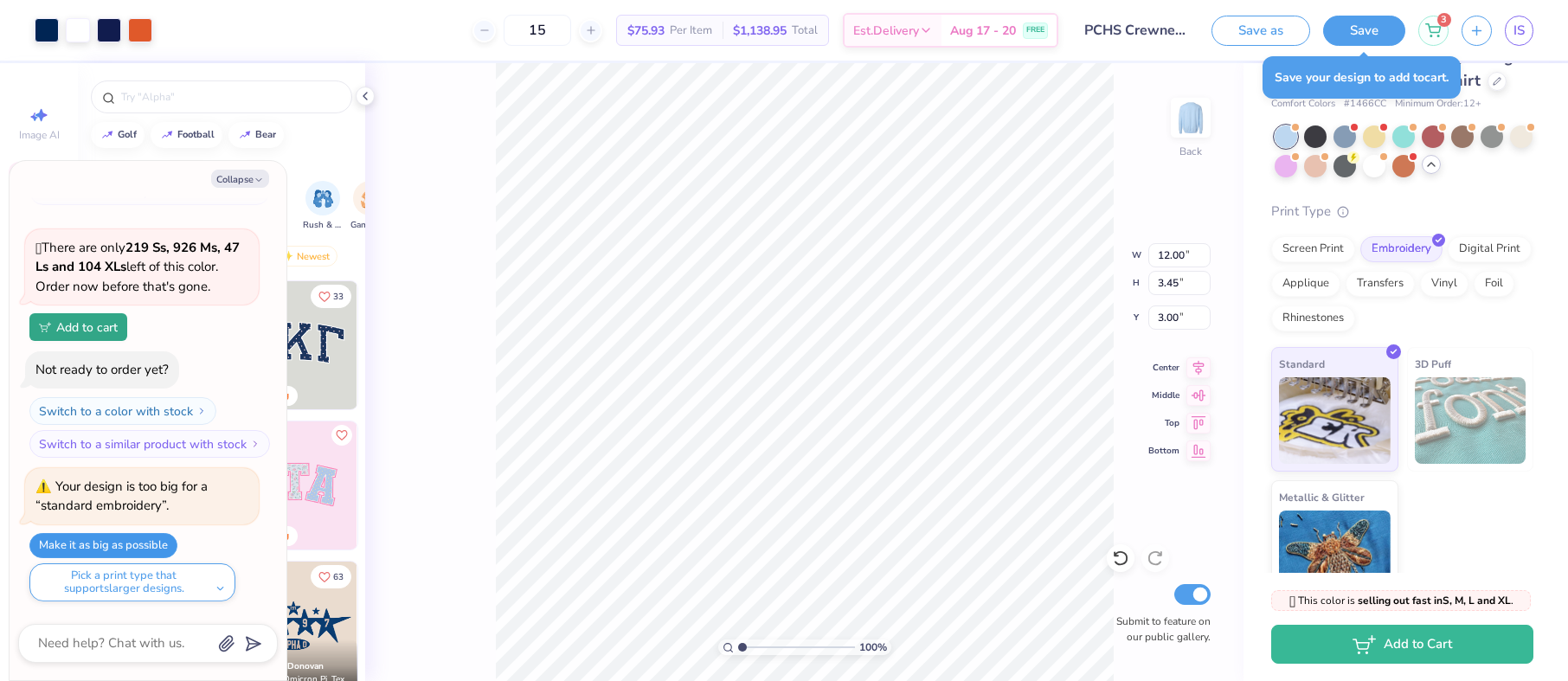 click on "Make it as big as possible" at bounding box center [103, 545] 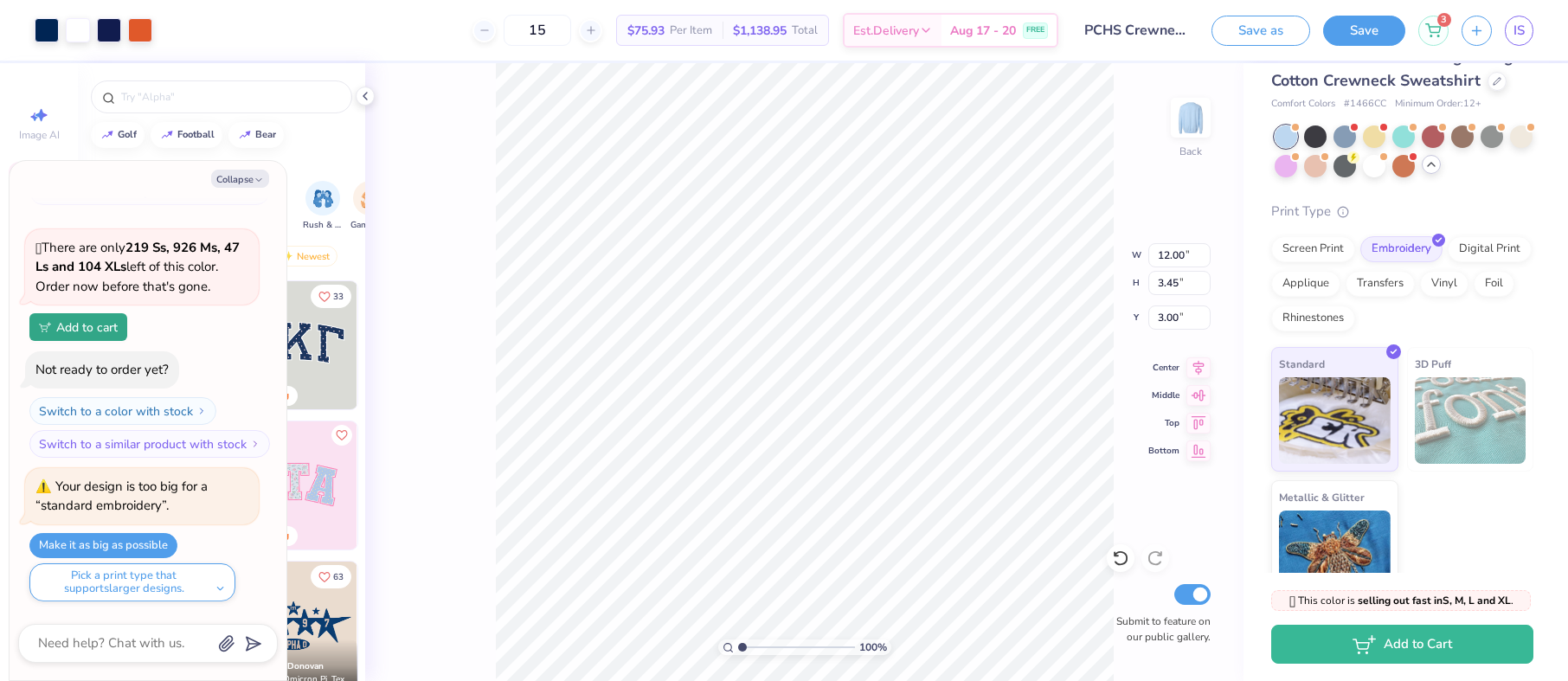 click on "Make it as big as possible Pick a print type that supports  larger   designs." at bounding box center [144, 567] 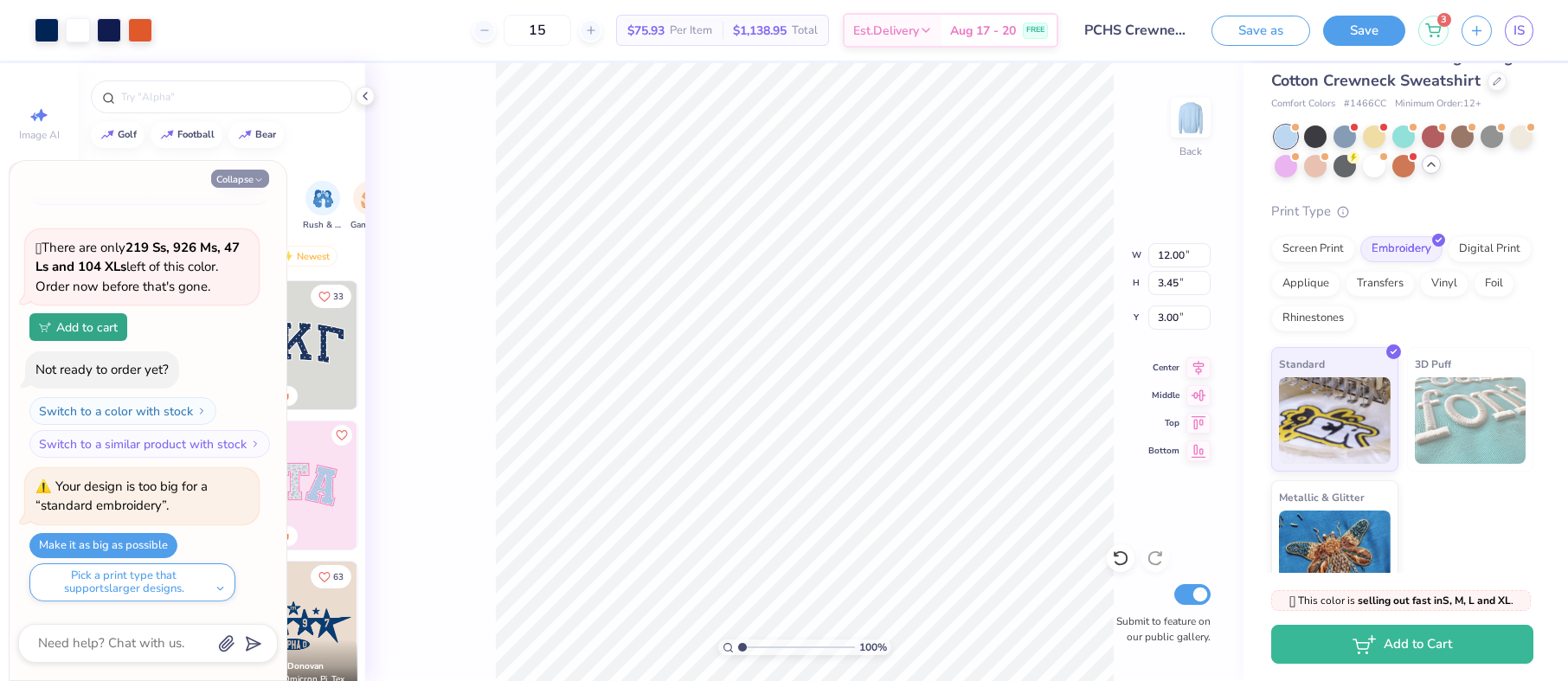 click on "Collapse" at bounding box center [240, 178] 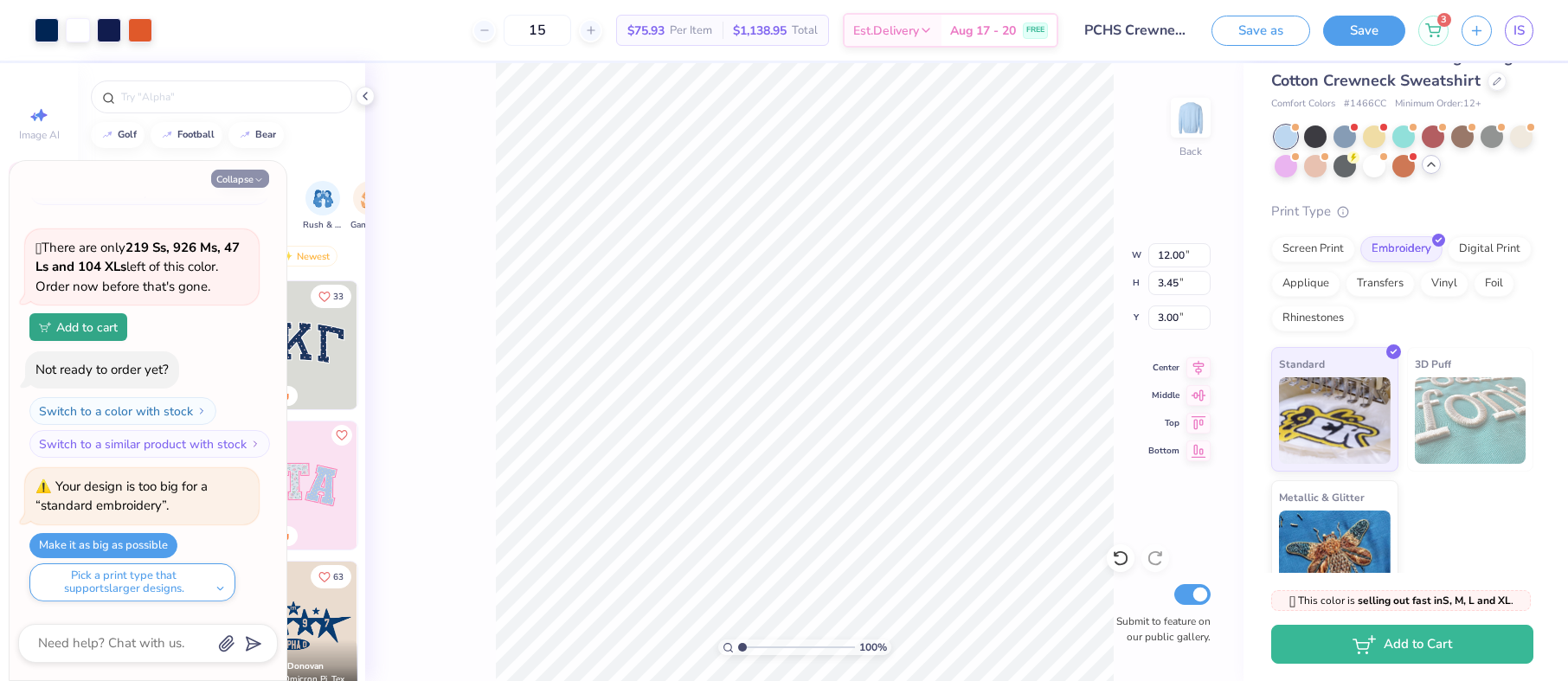 type on "x" 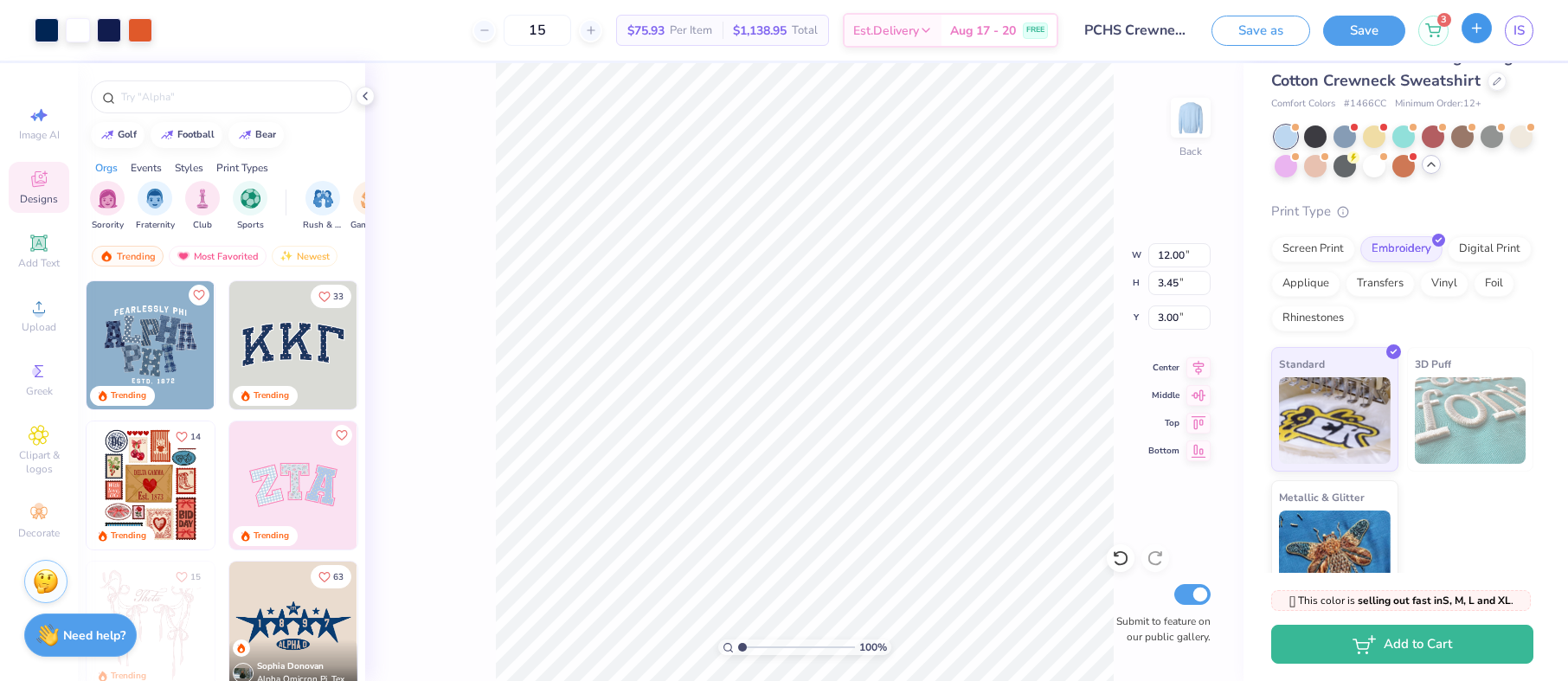 click at bounding box center [1476, 28] 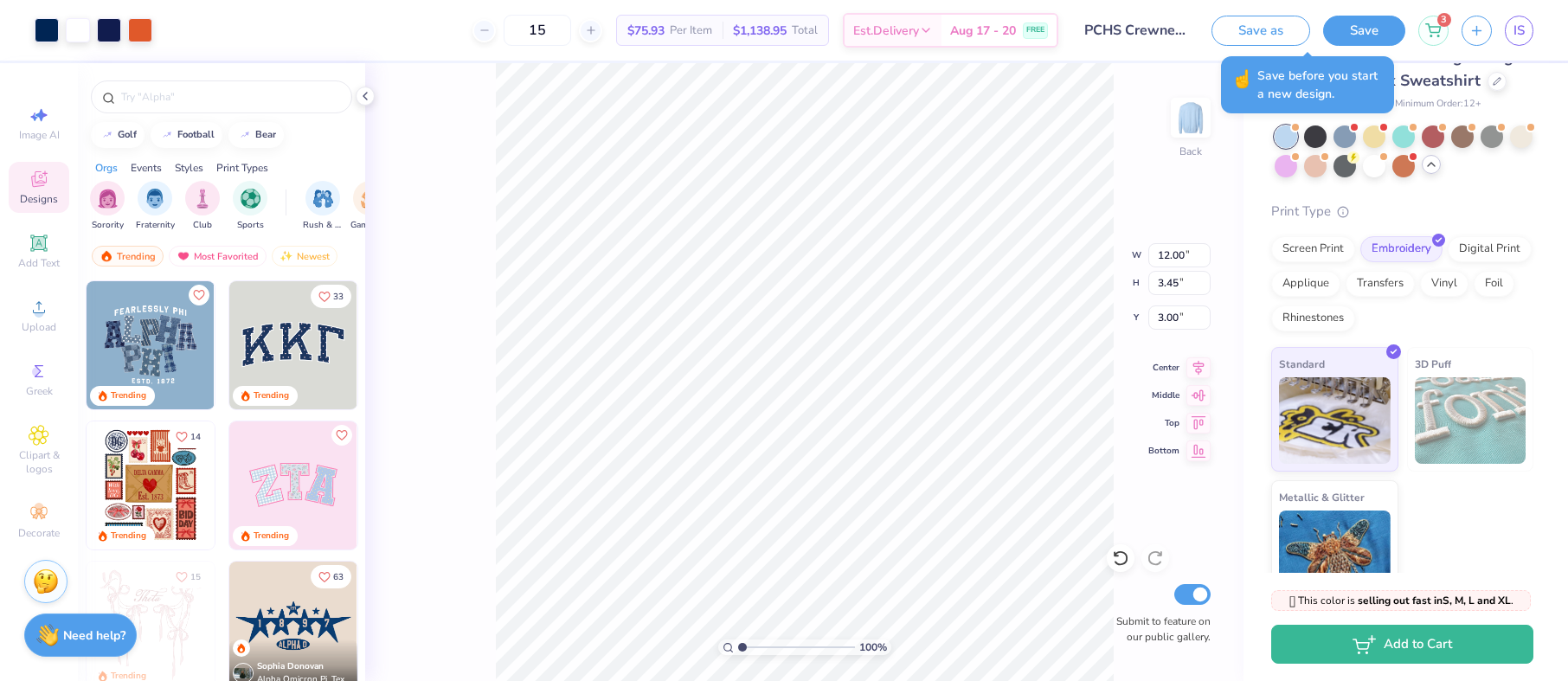click at bounding box center [1404, 151] 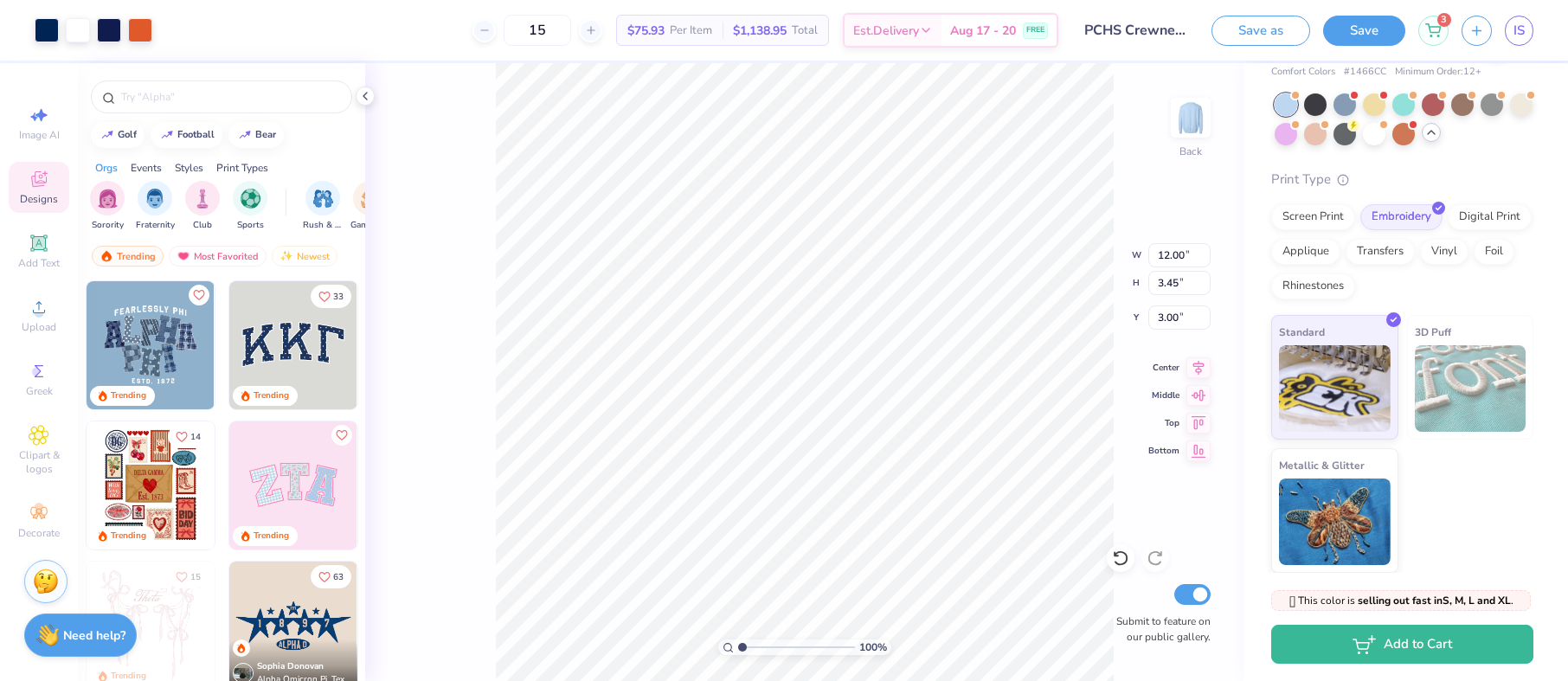 scroll, scrollTop: 0, scrollLeft: 0, axis: both 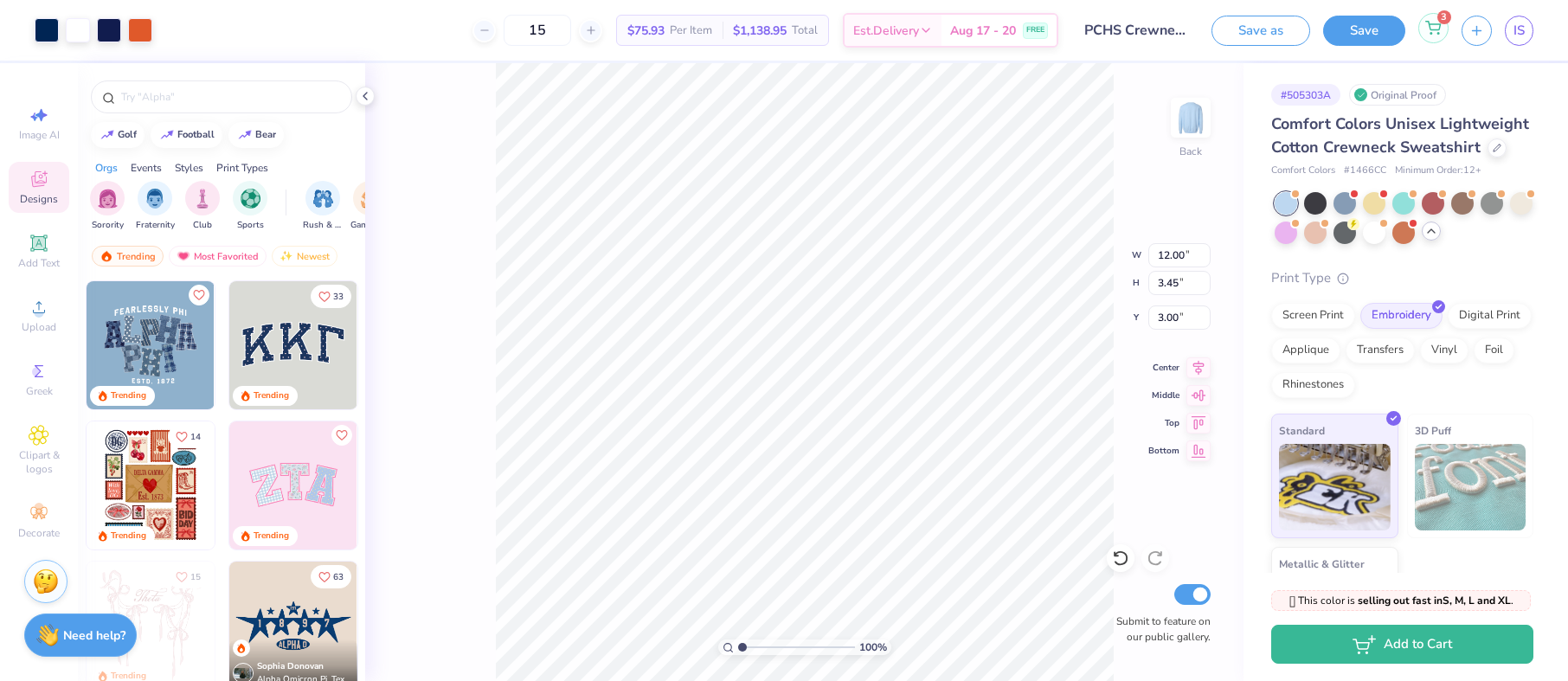 click 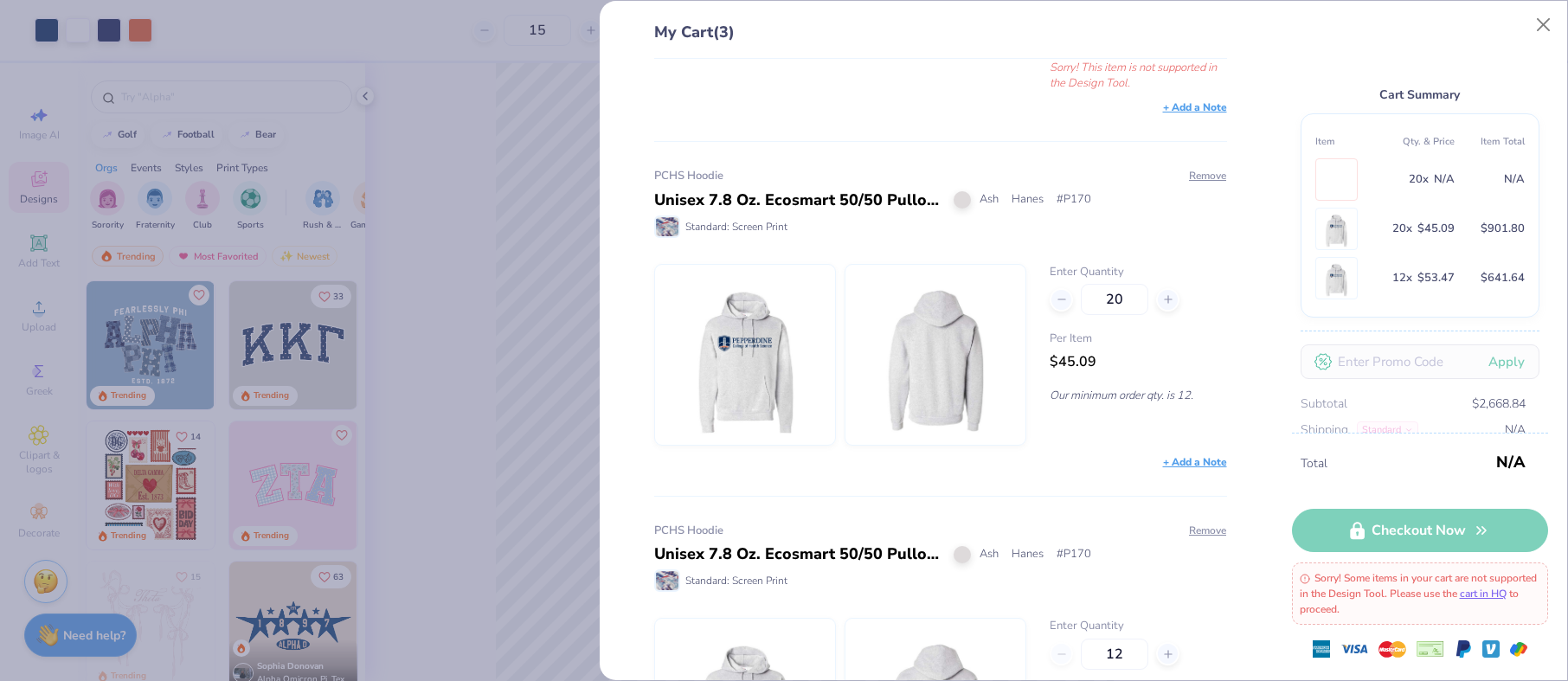 scroll, scrollTop: 452, scrollLeft: 0, axis: vertical 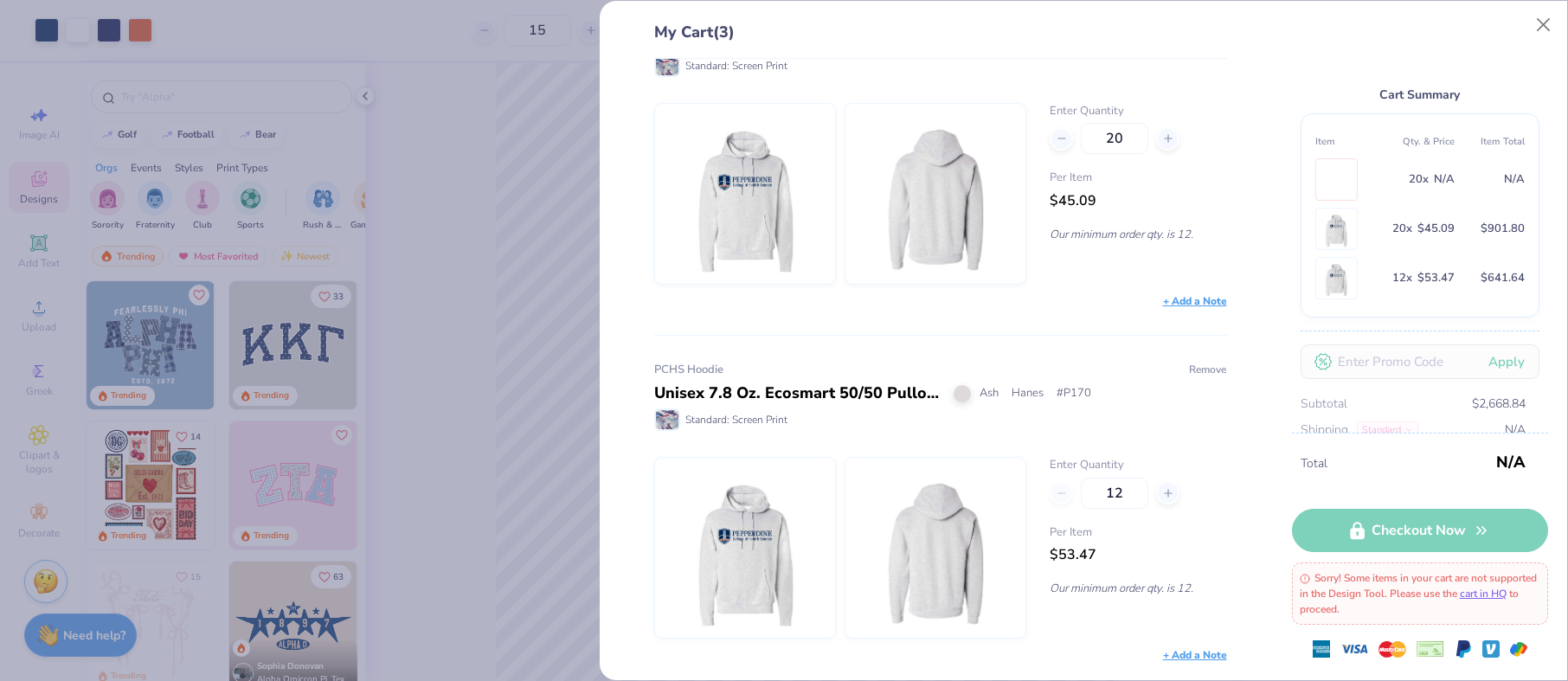 click on "Remove" at bounding box center [1207, 369] 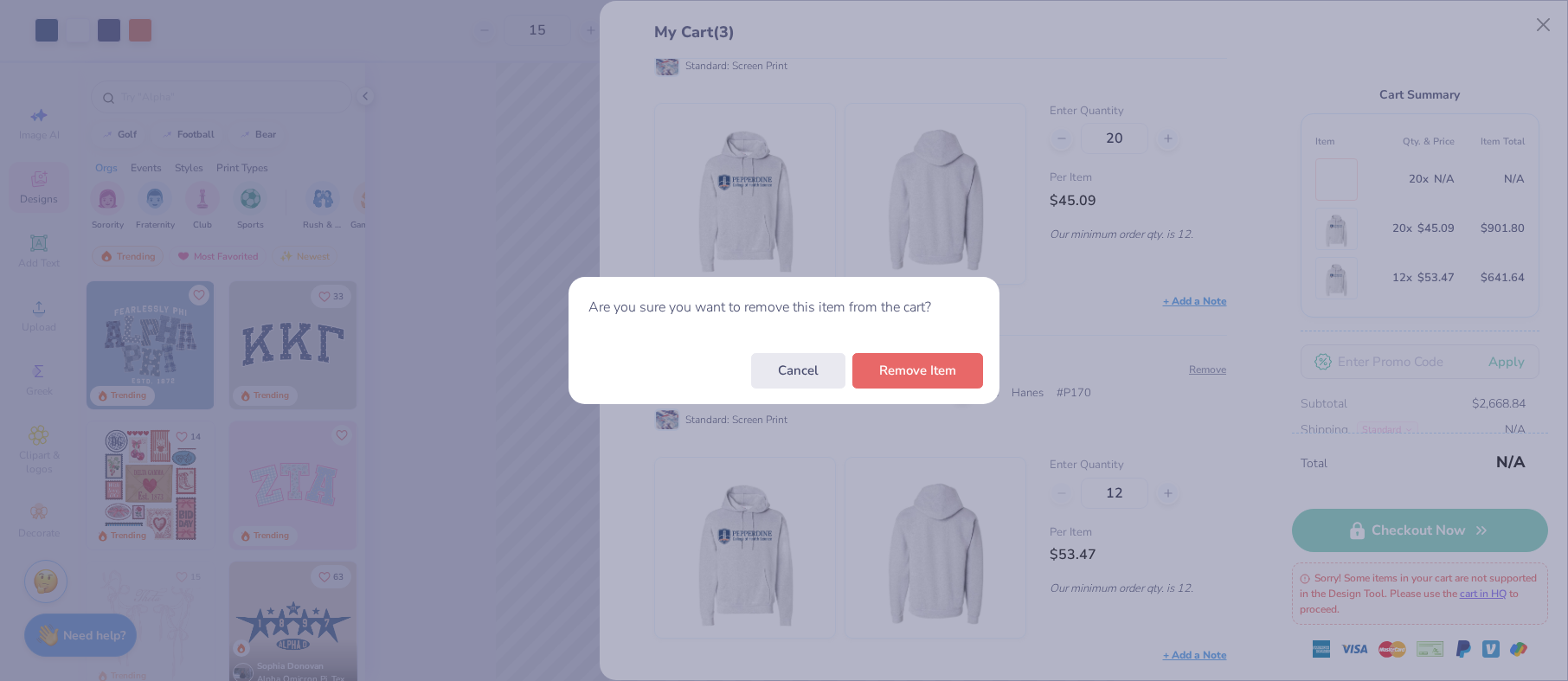 click on "Remove Item" at bounding box center [917, 370] 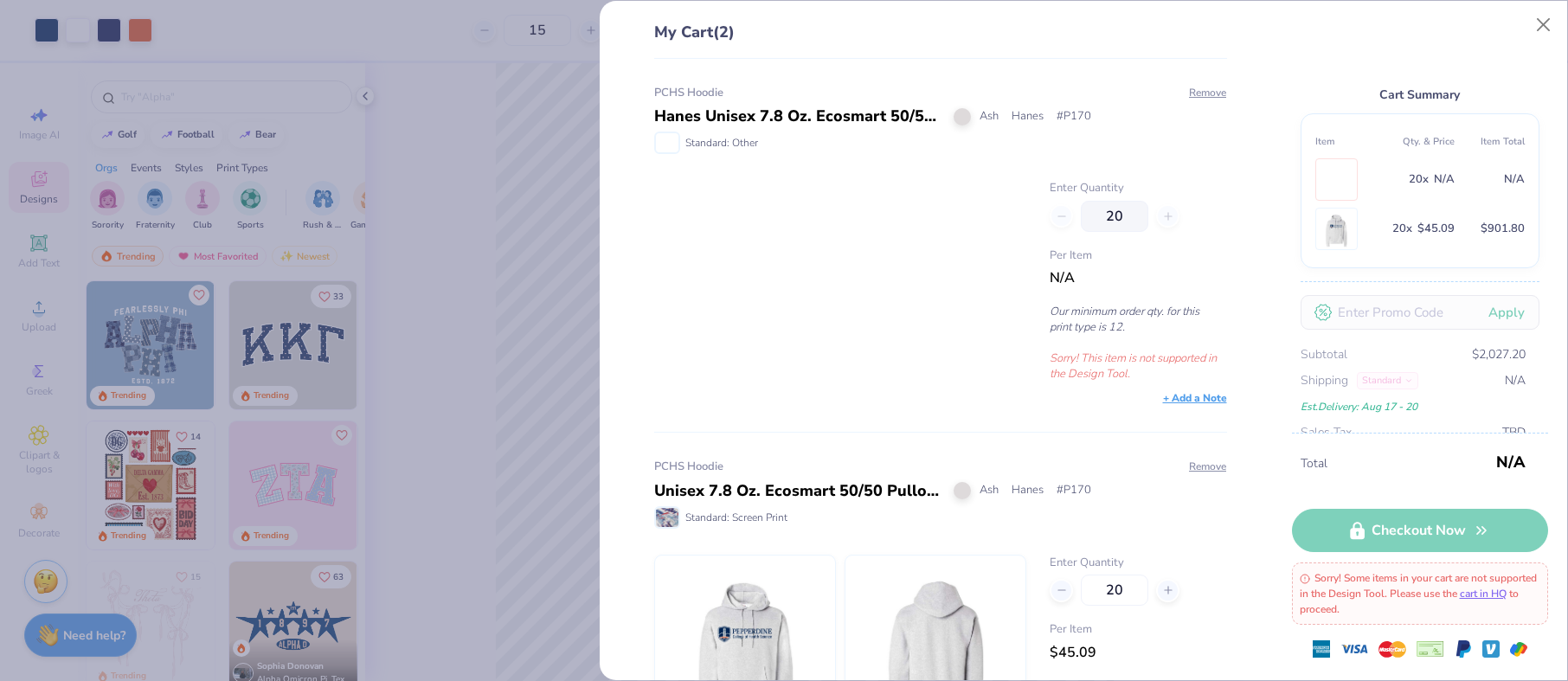scroll, scrollTop: 97, scrollLeft: 0, axis: vertical 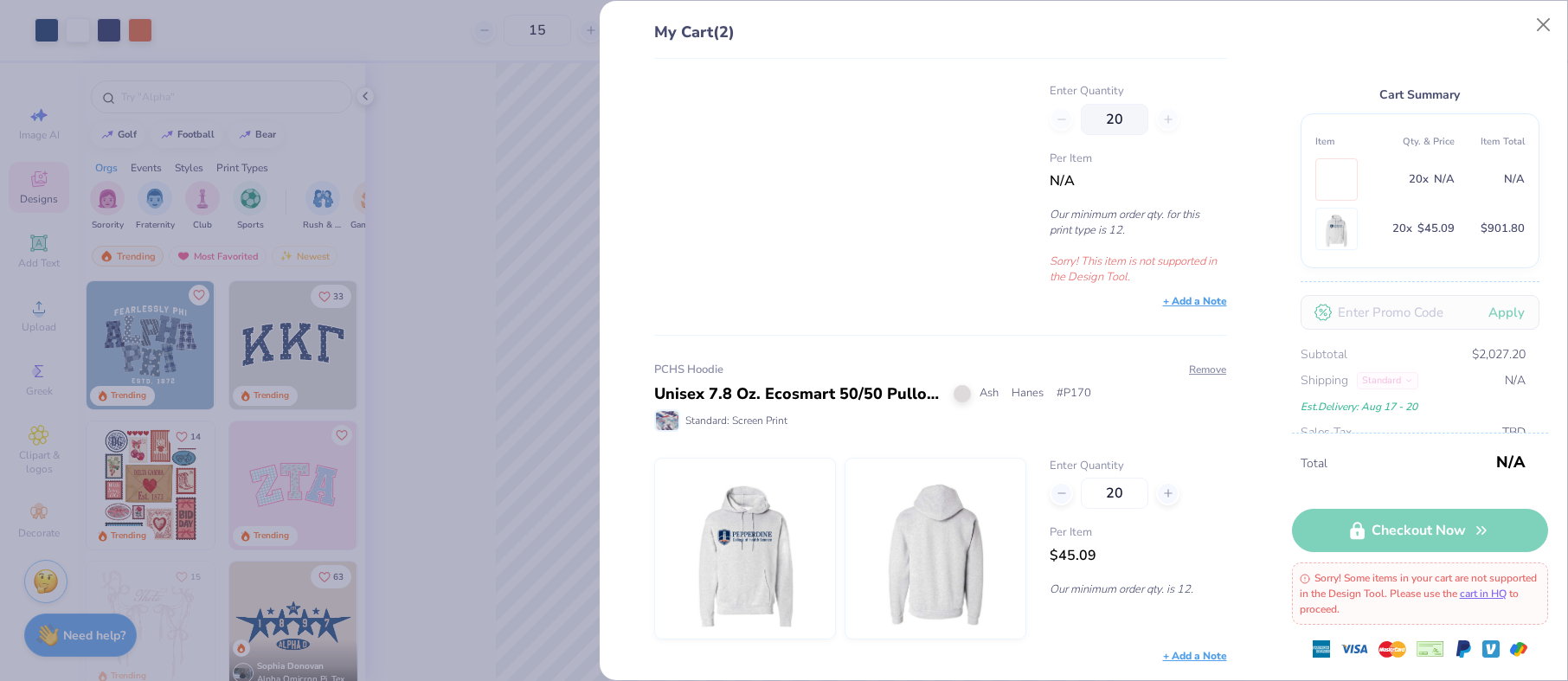 click at bounding box center [745, 549] 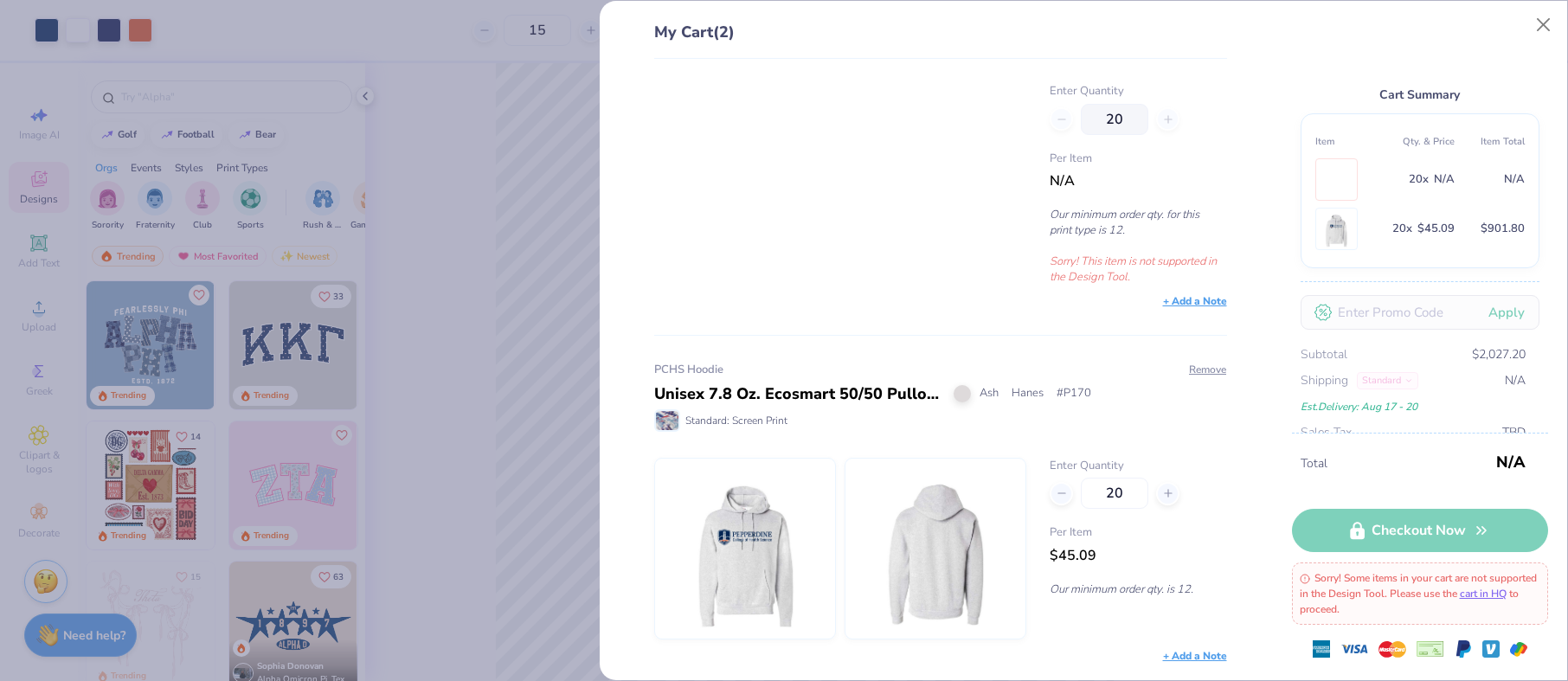 click on "My Cart  (2) PCHS Hoodie Hanes Unisex 7.8 Oz. Ecosmart 50/50 Pullover Hooded Sweatshirt Ash Hanes # P170 Standard: Other Remove Enter Quantity 20 Per Item N/A Our minimum order qty. for this print type is 12. Sorry! This item is not supported in the Design Tool. + Add a Note PCHS Hoodie Unisex 7.8 Oz. Ecosmart 50/50 Pullover Hooded Sweatshirt Ash Hanes # P170 Standard: Screen Print Remove Enter Quantity 20 Per Item $45.09 Our minimum order qty. is 12. + Add a Note Cart Summary Item Qty. & Price Item Total 20  x N/A N/A 20  x $45.09 $901.80 Apply Subtotal $2,027.20 Shipping Standard N/A Est.   Delivery:   Aug 17 - 20 Sales Tax TBD Total N/A Checkout Now Sorry! Some items in your cart are not supported in the Design Tool. Please use the   cart in HQ   to proceed." at bounding box center [1083, 340] 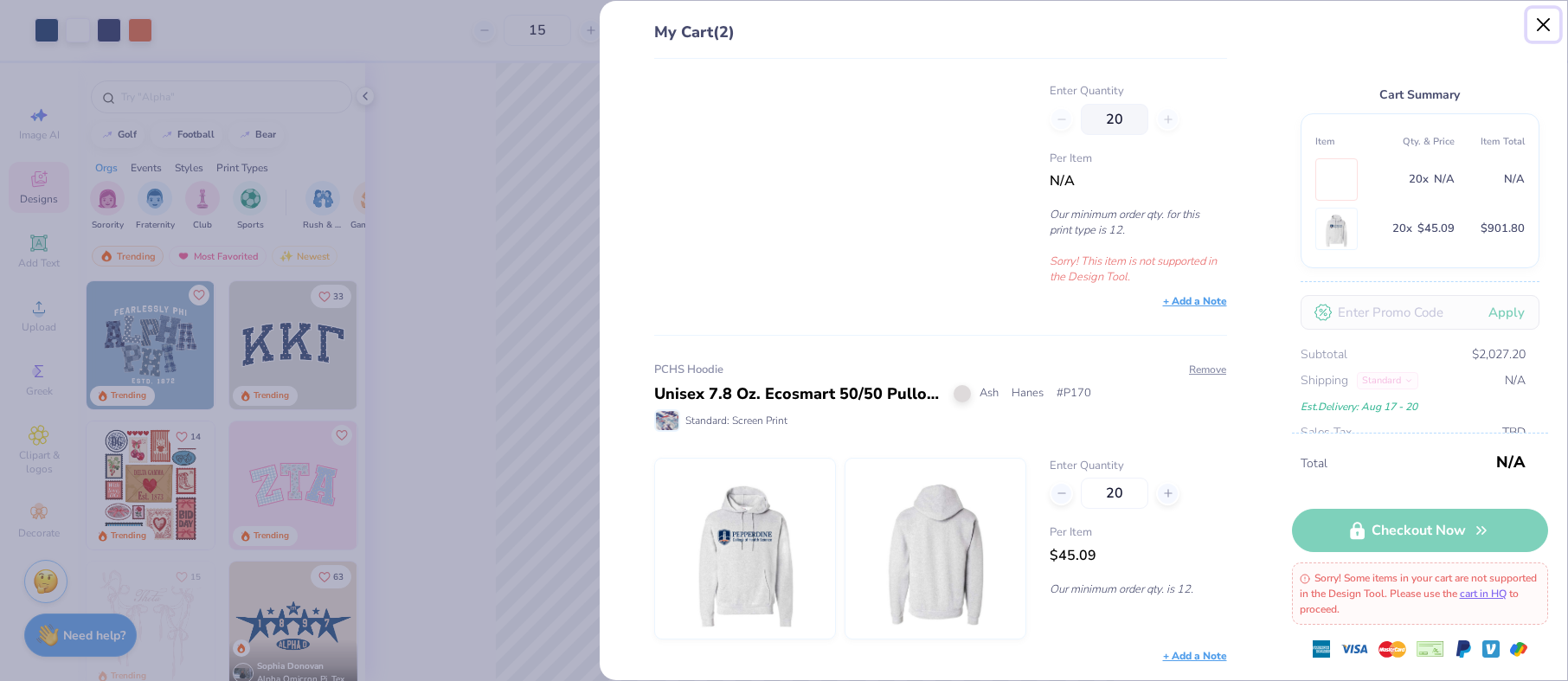 click at bounding box center (1544, 25) 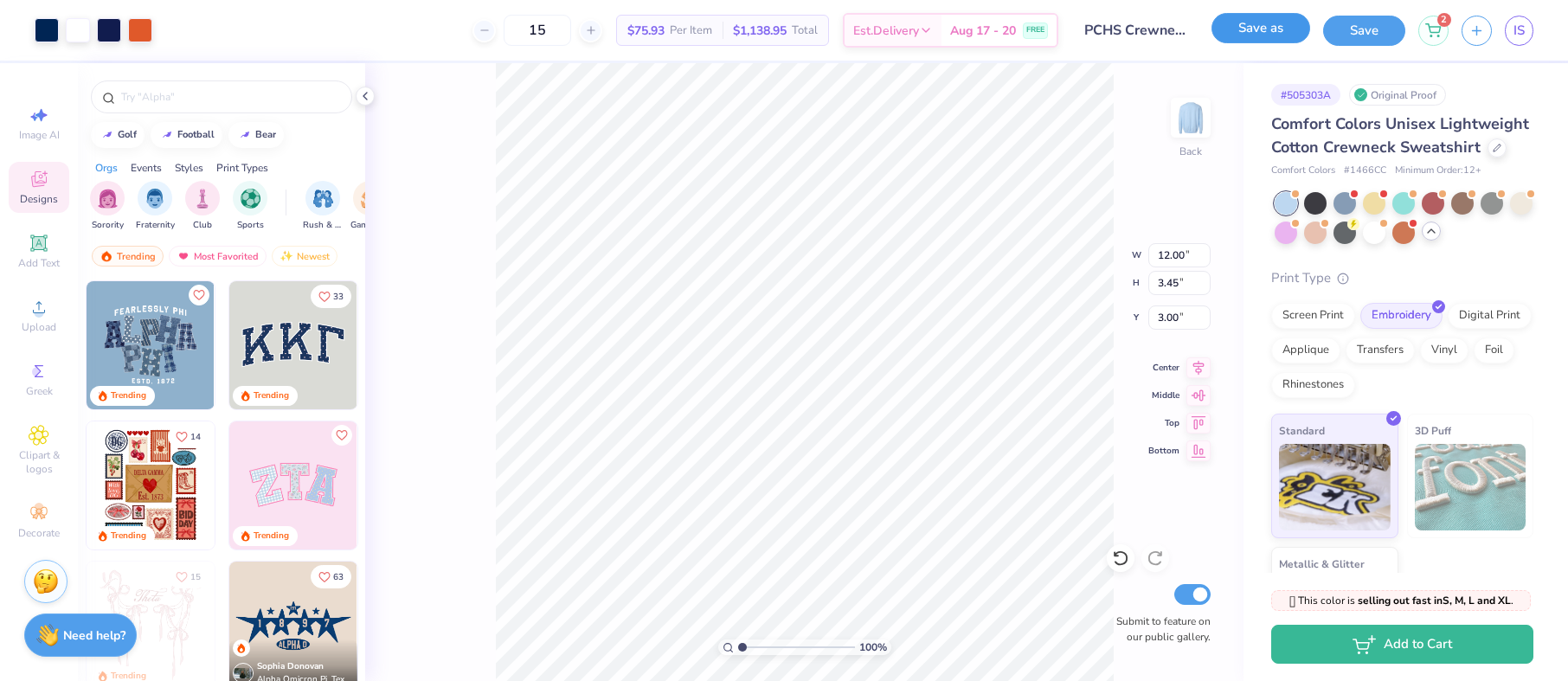 click on "Save as" at bounding box center (1261, 28) 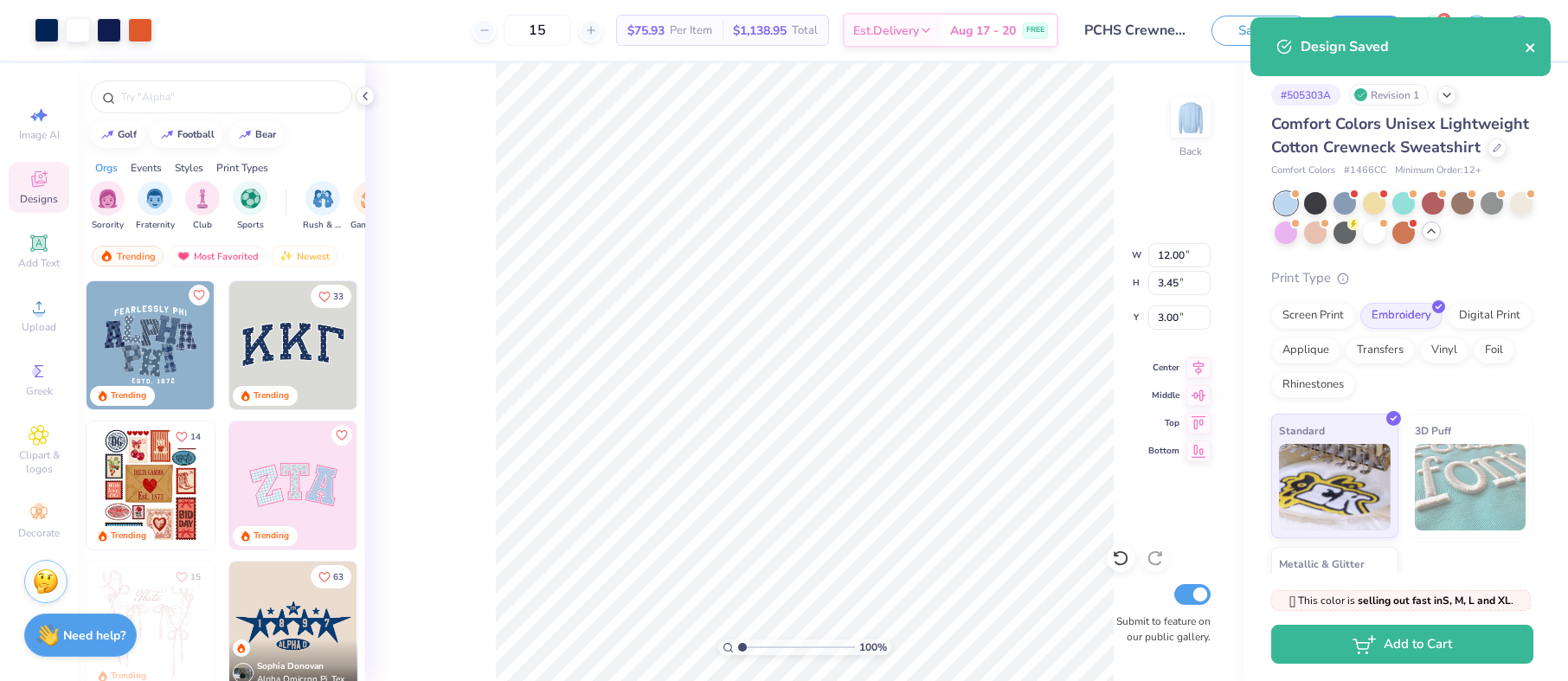 drag, startPoint x: 1535, startPoint y: 48, endPoint x: 1466, endPoint y: 36, distance: 70.03571 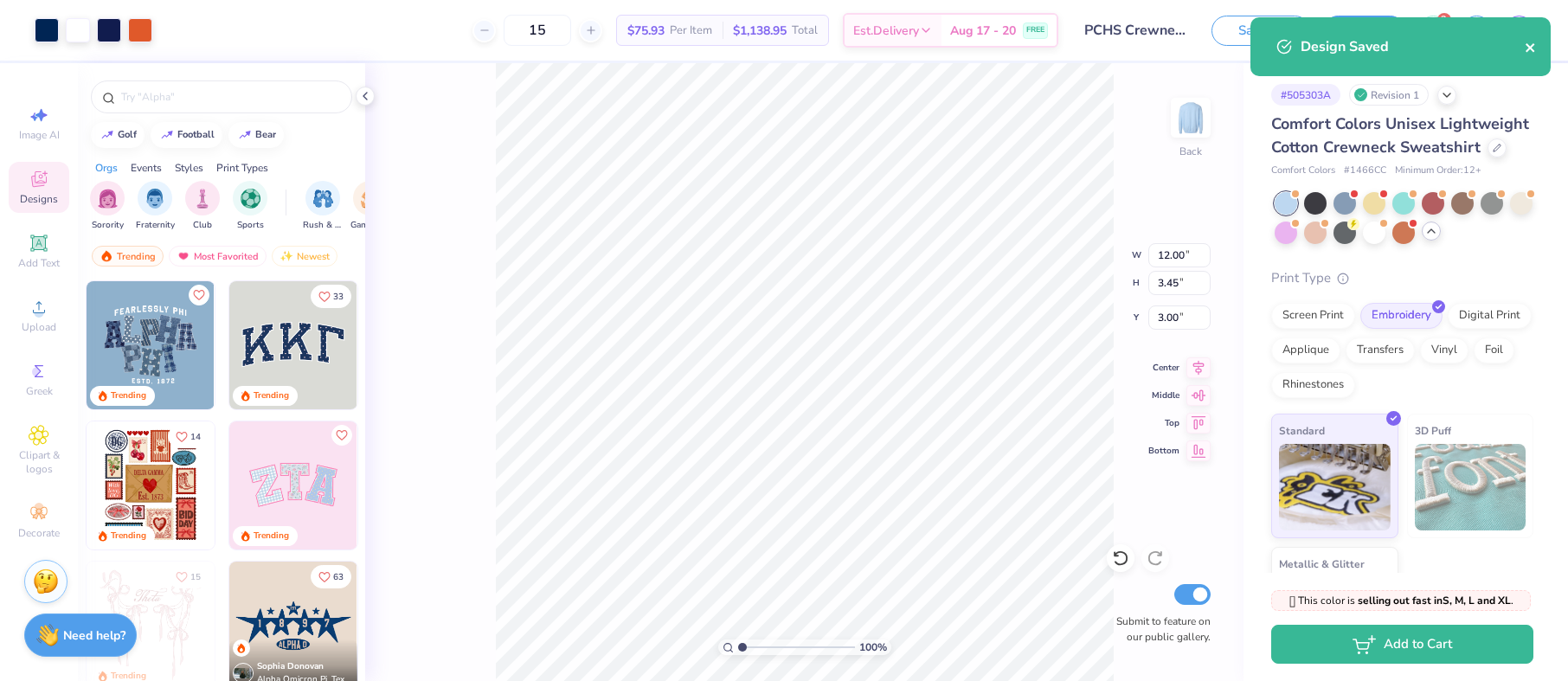 click 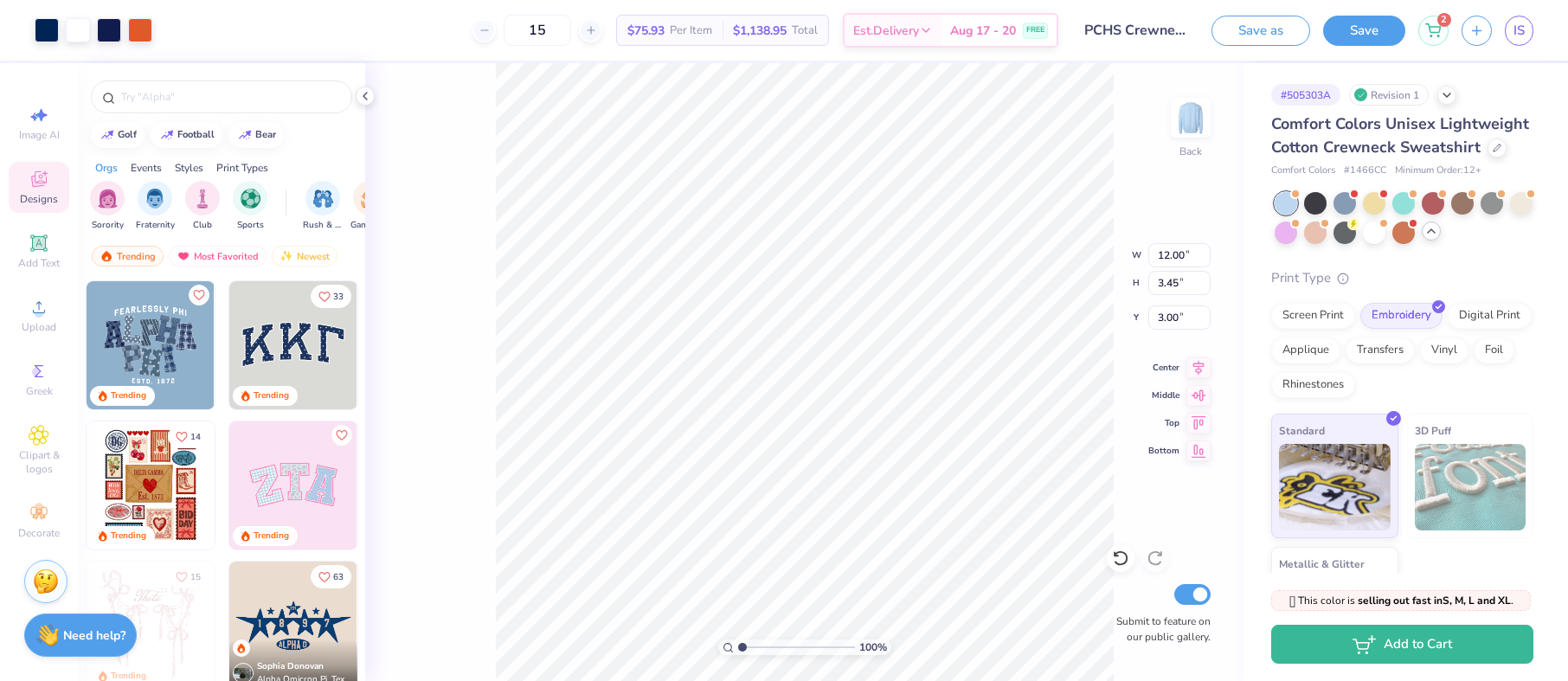 click on "Design Saved" at bounding box center (1400, 53) 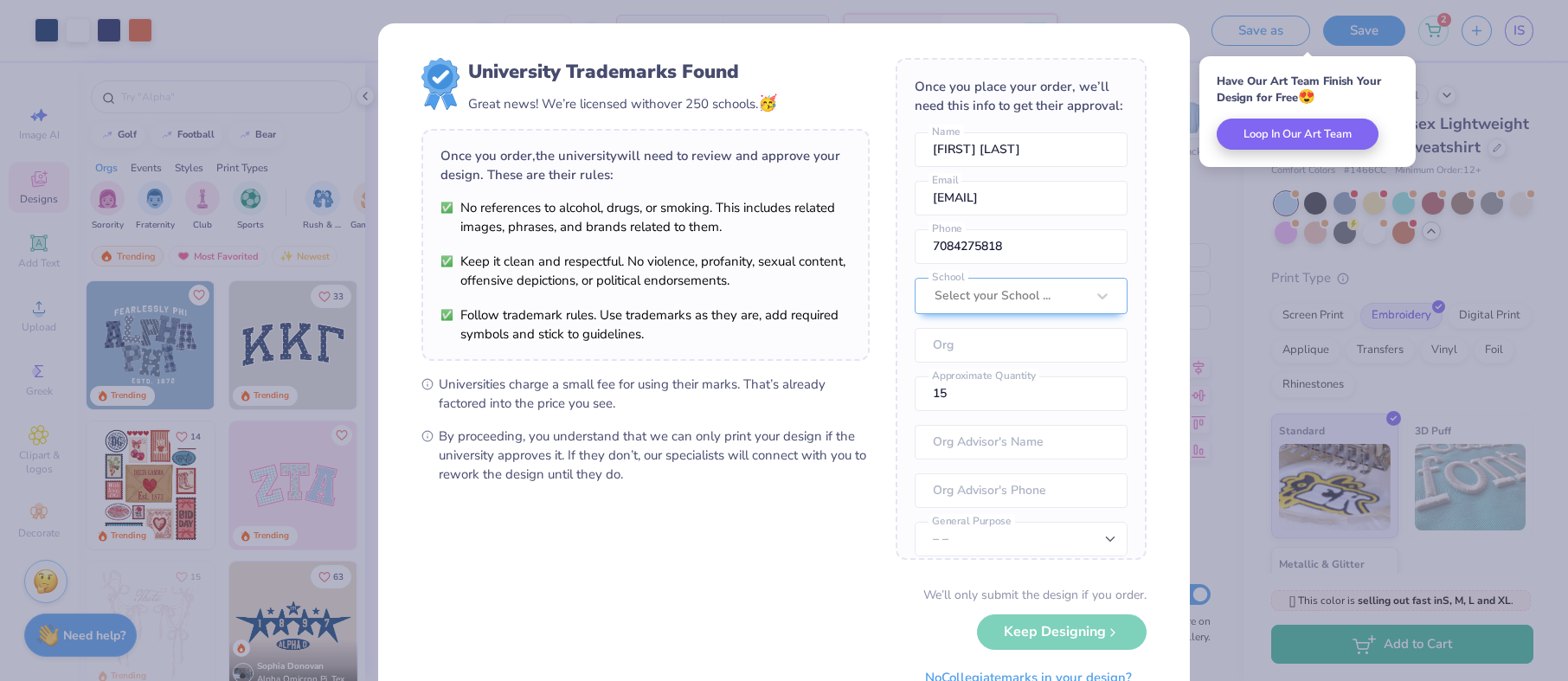 scroll, scrollTop: 64, scrollLeft: 0, axis: vertical 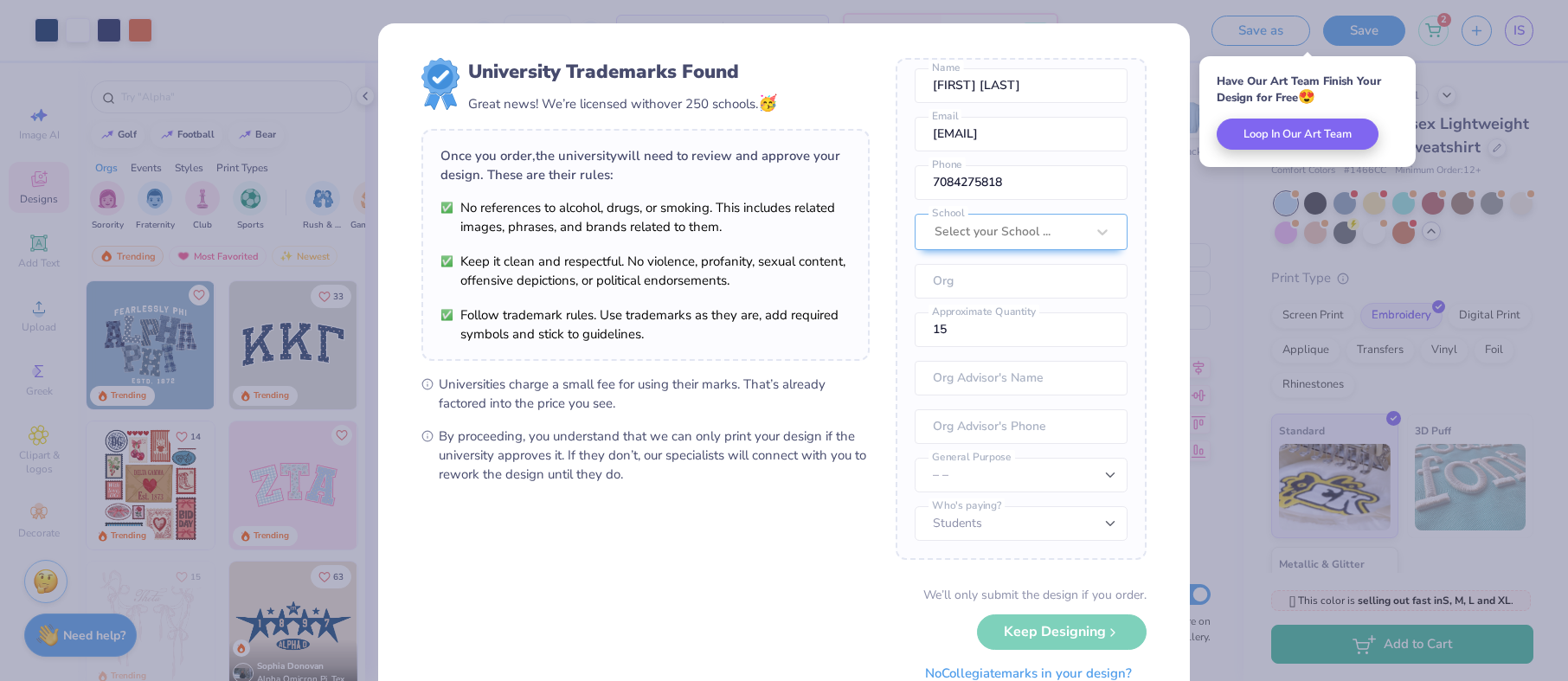 click on "No  Collegiate  marks in your design?" at bounding box center [1028, 673] 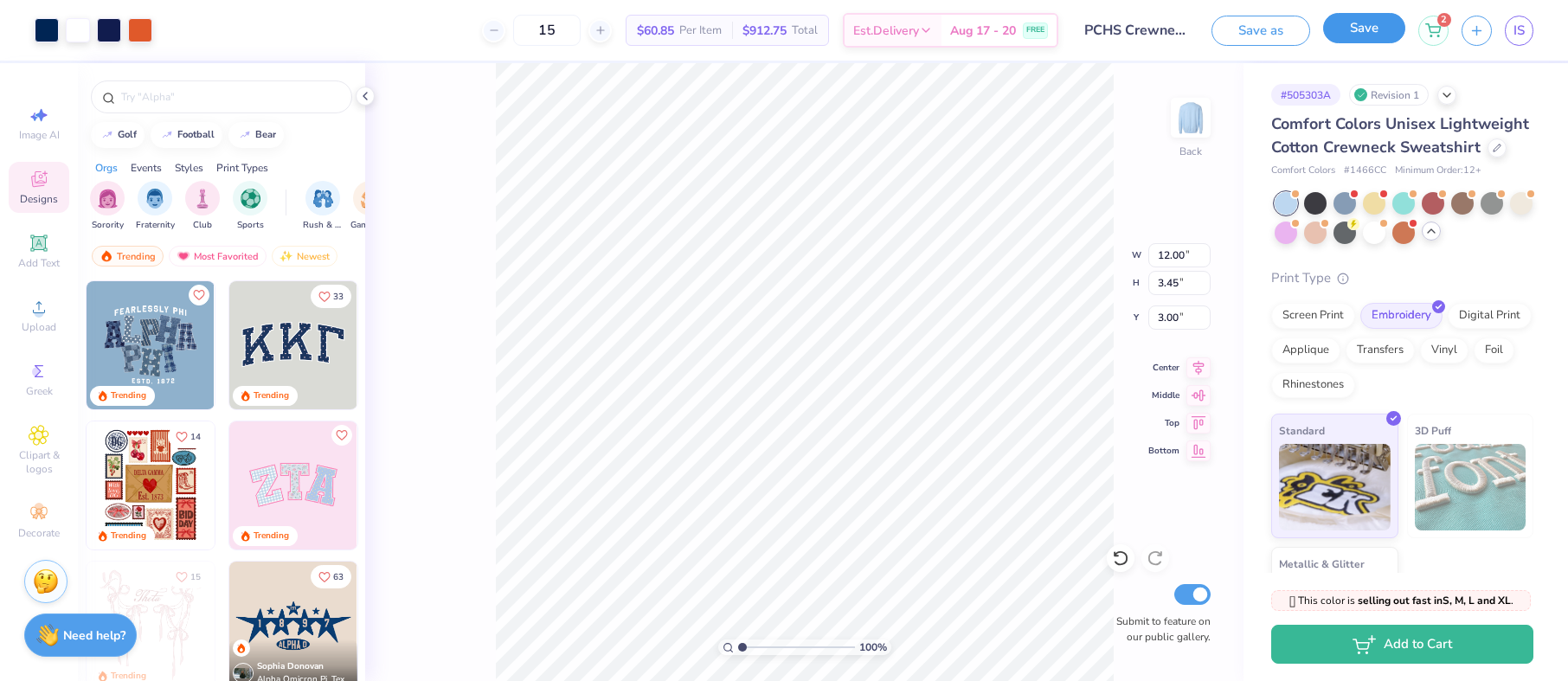 click on "Save" at bounding box center (1364, 28) 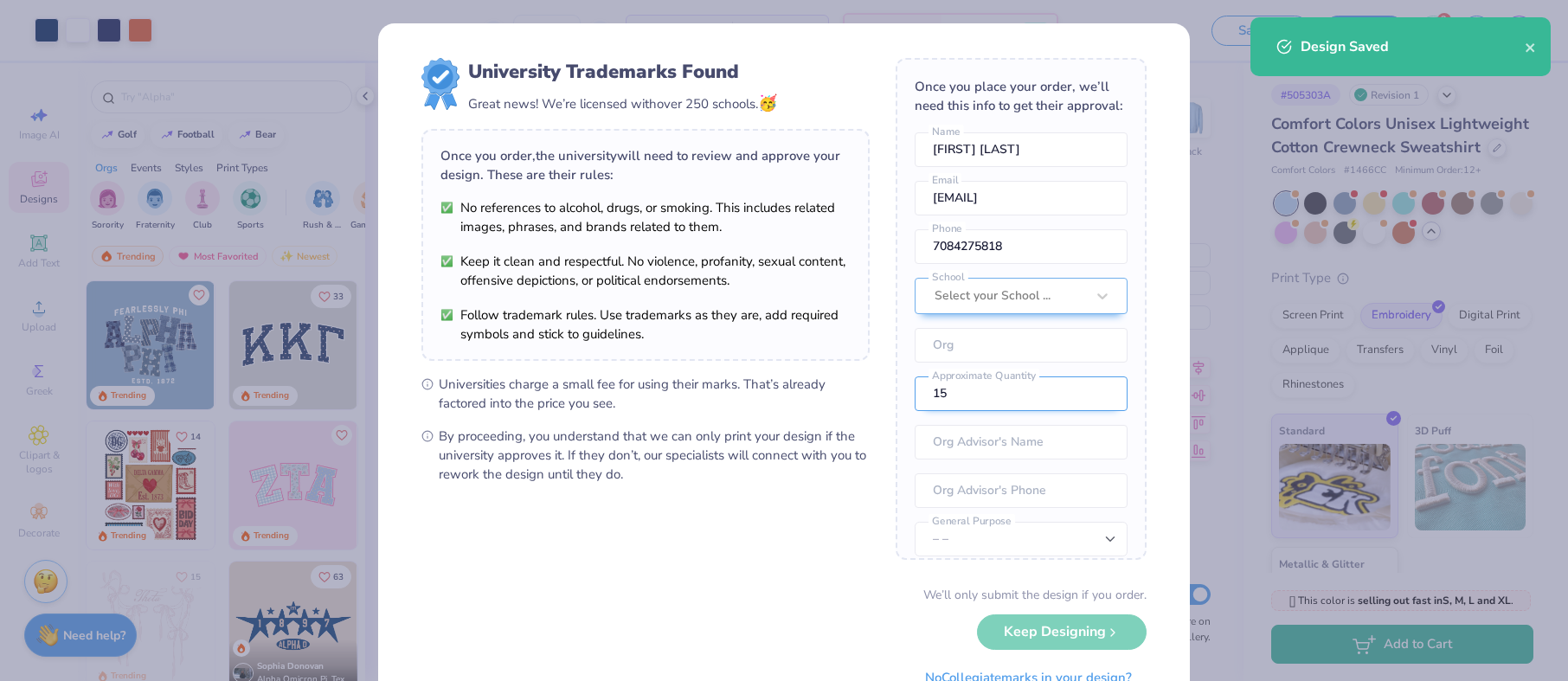 scroll, scrollTop: 64, scrollLeft: 0, axis: vertical 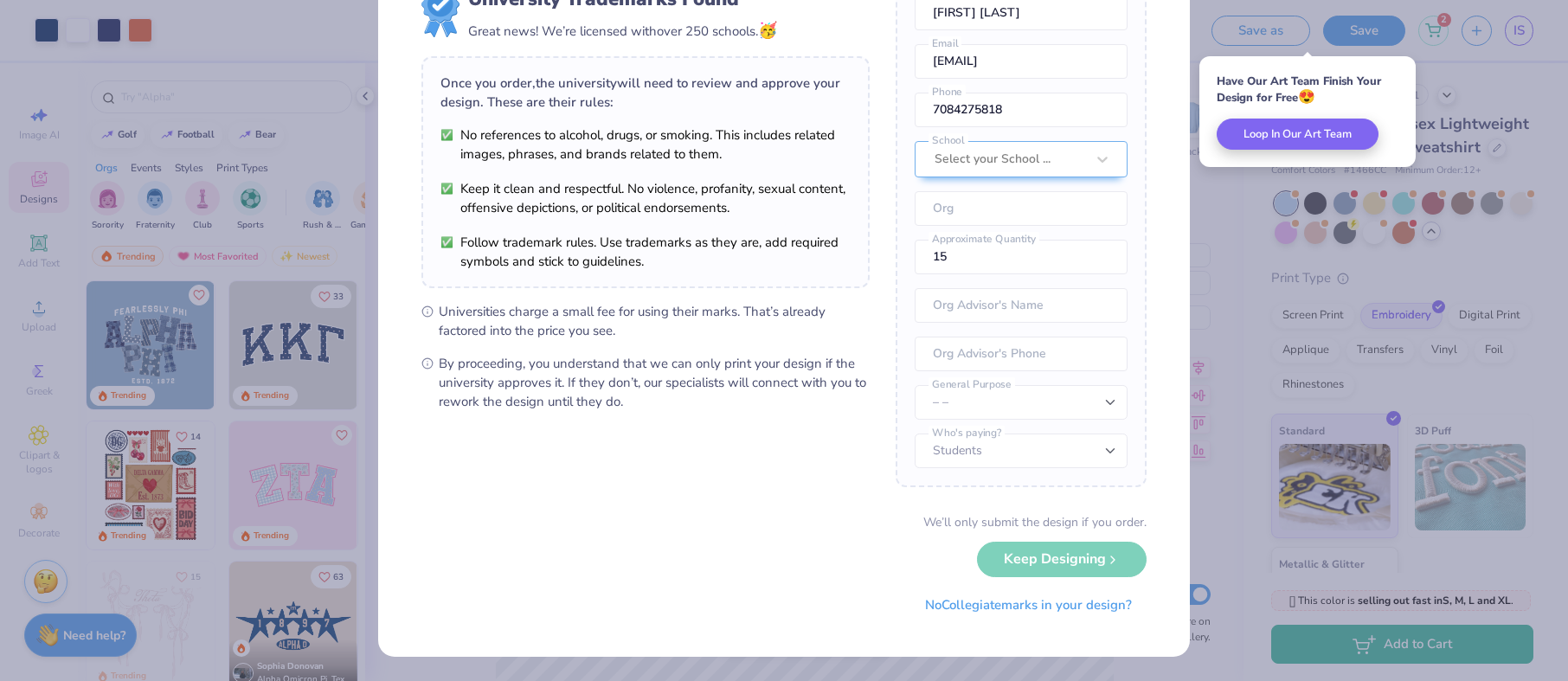 click on "No  Collegiate  marks in your design?" at bounding box center [1028, 605] 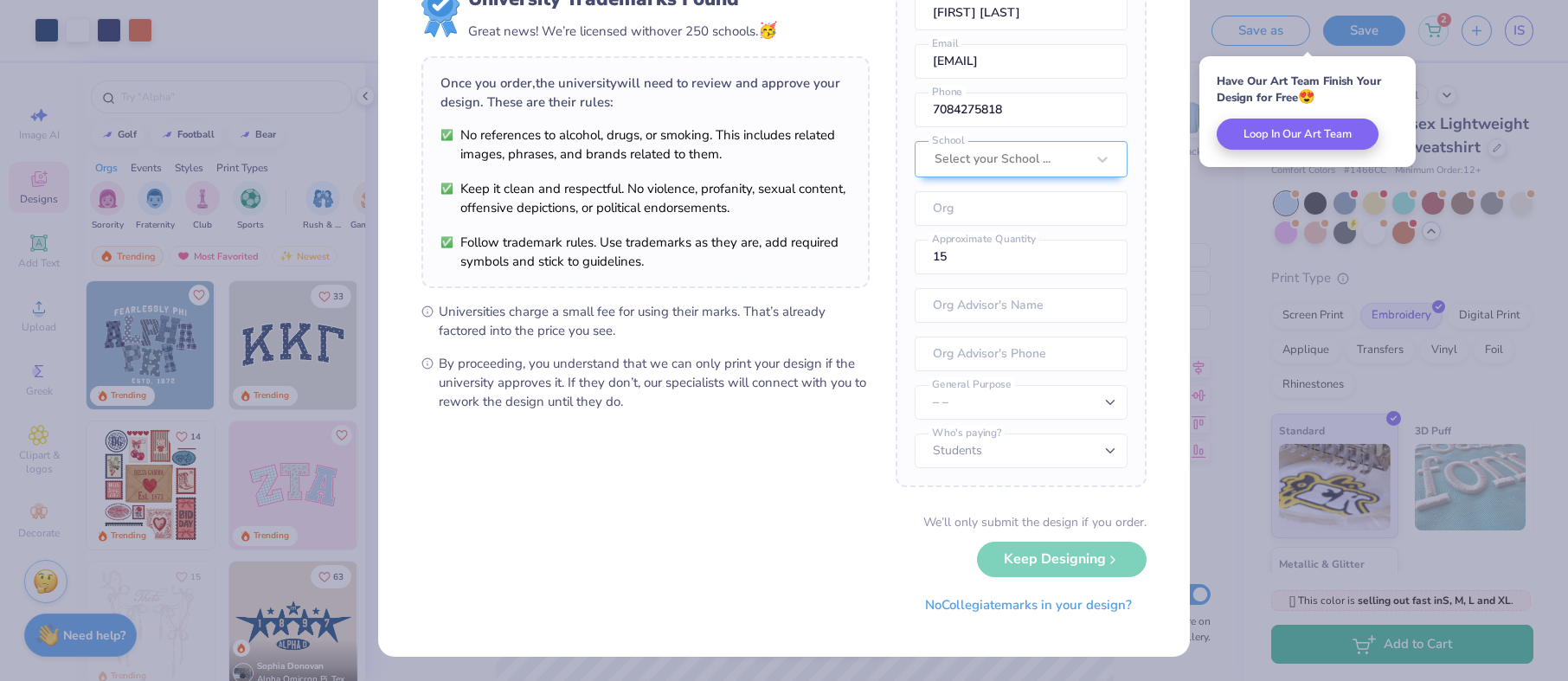 scroll, scrollTop: 0, scrollLeft: 0, axis: both 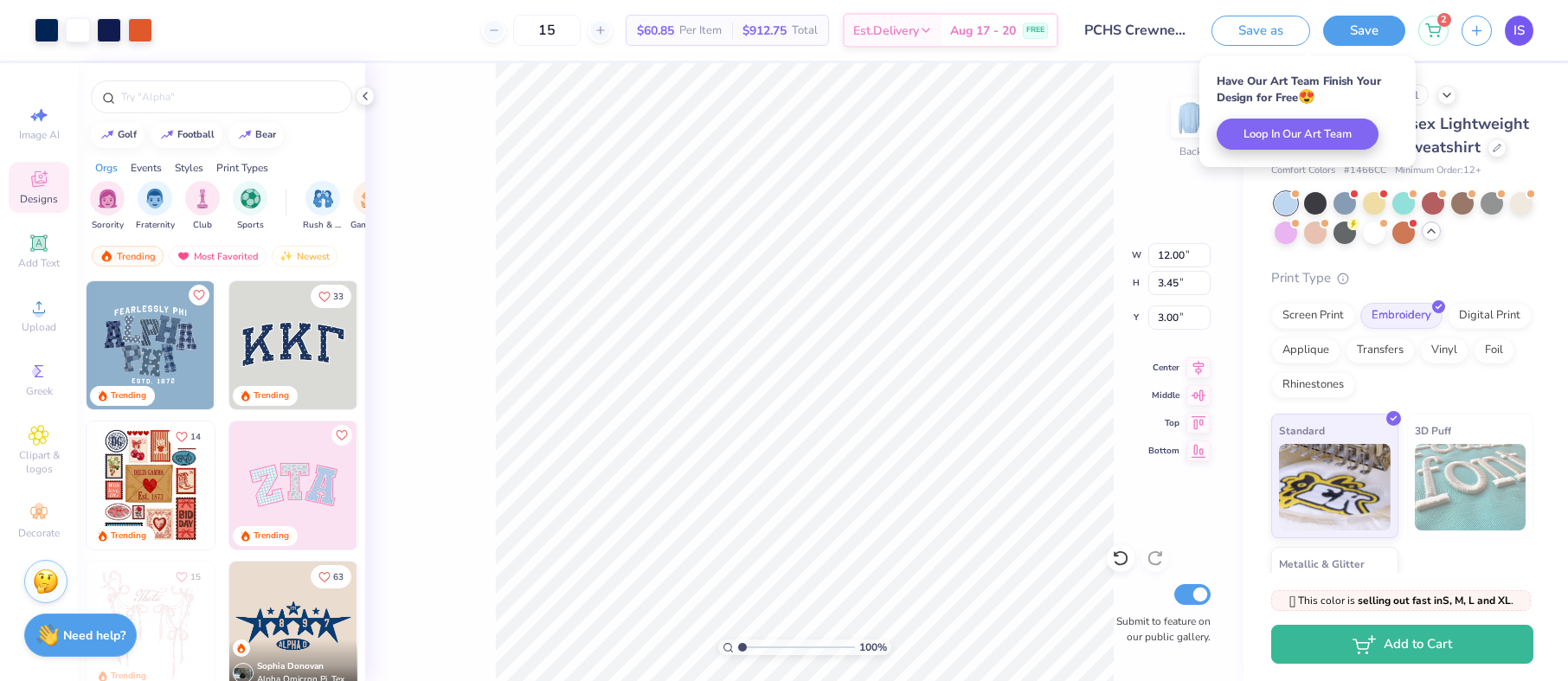 click on "IS" at bounding box center (1519, 30) 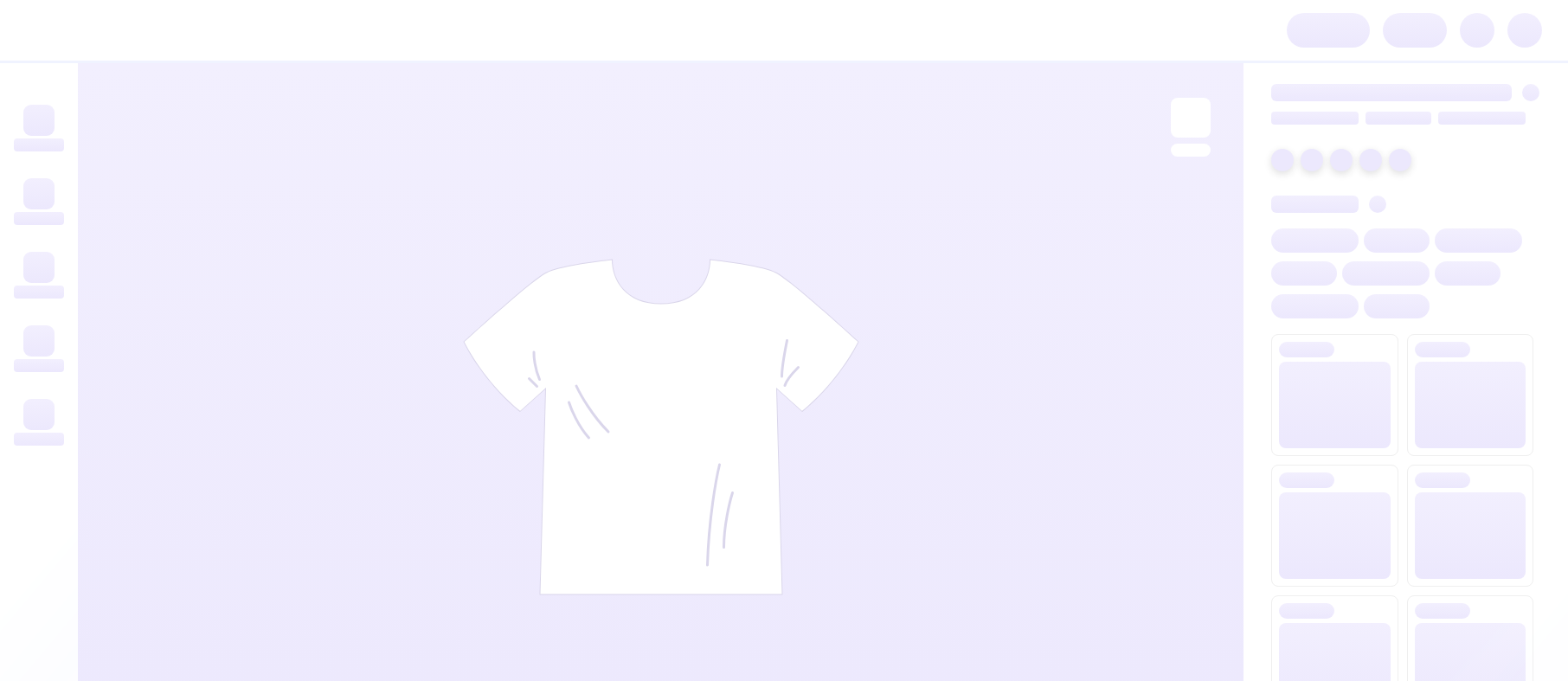 scroll, scrollTop: 0, scrollLeft: 0, axis: both 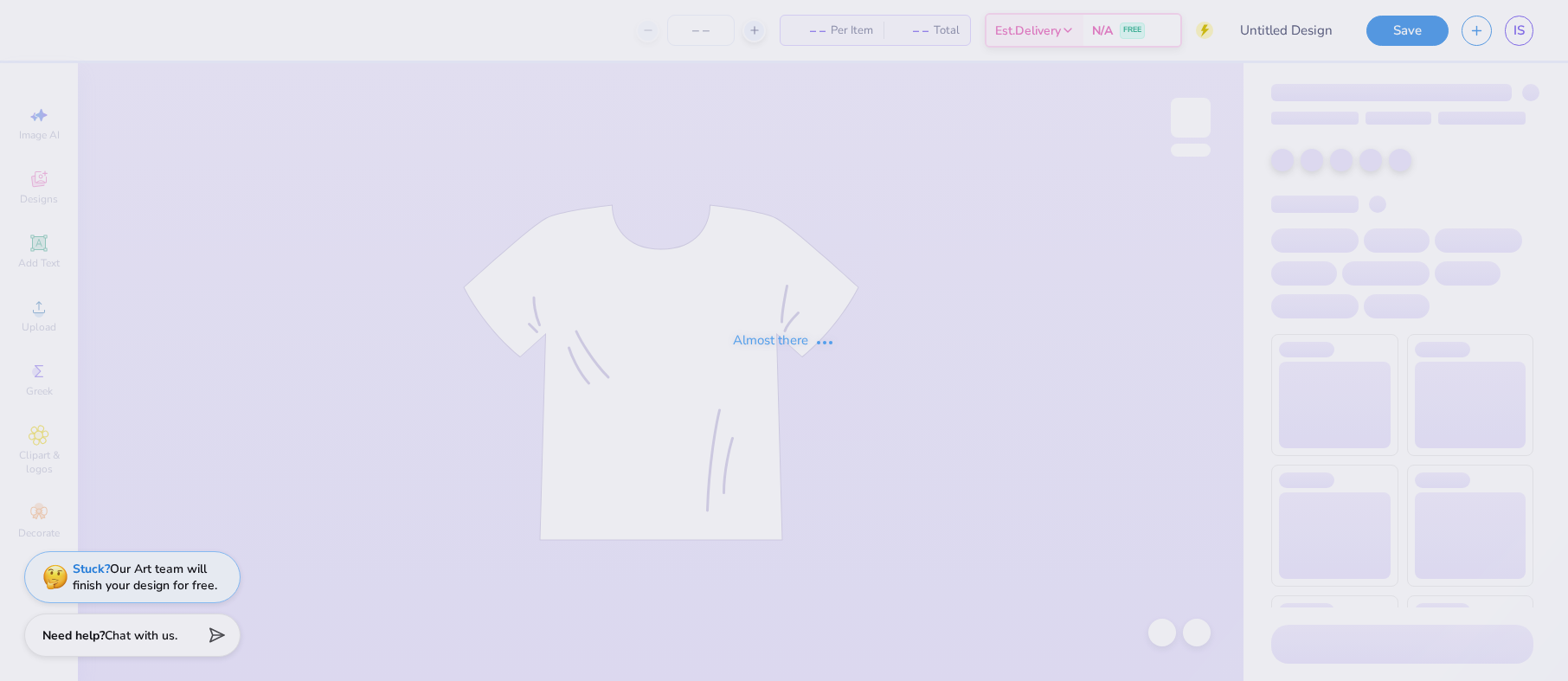 type on "PCHS Hoodie" 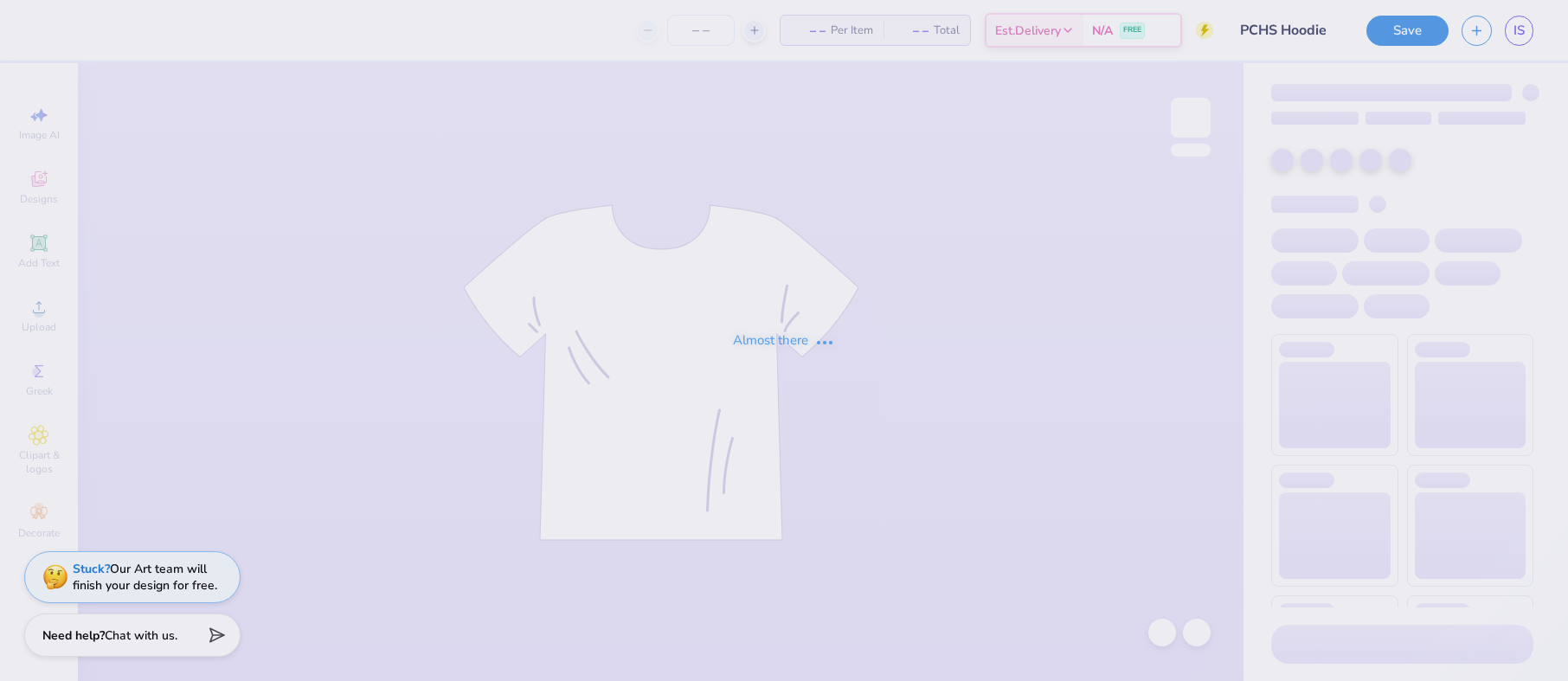 type on "20" 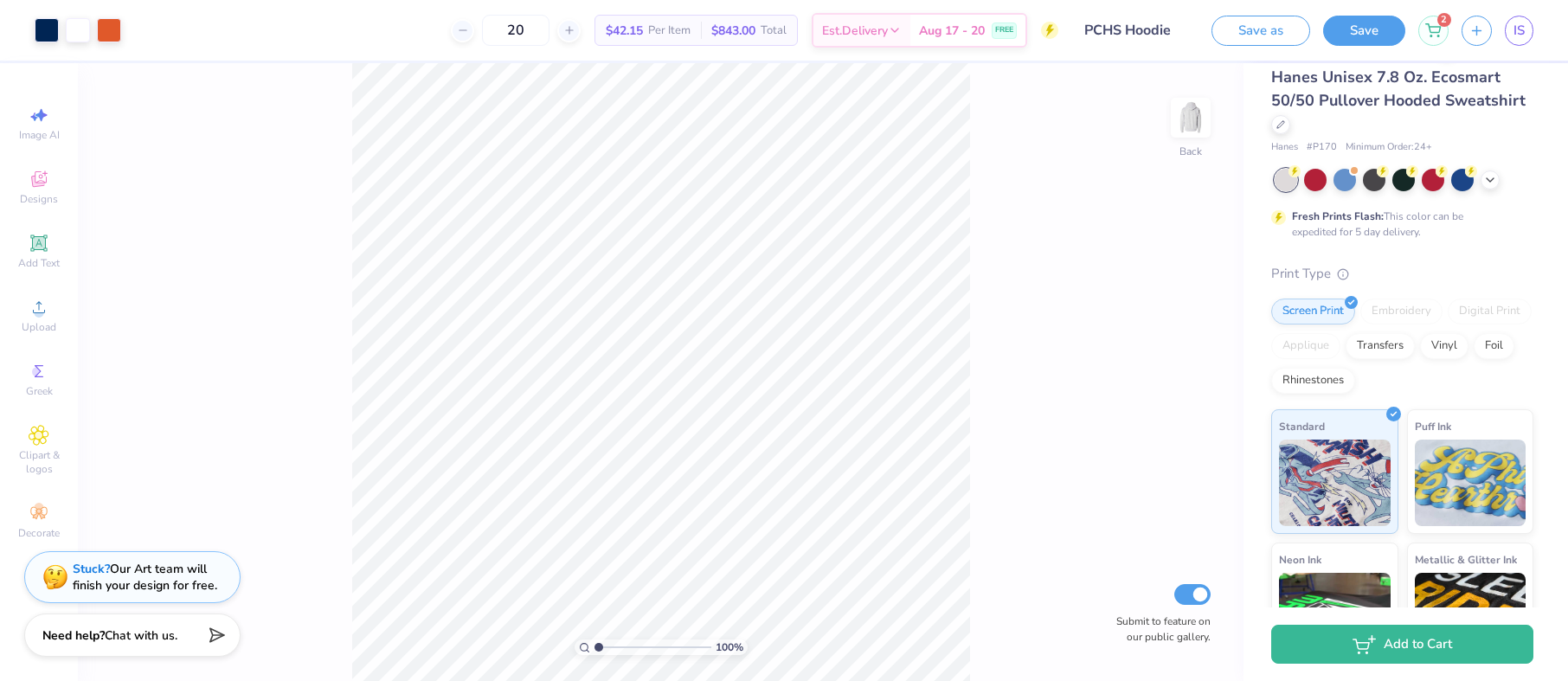 scroll, scrollTop: 0, scrollLeft: 0, axis: both 